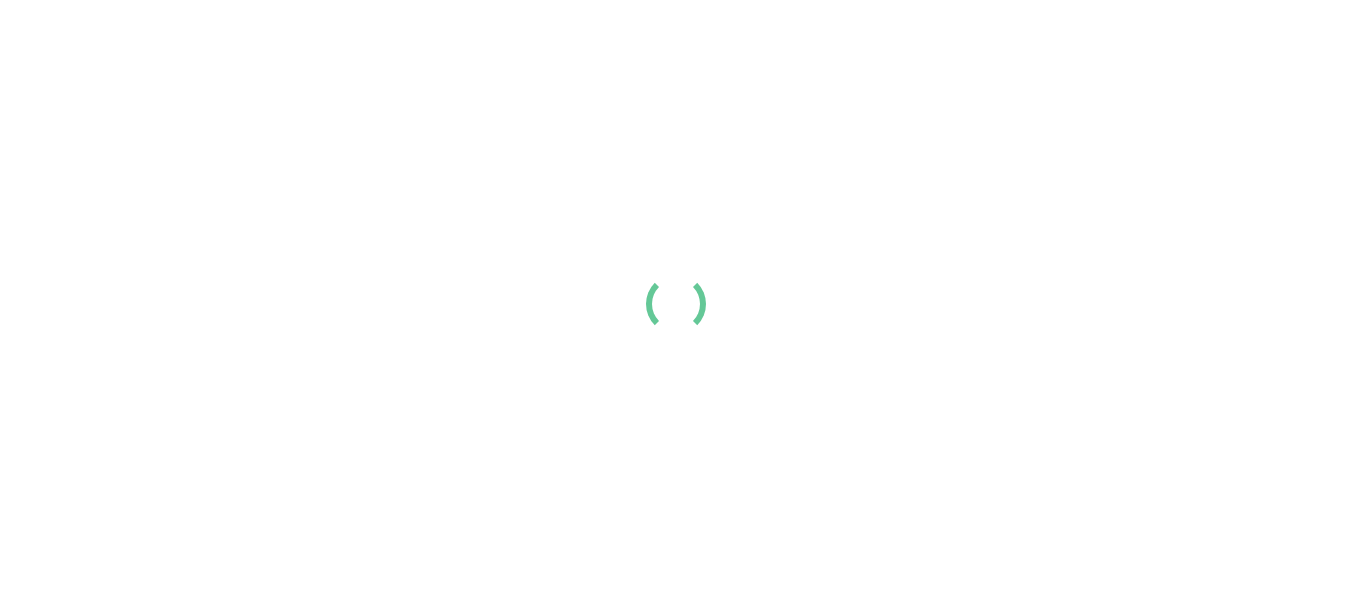 scroll, scrollTop: 0, scrollLeft: 0, axis: both 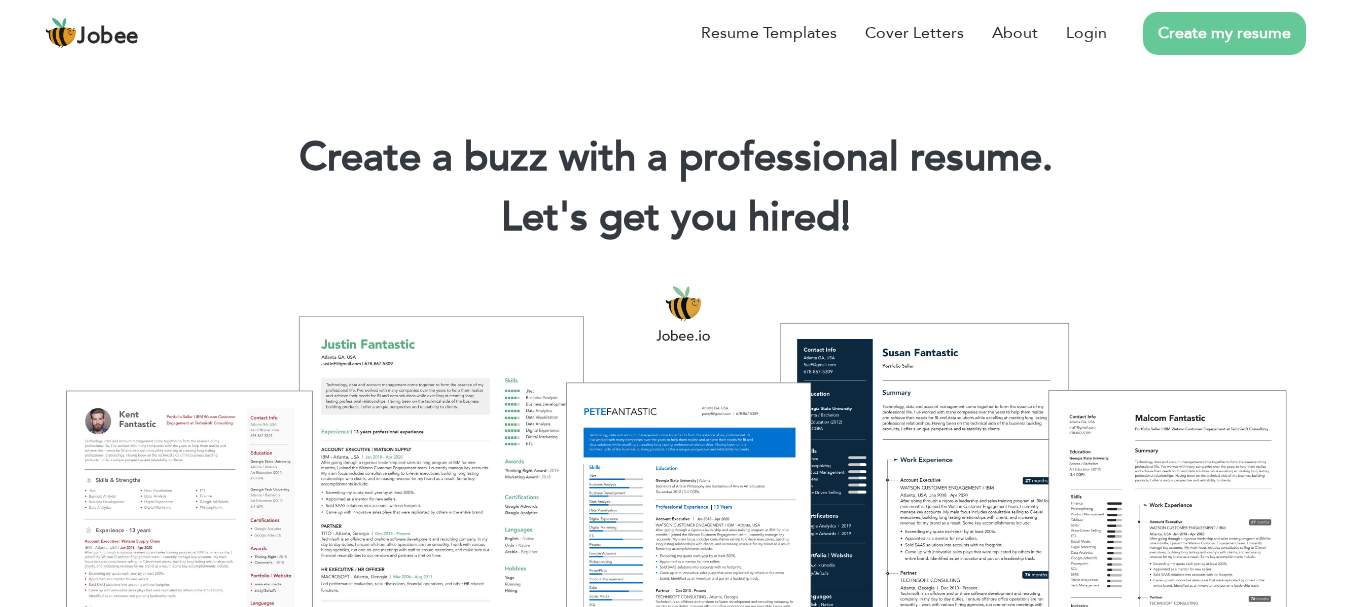 click on "Create my resume" at bounding box center (1224, 33) 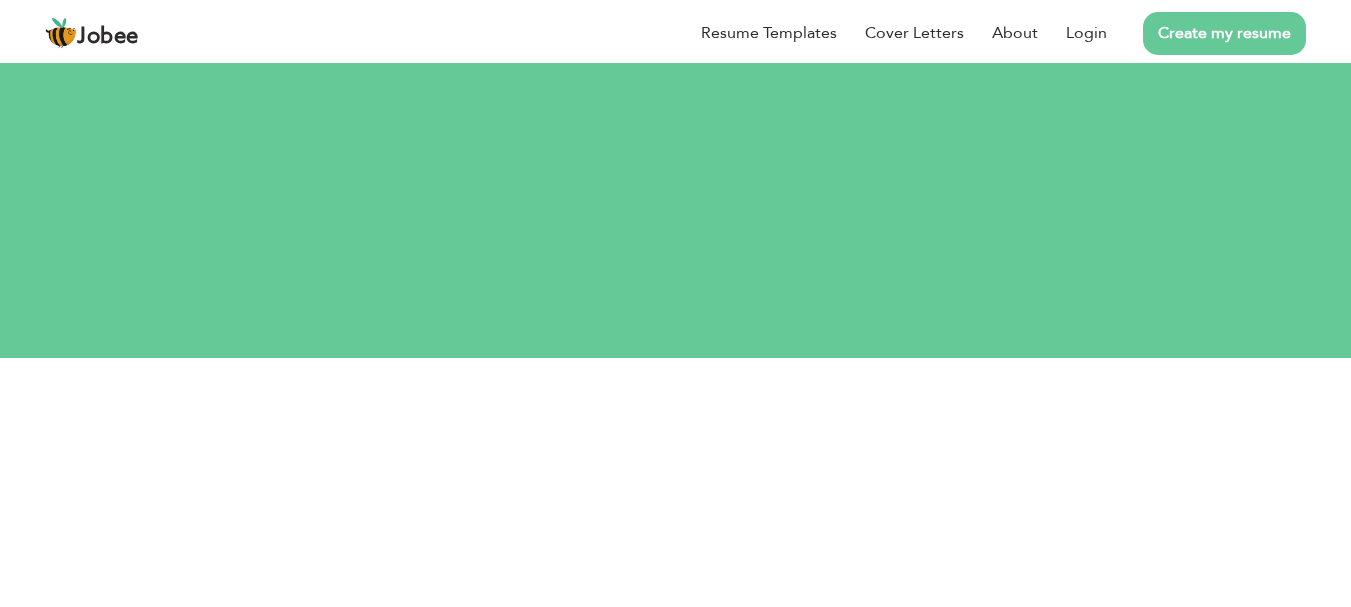 scroll, scrollTop: 0, scrollLeft: 0, axis: both 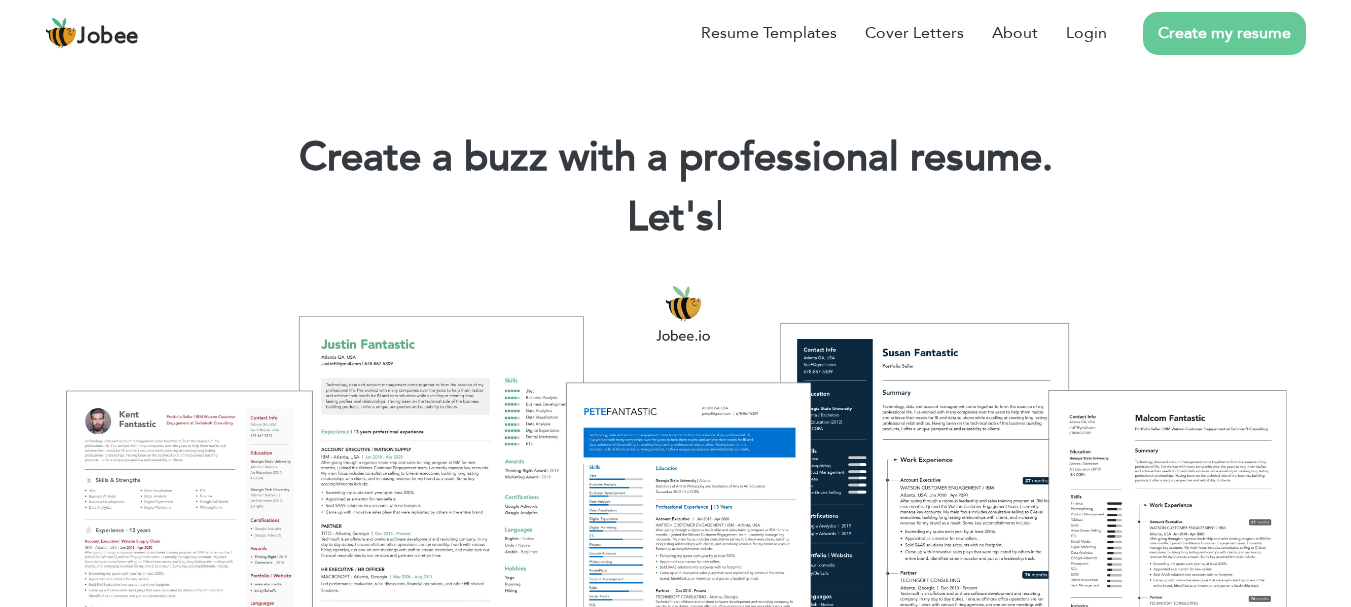 click on "Create my resume" at bounding box center (1224, 33) 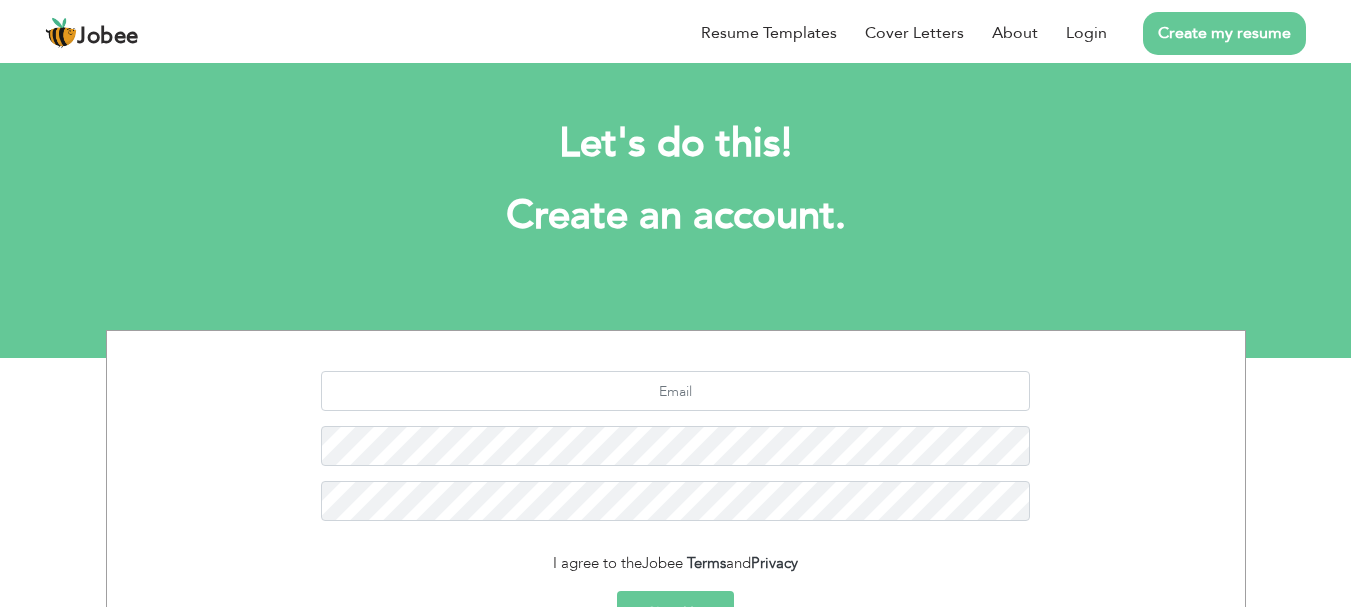 scroll, scrollTop: 0, scrollLeft: 0, axis: both 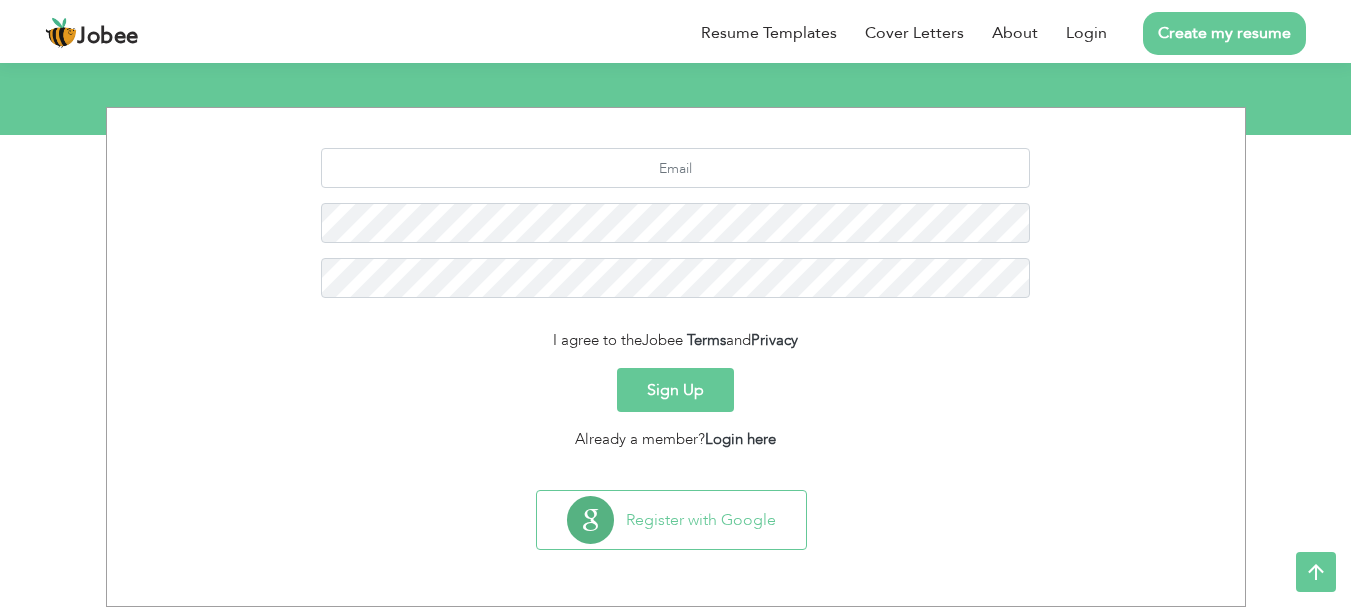 click on "Sign Up" at bounding box center (675, 390) 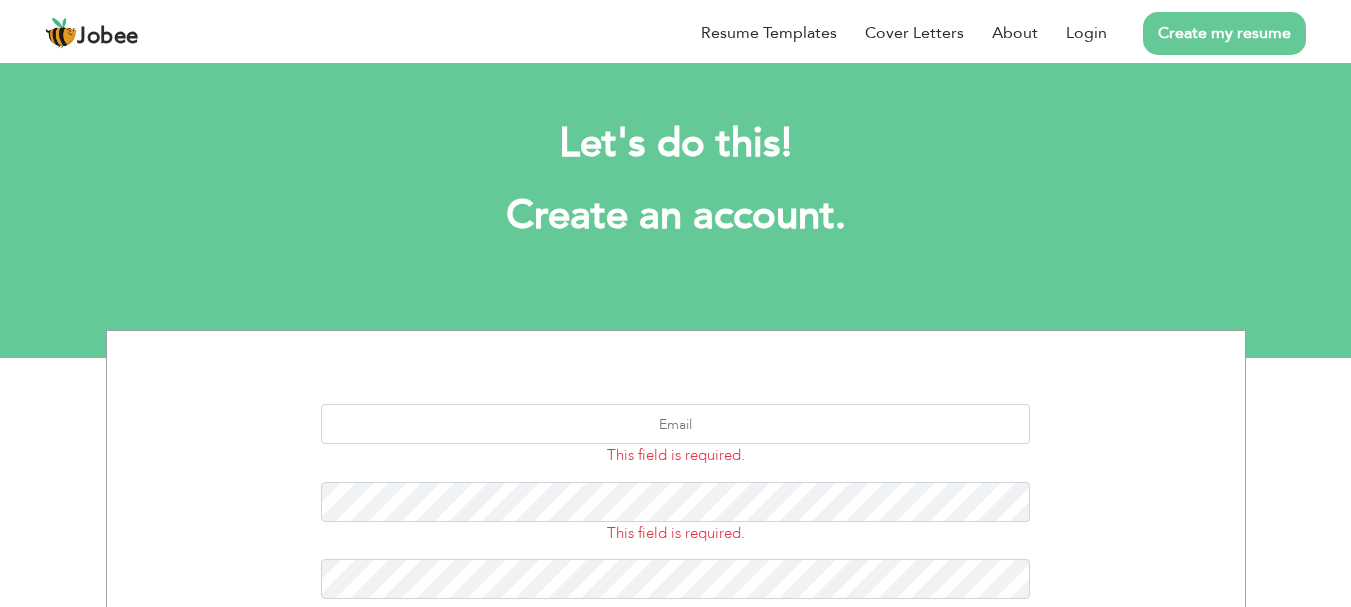 scroll, scrollTop: 0, scrollLeft: 0, axis: both 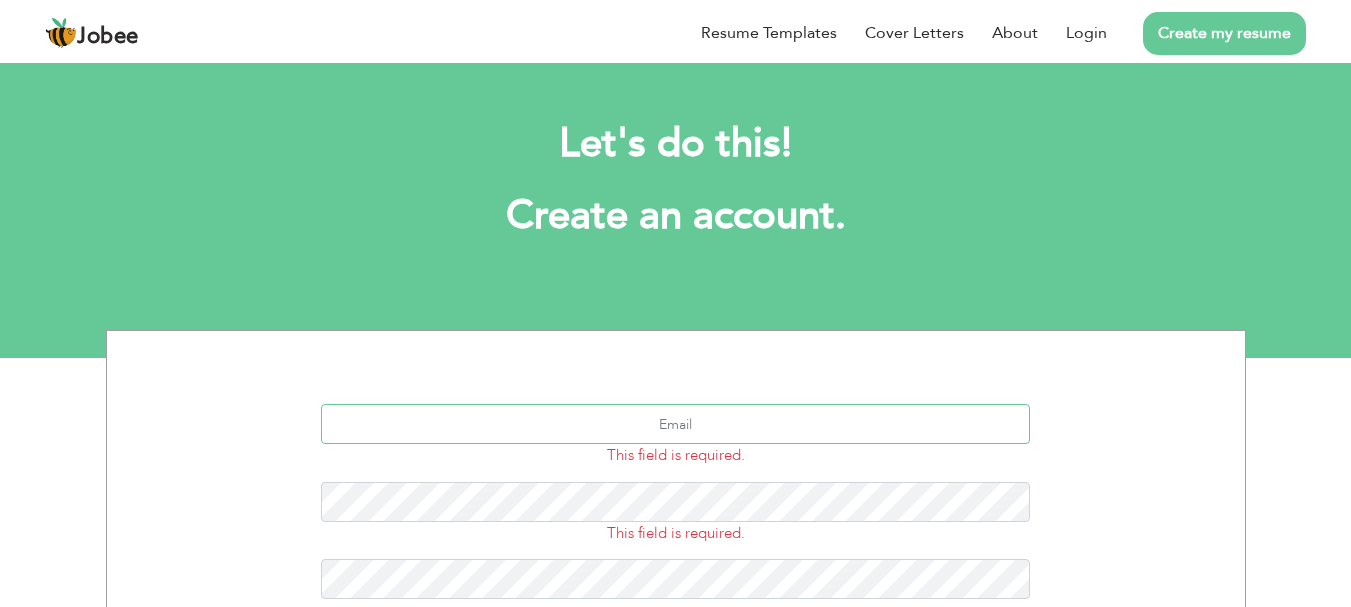 click at bounding box center [675, 424] 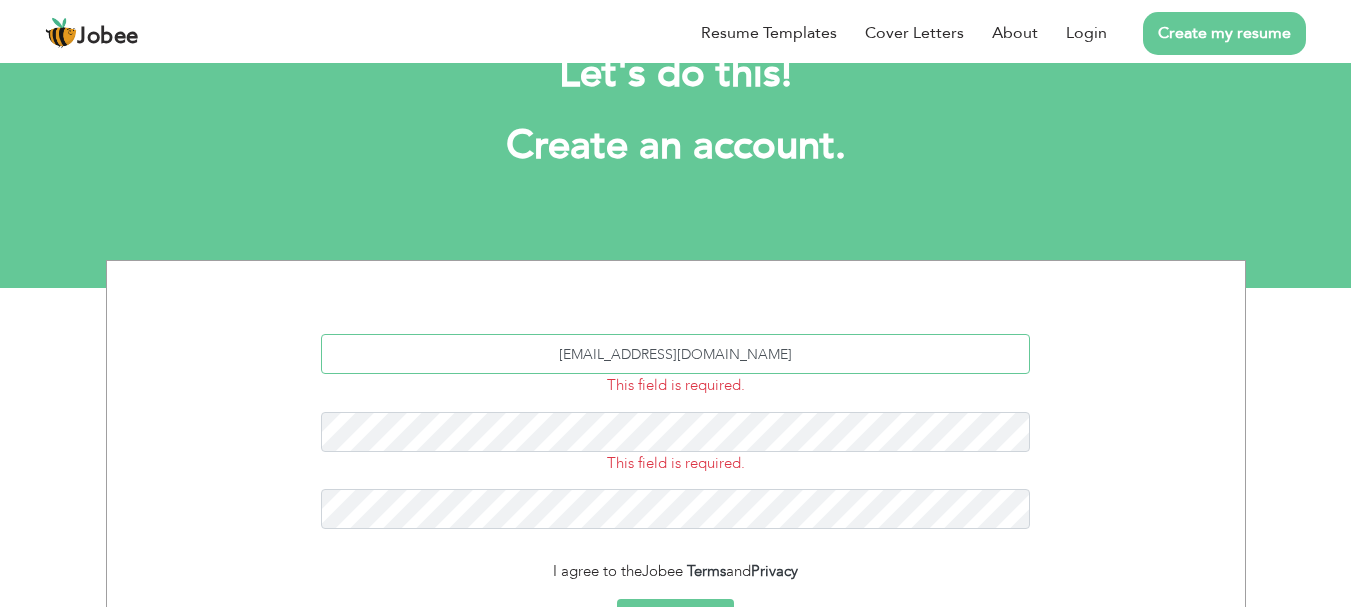 scroll, scrollTop: 78, scrollLeft: 0, axis: vertical 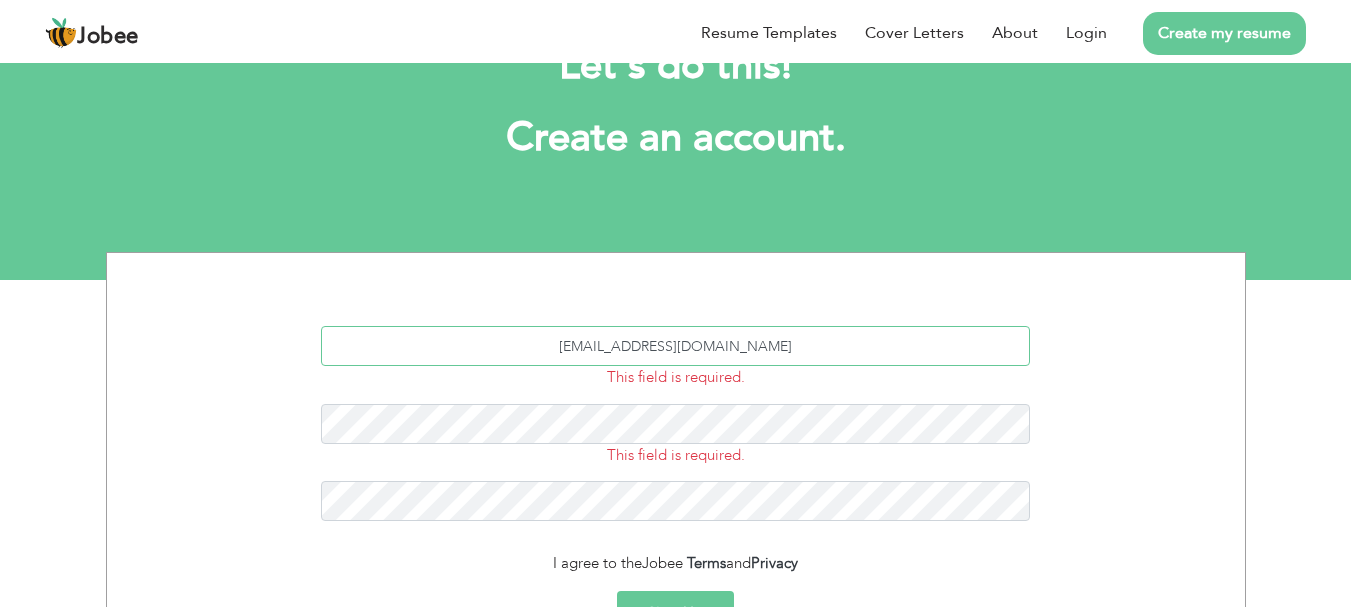 type on "[EMAIL_ADDRESS][DOMAIN_NAME]" 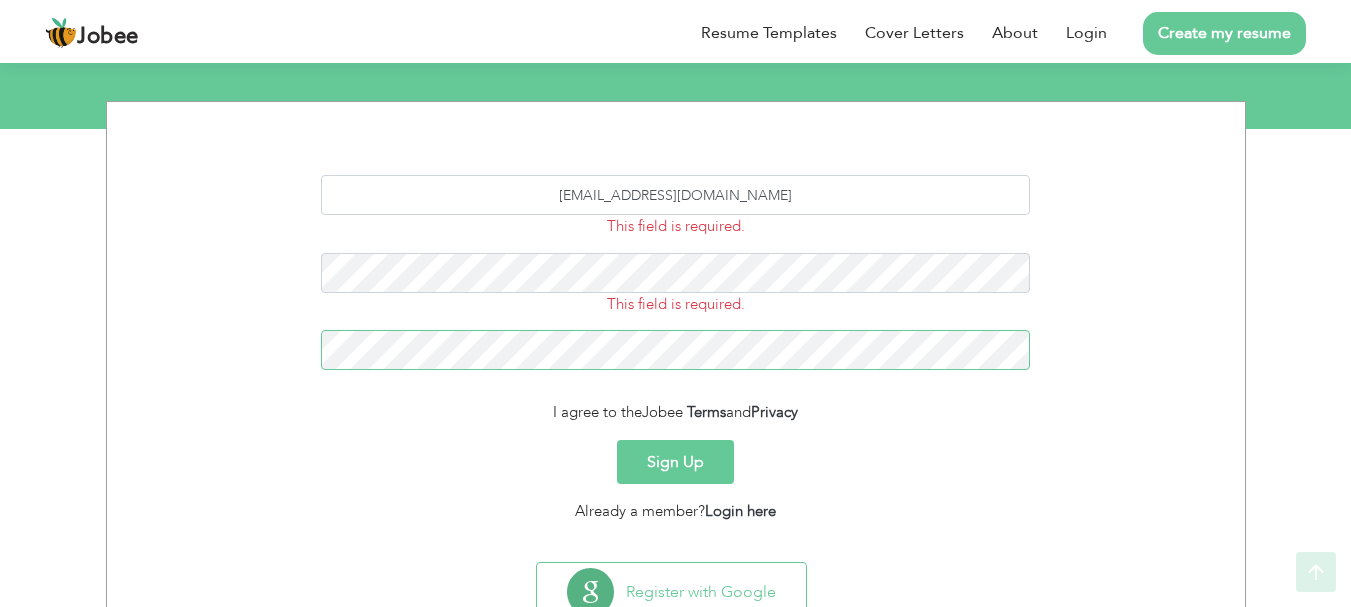 scroll, scrollTop: 301, scrollLeft: 0, axis: vertical 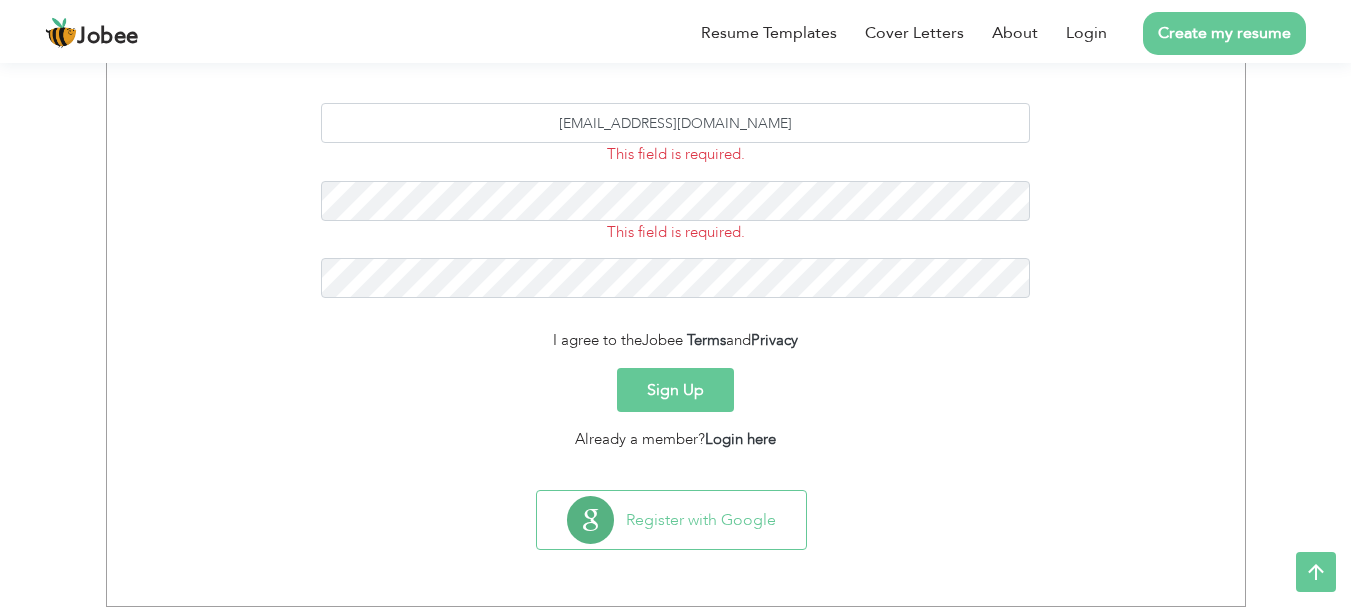 click on "Sign Up" at bounding box center [675, 390] 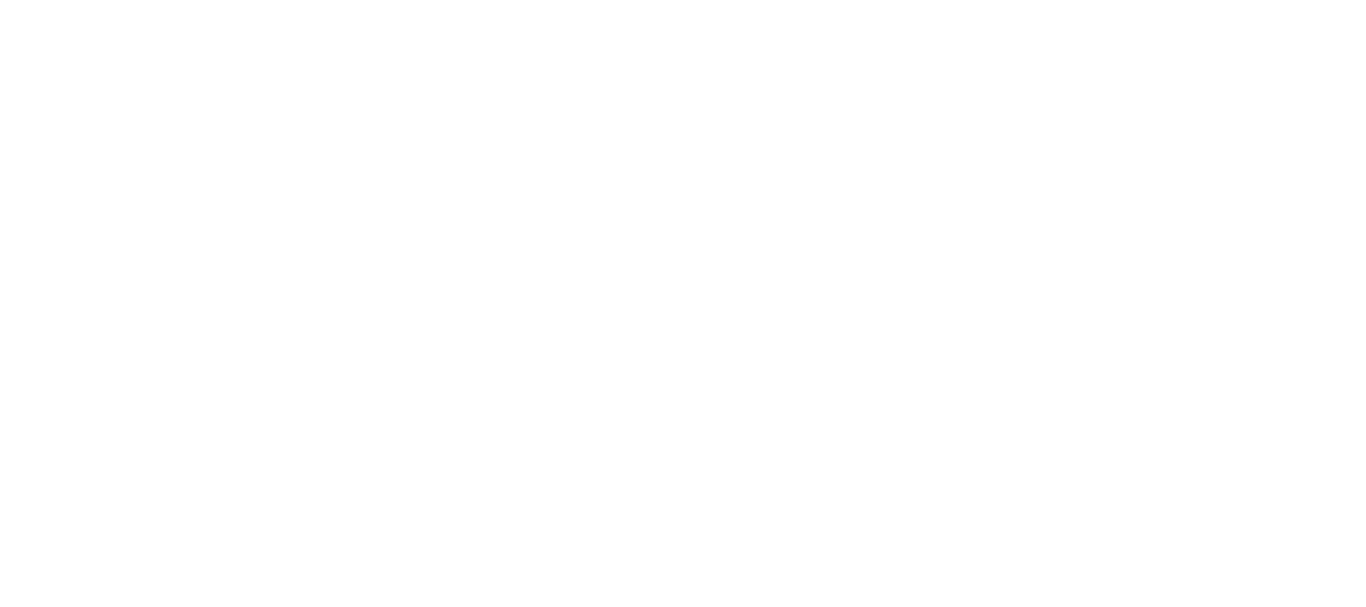 scroll, scrollTop: 0, scrollLeft: 0, axis: both 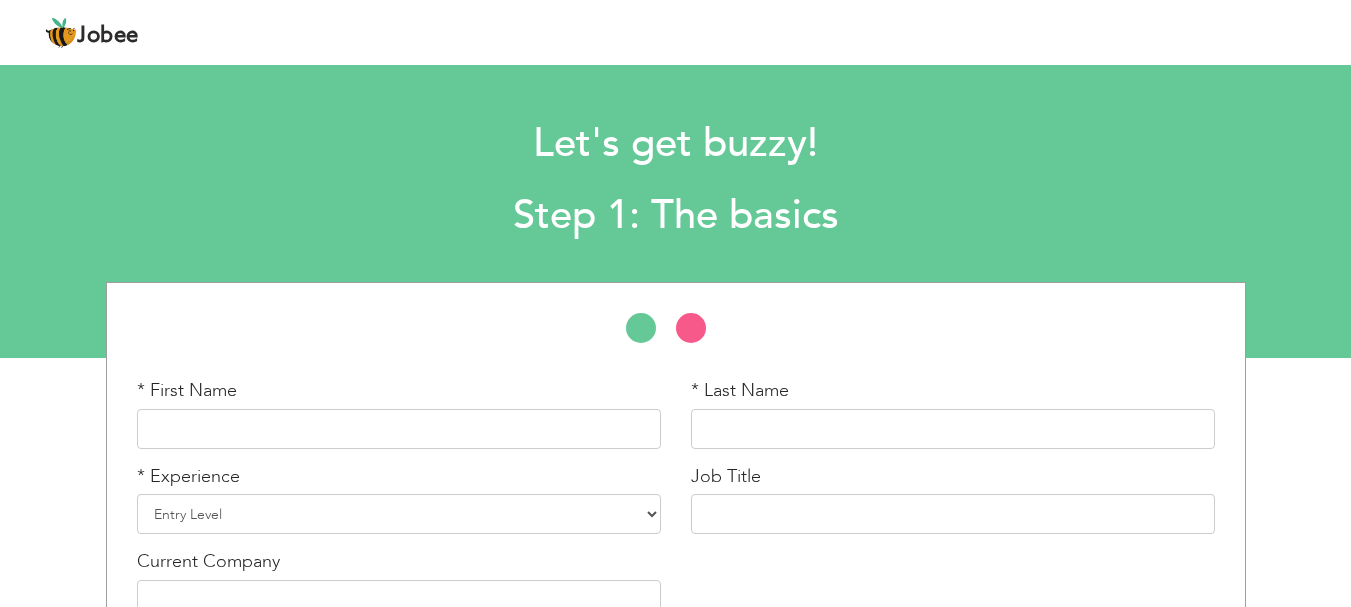 click on "Jobee" at bounding box center (108, 36) 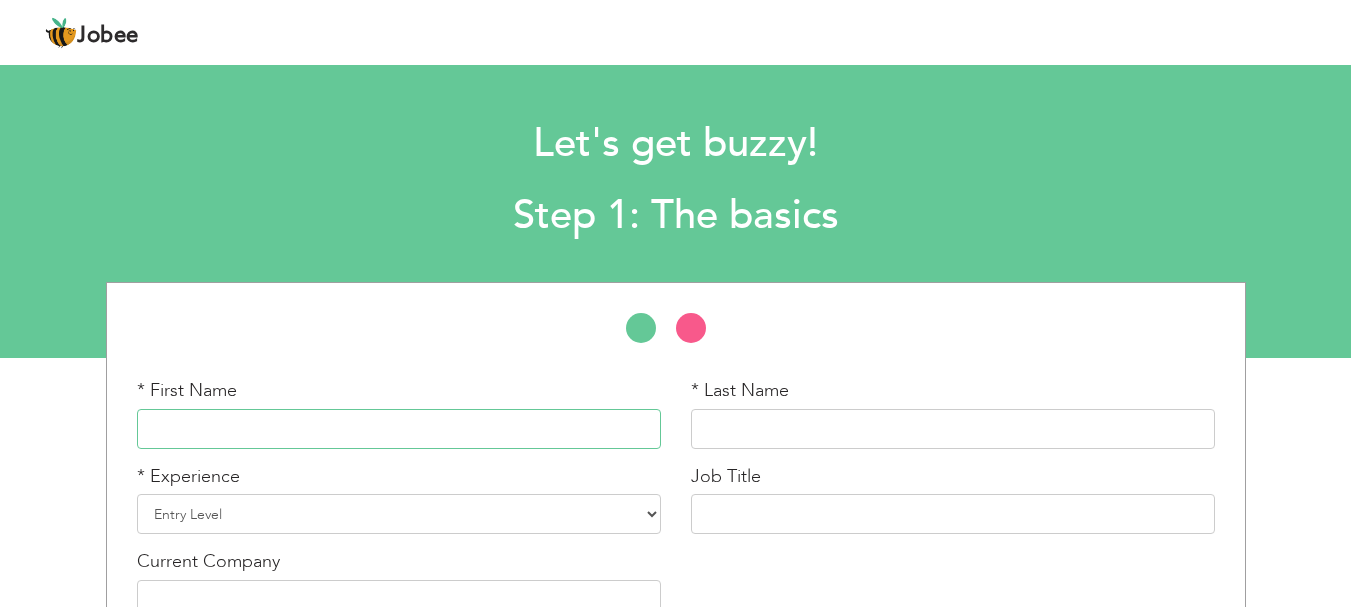 click at bounding box center (399, 429) 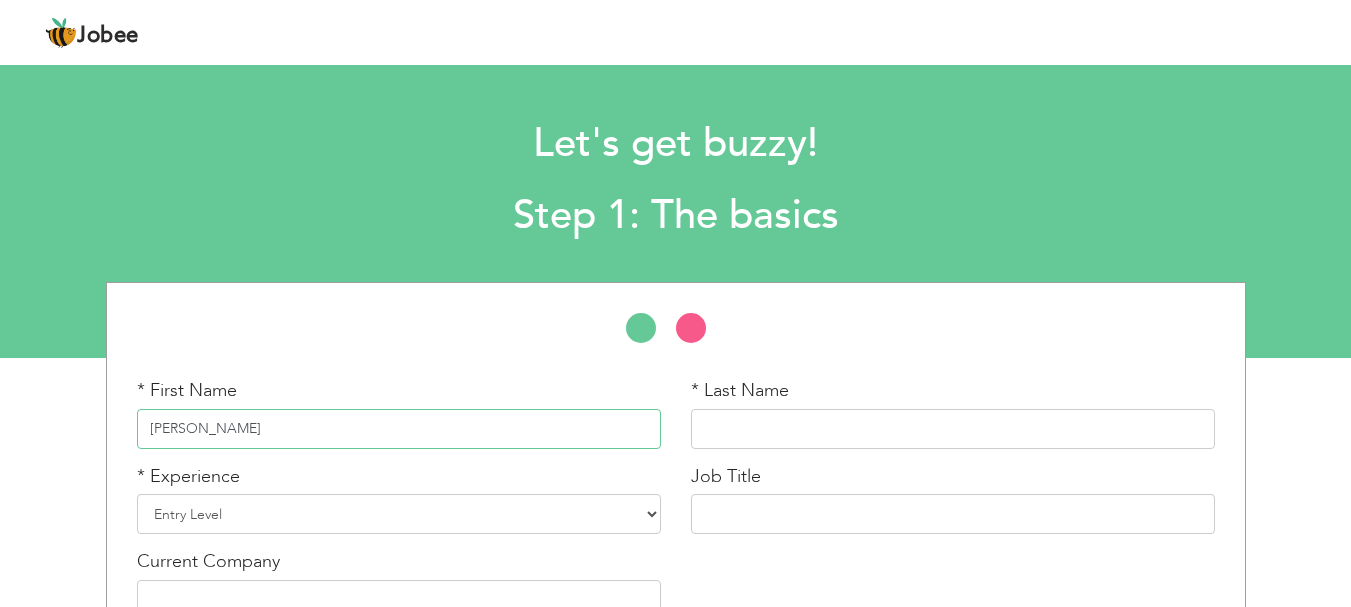 type on "Ali" 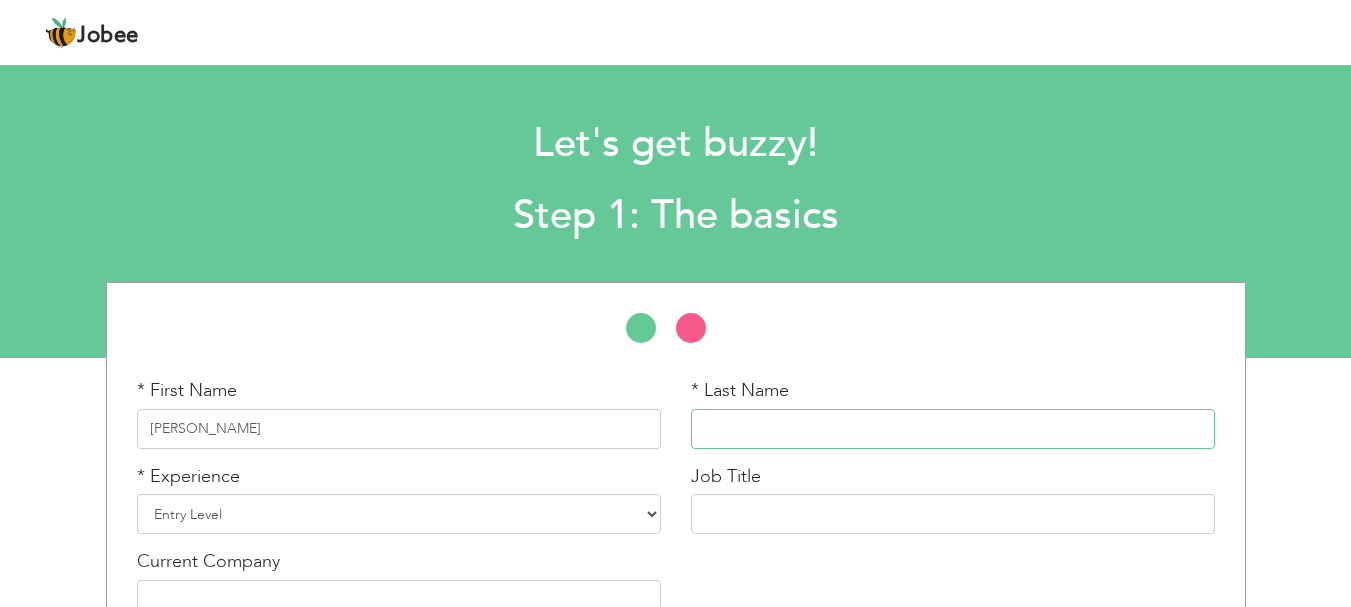 click at bounding box center [953, 429] 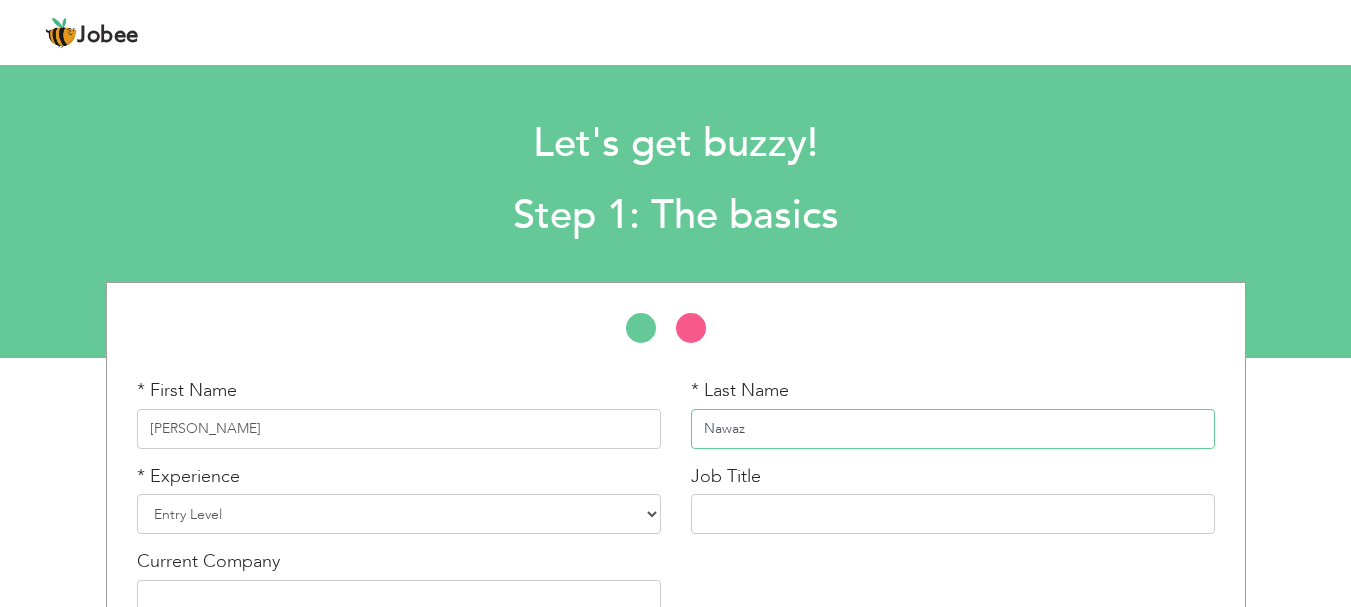 type on "Nawaz" 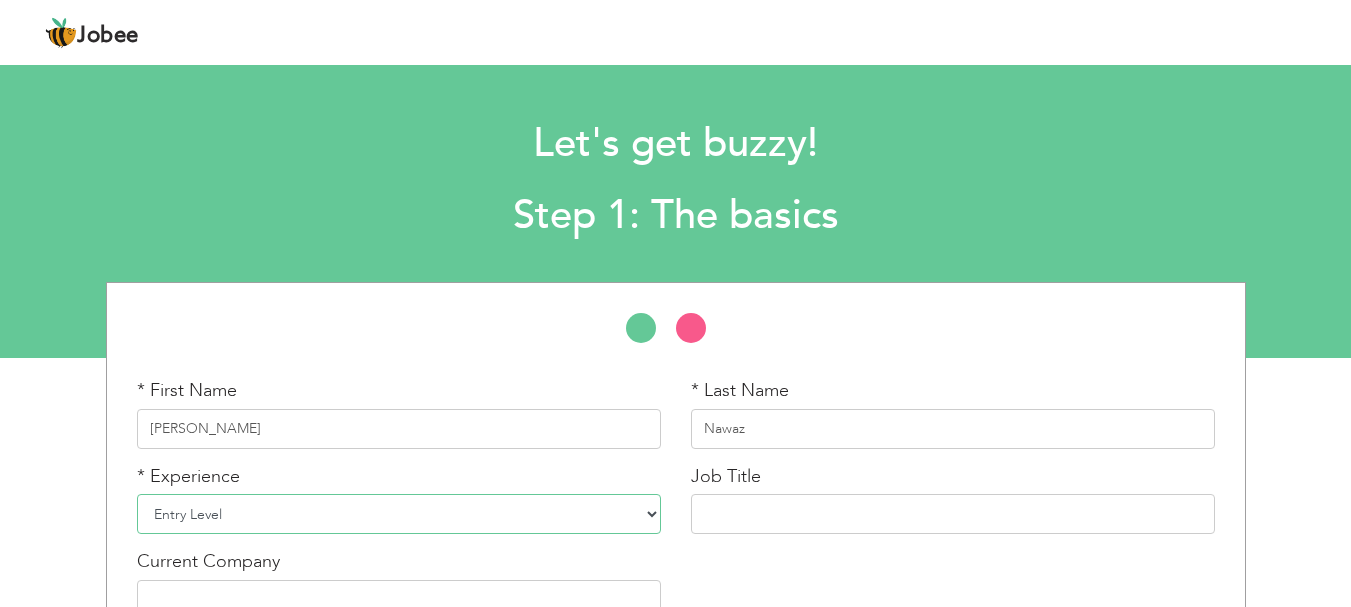 click on "Entry Level
Less than 1 Year
1 Year
2 Years
3 Years
4 Years
5 Years
6 Years
7 Years
8 Years
9 Years
10 Years
11 Years
12 Years
13 Years
14 Years
15 Years
16 Years
17 Years
18 Years
19 Years
20 Years
21 Years
22 Years
23 Years
24 Years
25 Years
26 Years
27 Years
28 Years
29 Years
30 Years
31 Years
32 Years
33 Years
34 Years
35 Years
More than 35 Years" at bounding box center [399, 514] 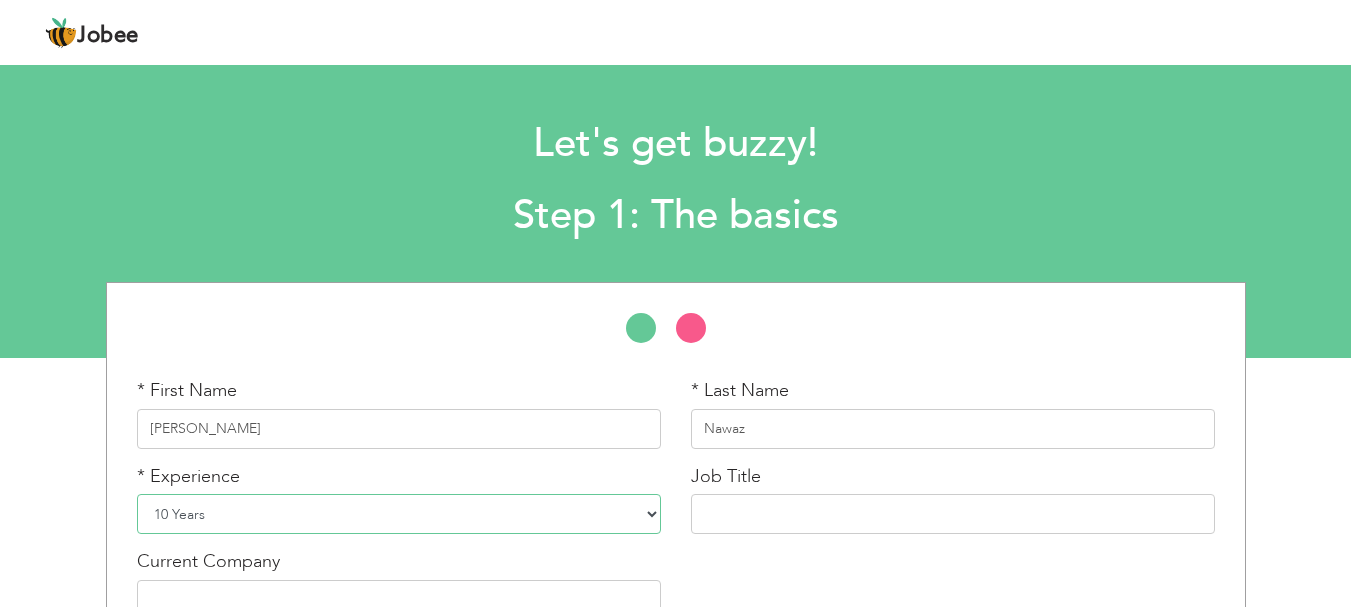 click on "Entry Level
Less than 1 Year
1 Year
2 Years
3 Years
4 Years
5 Years
6 Years
7 Years
8 Years
9 Years
10 Years
11 Years
12 Years
13 Years
14 Years
15 Years
16 Years
17 Years
18 Years
19 Years
20 Years
21 Years
22 Years
23 Years
24 Years
25 Years
26 Years
27 Years
28 Years
29 Years
30 Years
31 Years
32 Years
33 Years
34 Years
35 Years
More than 35 Years" at bounding box center [399, 514] 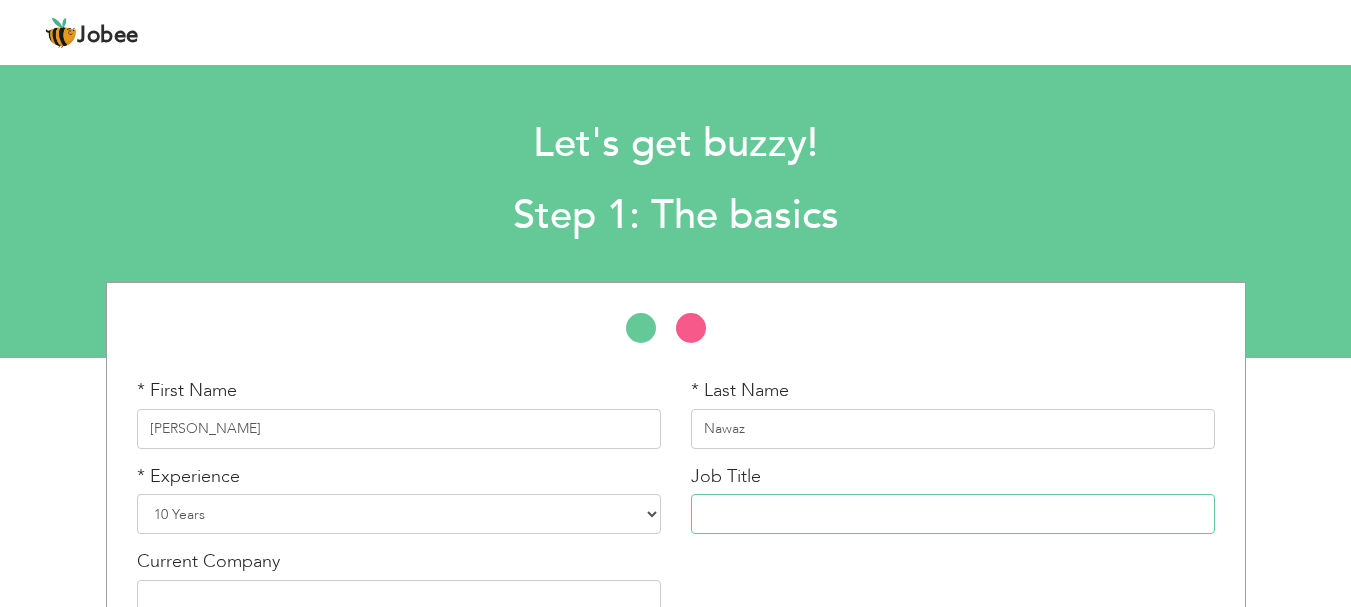 click at bounding box center (953, 514) 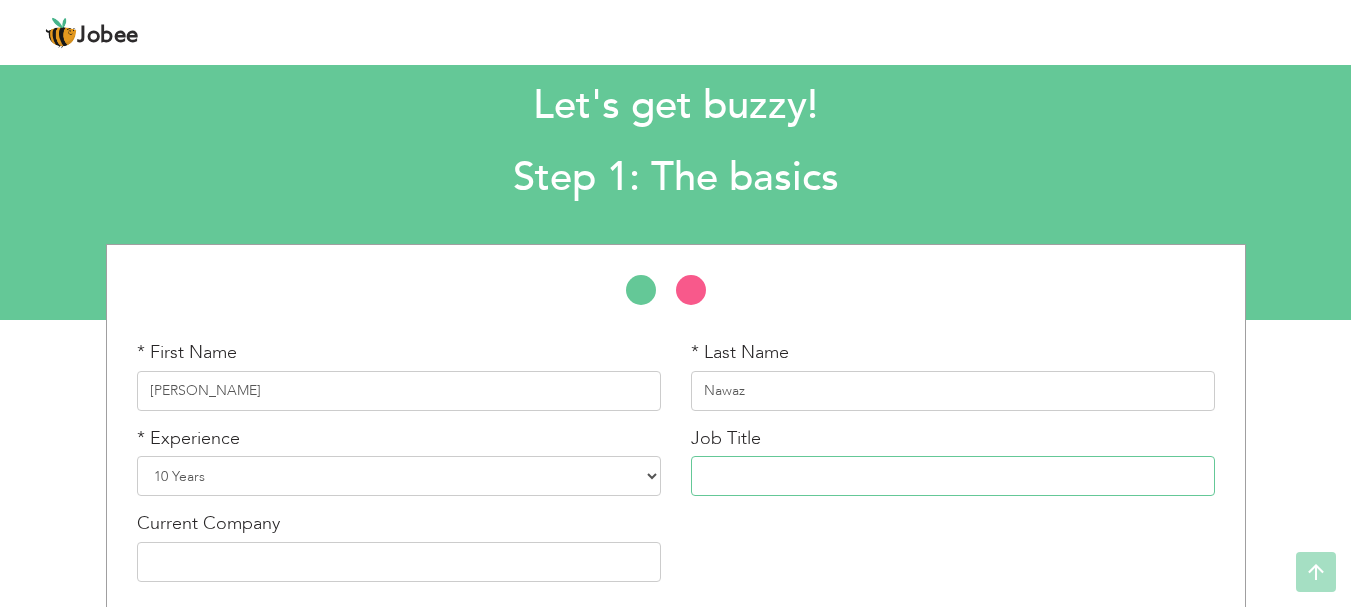 scroll, scrollTop: 0, scrollLeft: 0, axis: both 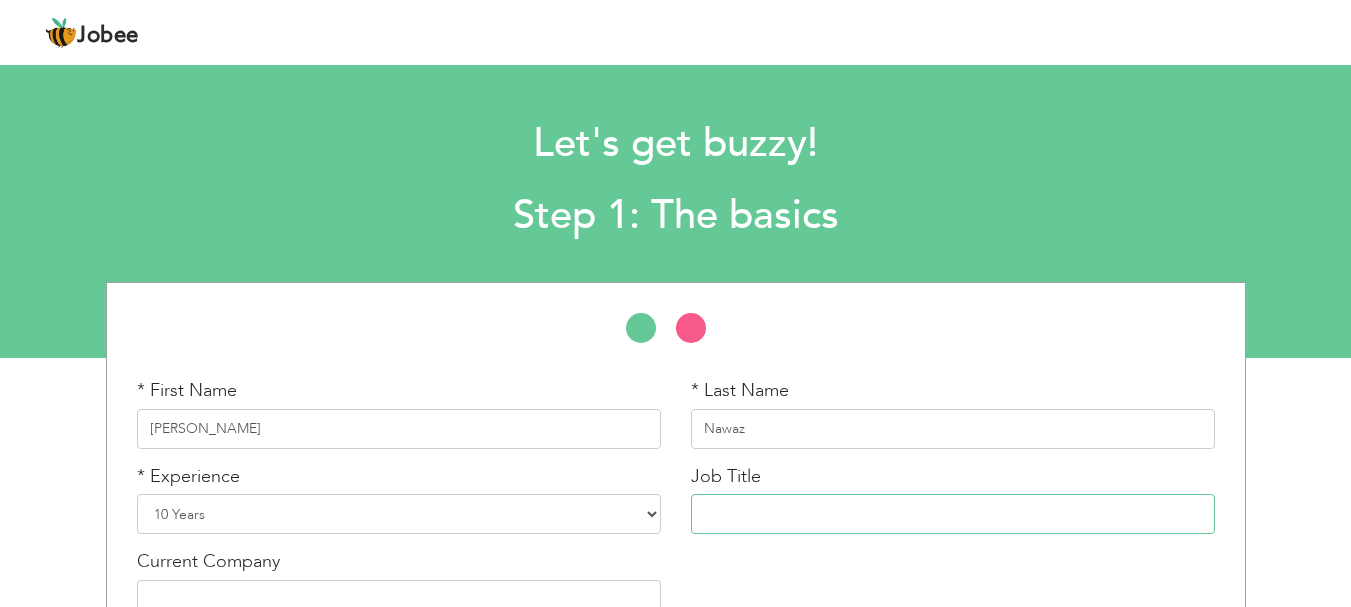 paste on "Relationship Manager -Agri Finance" 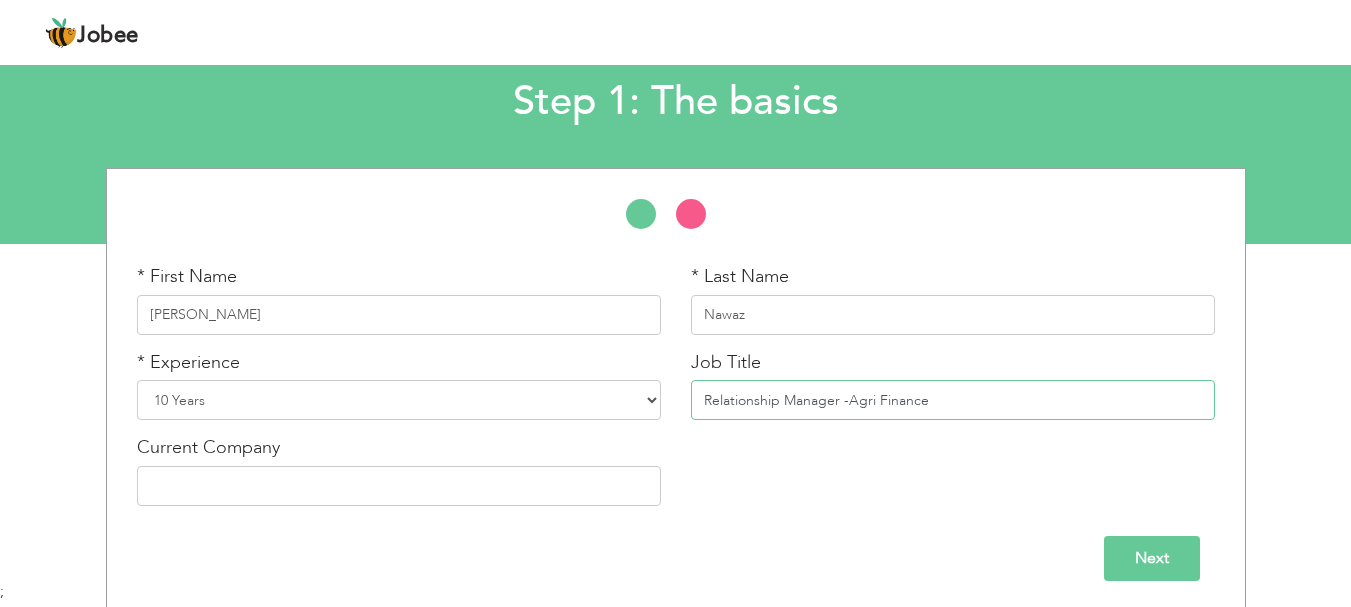 scroll, scrollTop: 119, scrollLeft: 0, axis: vertical 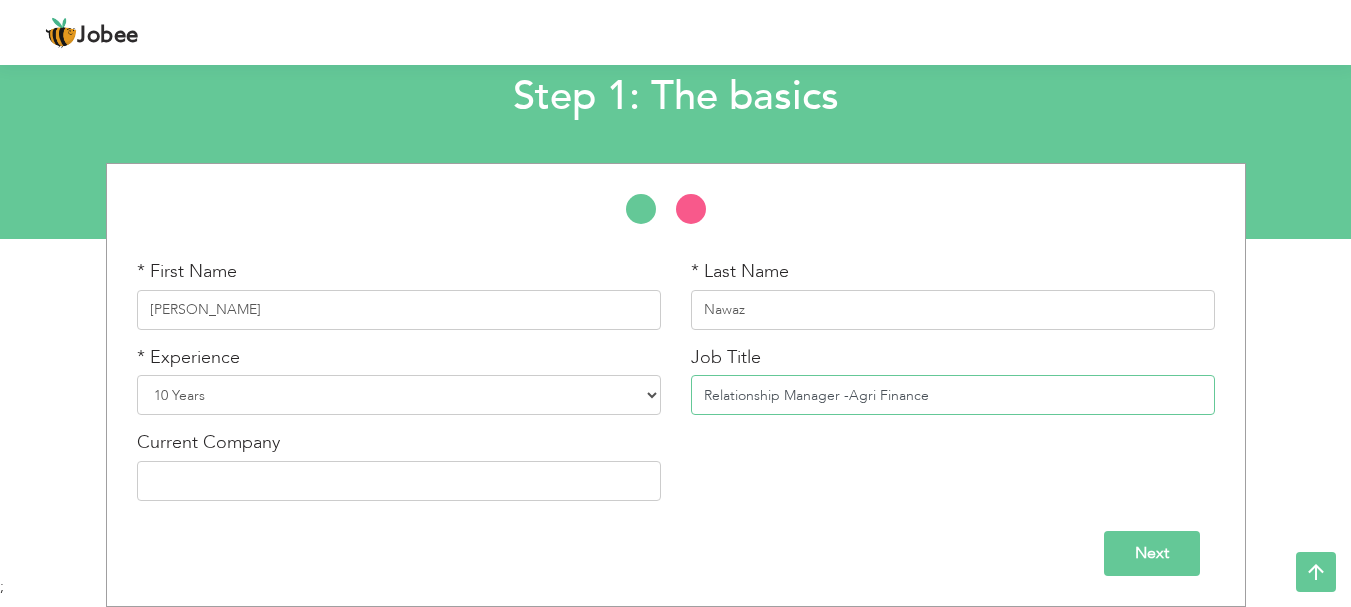 type on "Relationship Manager -Agri Finance" 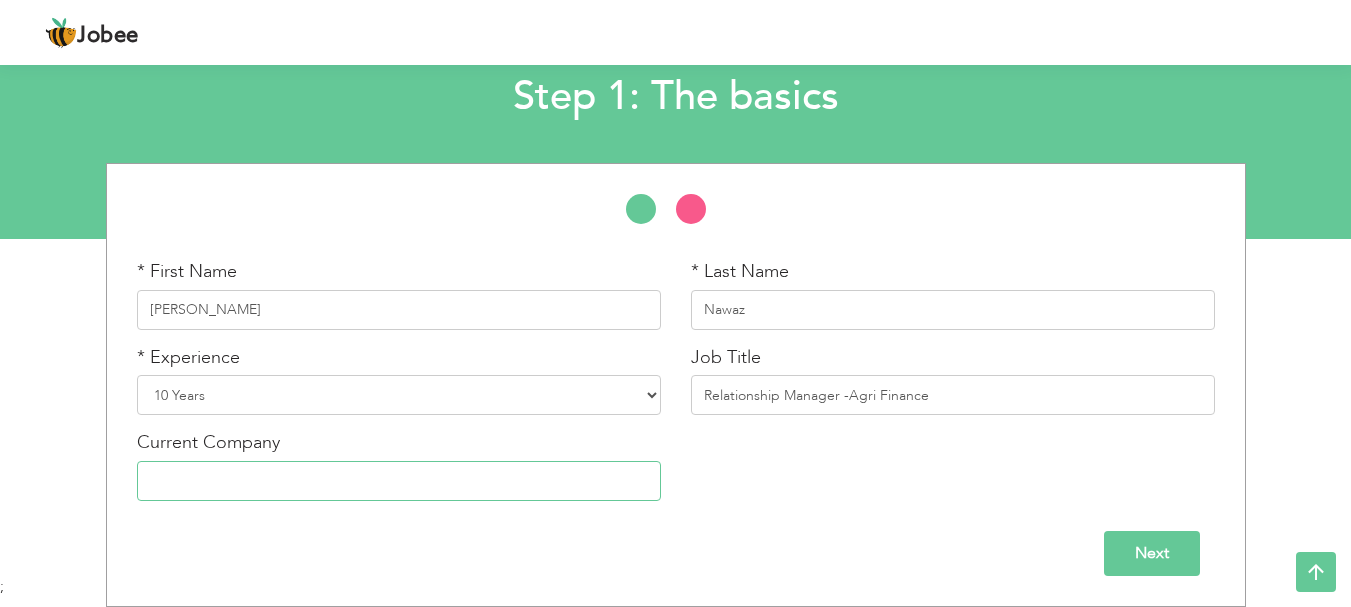 click at bounding box center [399, 481] 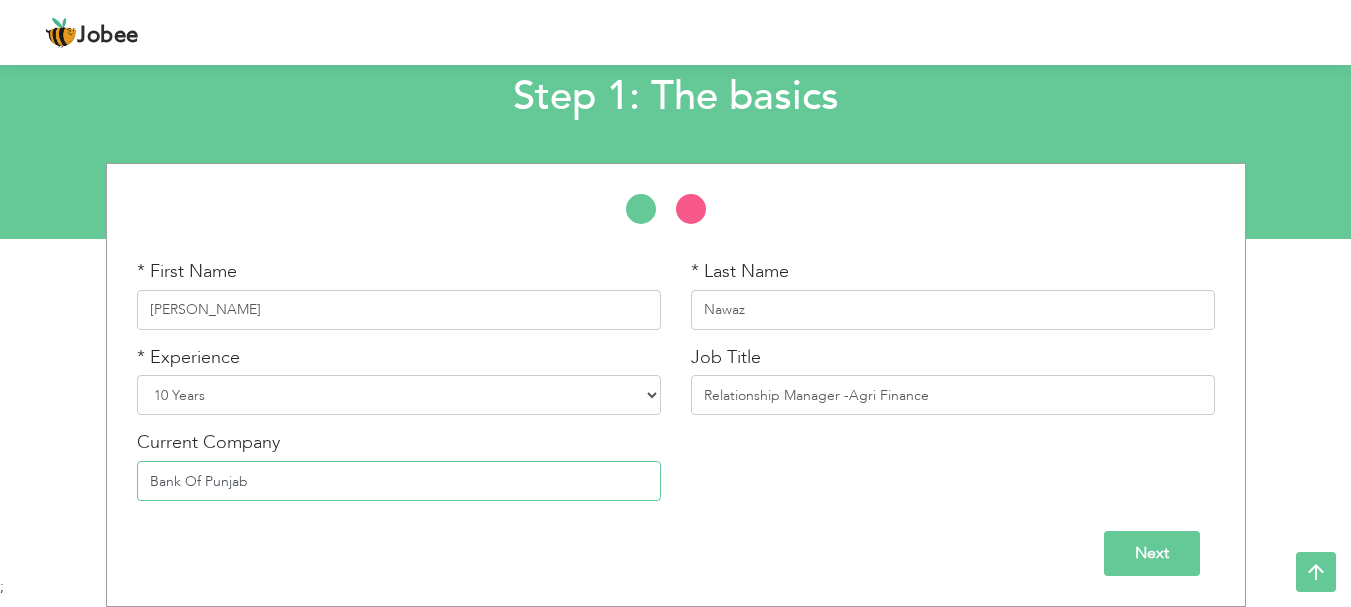 type on "Bank Of Punjab" 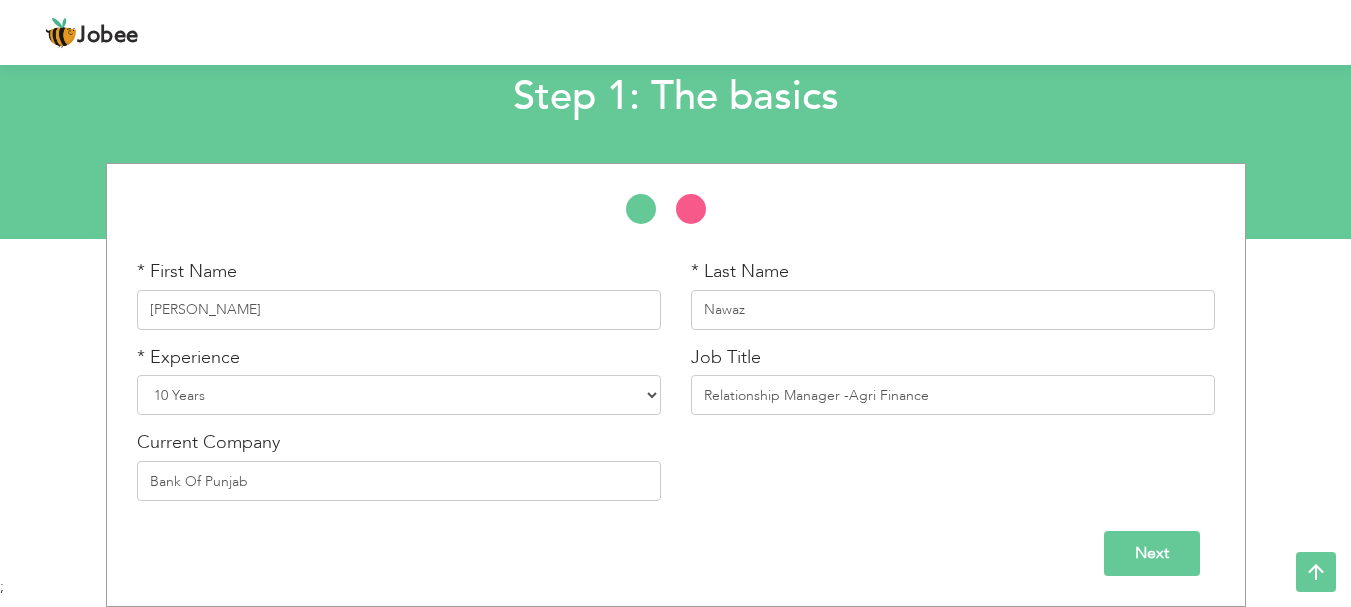 click on "Next" at bounding box center [1152, 553] 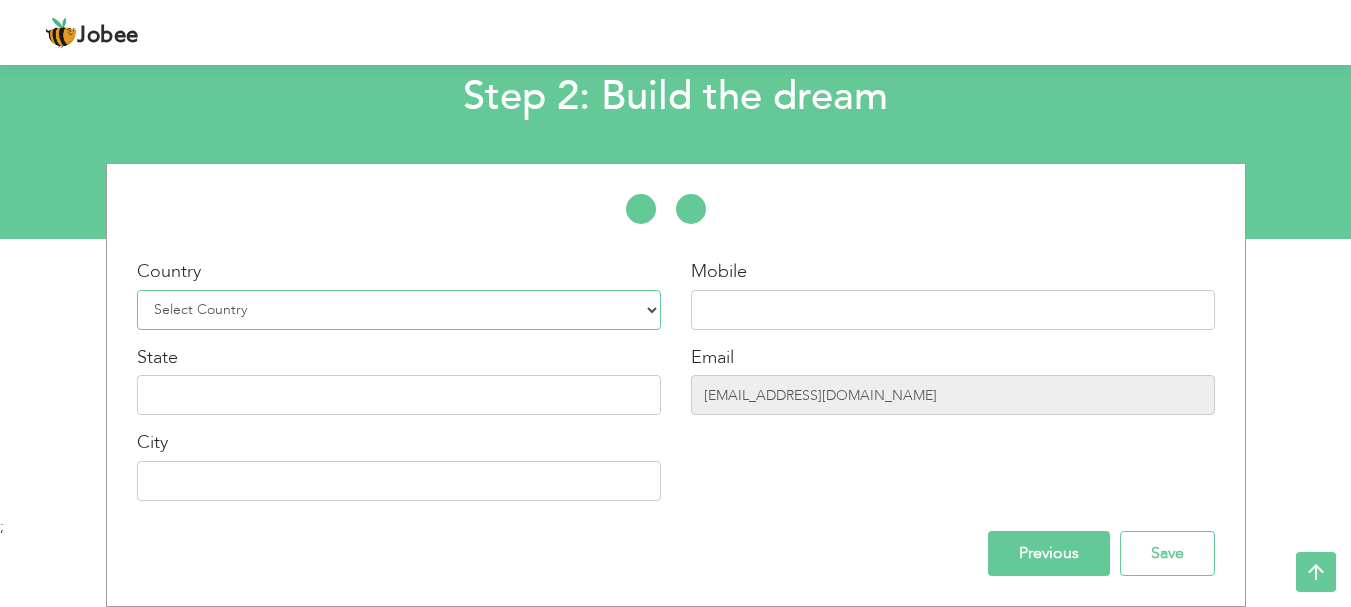 click on "Select Country
Afghanistan
Albania
Algeria
American Samoa
Andorra
Angola
Anguilla
Antarctica
Antigua and Barbuda
Argentina
Armenia
Aruba
Australia
Austria
Azerbaijan
Bahamas
Bahrain
Bangladesh
Barbados
Belarus
Belgium
Belize
Benin
Bermuda
Bhutan
Bolivia
Bosnia-Herzegovina
Botswana
Bouvet Island
Brazil
British Indian Ocean Territory
Brunei Darussalam
Bulgaria
Burkina Faso
Burundi
Cambodia
Cameroon
Canada
Cape Verde
Cayman Islands
Central African Republic
Chad
Chile
China
Christmas Island
Cocos (Keeling) Islands
Colombia
Comoros
Congo
Congo, Dem. Republic
Cook Islands
Costa Rica
Croatia
Cuba
Cyprus
Czech Rep
Denmark
Djibouti
Dominica
Dominican Republic
Ecuador
Egypt
El Salvador
Equatorial Guinea
Eritrea
Estonia
Ethiopia
European Union
Falkland Islands (Malvinas)
Faroe Islands
Fiji
Finland
France
French Guiana
French Southern Territories
Gabon
Gambia
Georgia" at bounding box center [399, 310] 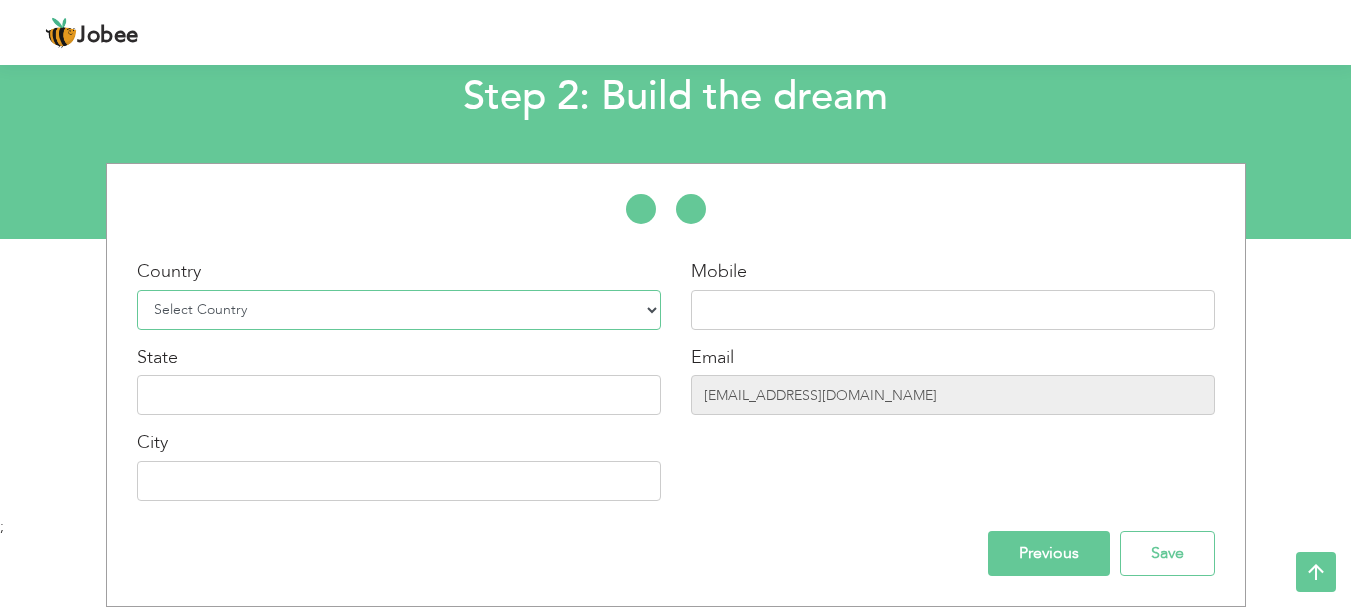 select on "166" 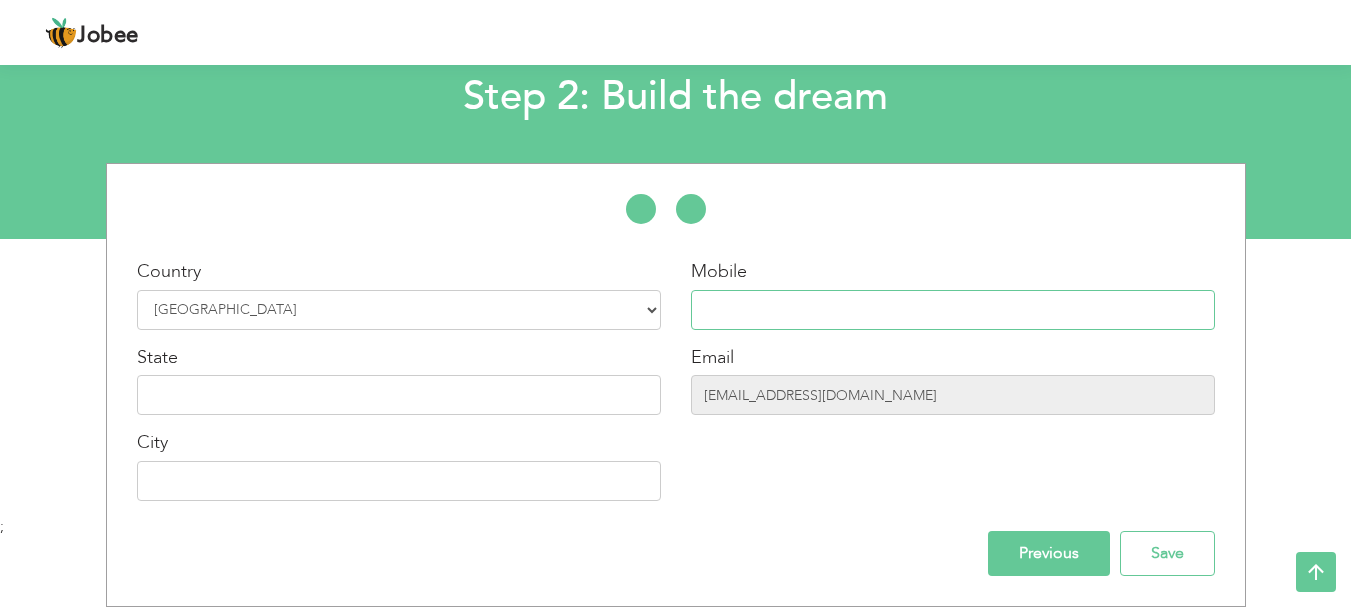 click at bounding box center [953, 310] 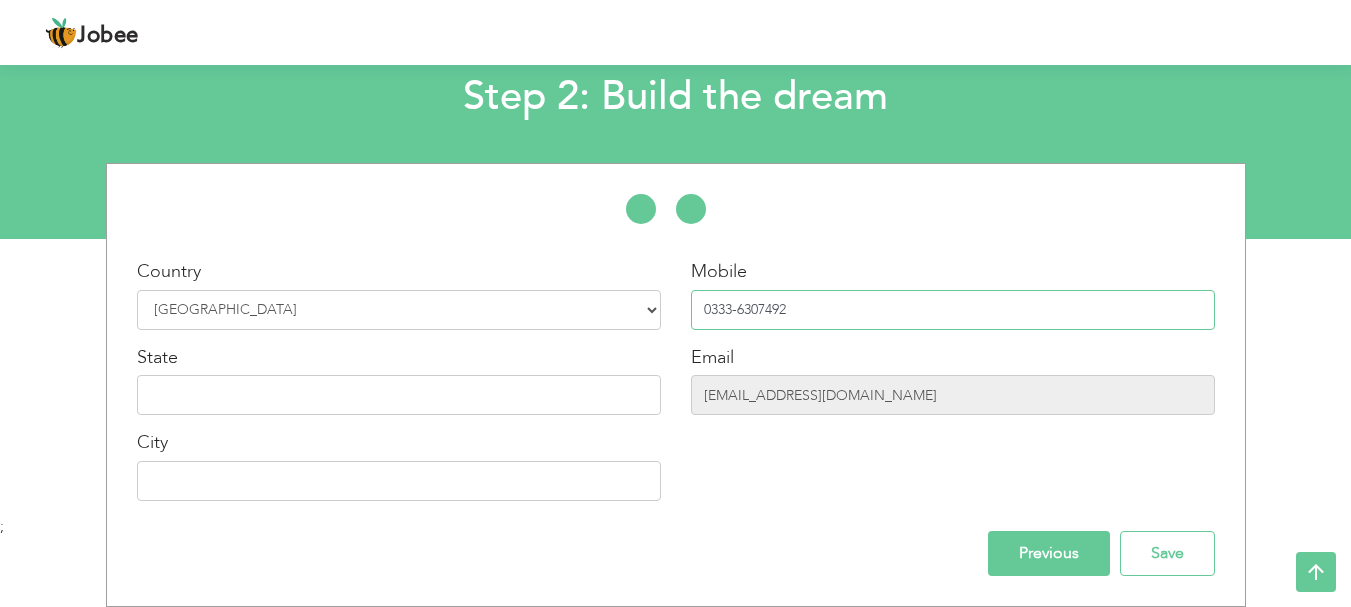 type on "0333-6307492" 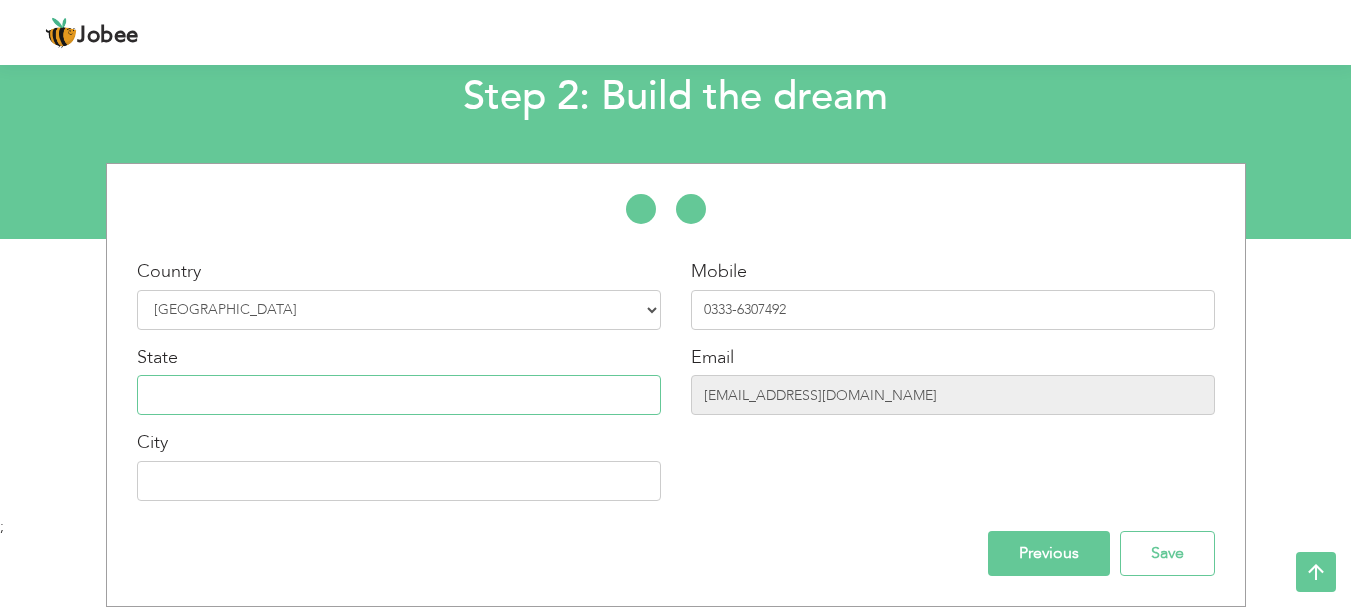 click at bounding box center (399, 395) 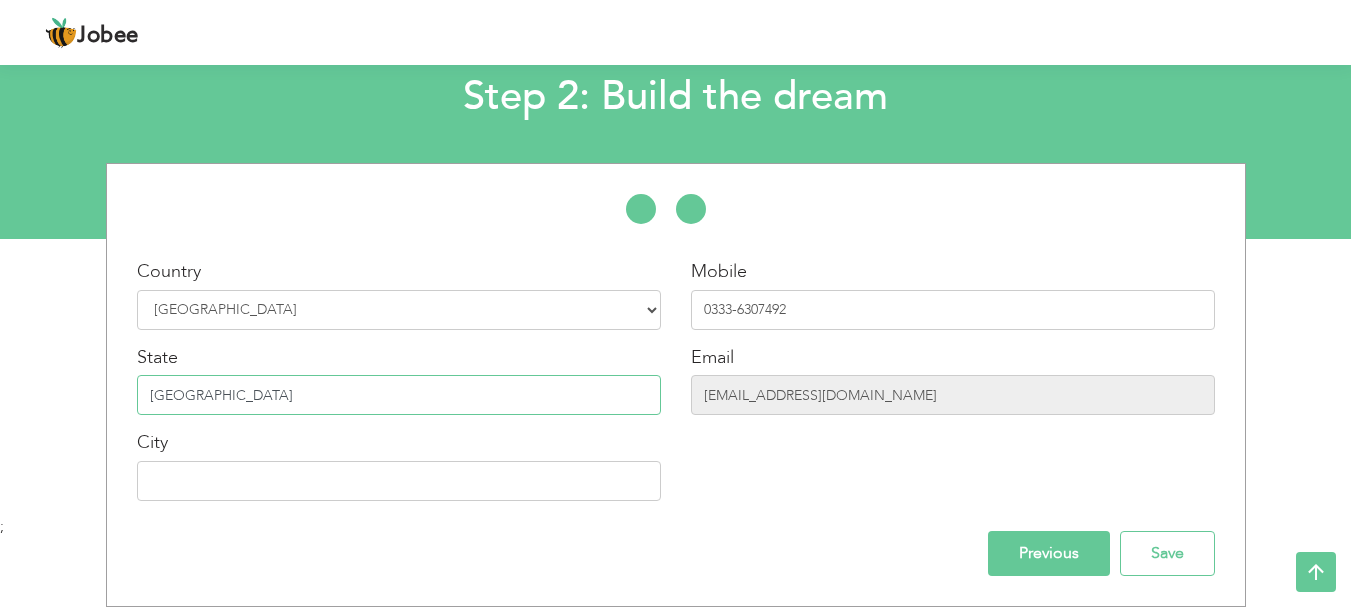 type on "Punjab" 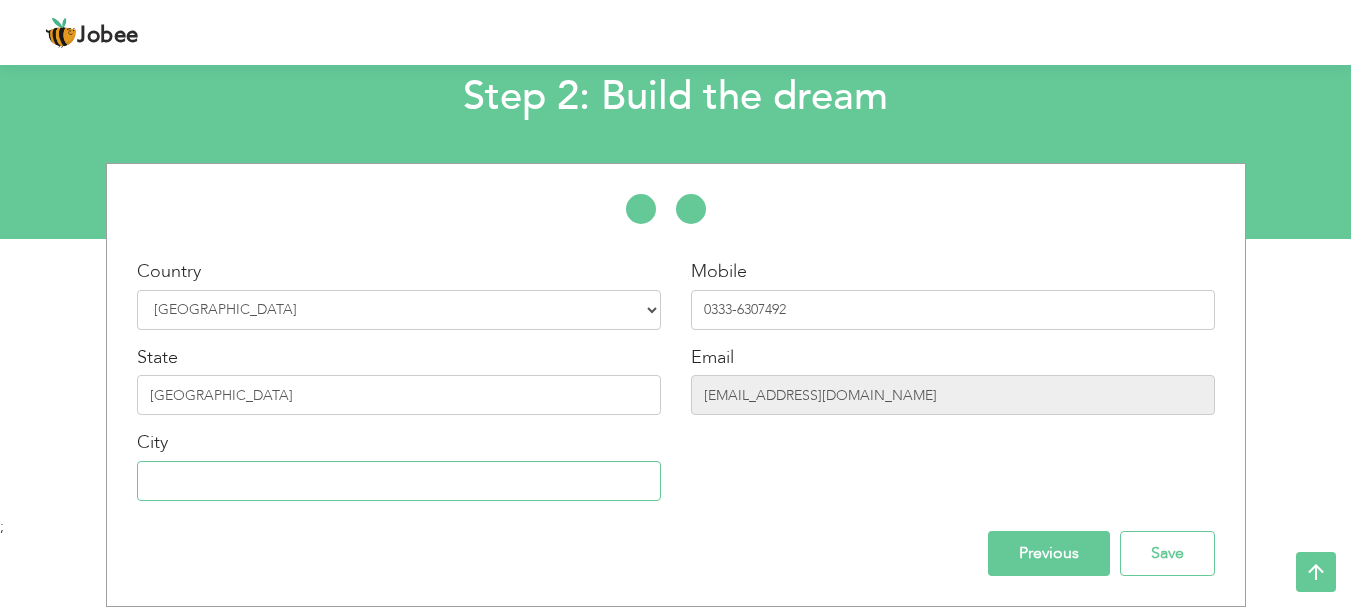 click at bounding box center [399, 481] 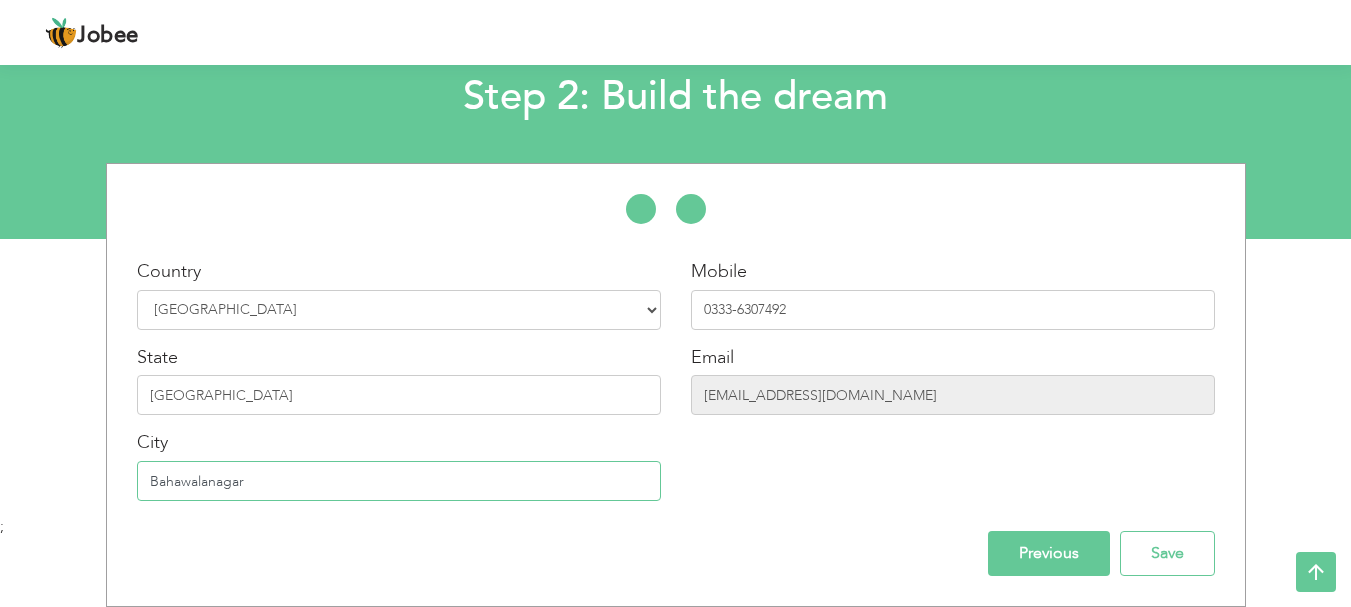 click on "Bahawalanagar" at bounding box center (399, 481) 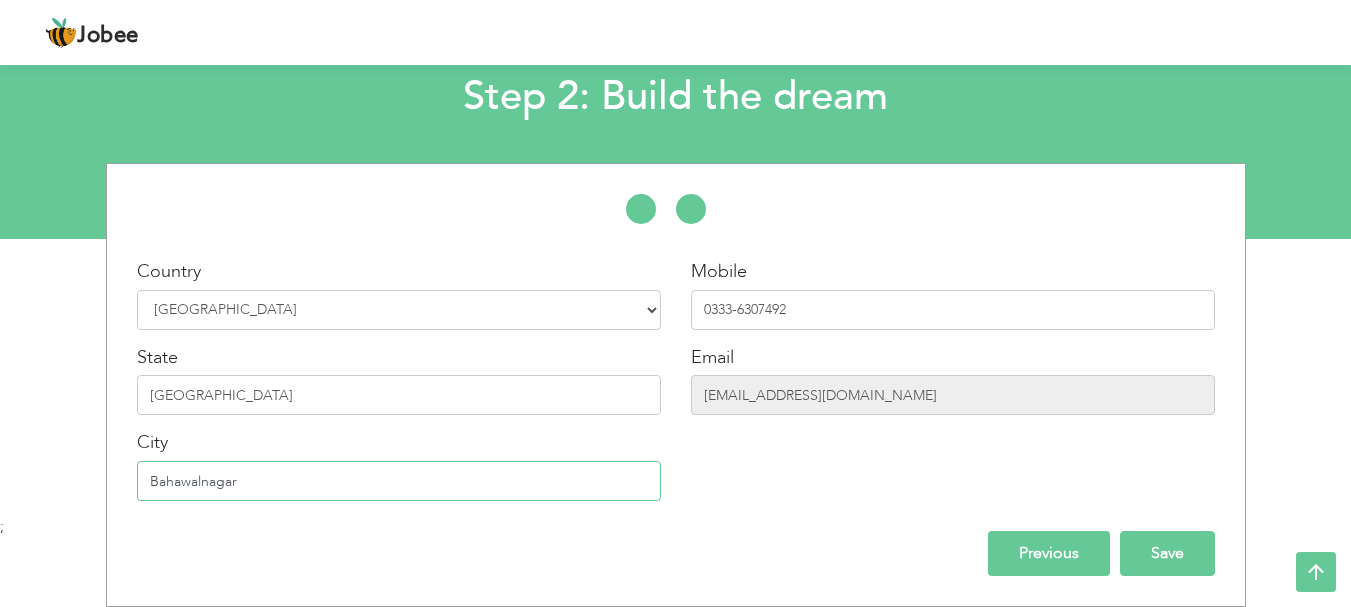 type on "Bahawalnagar" 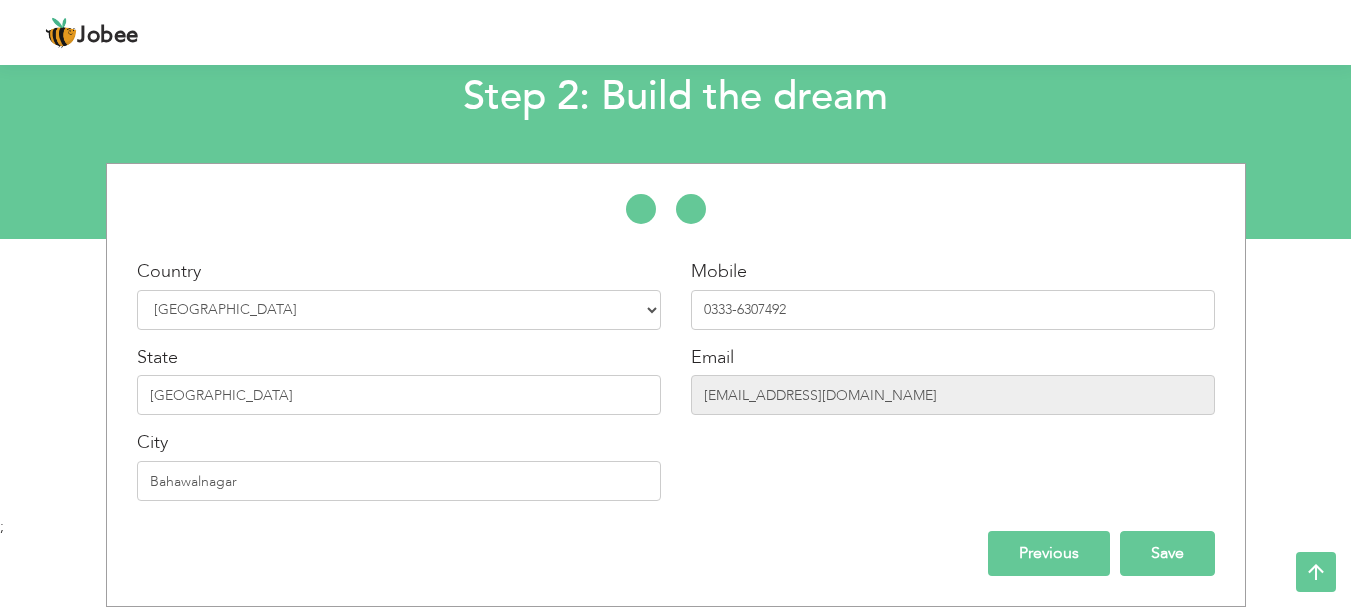 click on "Save" at bounding box center [1167, 553] 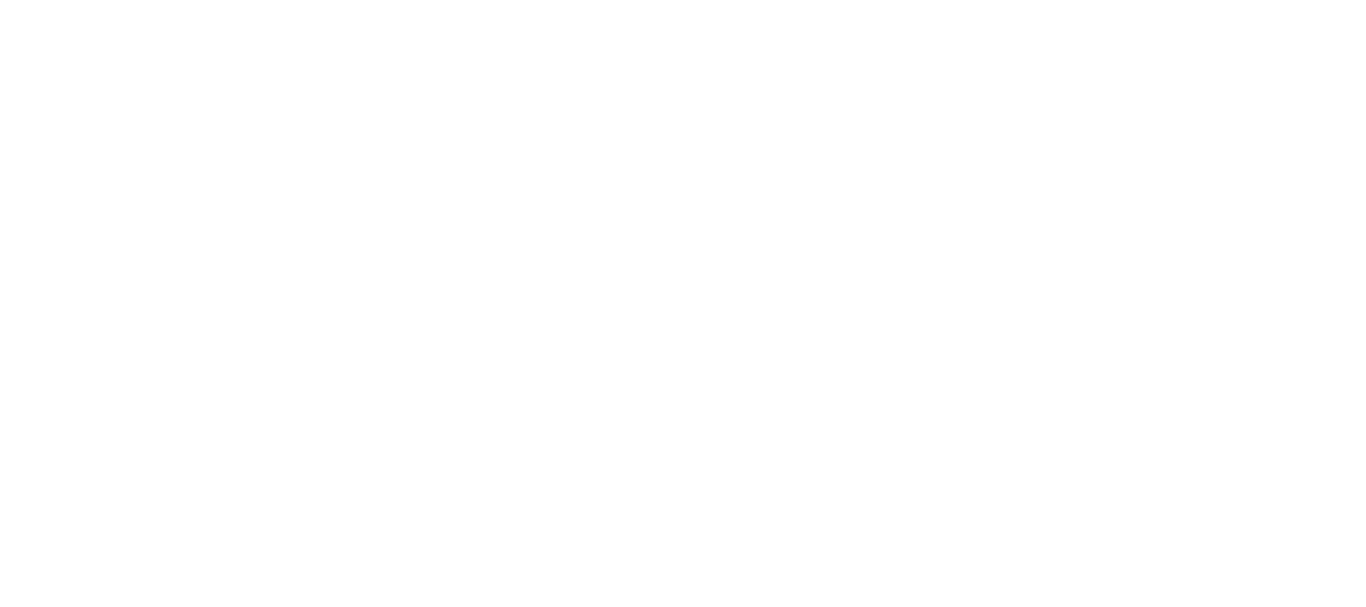 scroll, scrollTop: 0, scrollLeft: 0, axis: both 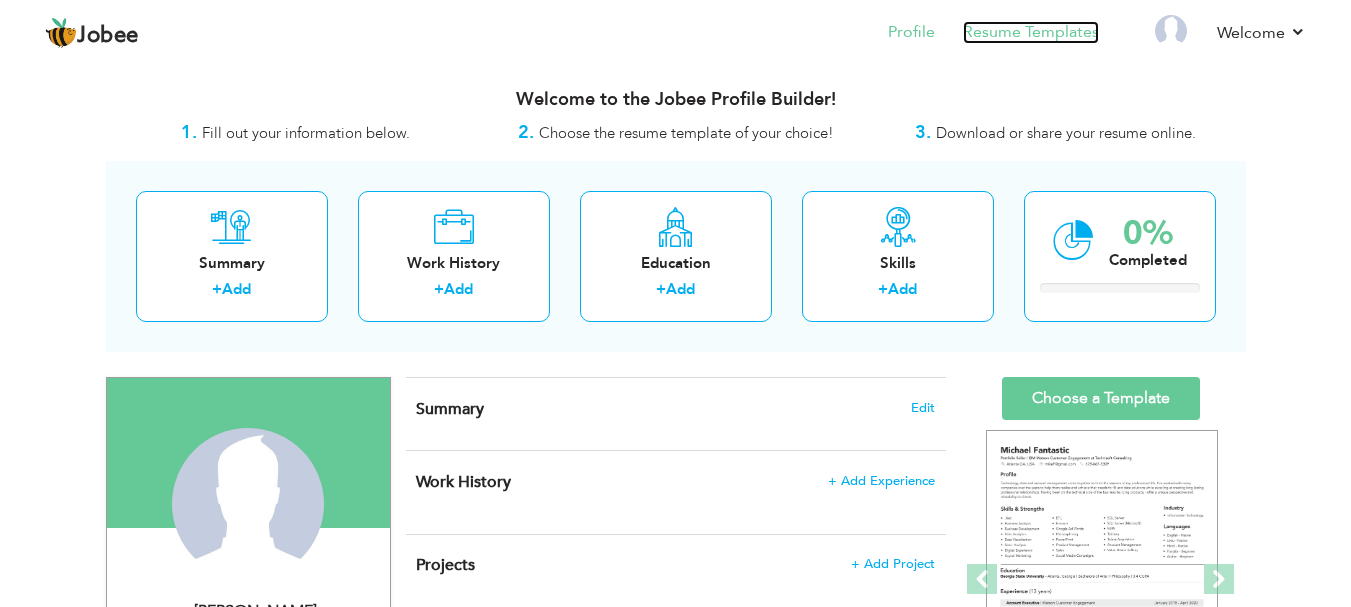 click on "Resume Templates" at bounding box center (1031, 32) 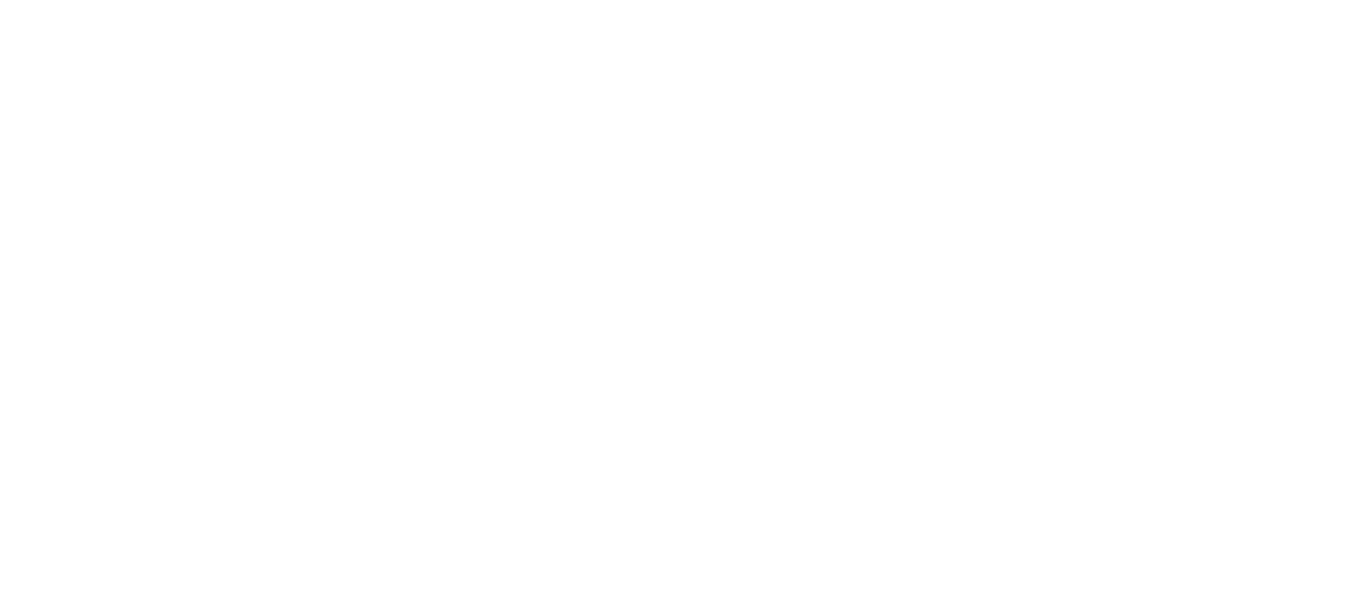 scroll, scrollTop: 0, scrollLeft: 0, axis: both 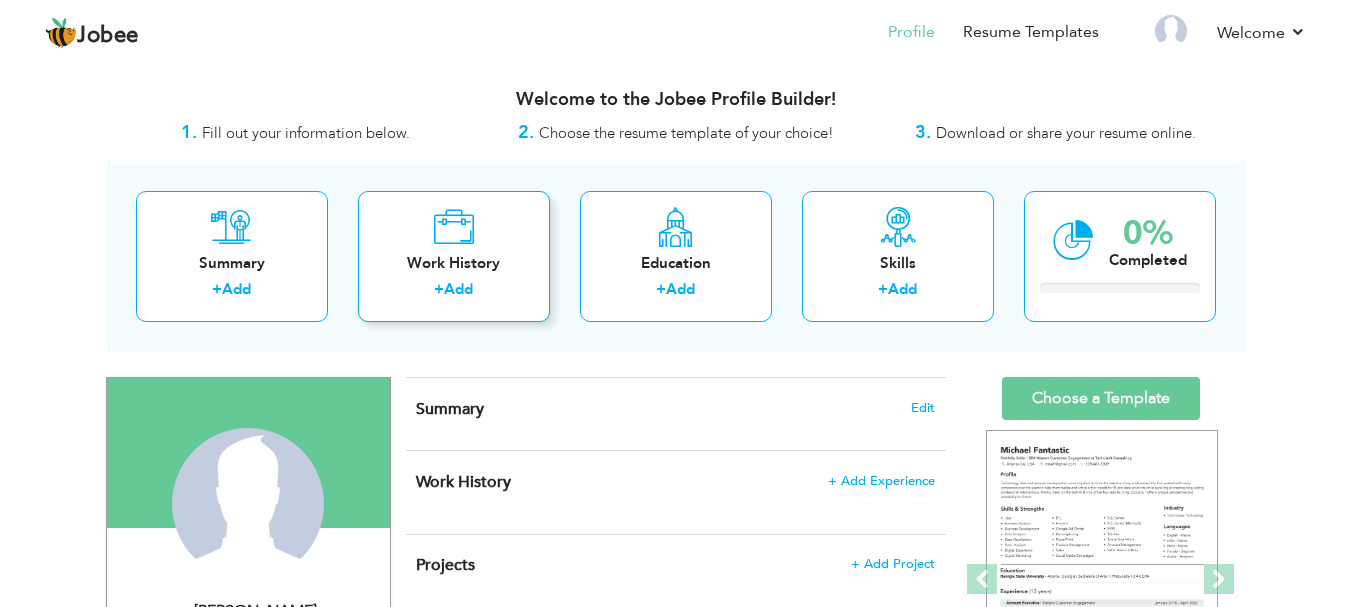 click on "Work History" at bounding box center [454, 263] 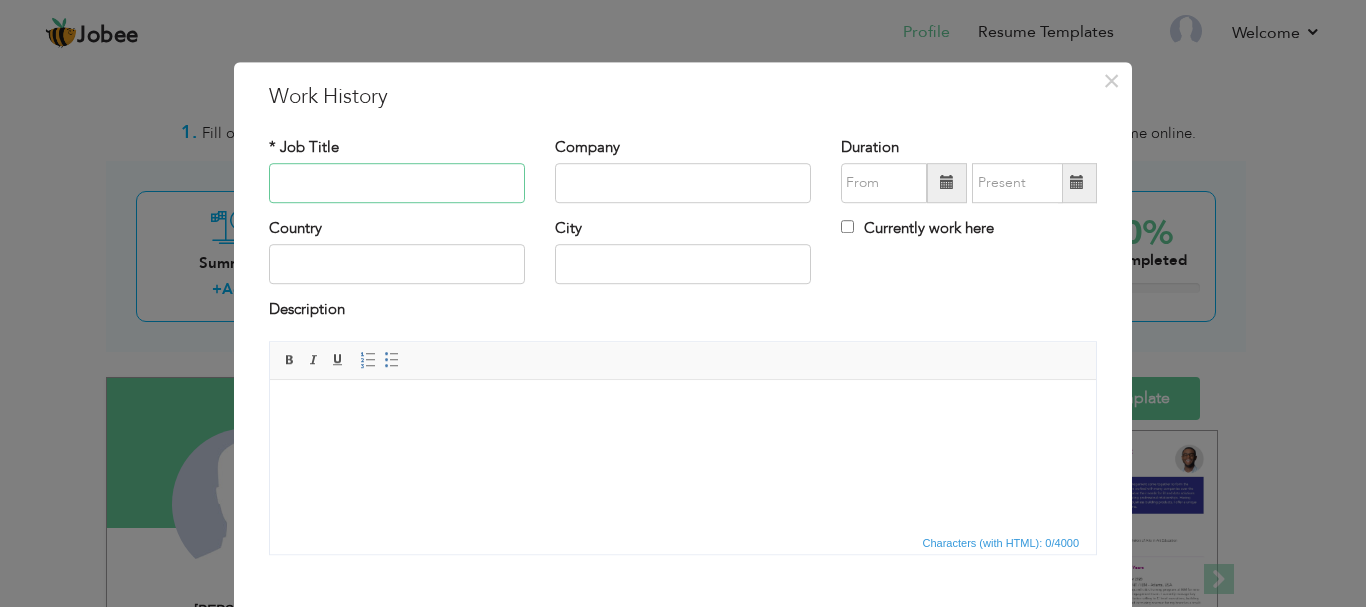 paste on "Visiting Faculty Member" 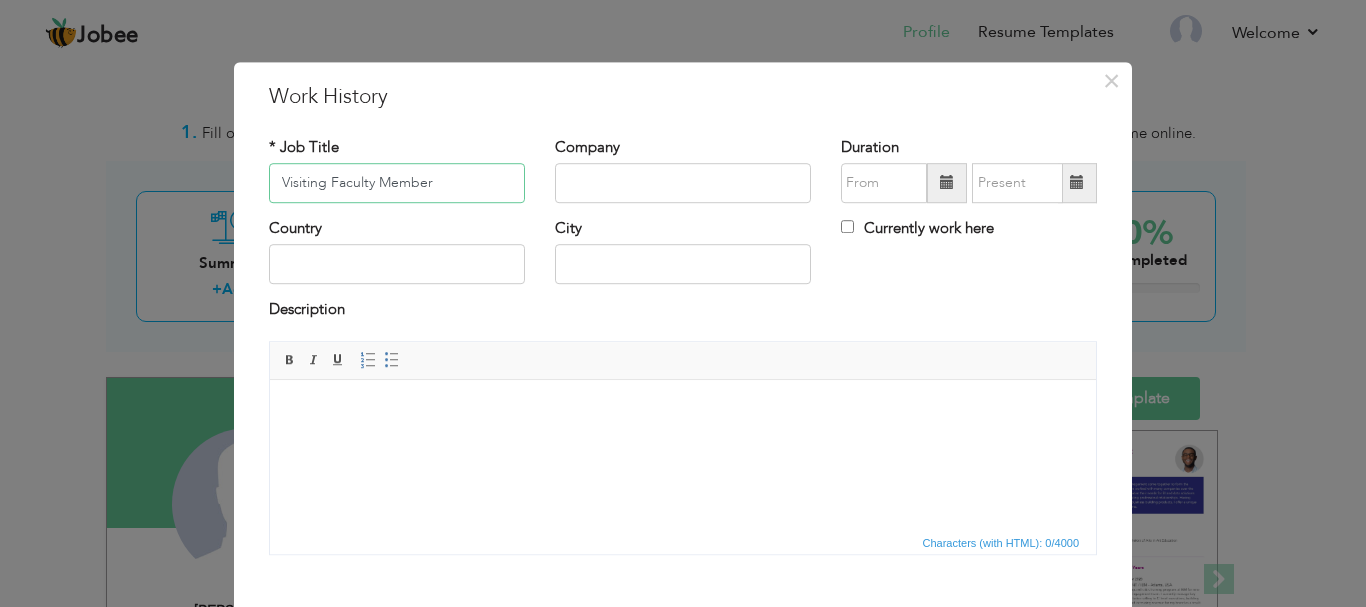type on "Visiting Faculty Member" 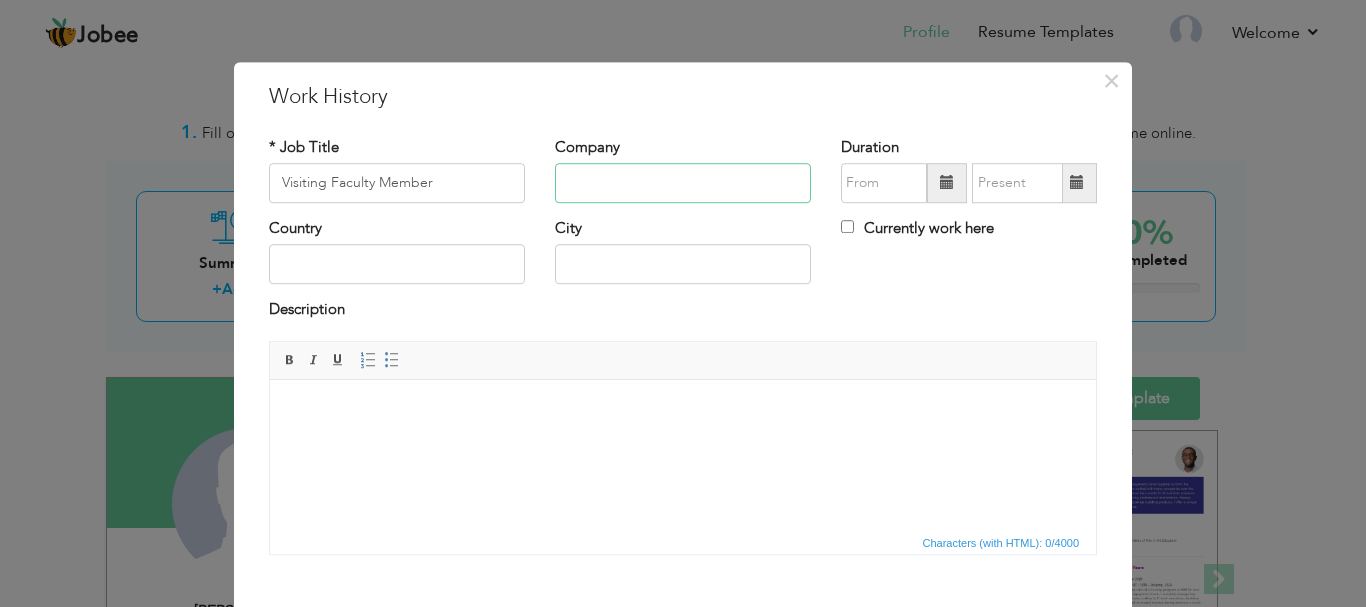 click at bounding box center (683, 183) 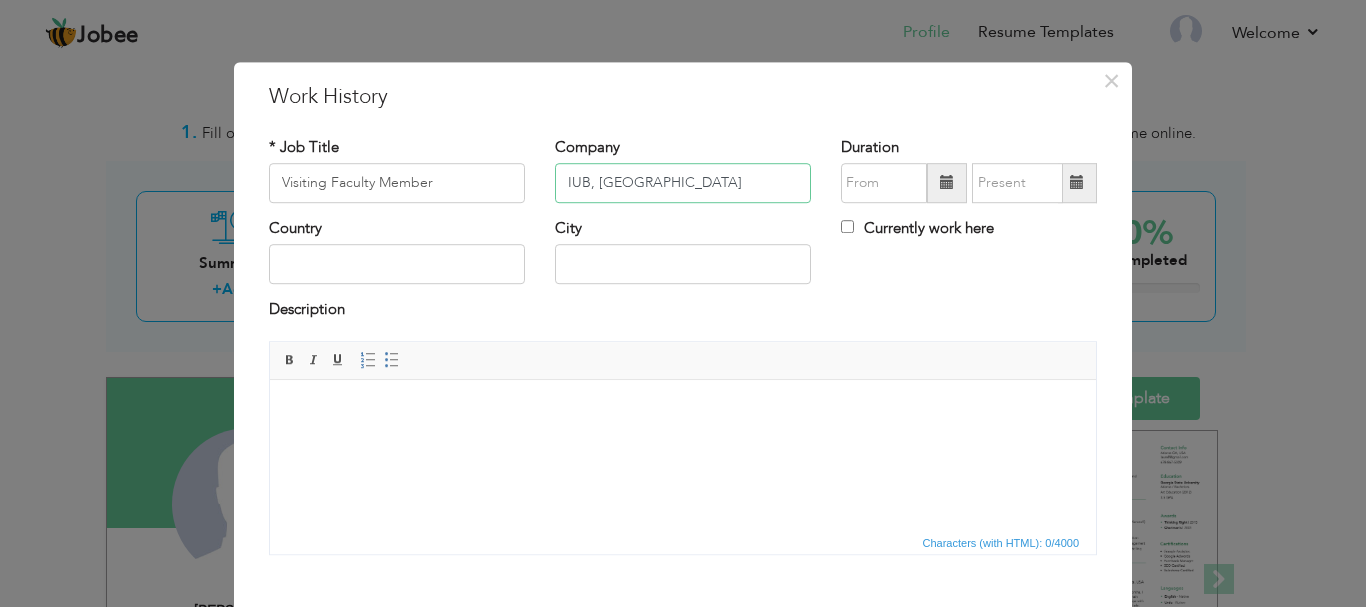 type on "IUB, [GEOGRAPHIC_DATA]" 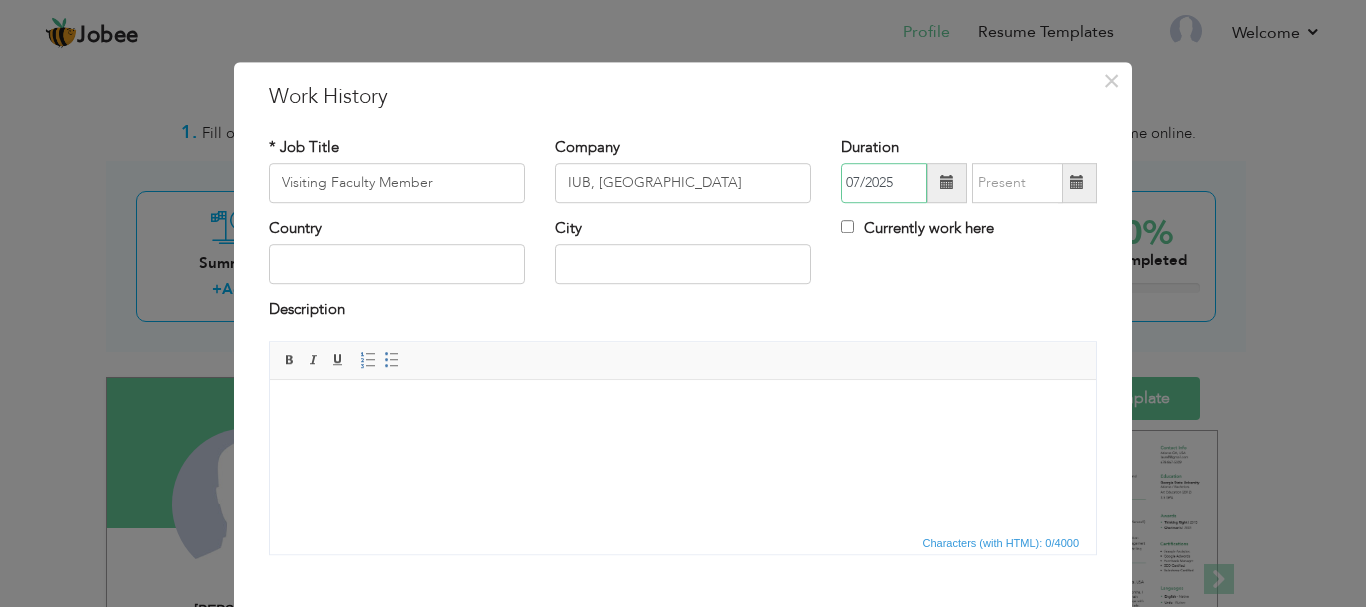 click on "07/2025" at bounding box center [884, 183] 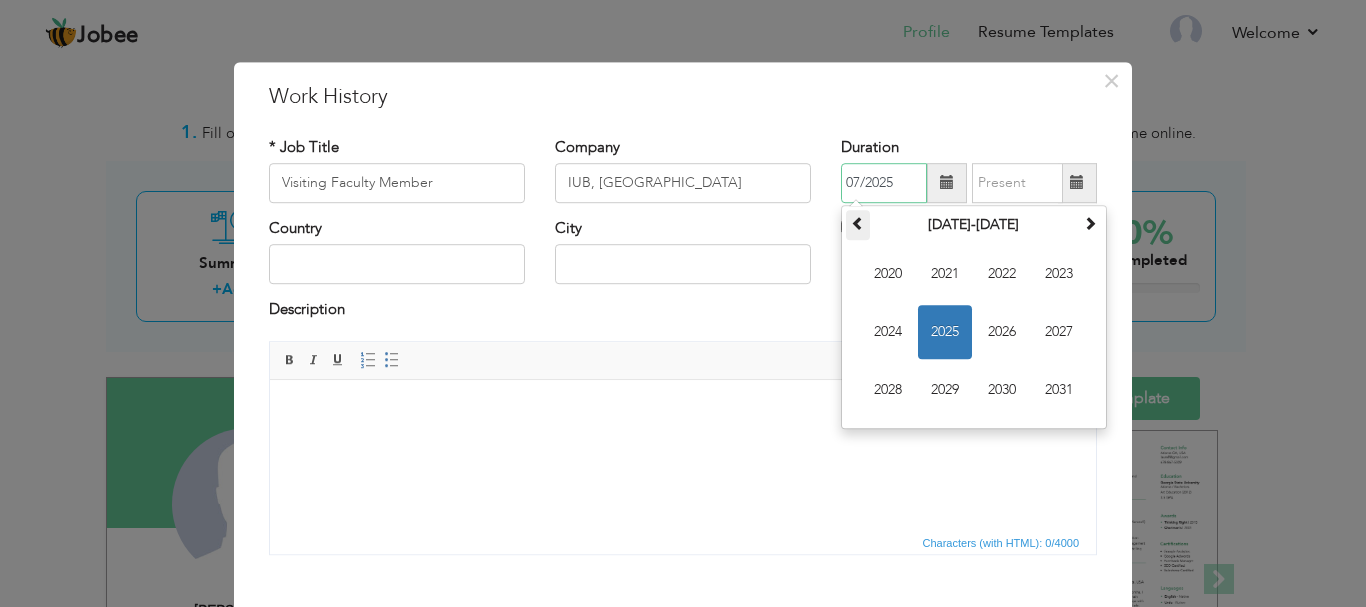 click at bounding box center [858, 223] 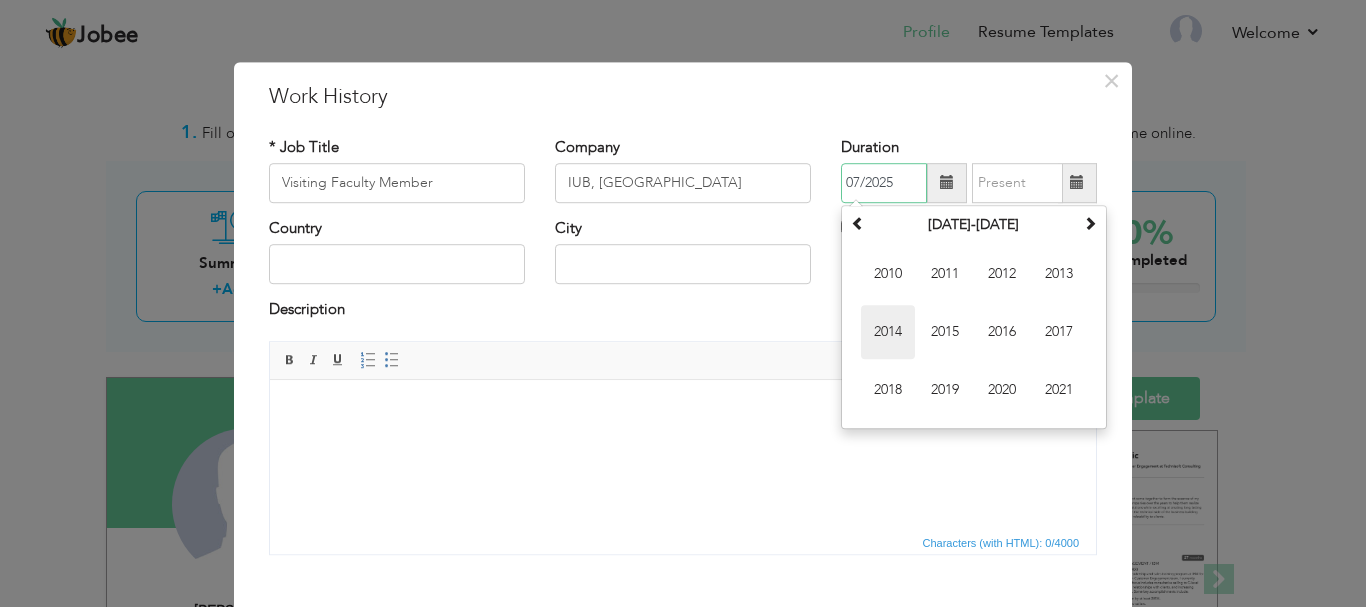 click on "2014" at bounding box center (888, 332) 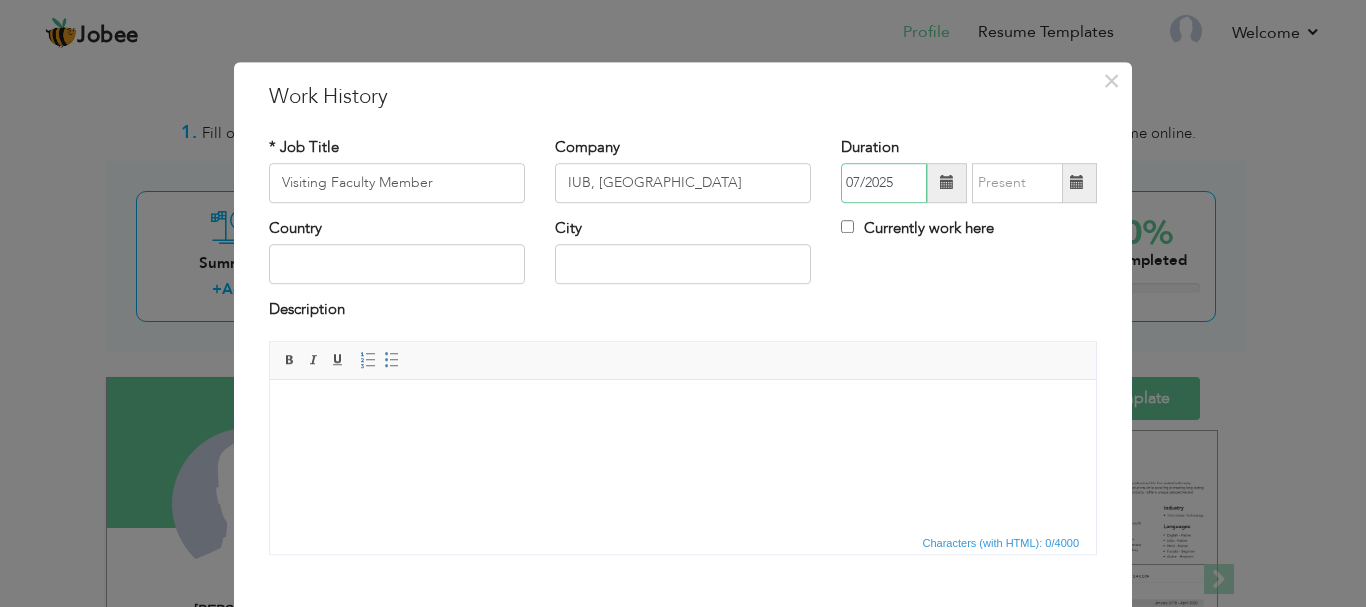 click on "07/2025" at bounding box center [884, 183] 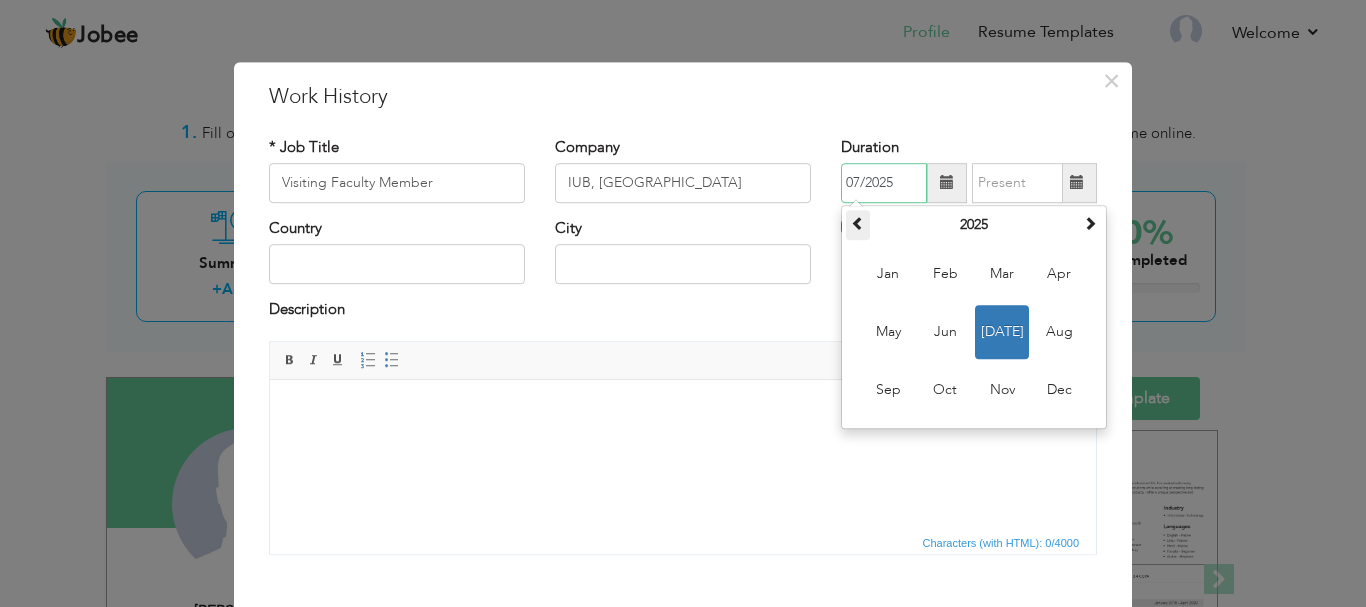 click at bounding box center [858, 225] 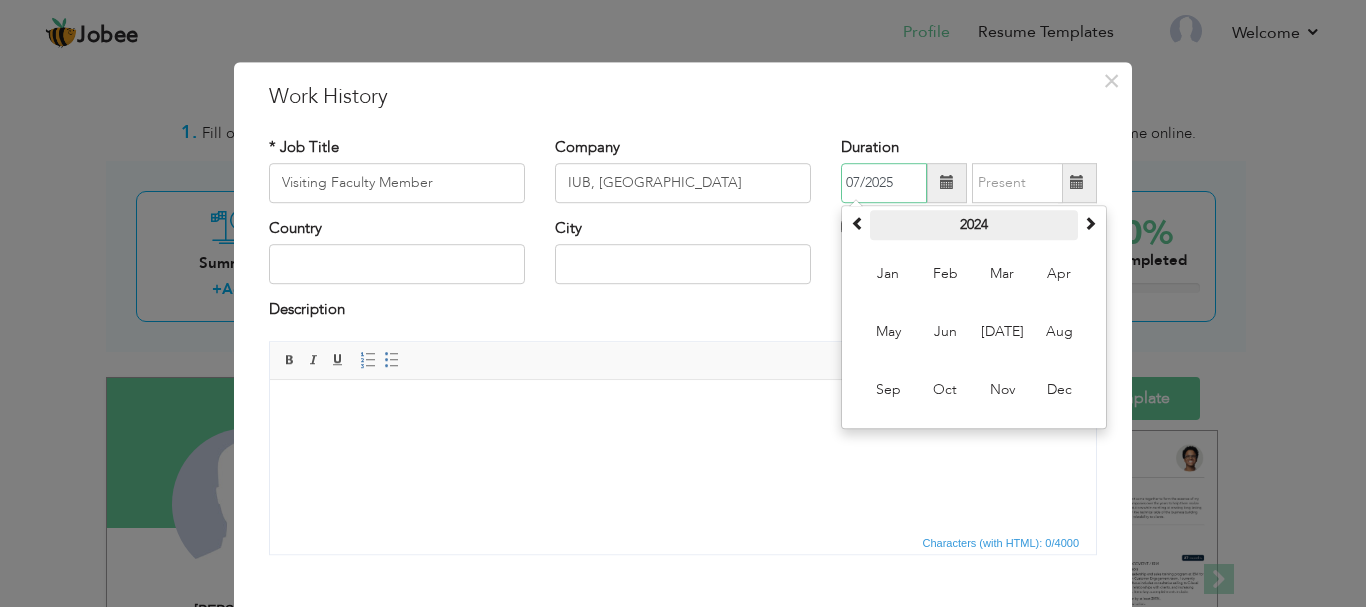 click on "2024" at bounding box center (974, 225) 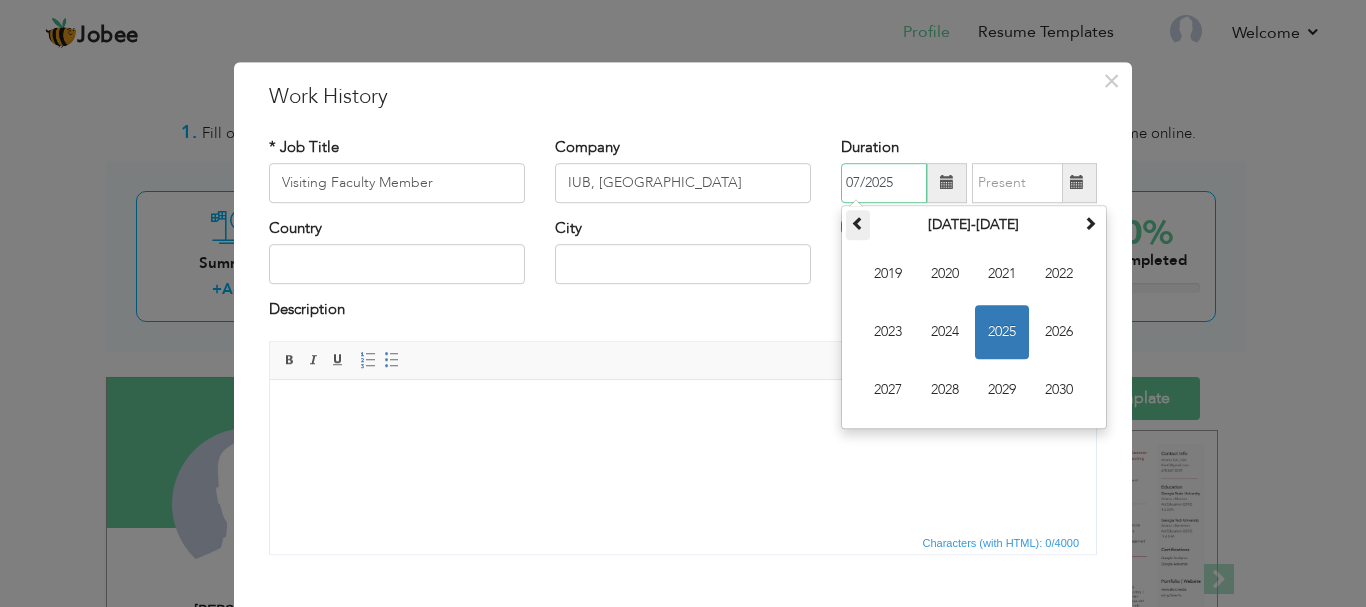 click at bounding box center [858, 223] 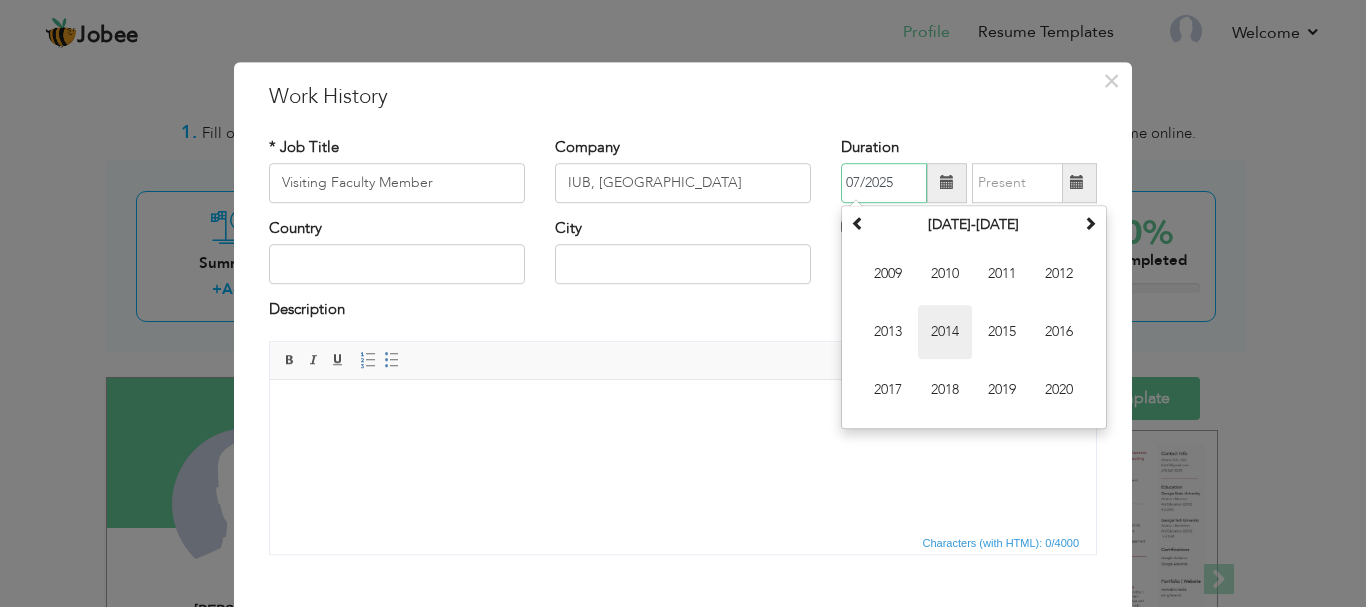 click on "2014" at bounding box center [945, 332] 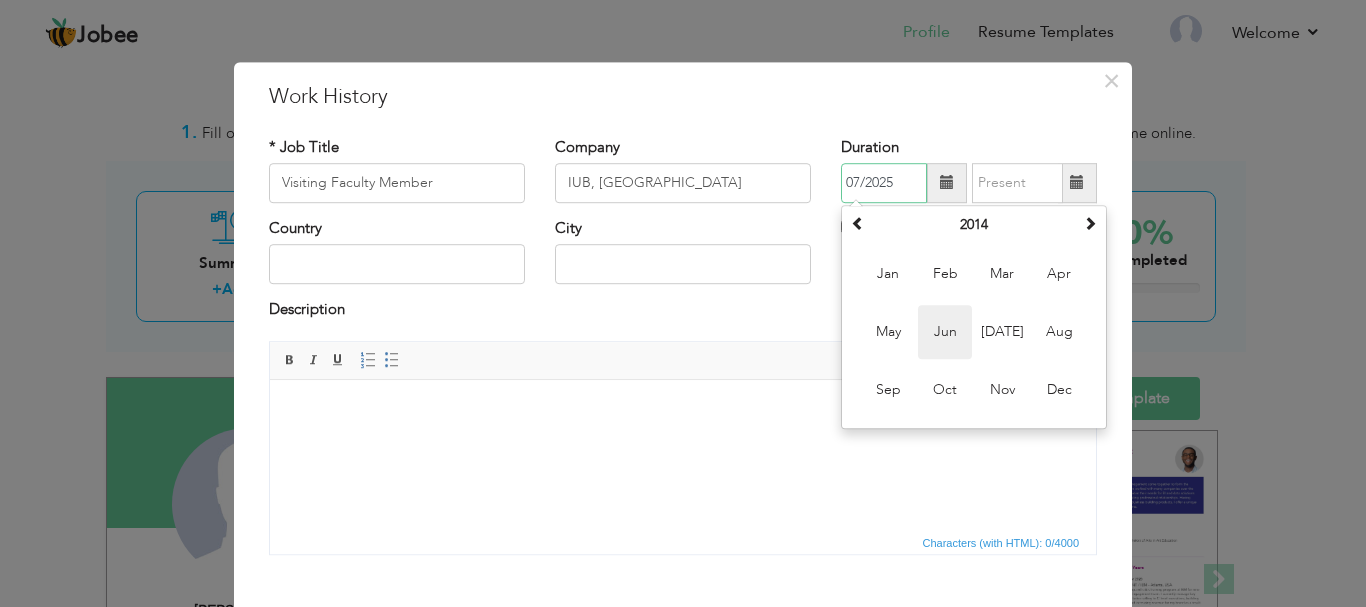click on "Jun" at bounding box center (945, 332) 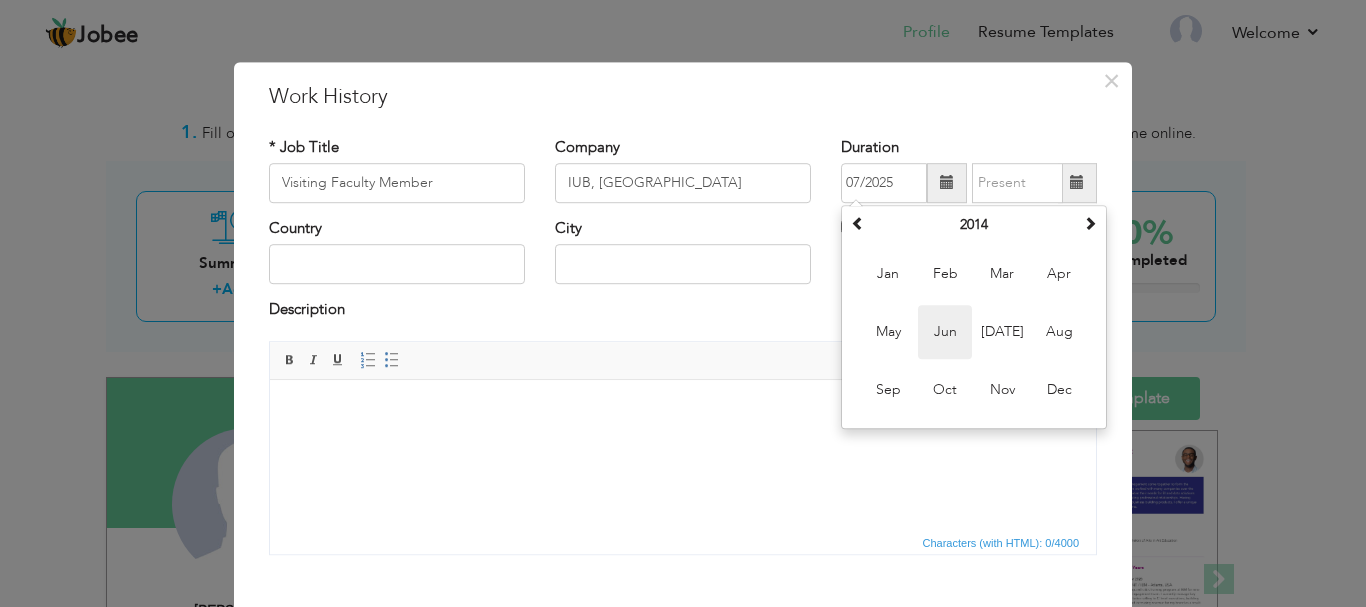type on "06/2014" 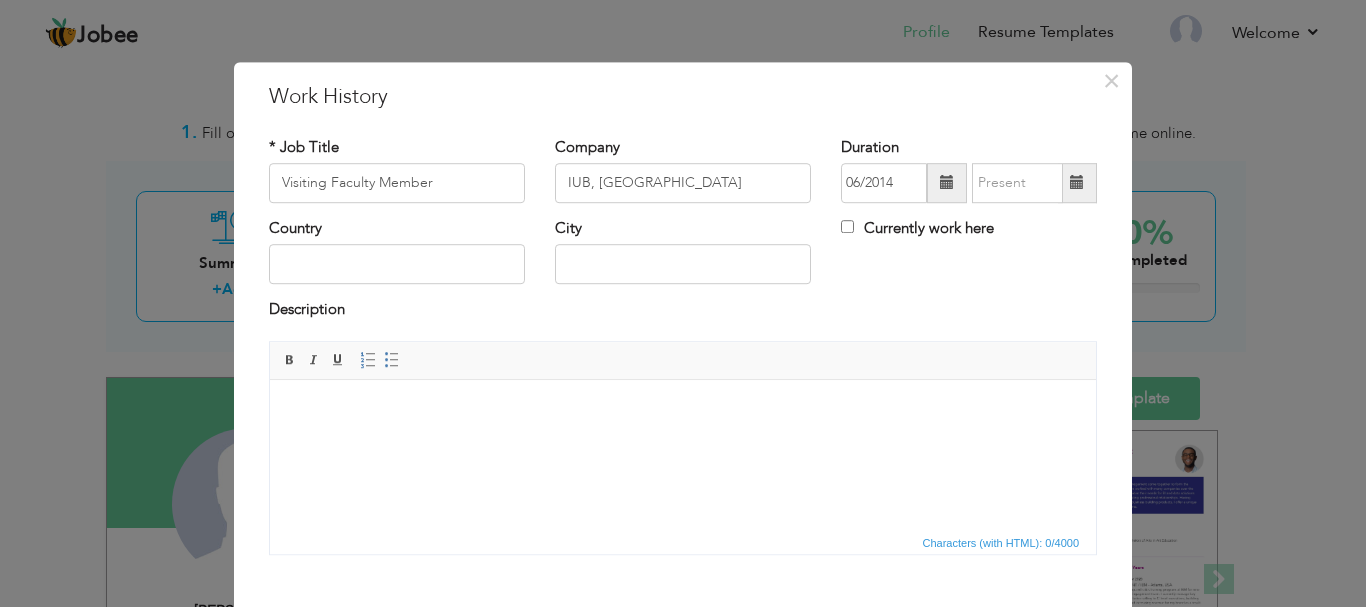 click at bounding box center [1077, 183] 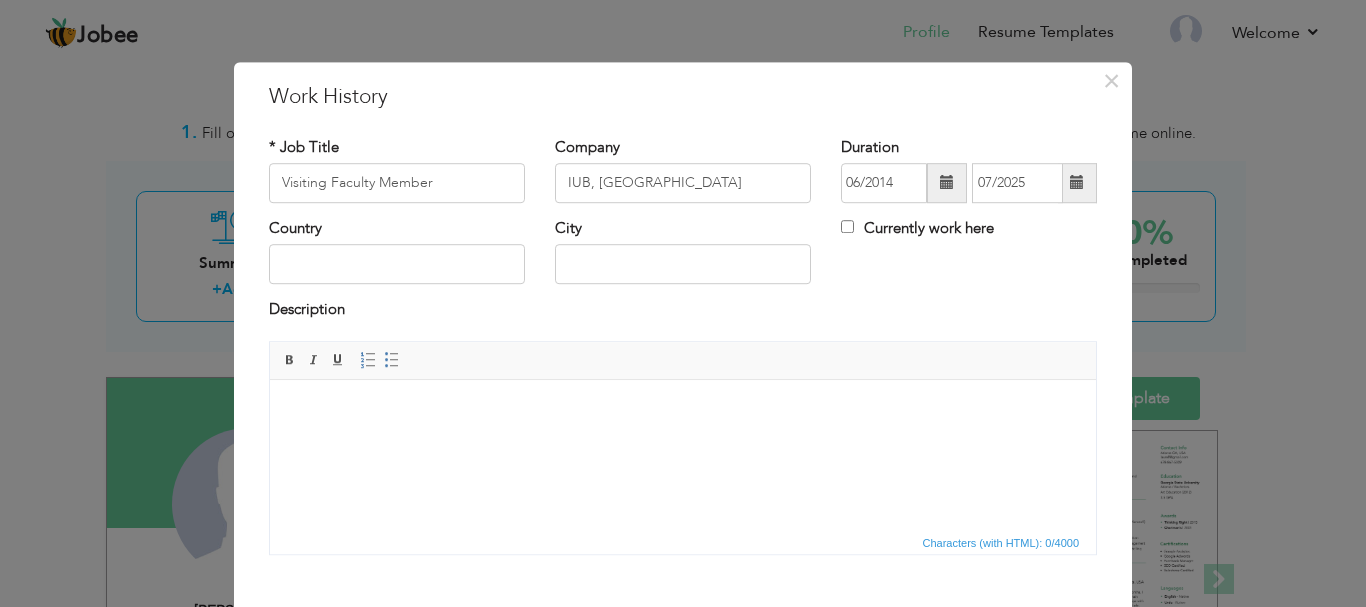 click at bounding box center (1077, 183) 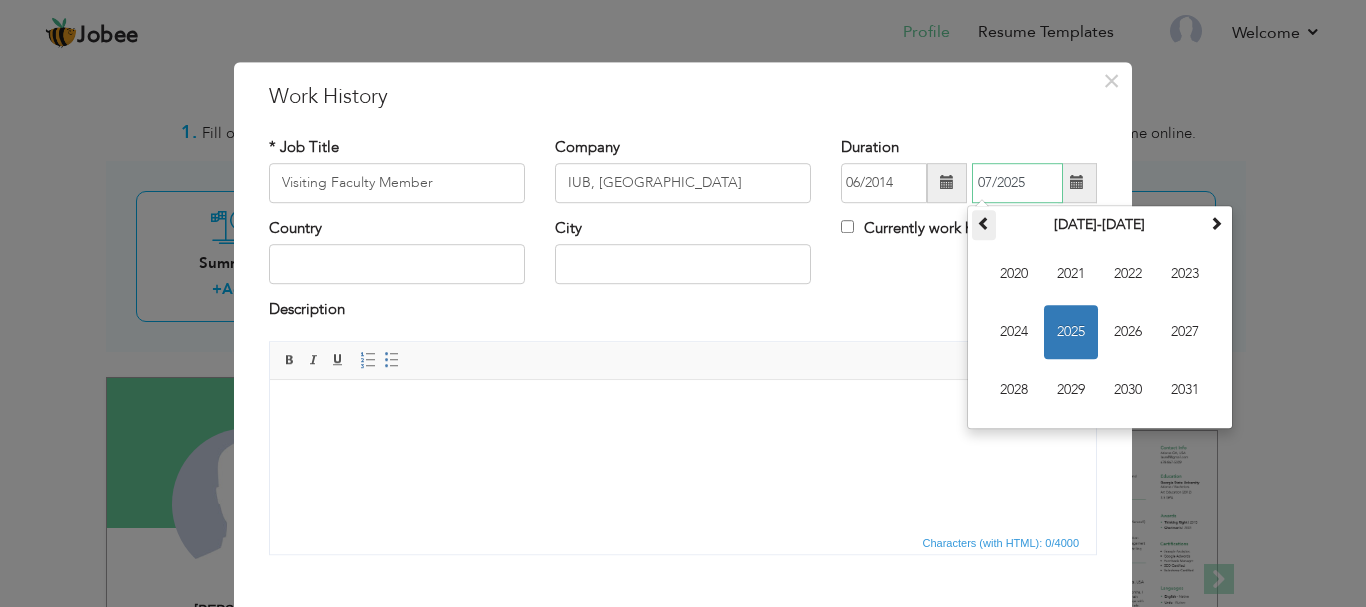click at bounding box center (984, 223) 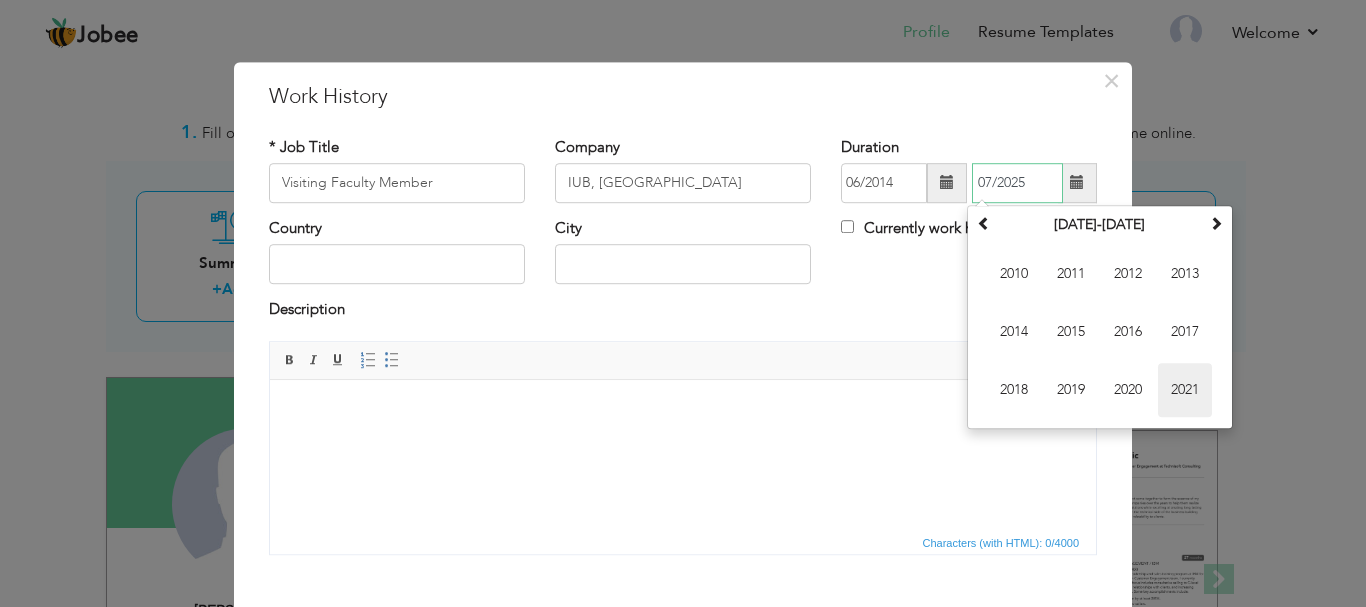 click on "2021" at bounding box center (1185, 390) 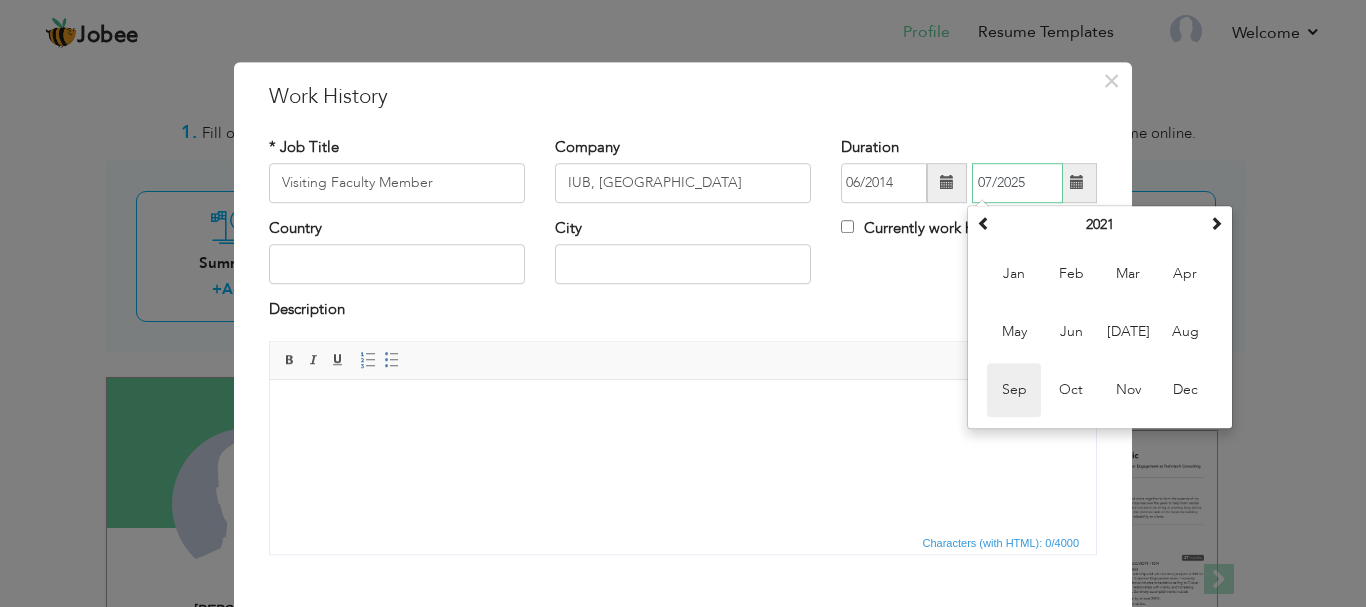 click on "Sep" at bounding box center (1014, 390) 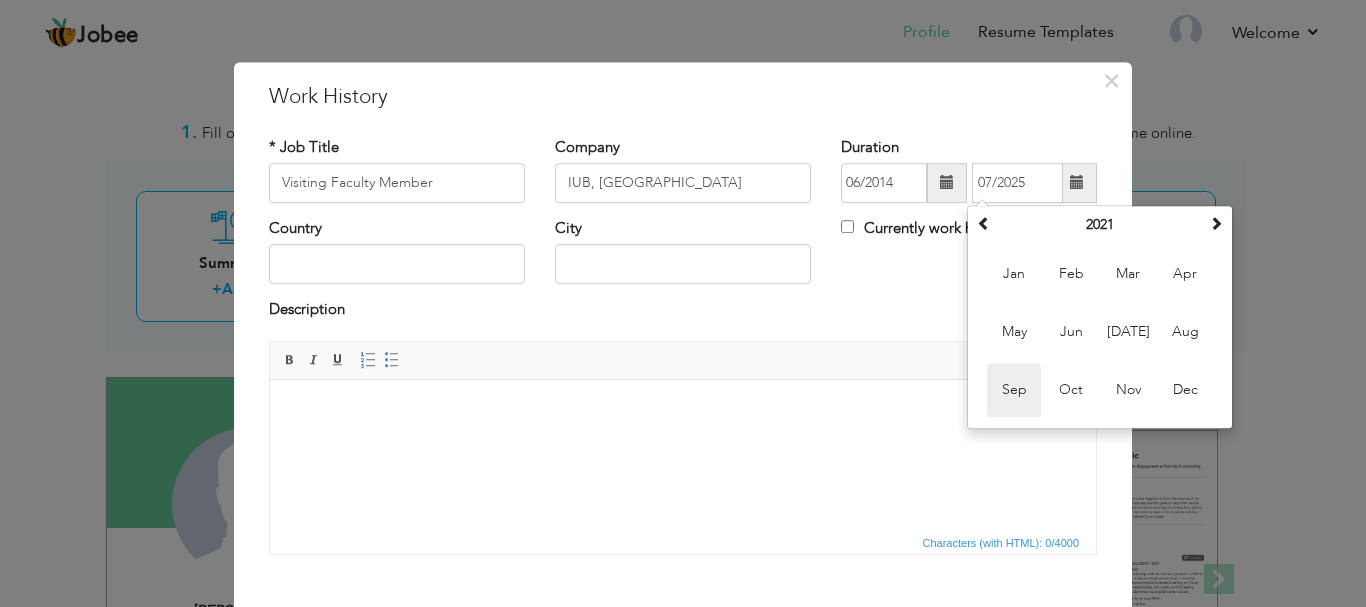 type on "09/2021" 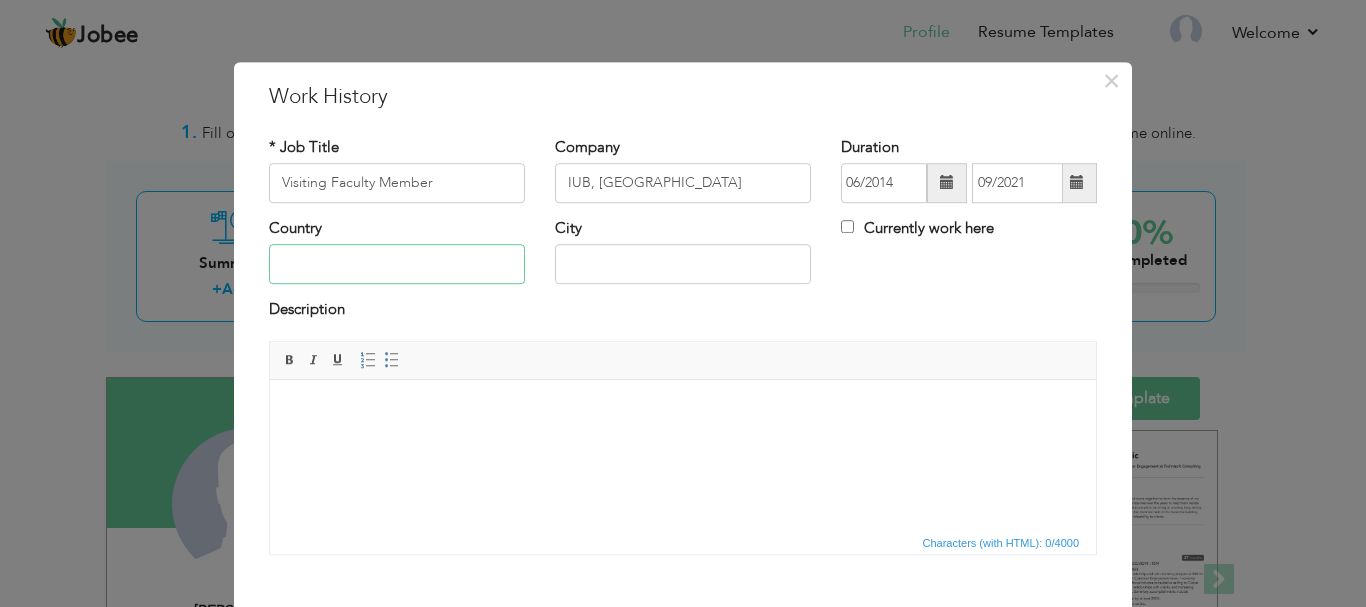 click at bounding box center [397, 265] 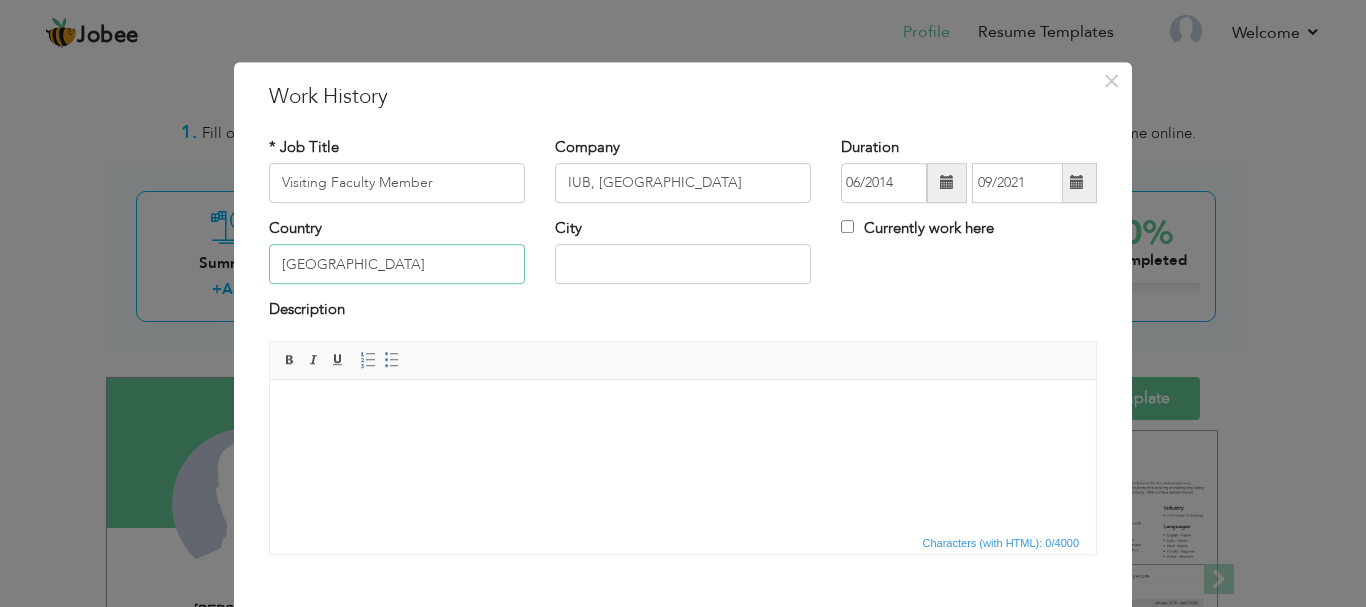 type on "[GEOGRAPHIC_DATA]" 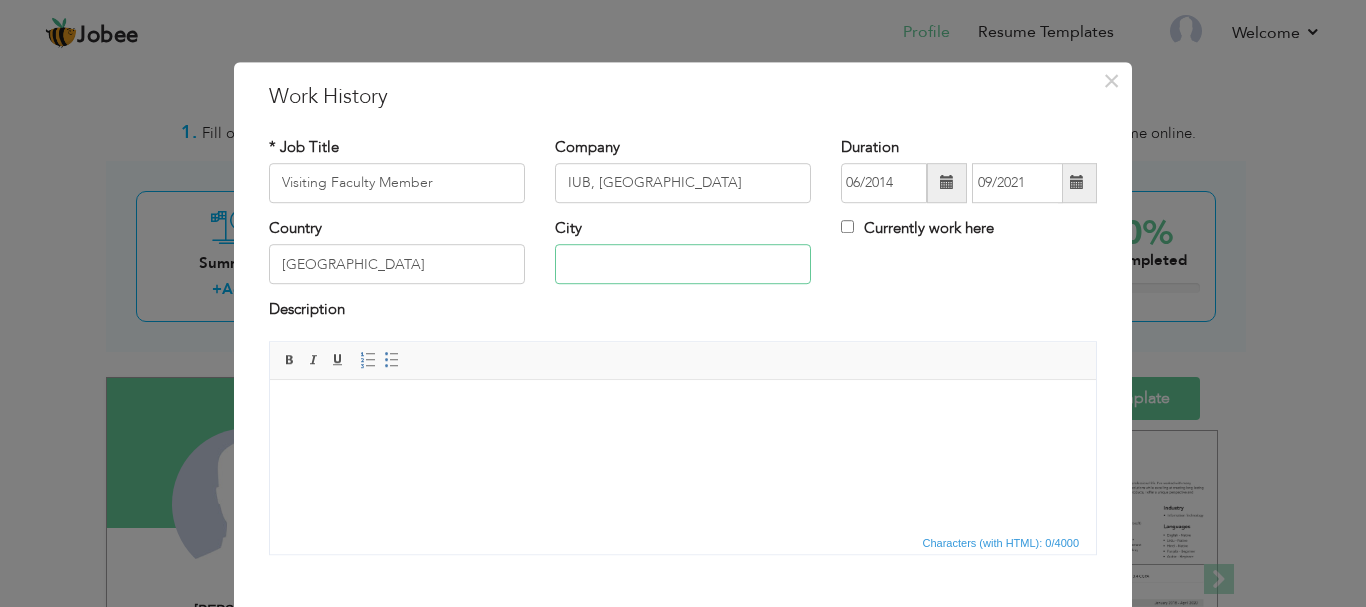 click at bounding box center [683, 265] 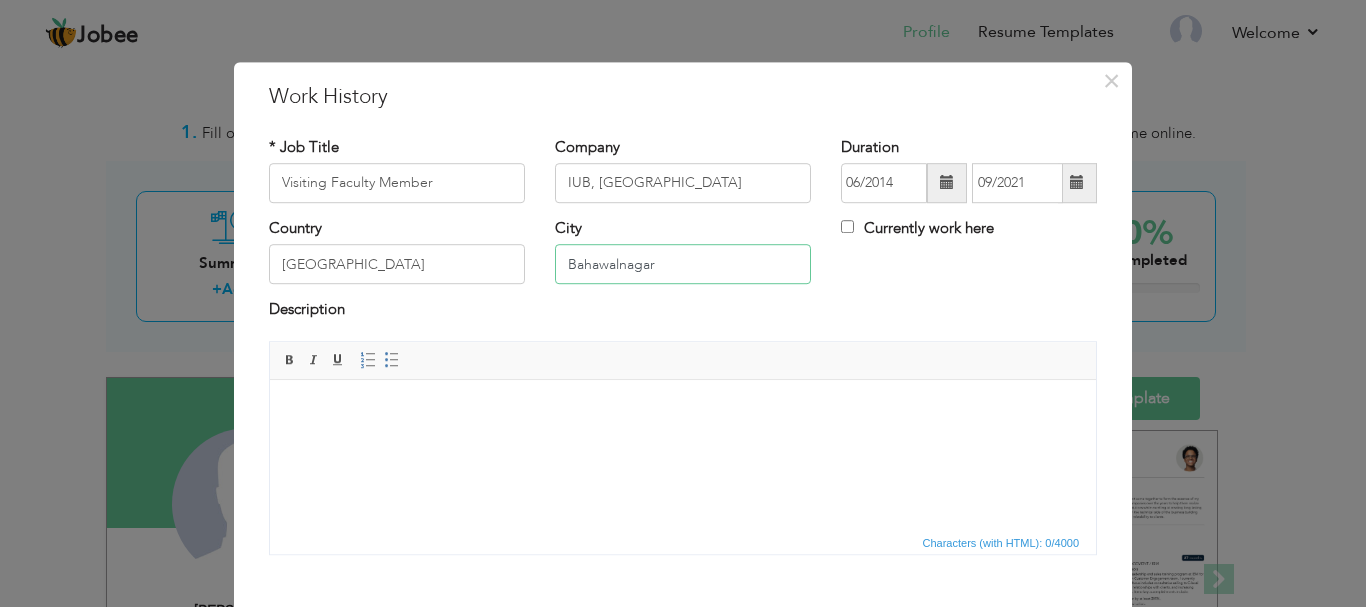 type on "Bahawalnagar" 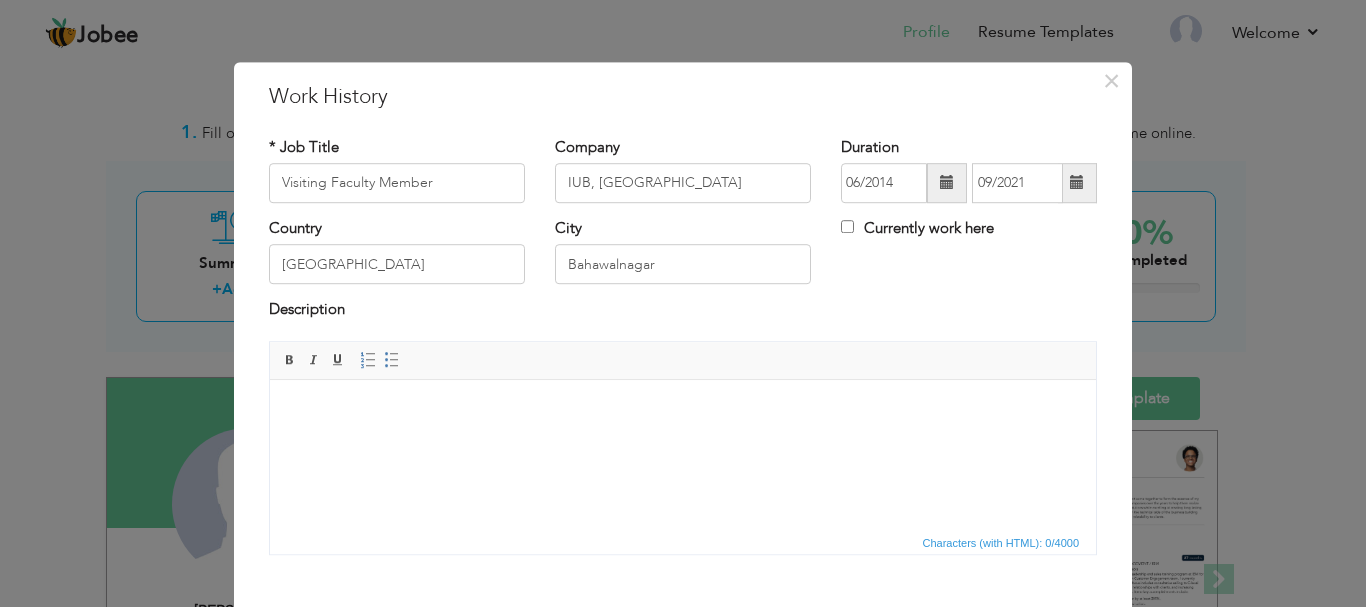 click at bounding box center [683, 409] 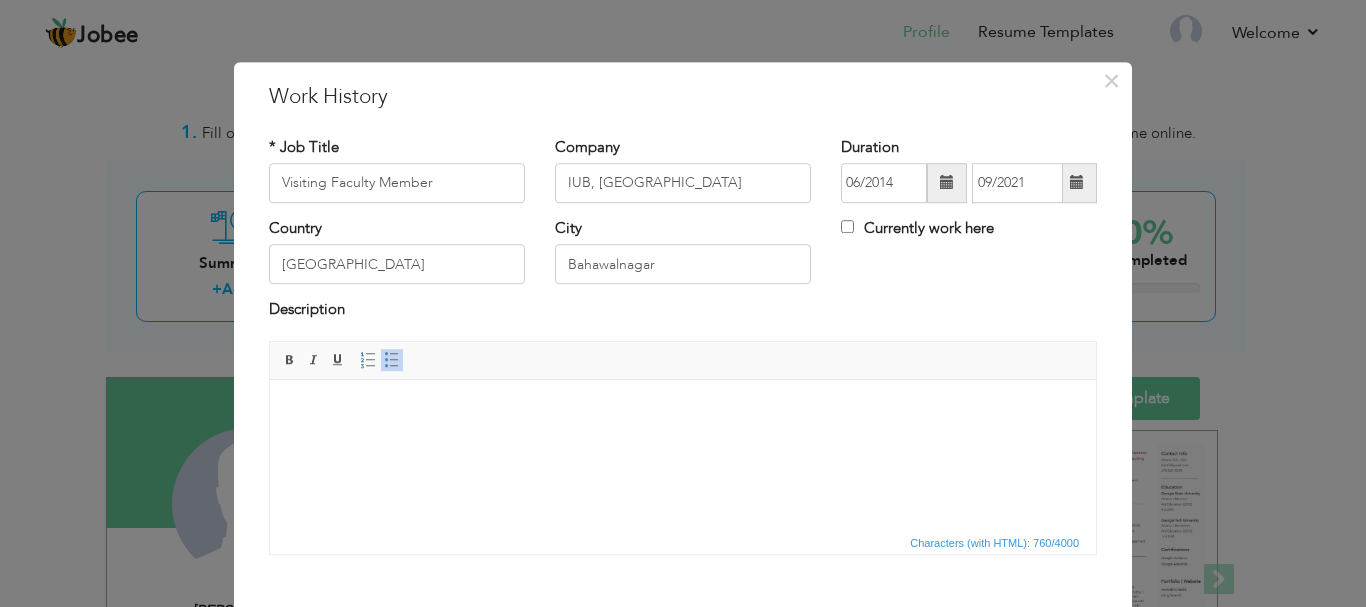 scroll, scrollTop: 12, scrollLeft: 0, axis: vertical 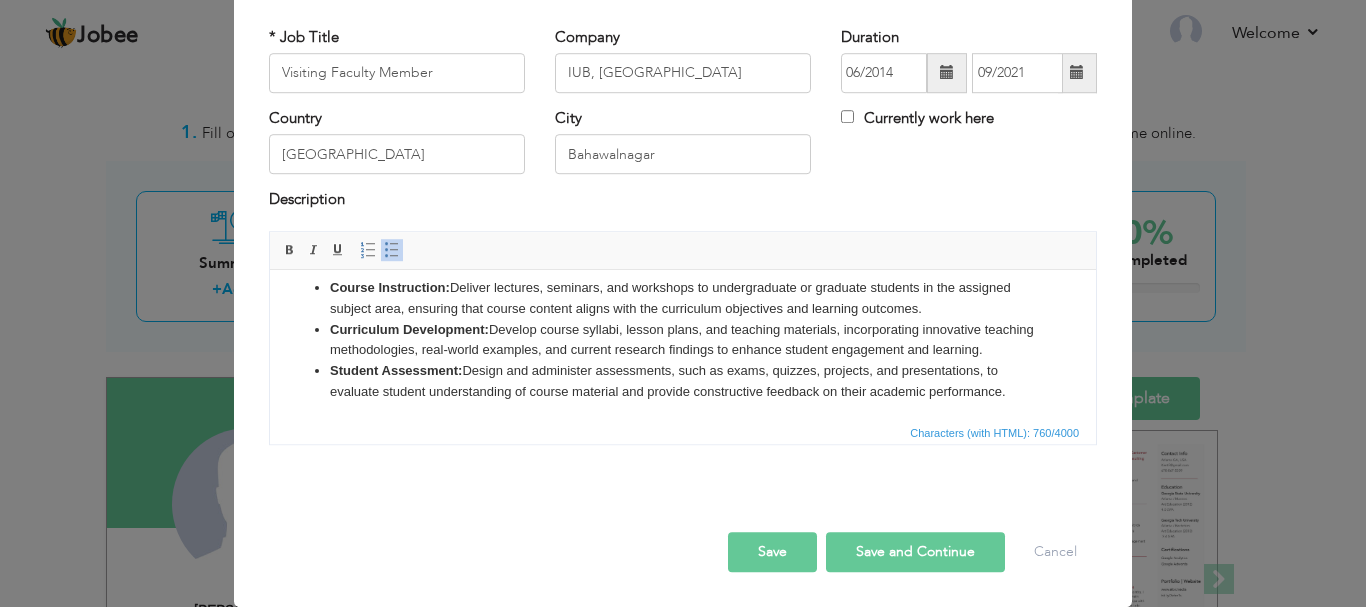 click on "Save and Continue" at bounding box center [915, 552] 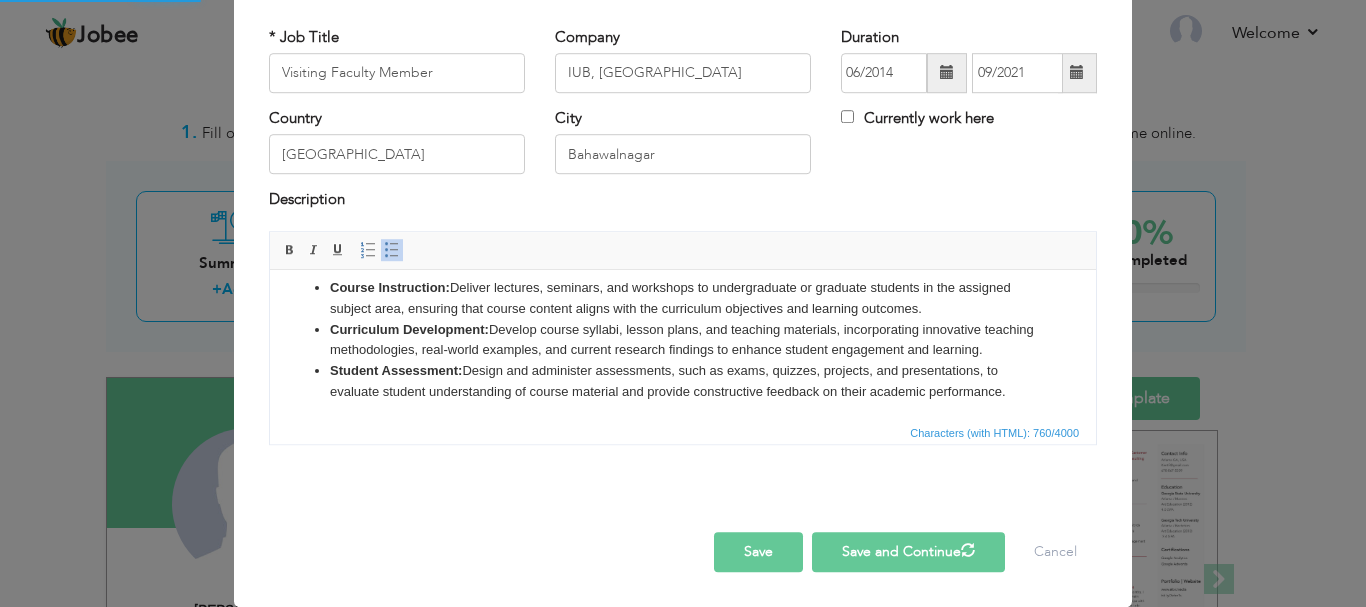 type 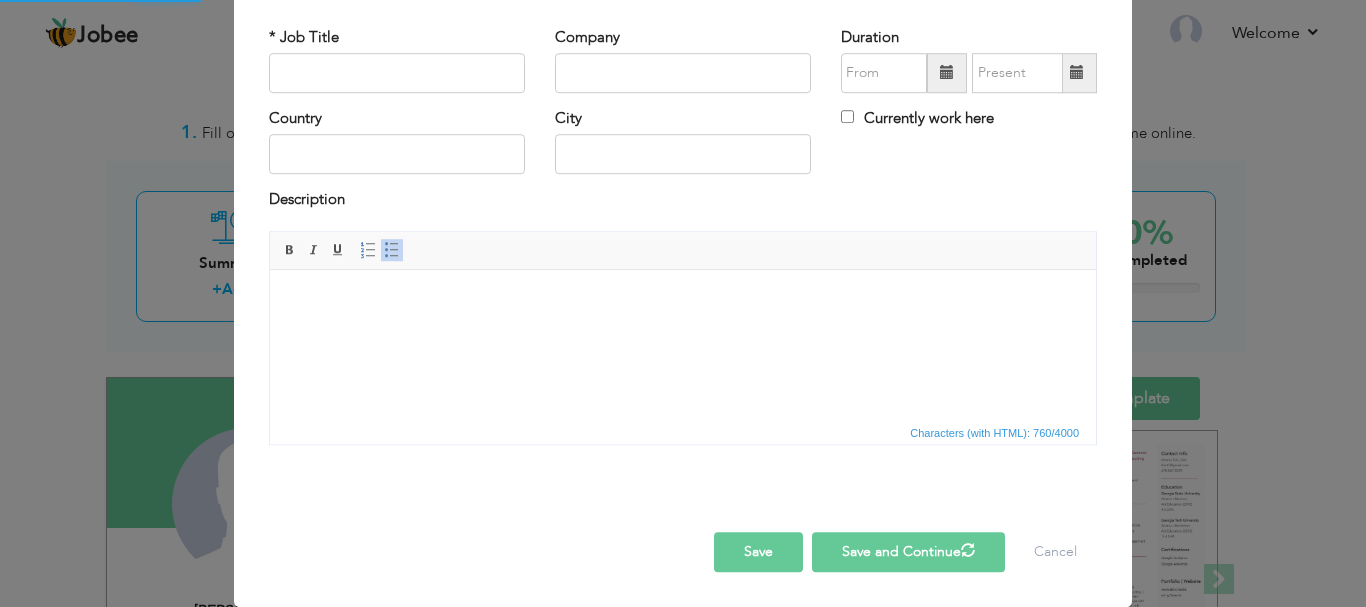 scroll, scrollTop: 0, scrollLeft: 0, axis: both 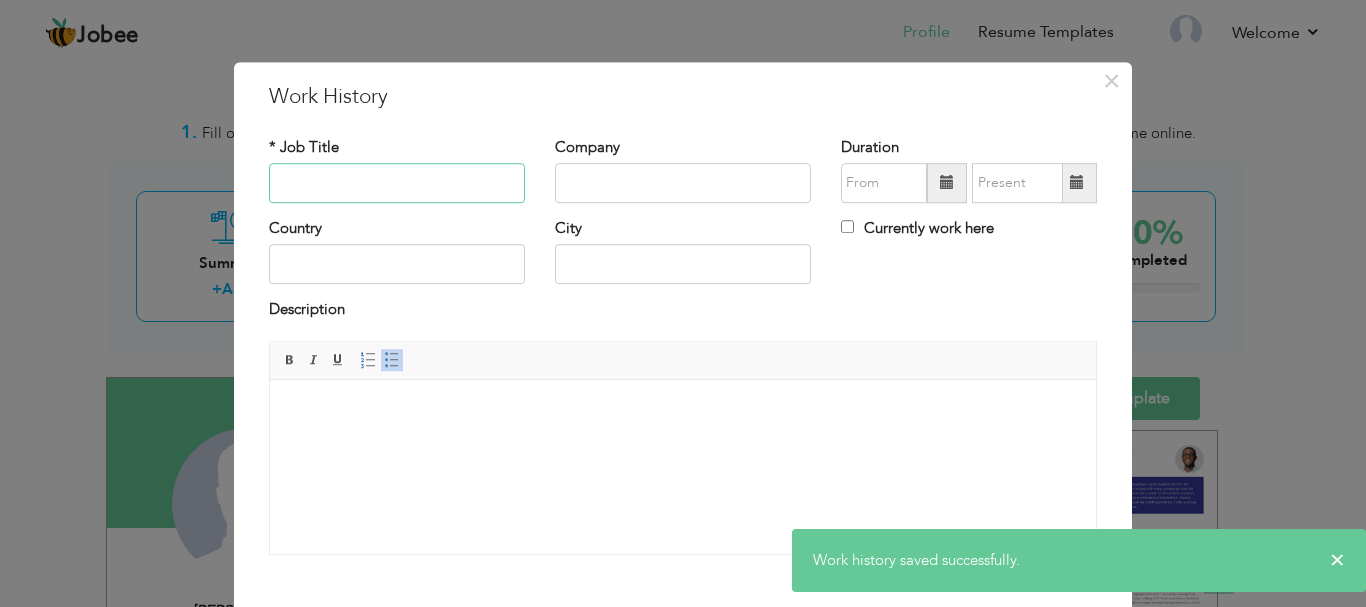 click at bounding box center [397, 183] 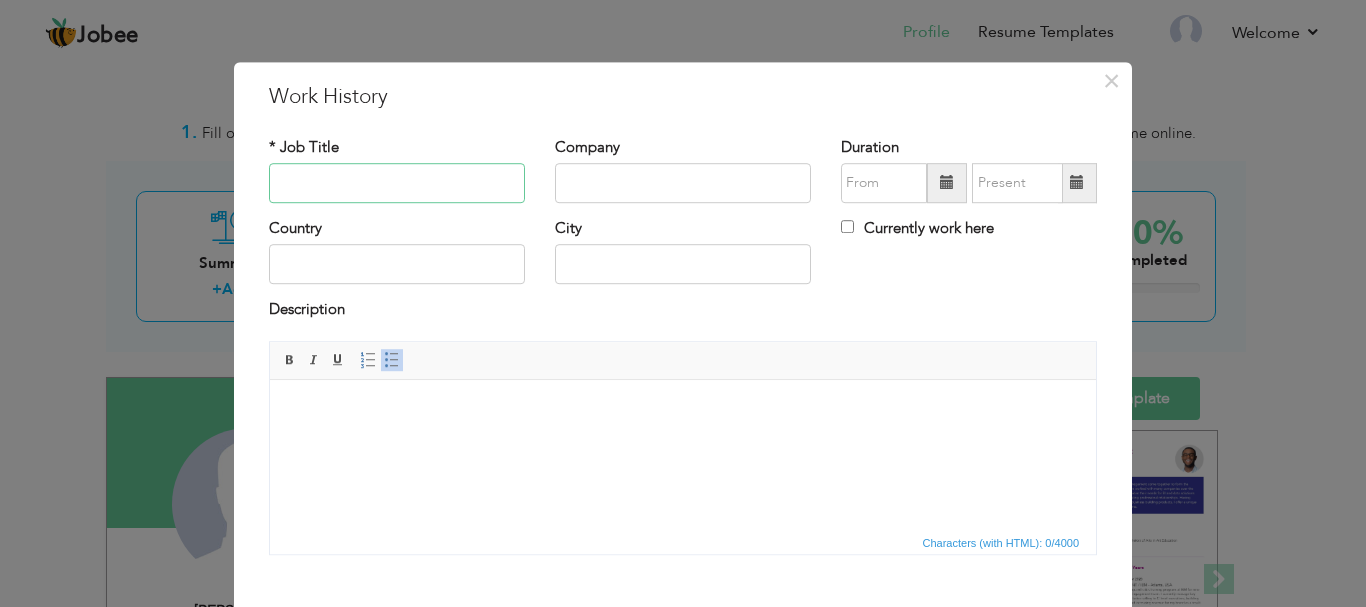 click at bounding box center (397, 183) 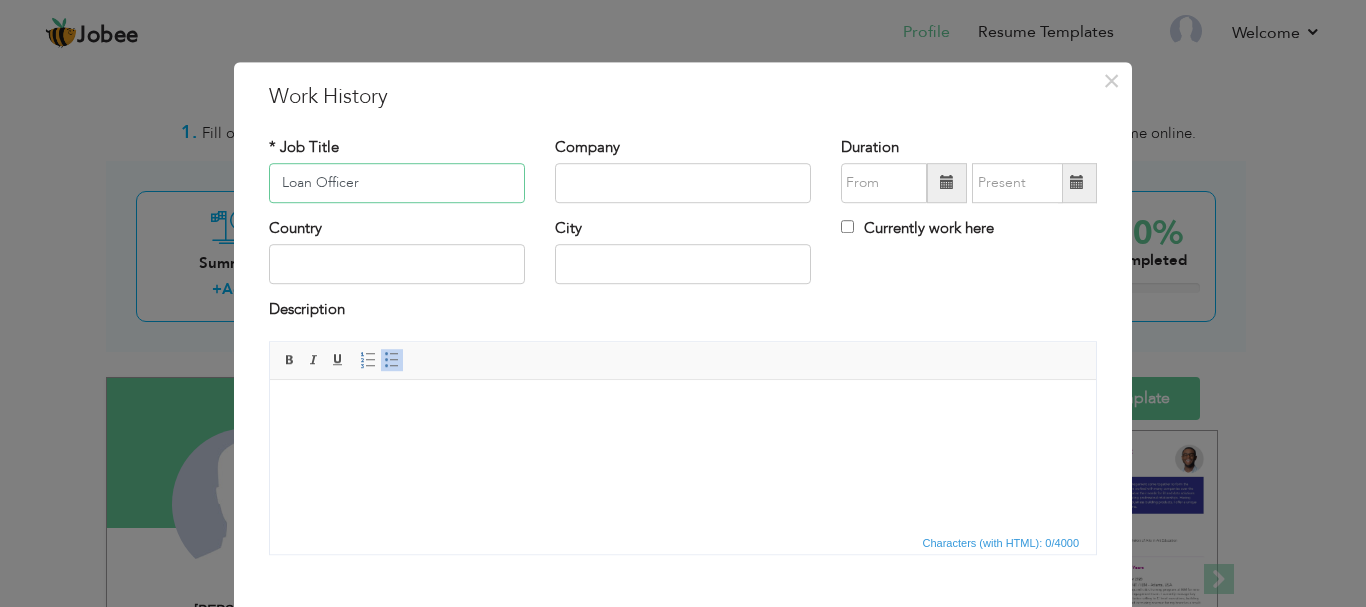 type on "Loan Officer" 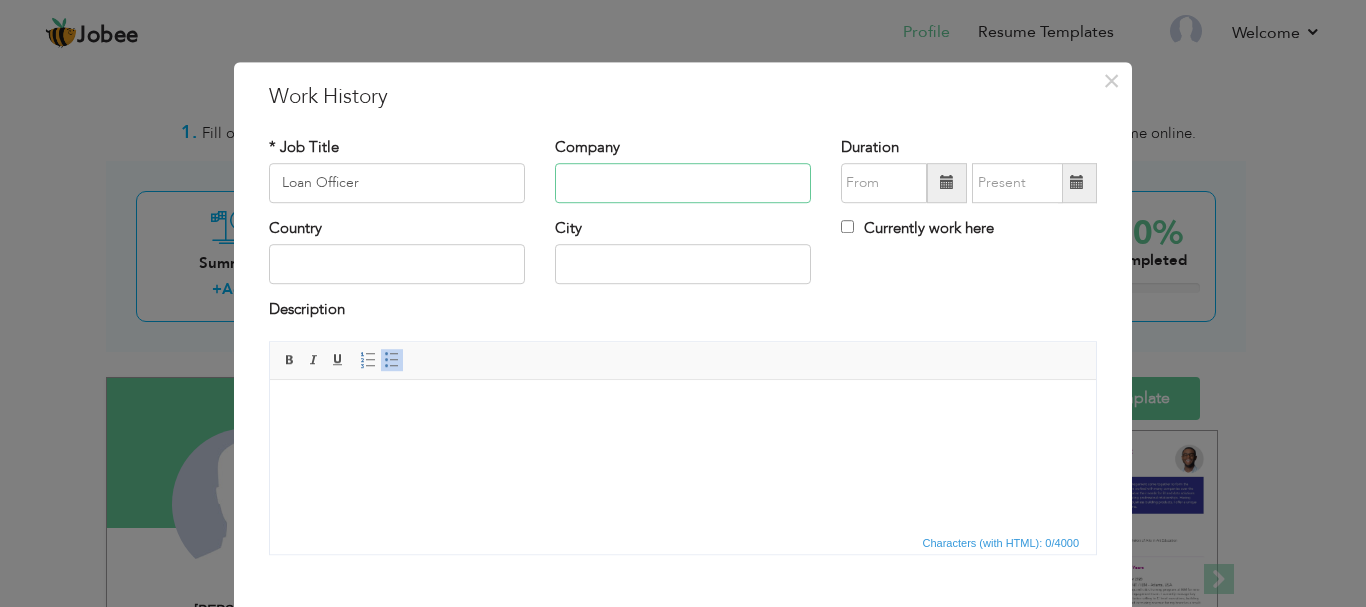 click at bounding box center [683, 183] 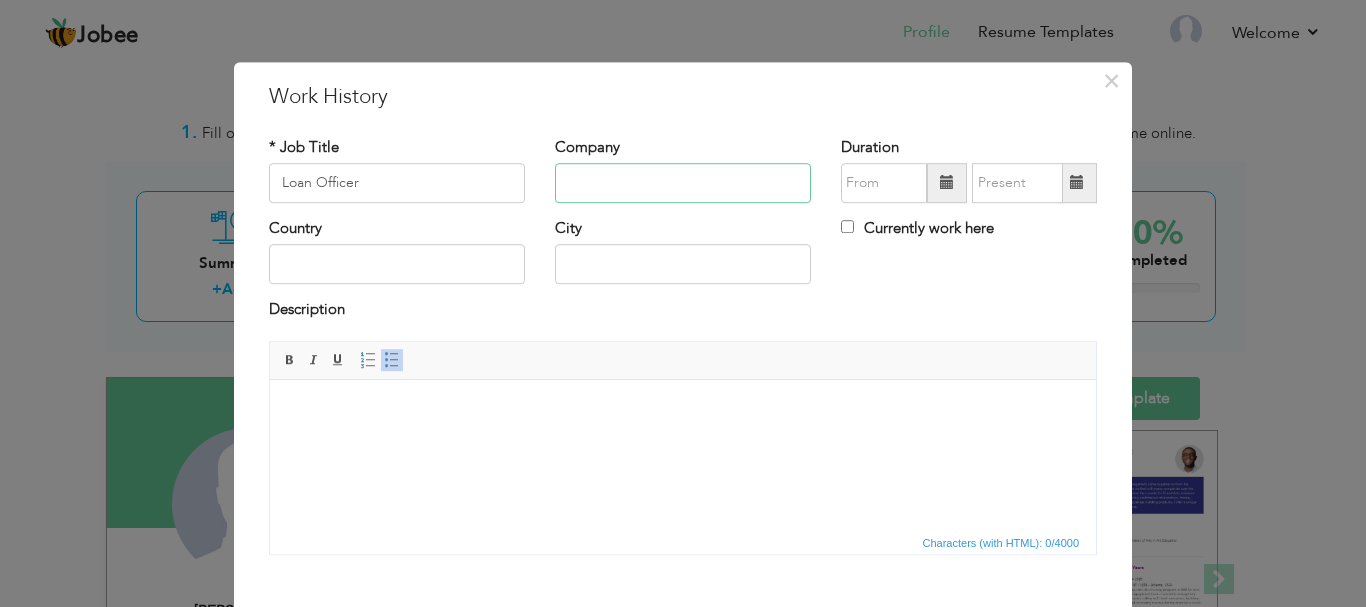 paste on "Khushali Micro Finance Bank" 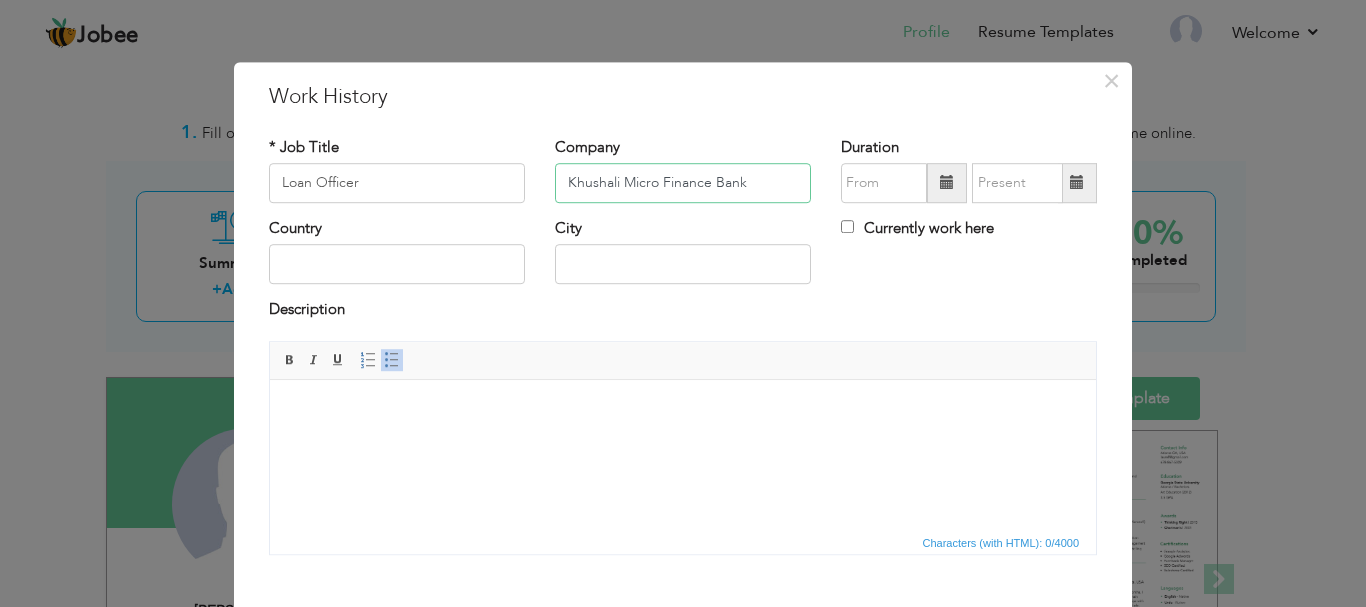 type on "Khushali Micro Finance Bank" 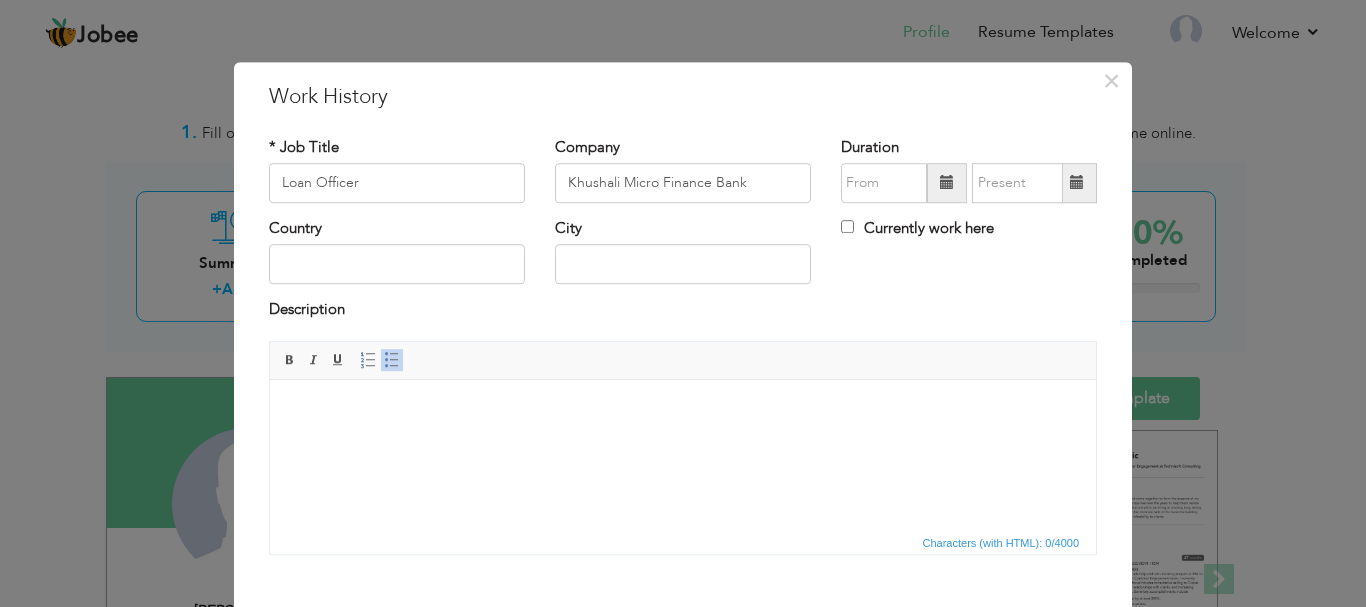 click at bounding box center [947, 183] 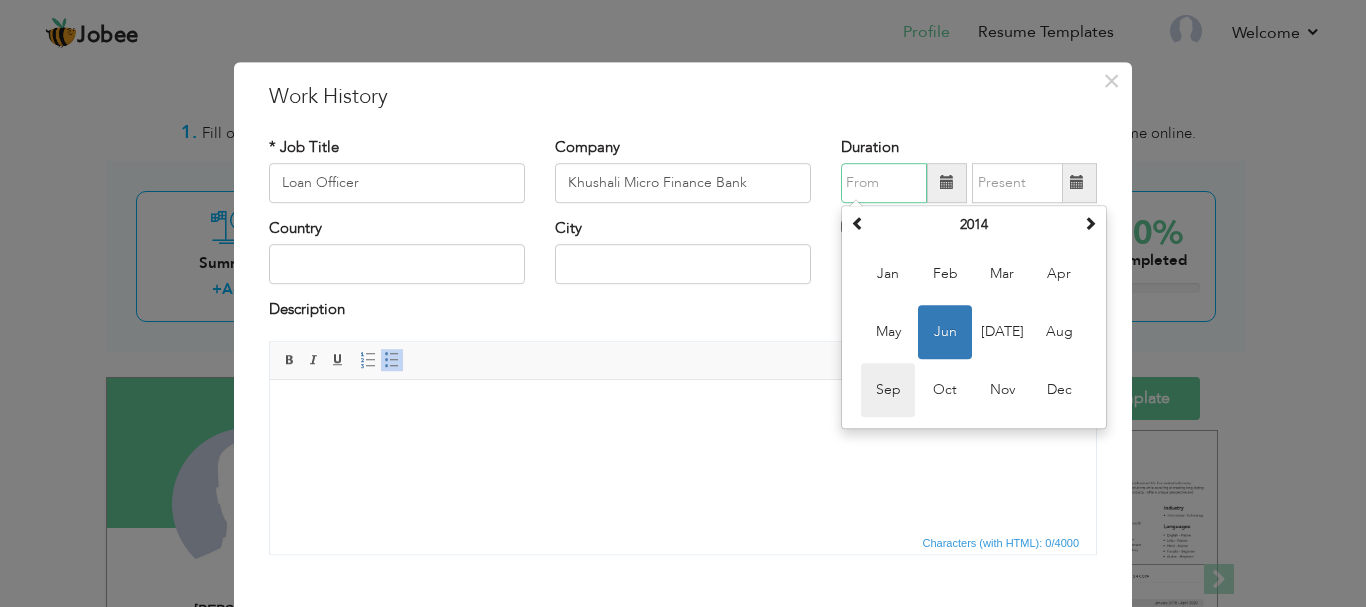 click on "Sep" at bounding box center (888, 390) 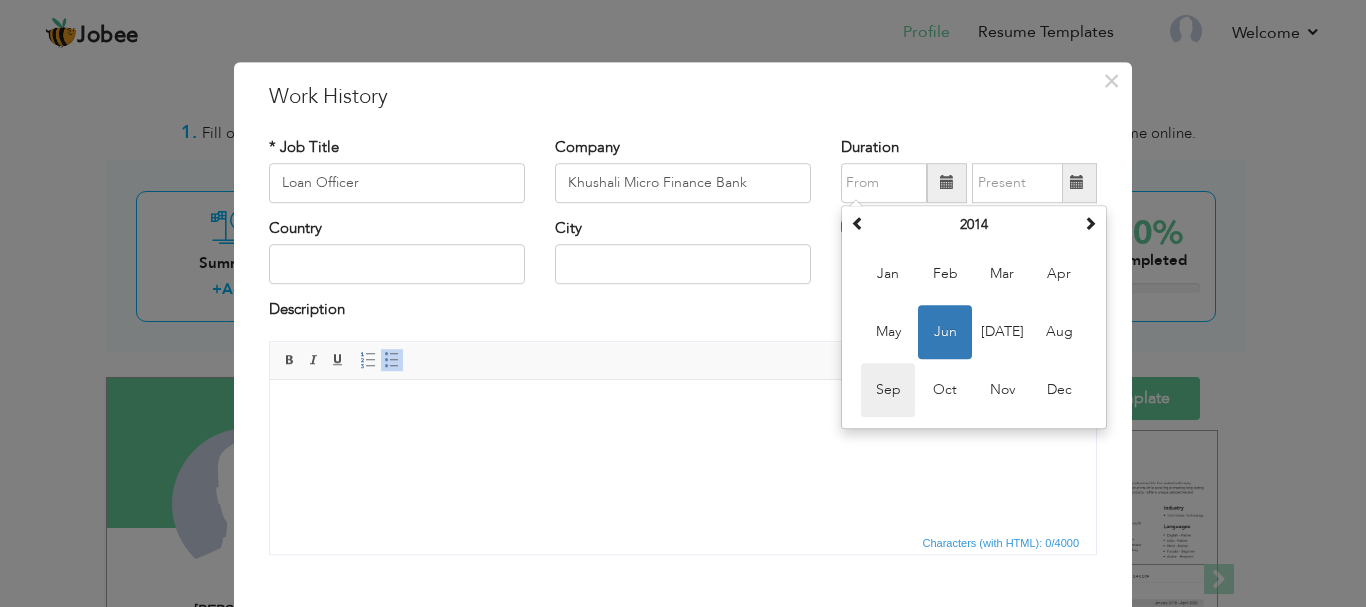 type on "09/2014" 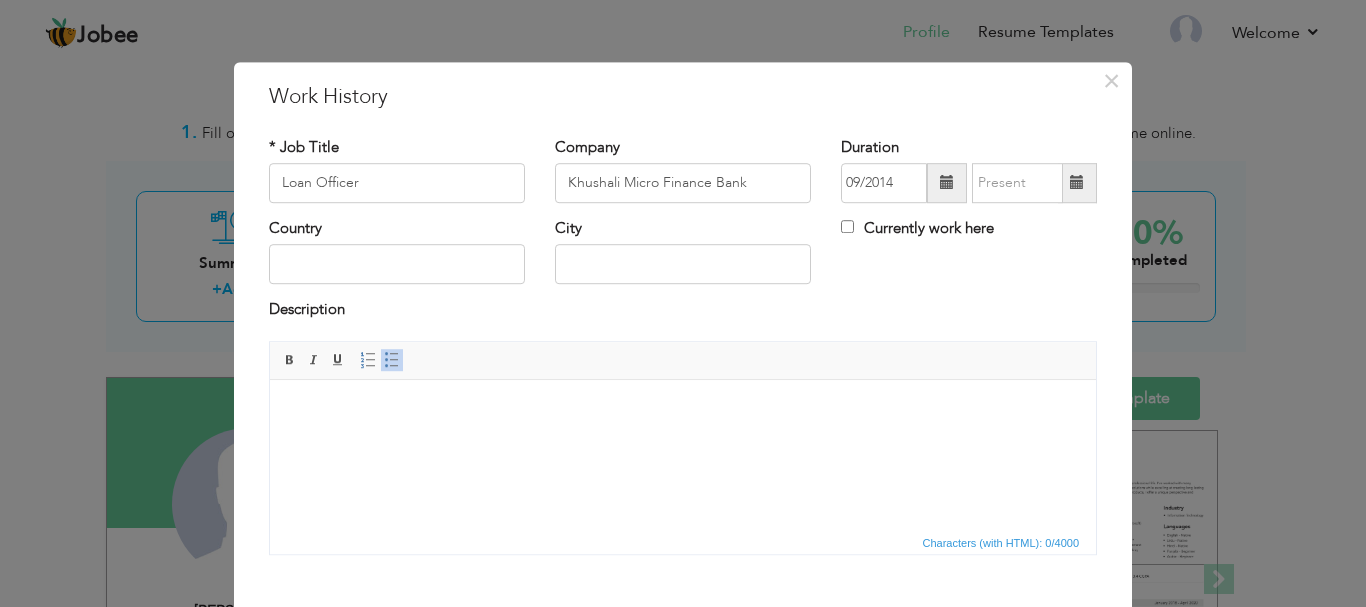 click at bounding box center [1077, 183] 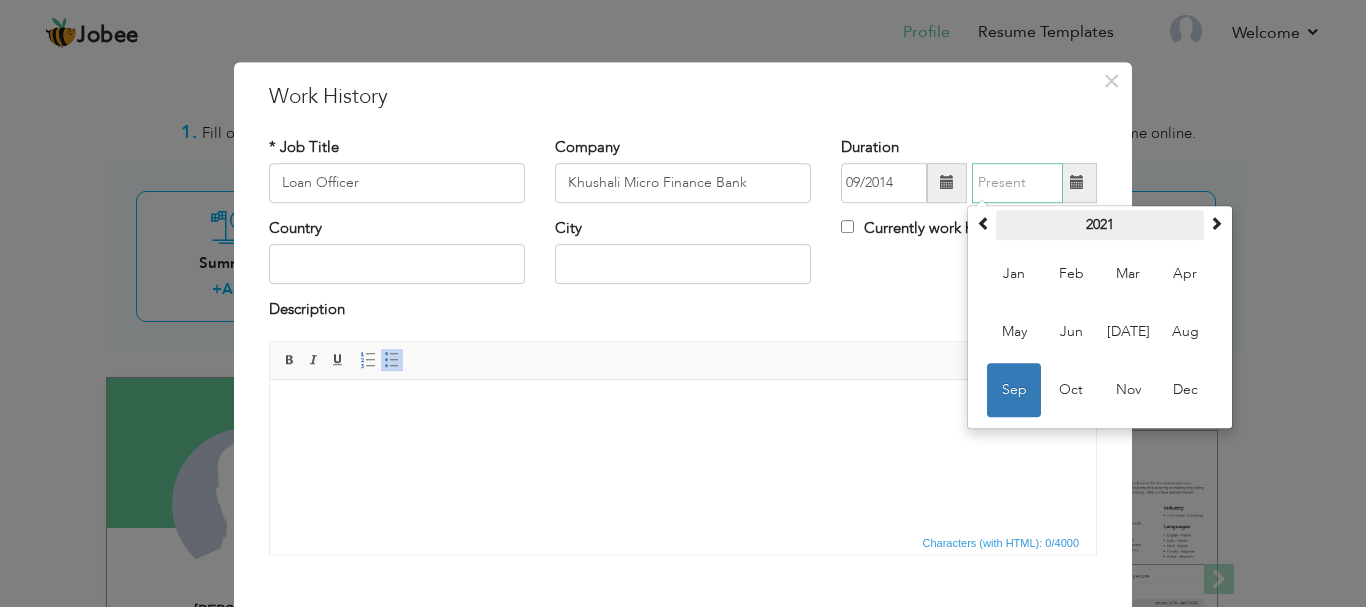 click on "2021" at bounding box center (1100, 225) 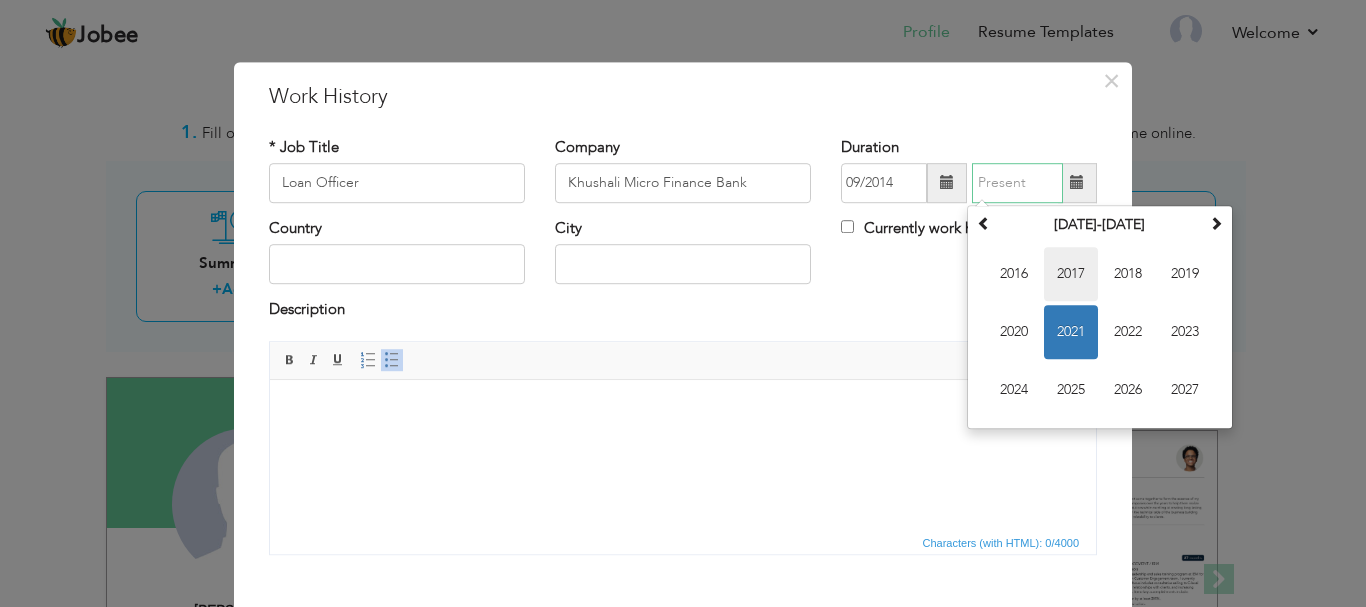 click on "2017" at bounding box center (1071, 274) 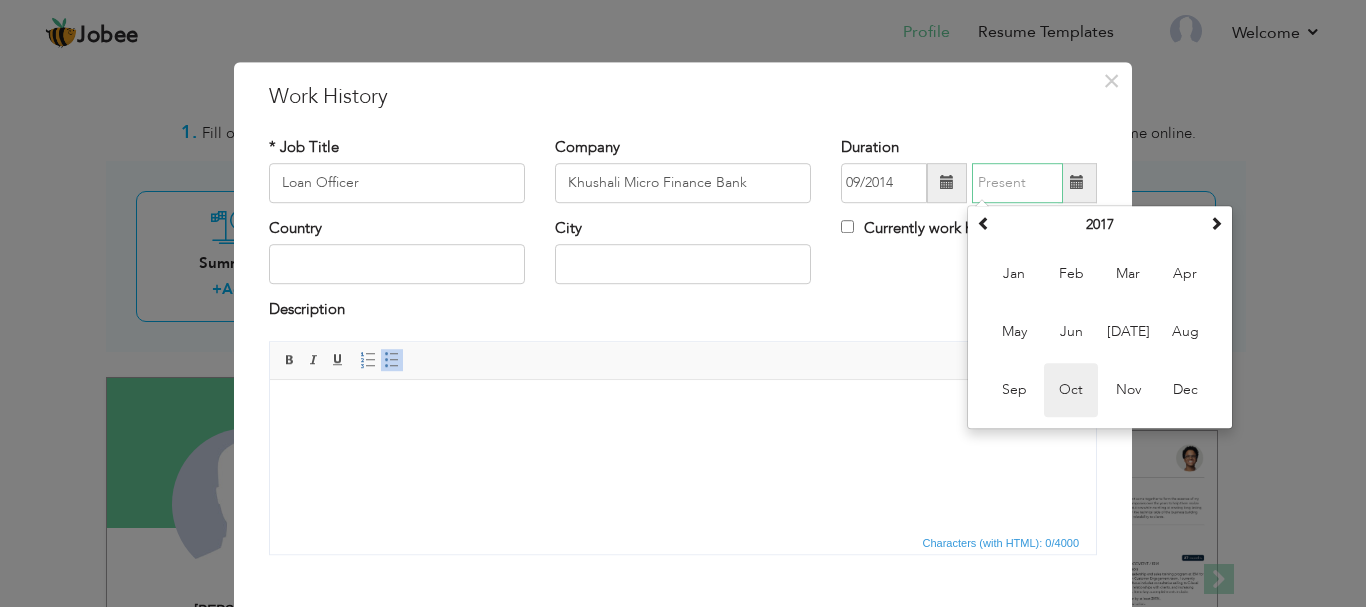 click on "Oct" at bounding box center (1071, 390) 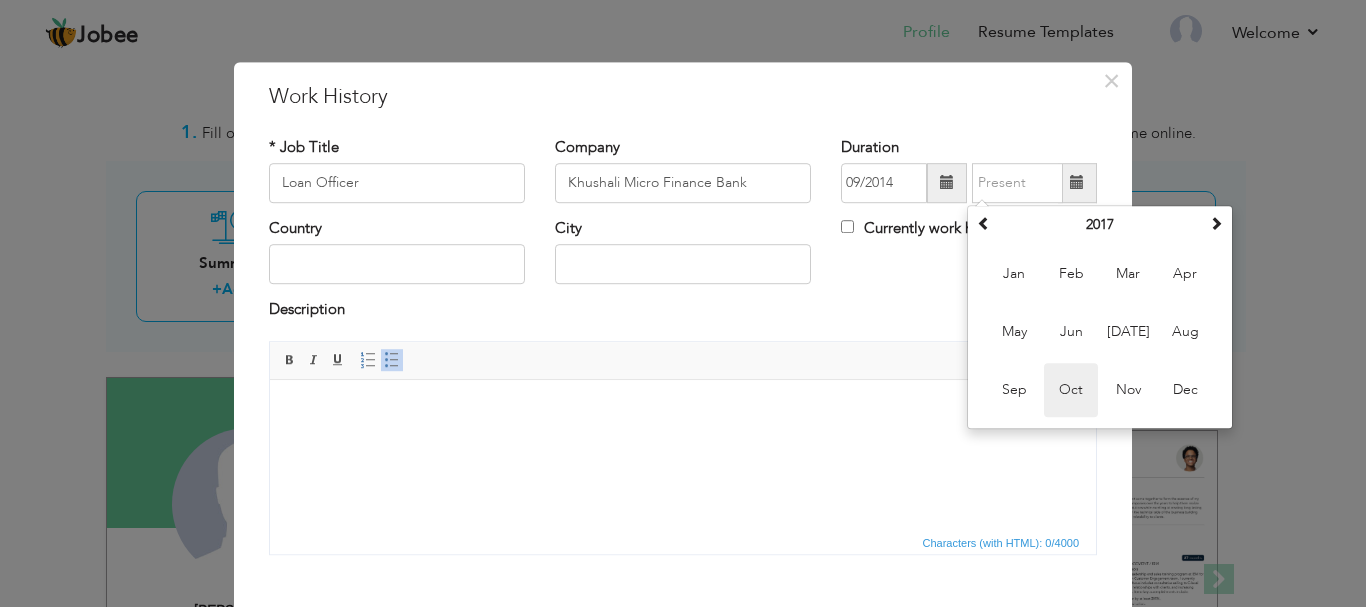 type on "10/2017" 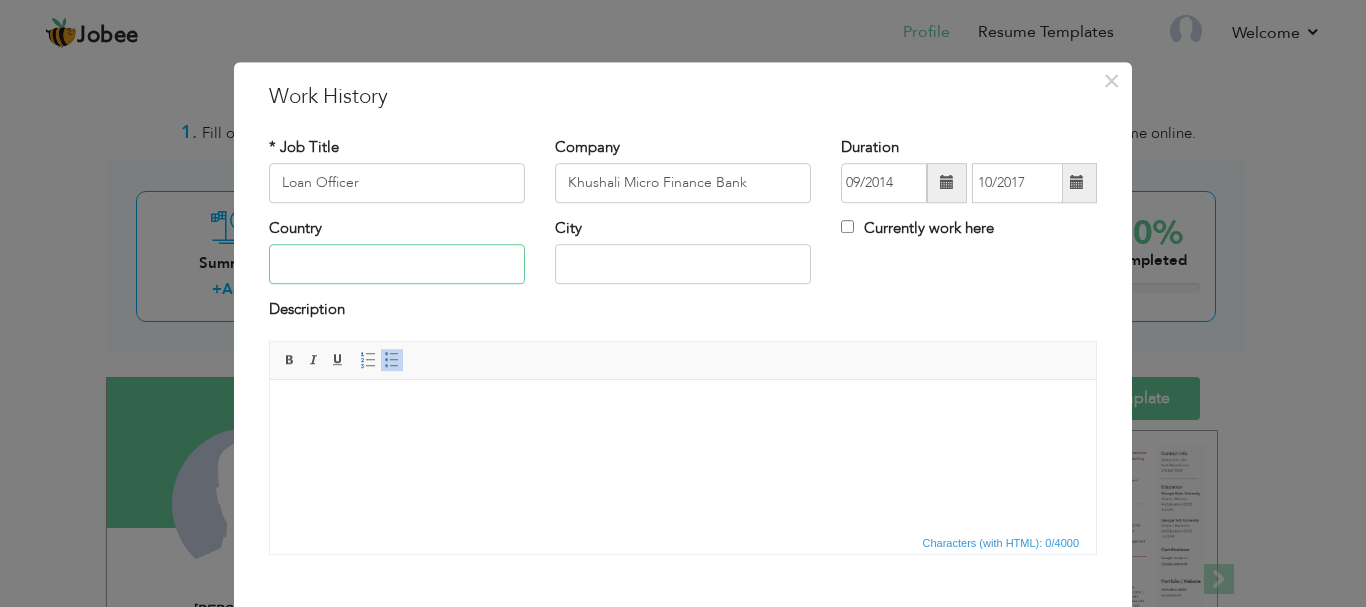 click at bounding box center [397, 265] 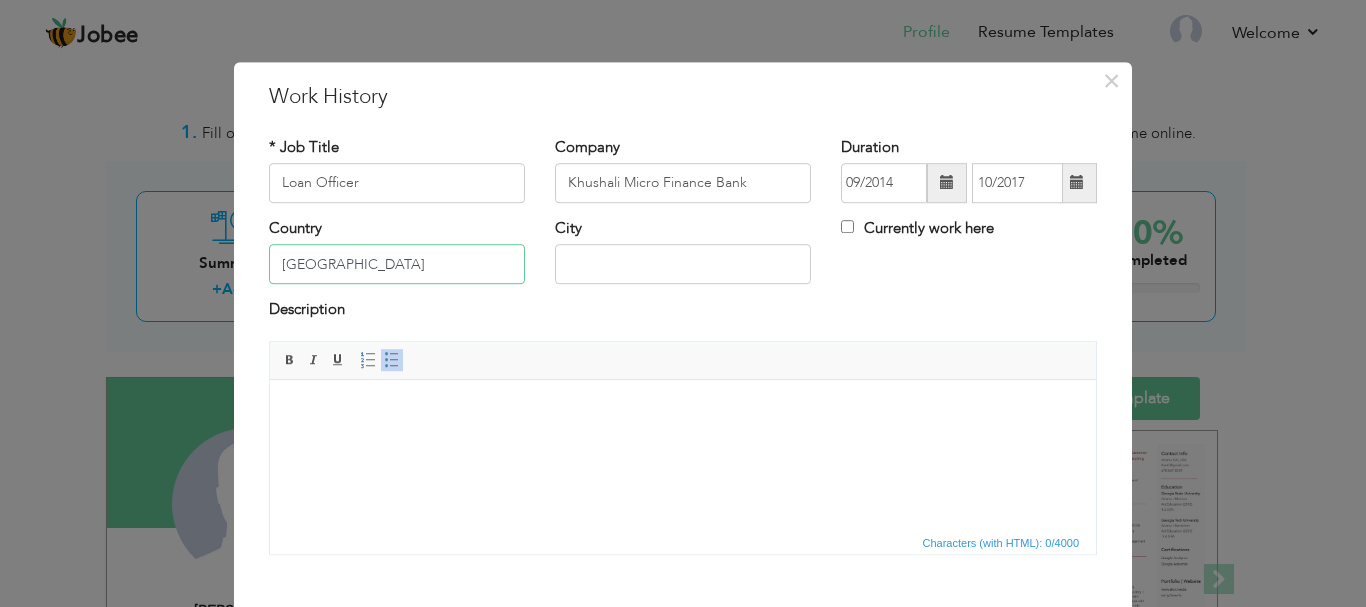 type on "[GEOGRAPHIC_DATA]" 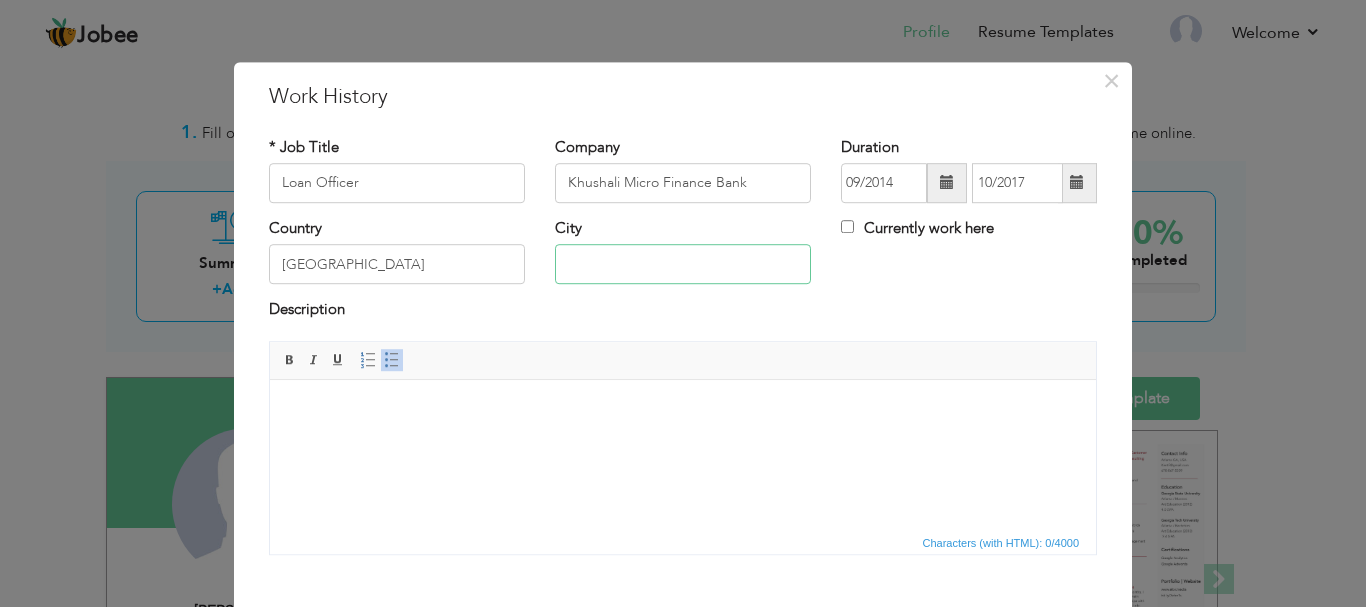 click at bounding box center (683, 265) 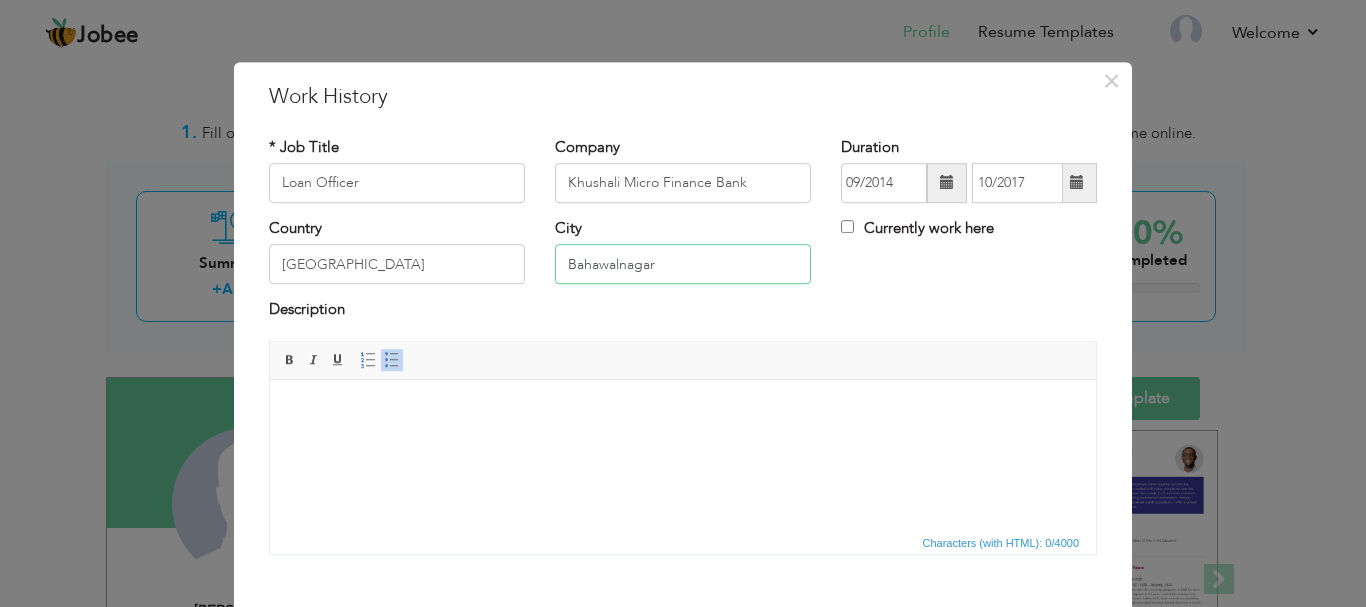 type on "Bahawalnagar" 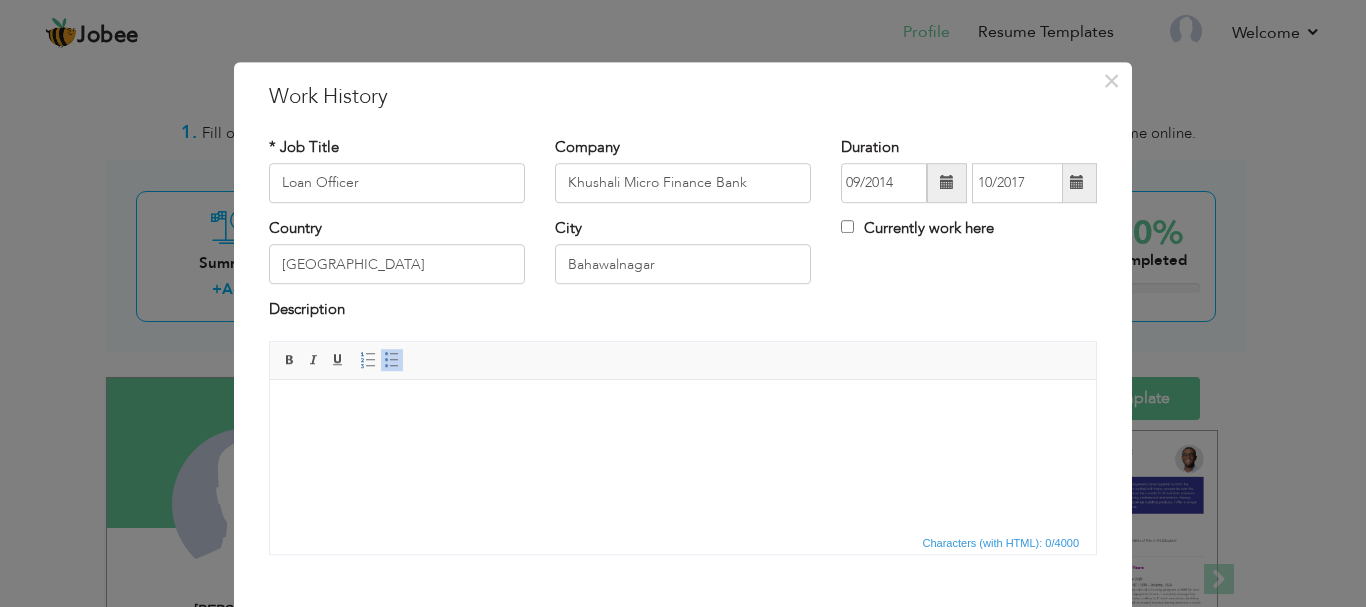 click at bounding box center [683, 409] 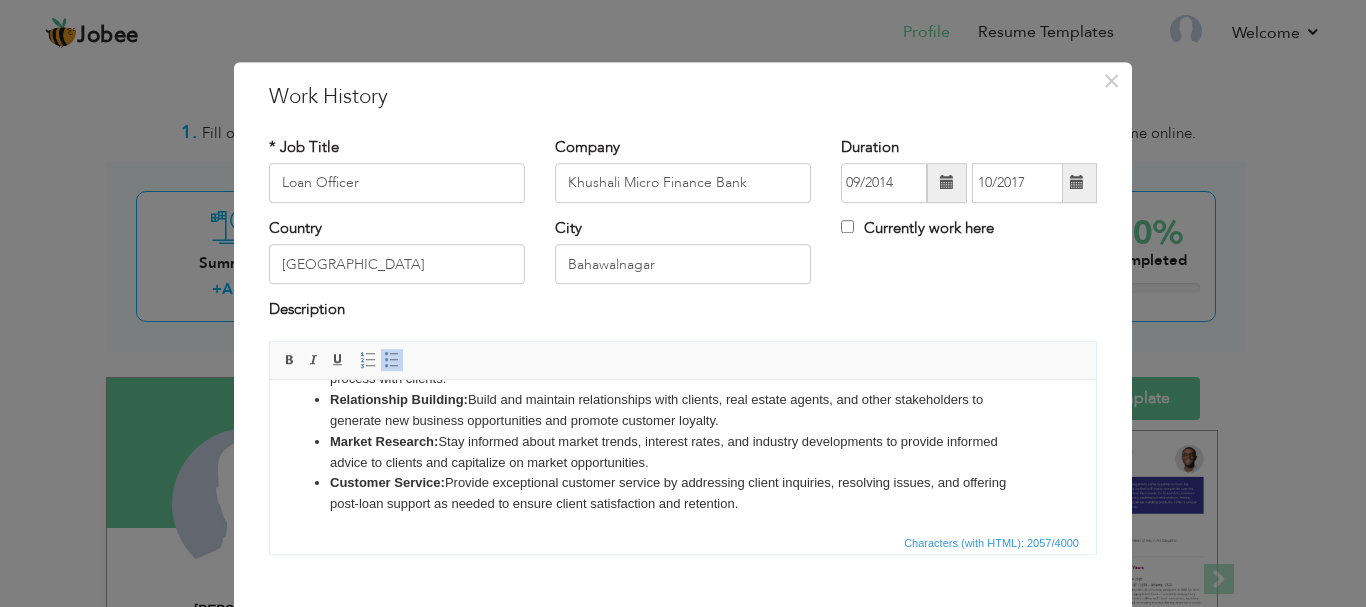 scroll, scrollTop: 306, scrollLeft: 0, axis: vertical 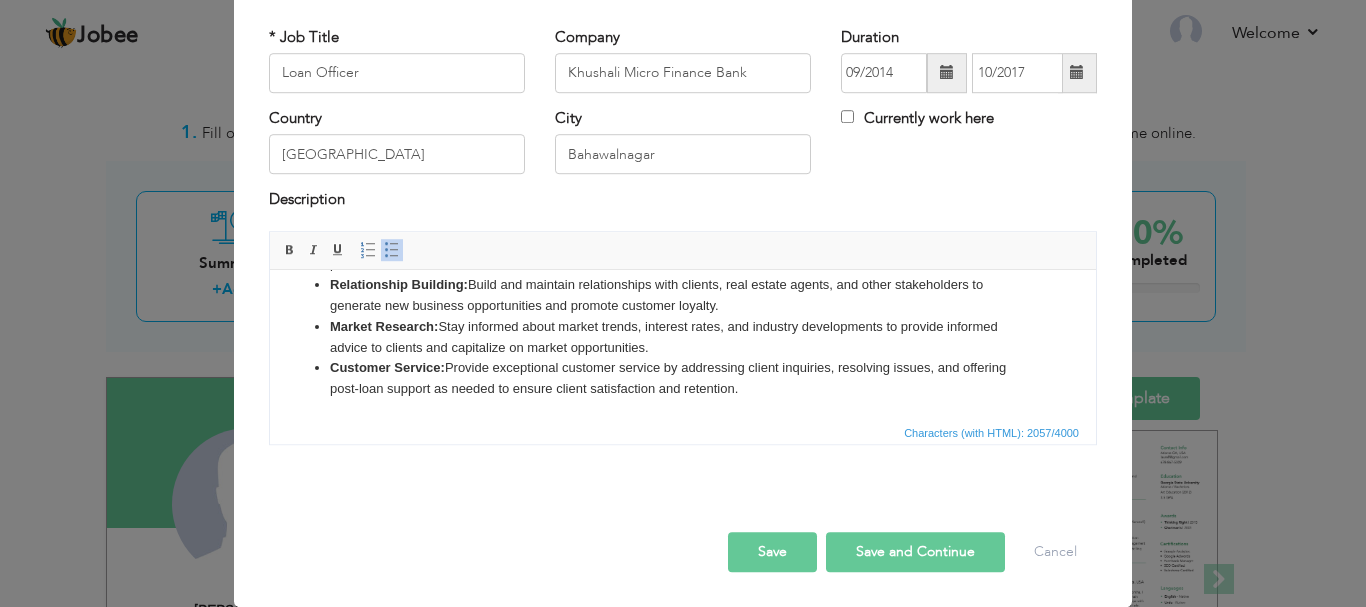 click on "Save and Continue" at bounding box center (915, 552) 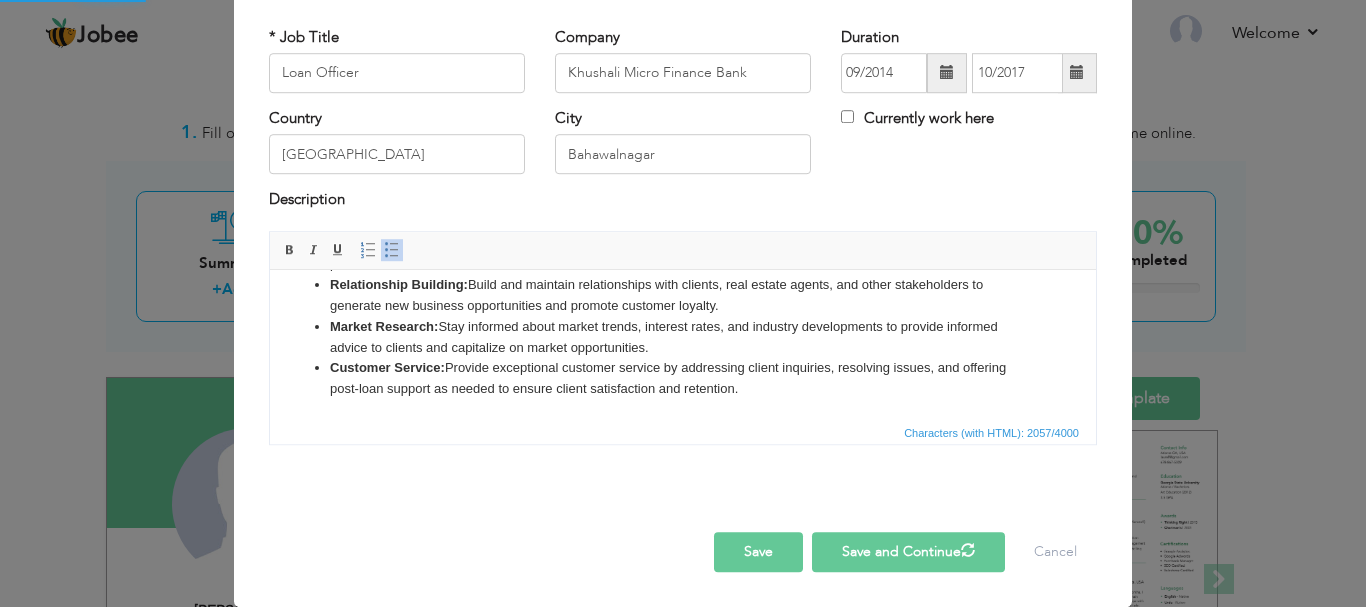 type 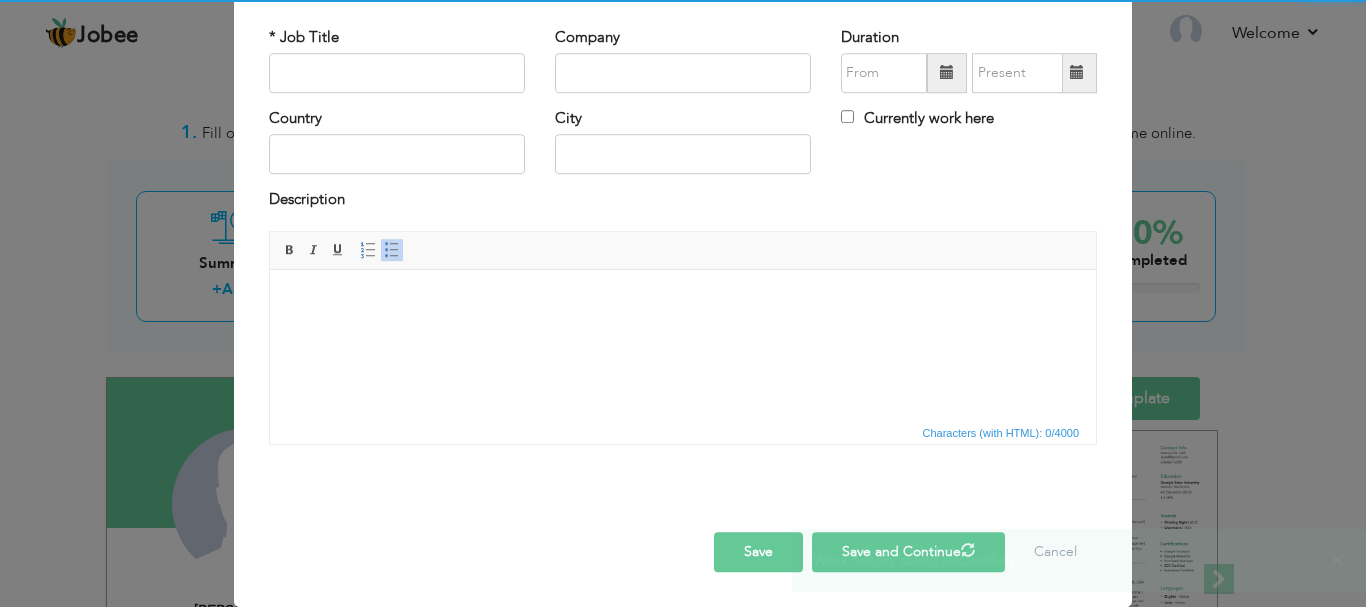 scroll, scrollTop: 0, scrollLeft: 0, axis: both 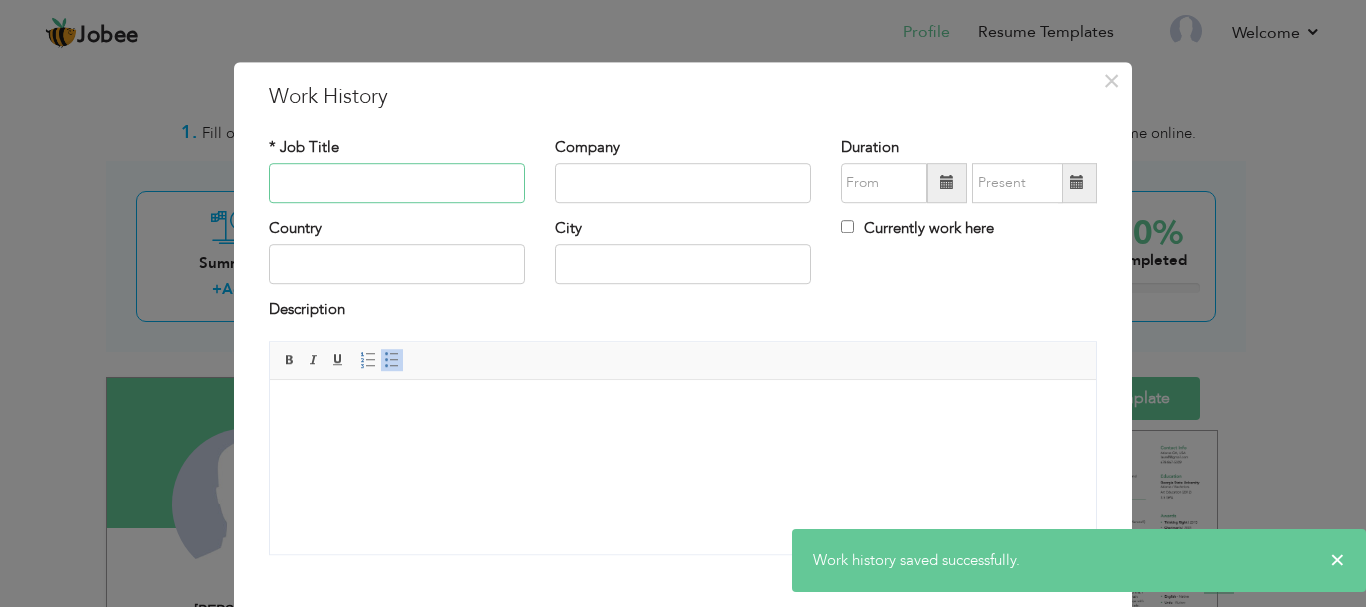 click at bounding box center (397, 183) 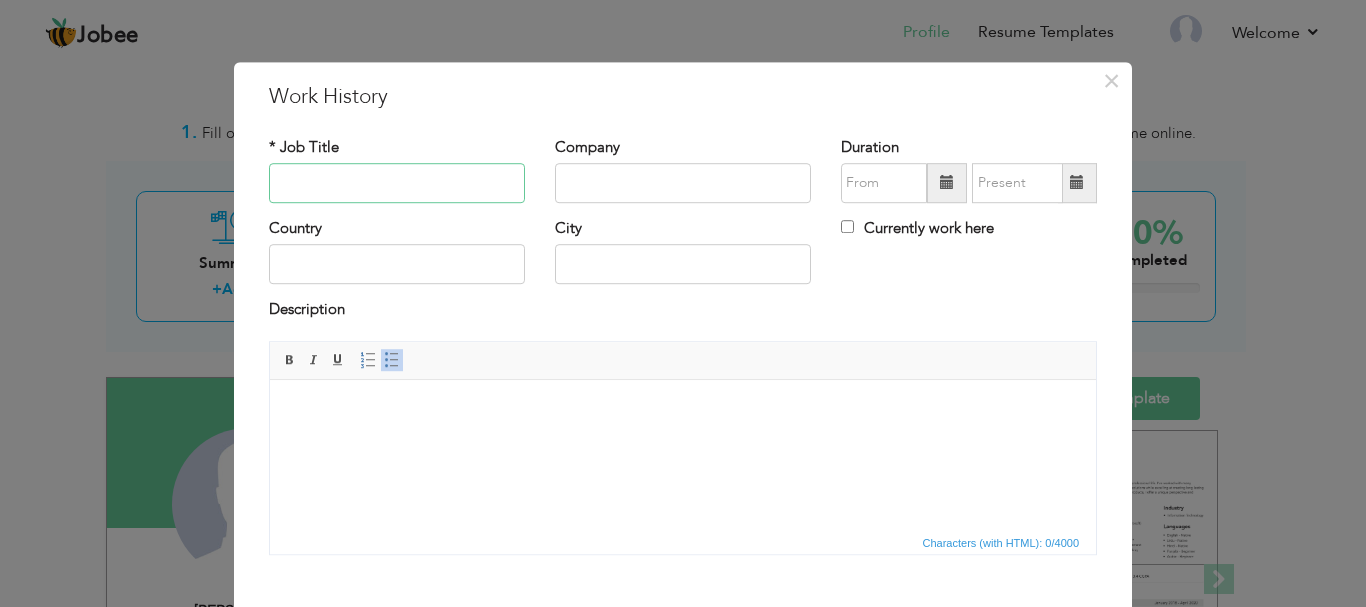 paste on "Agri Credit Officer" 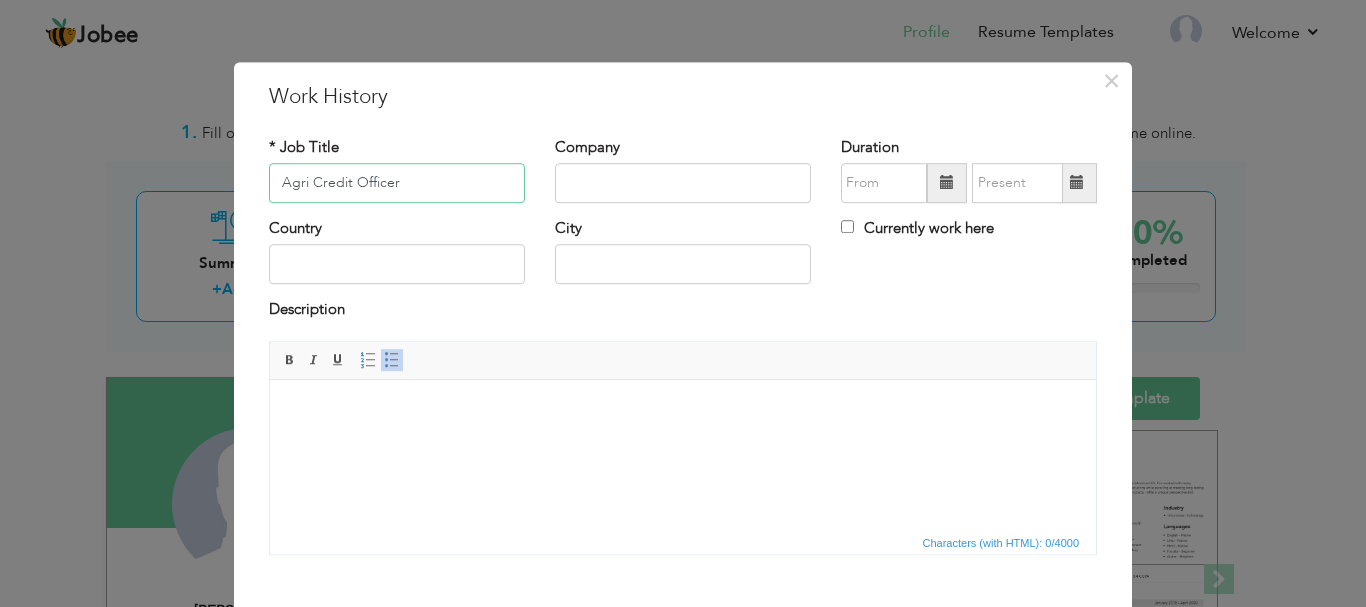 type on "Agri Credit Officer" 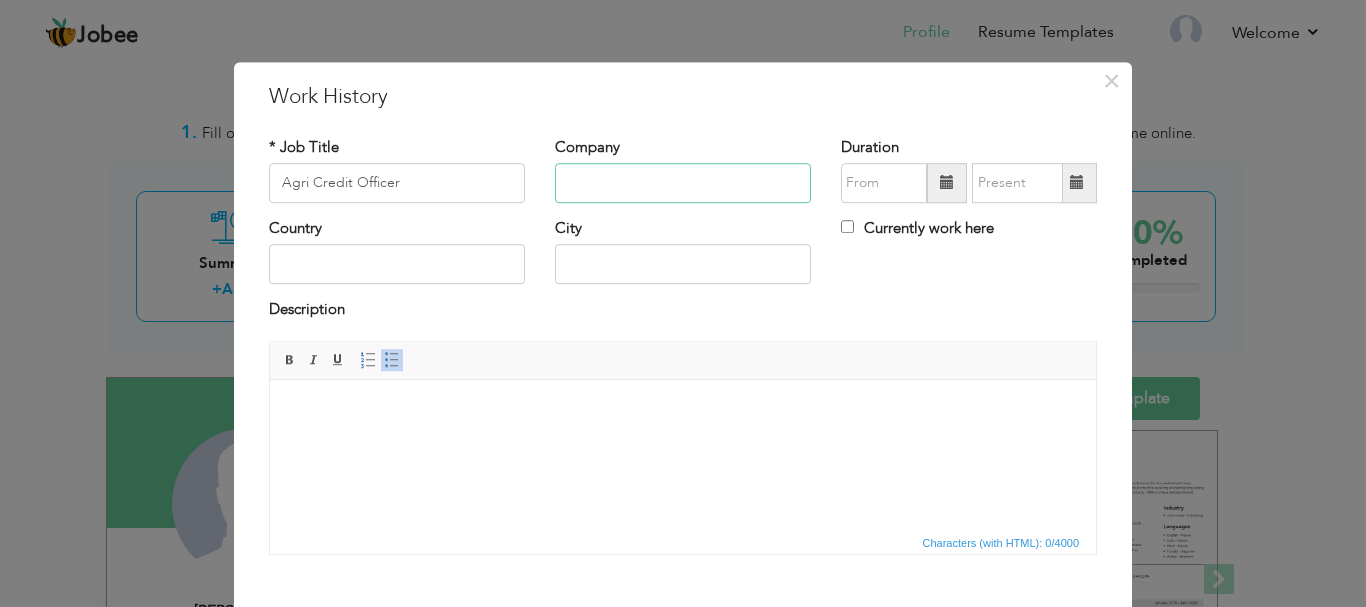 click at bounding box center (683, 183) 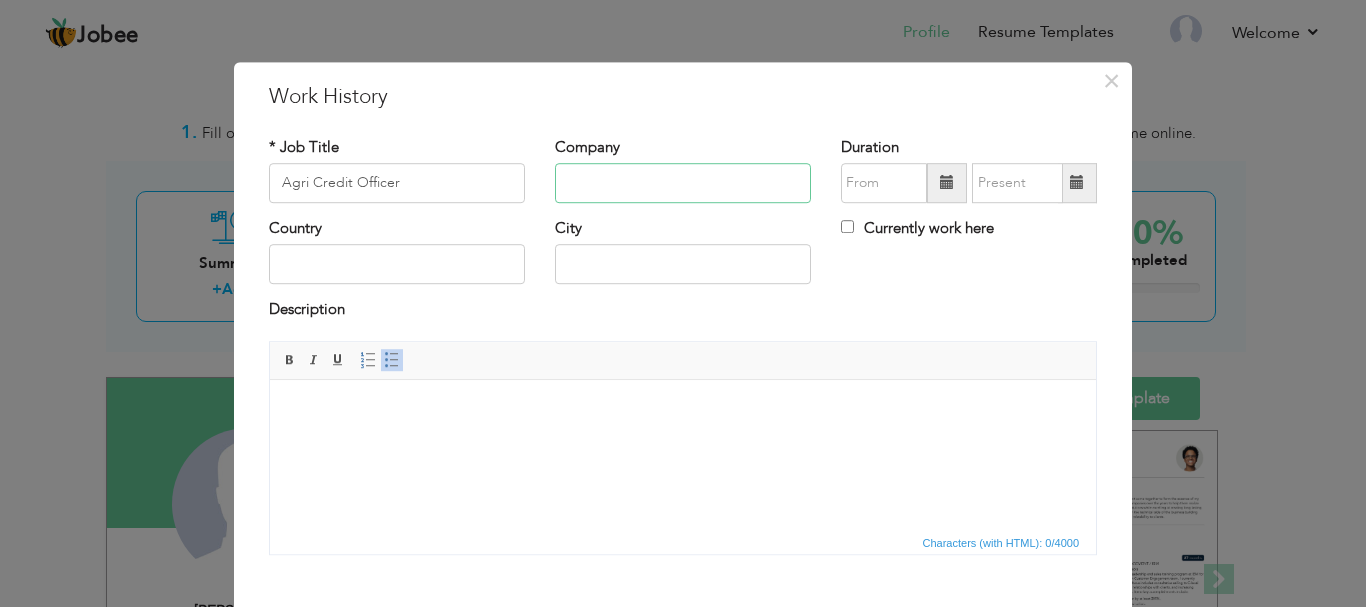 paste on "Soneri Bank Limited" 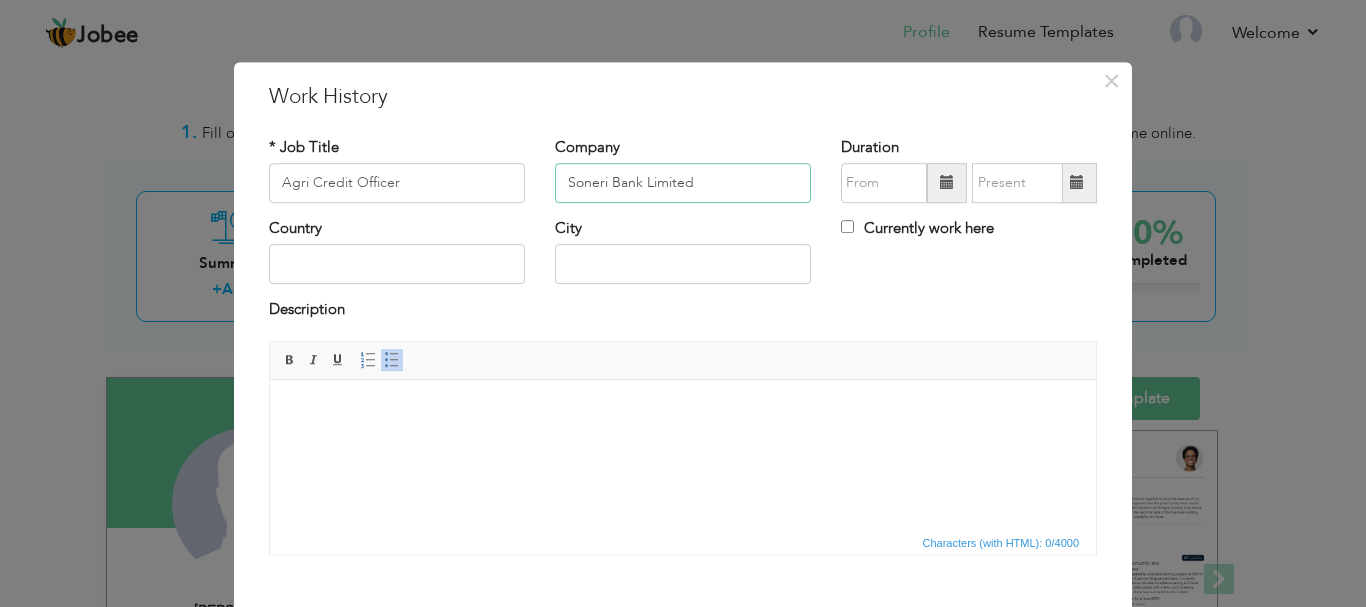type on "Soneri Bank Limited" 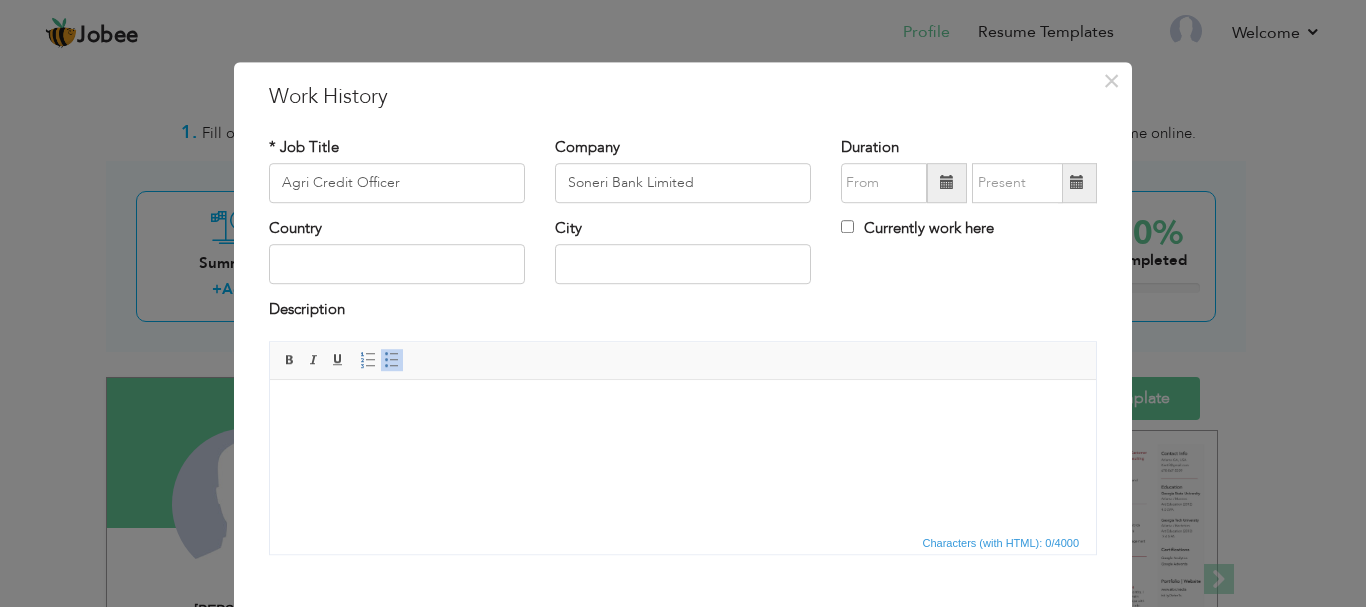 click at bounding box center (947, 183) 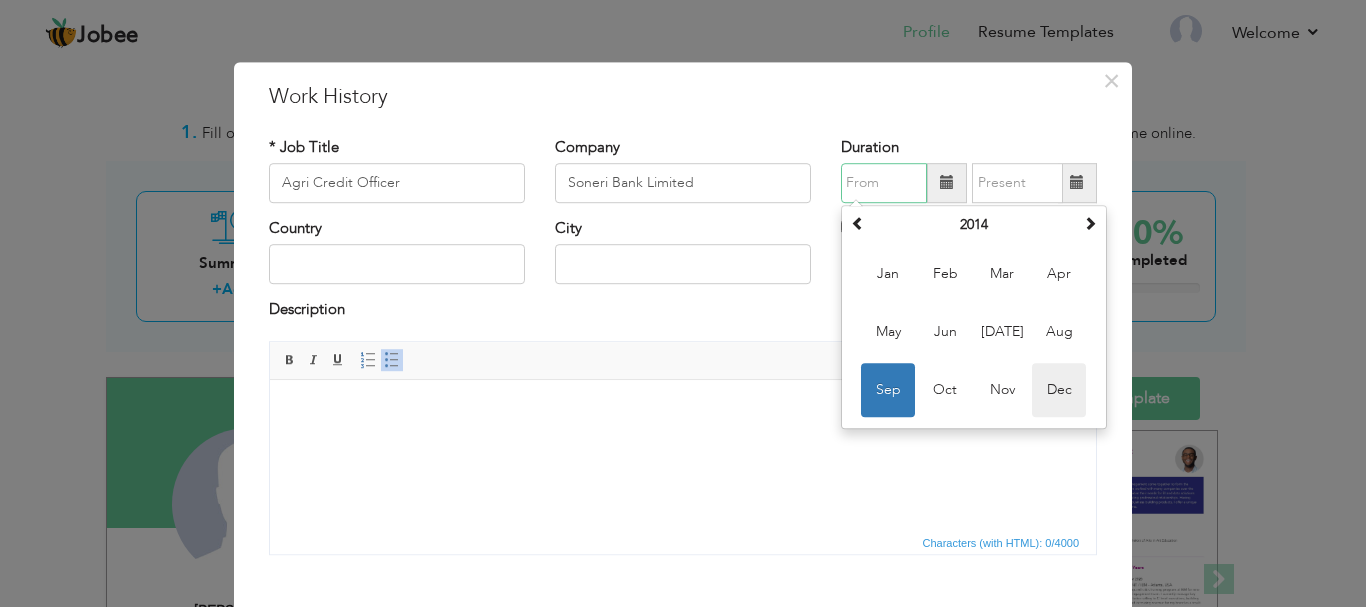 click on "Dec" at bounding box center [1059, 390] 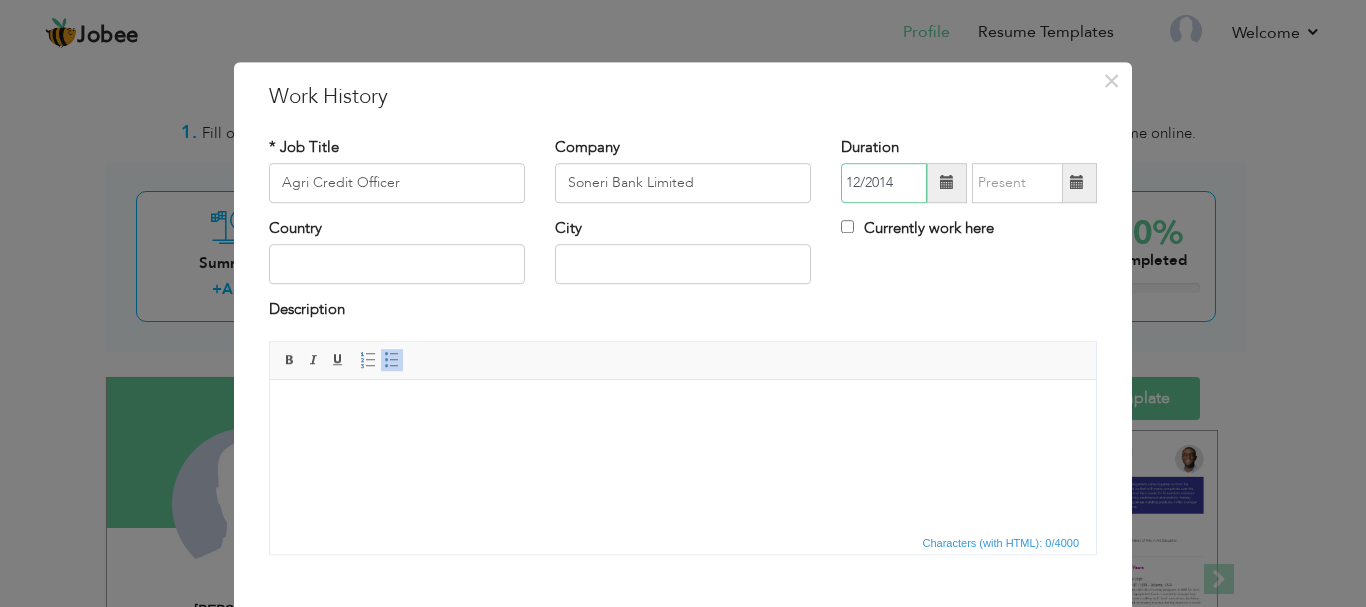 click on "12/2014" at bounding box center (884, 183) 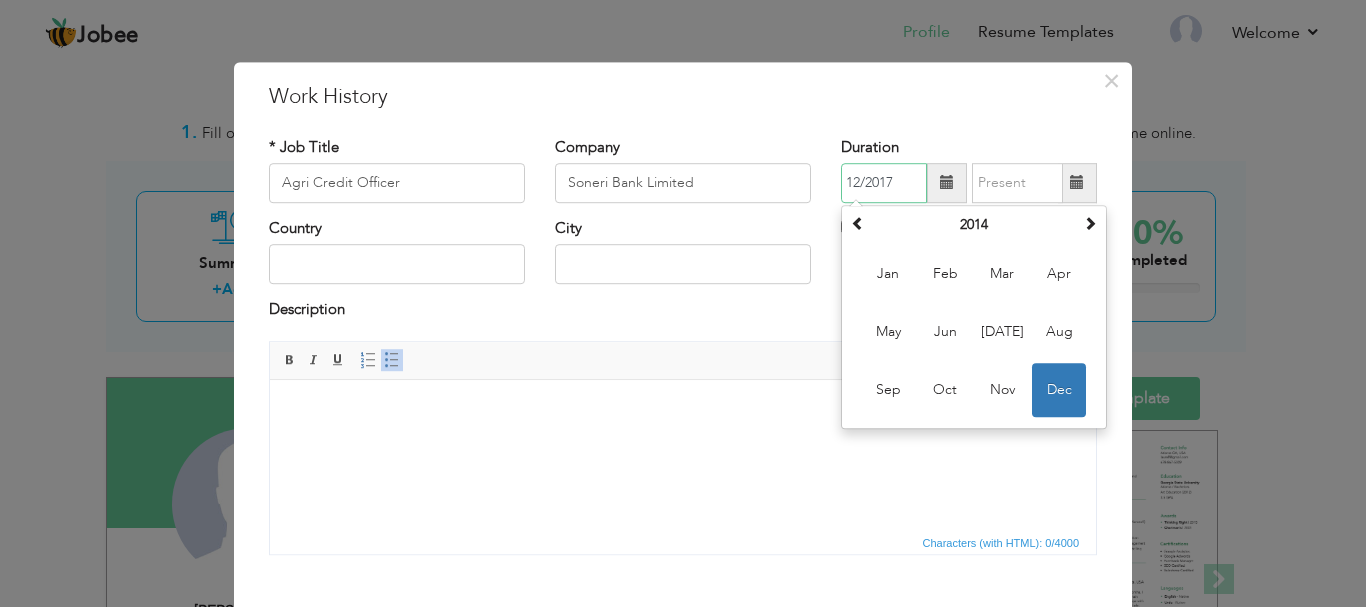 type on "12/2017" 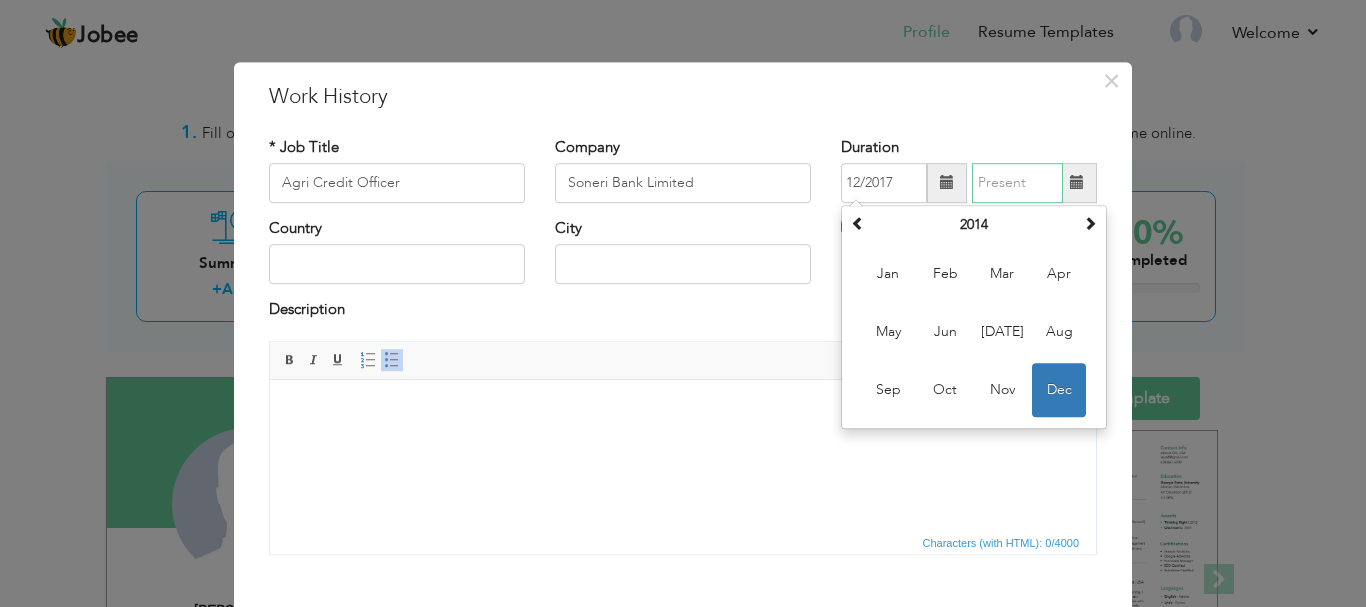 click at bounding box center (1017, 183) 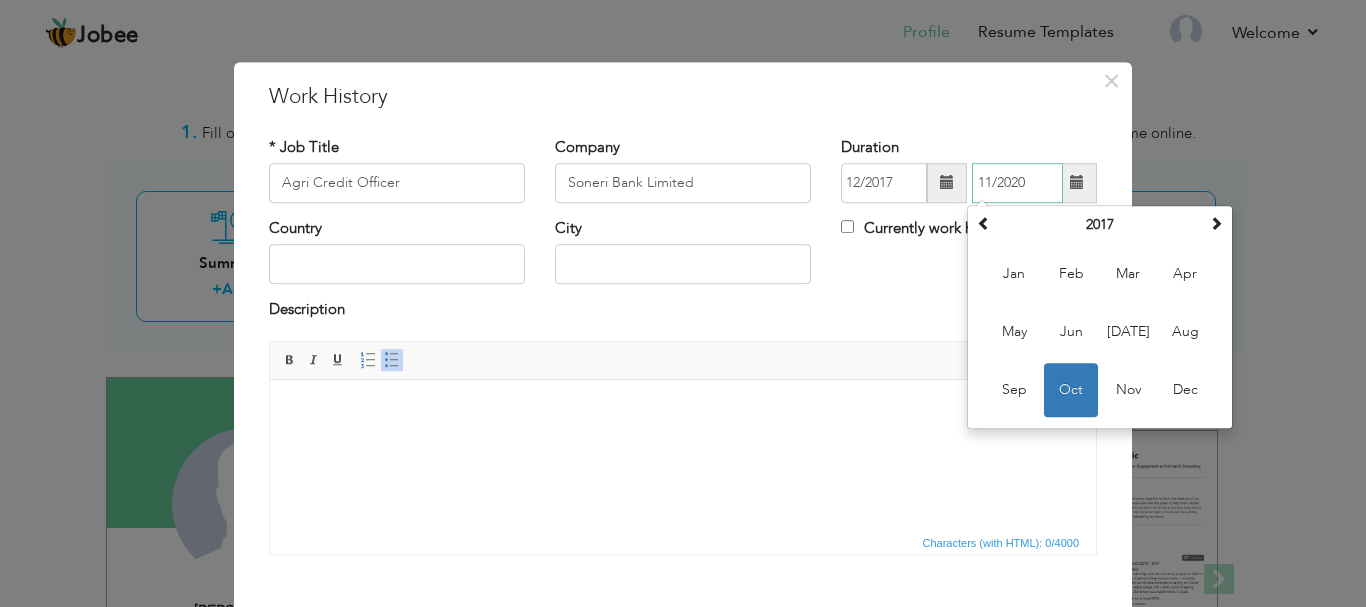 type on "11/2020" 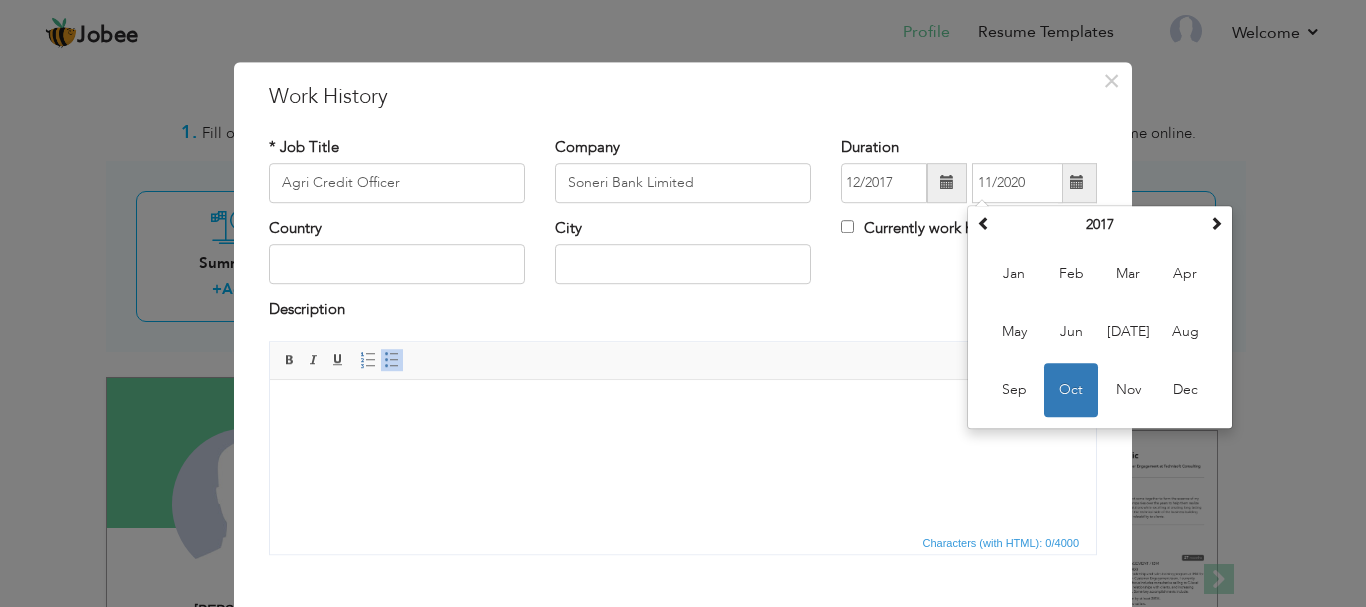 click on "* Job Title
Agri Credit Officer
Company
Soneri Bank Limited
Duration
12/2017 11/2020 October 2017 Su Mo Tu We Th Fr Sa 1" at bounding box center (683, 353) 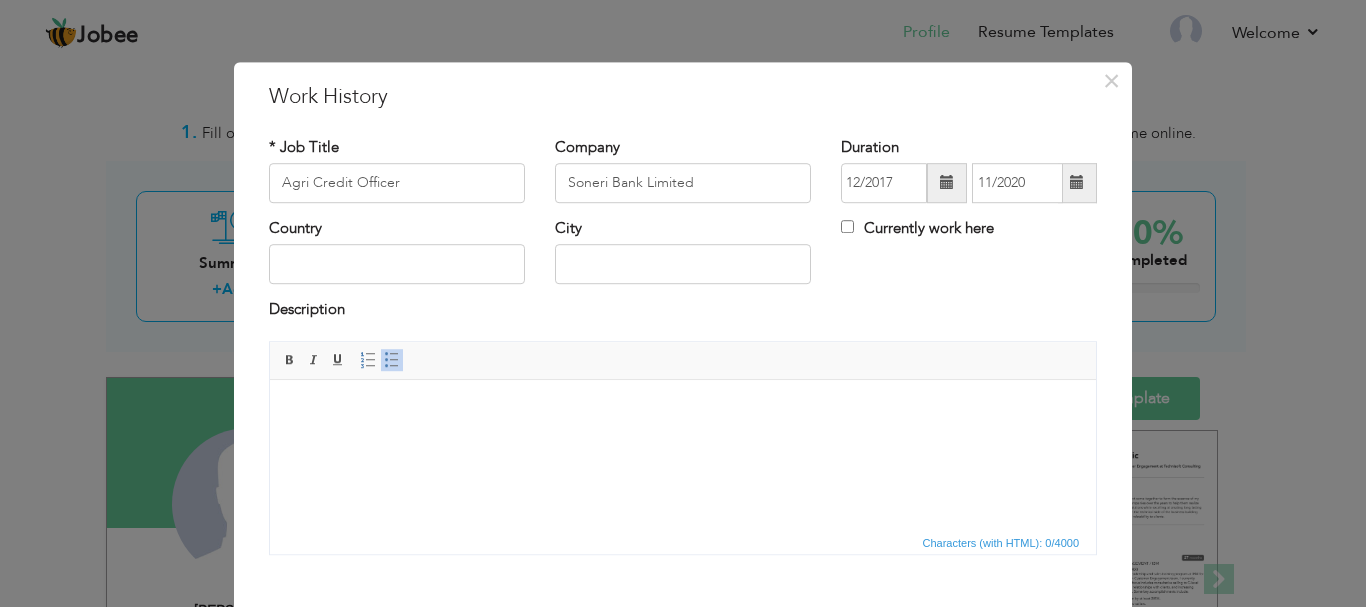click on "Country" at bounding box center (397, 251) 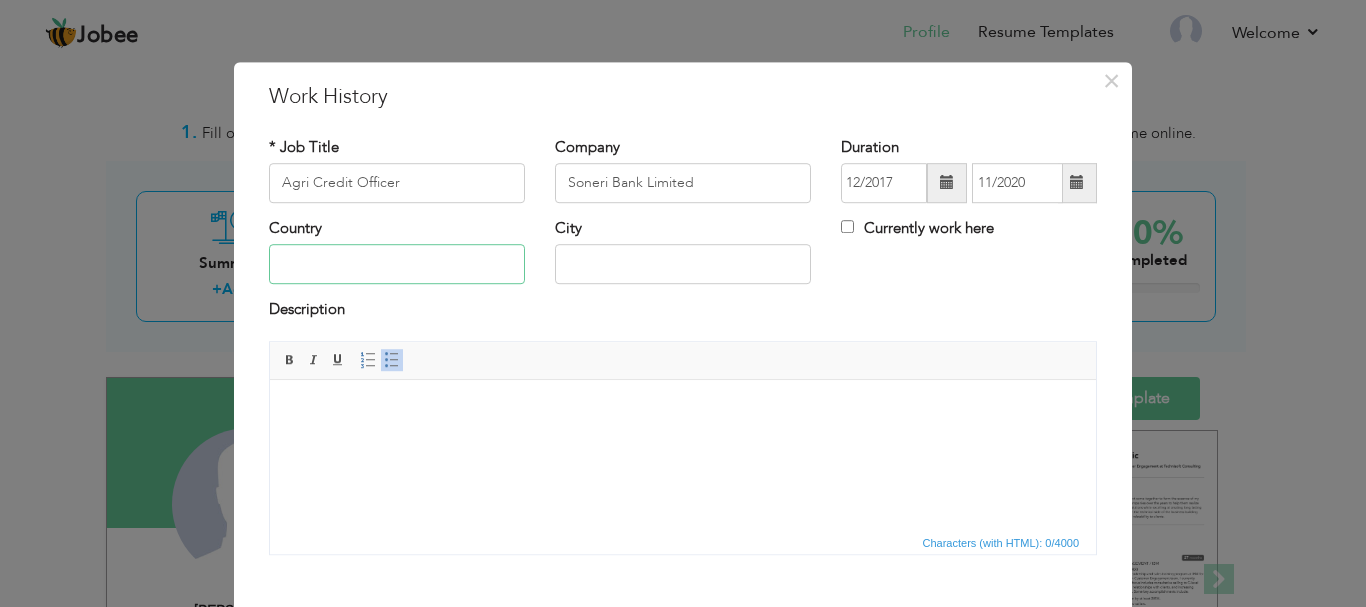 click at bounding box center [397, 265] 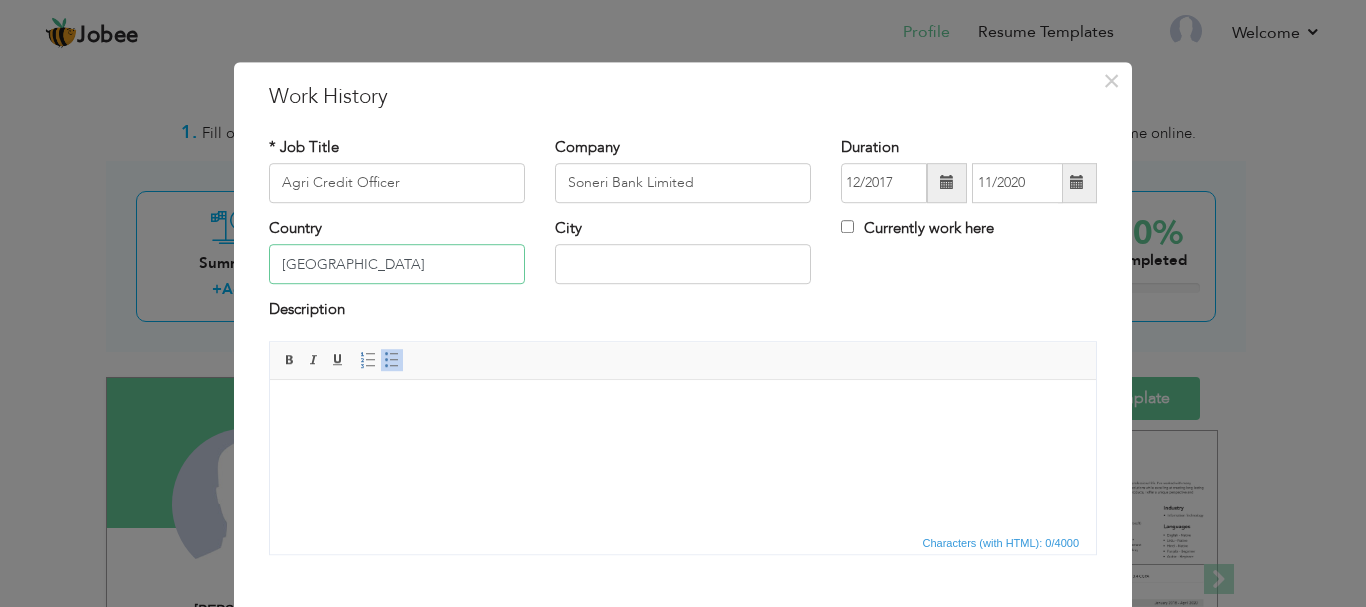type on "[GEOGRAPHIC_DATA]" 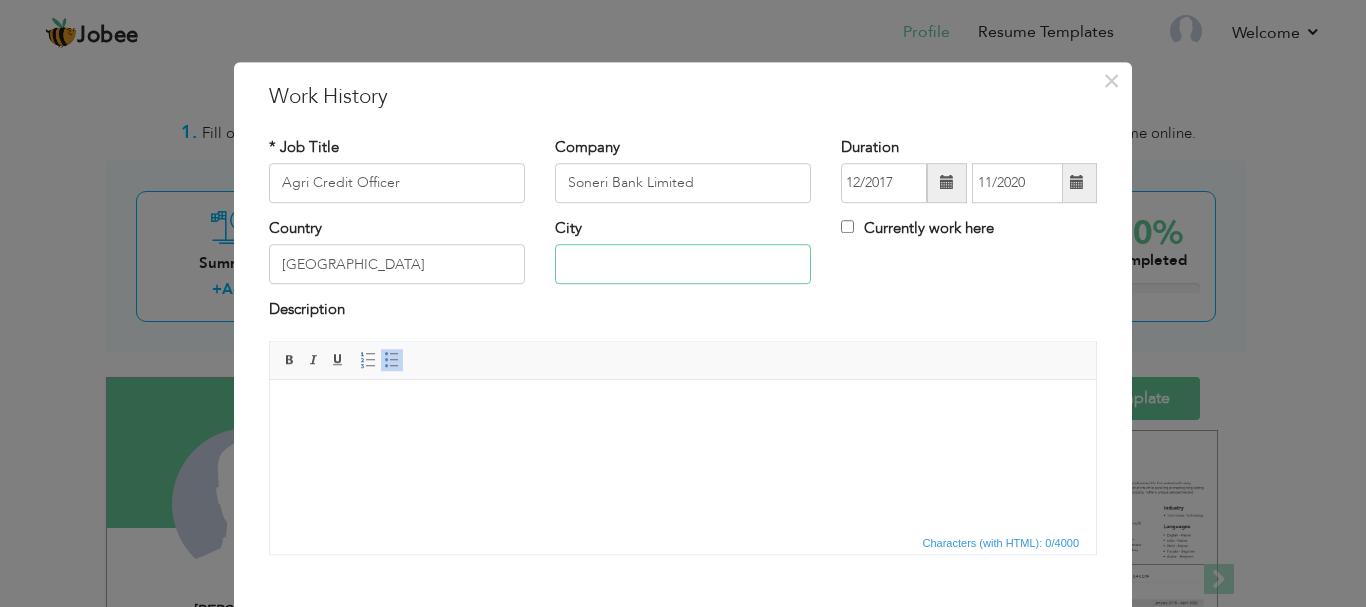 click at bounding box center (683, 265) 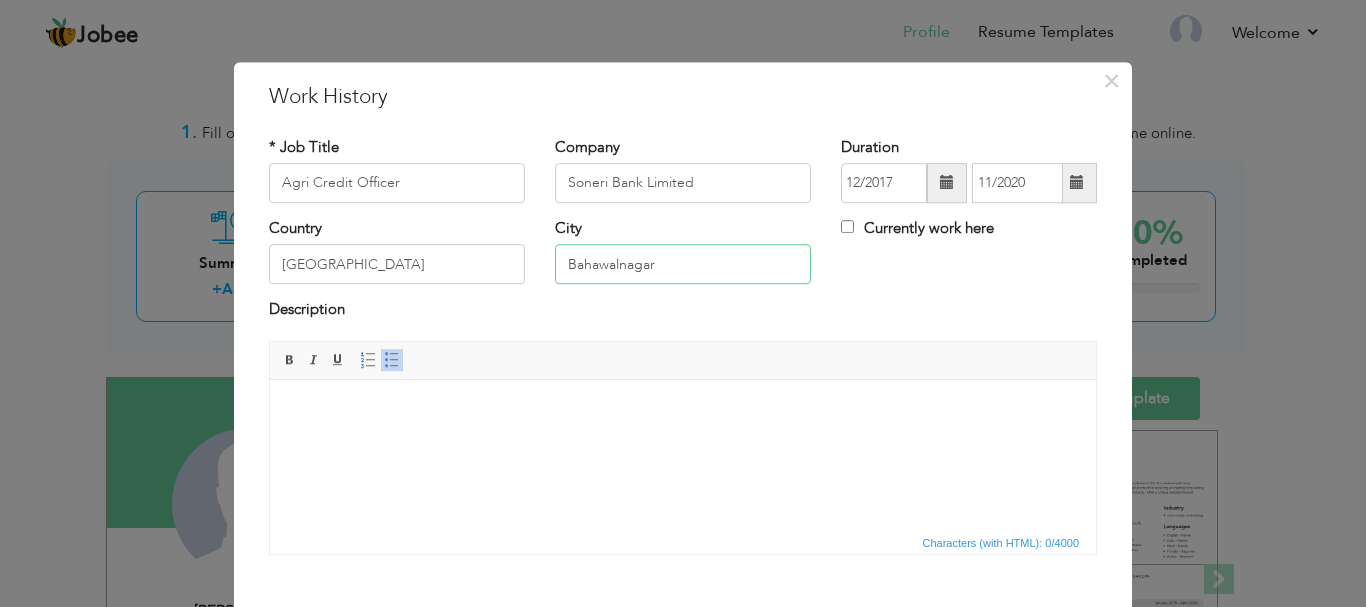 type on "Bahawalnagar" 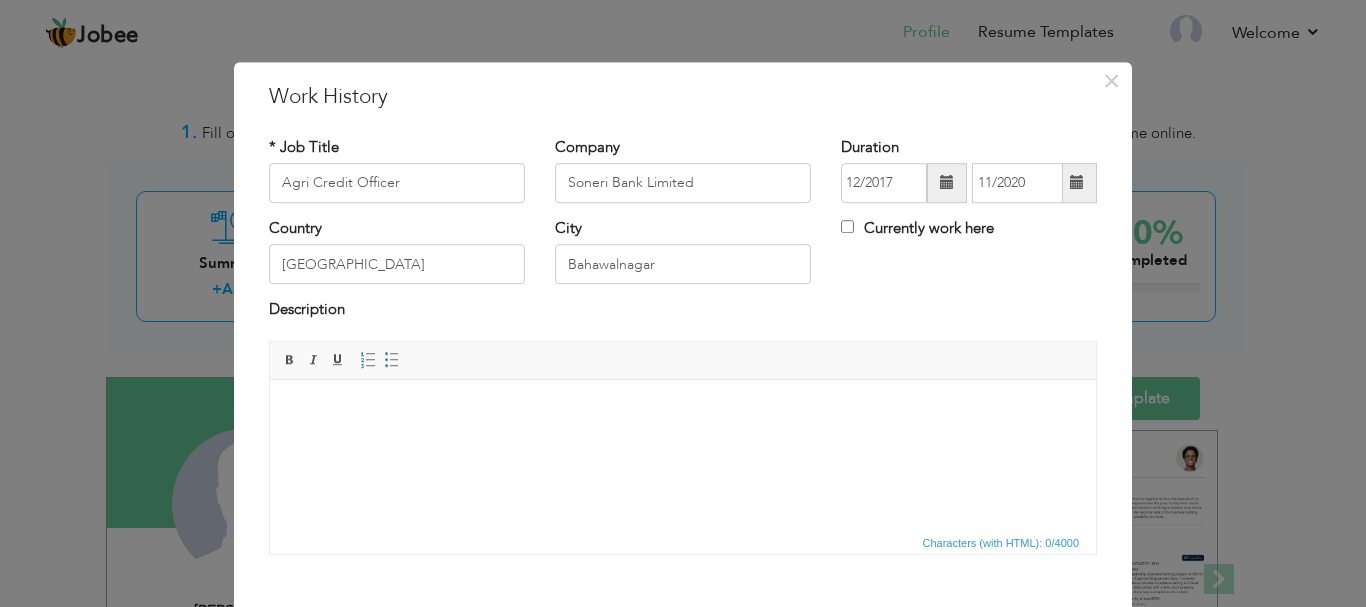 click at bounding box center [683, 409] 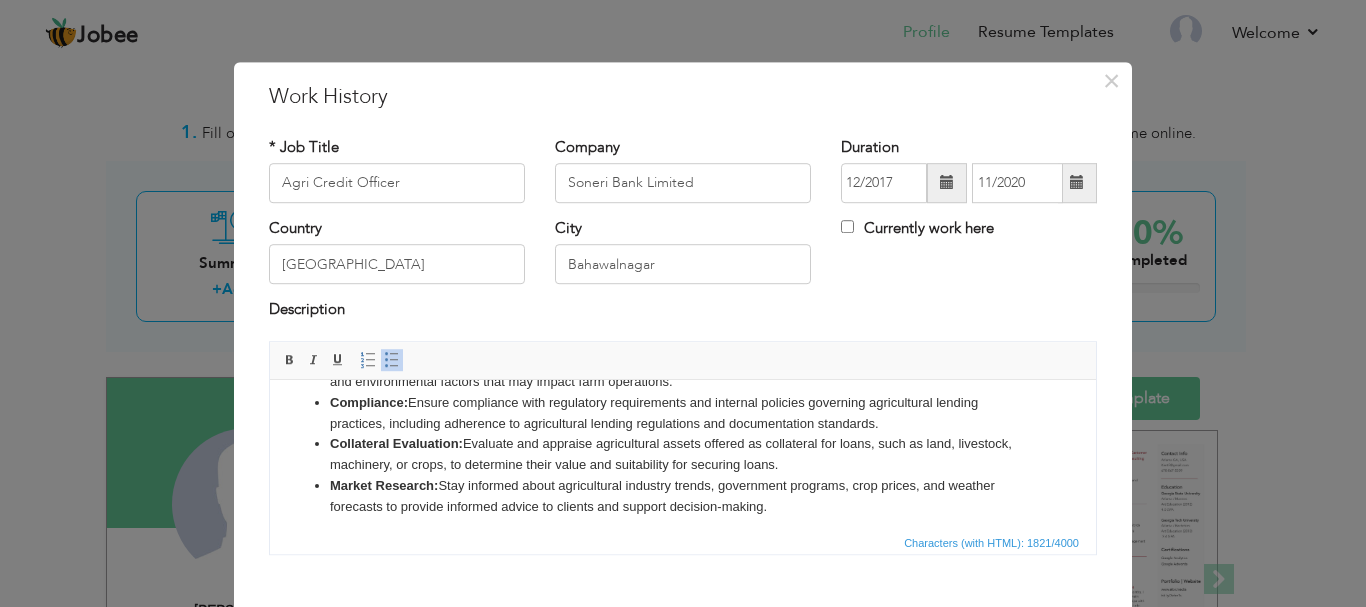 scroll, scrollTop: 244, scrollLeft: 0, axis: vertical 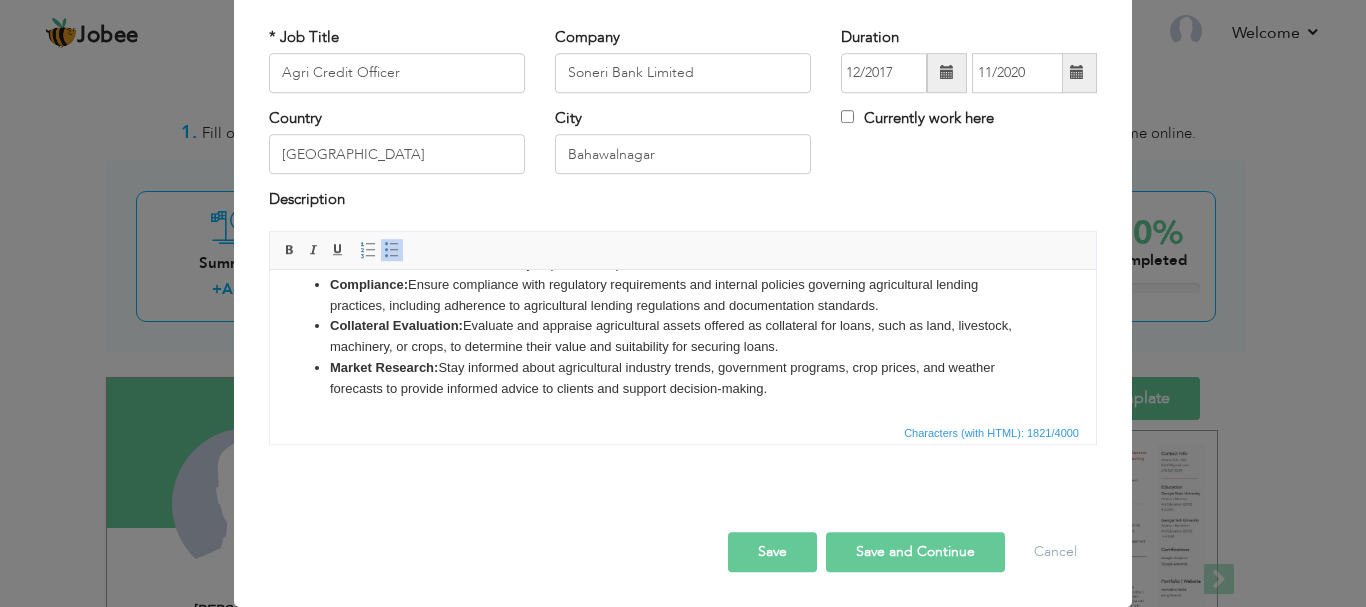 click on "Save and Continue" at bounding box center (915, 552) 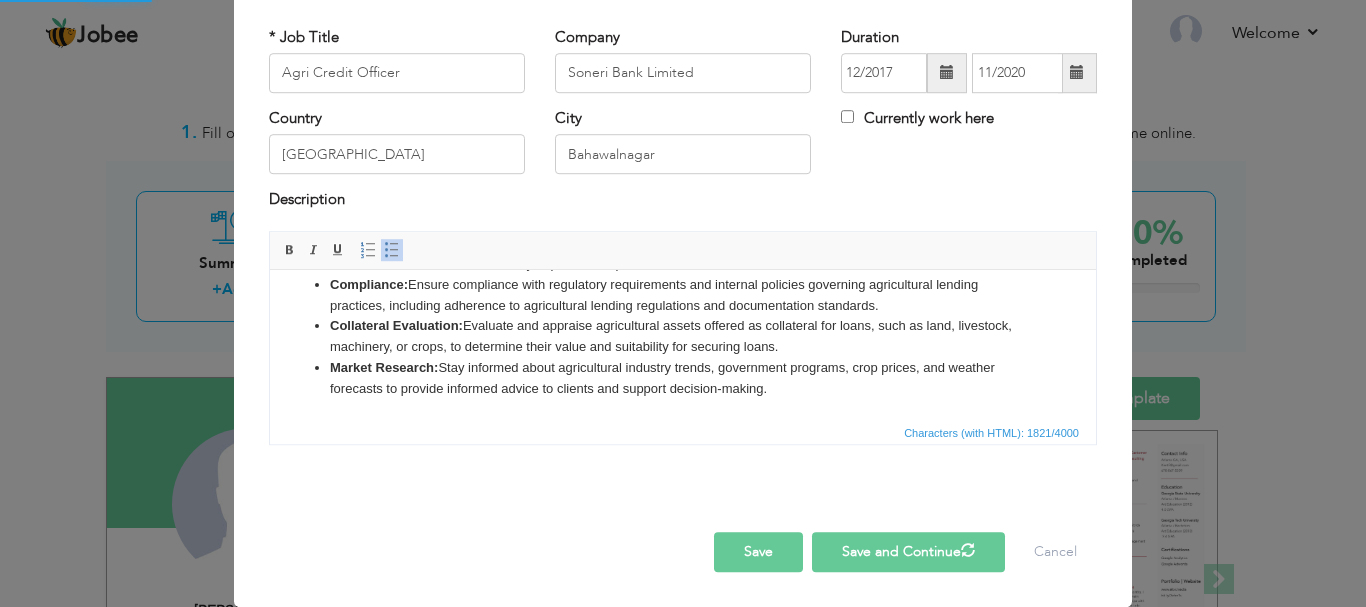 type 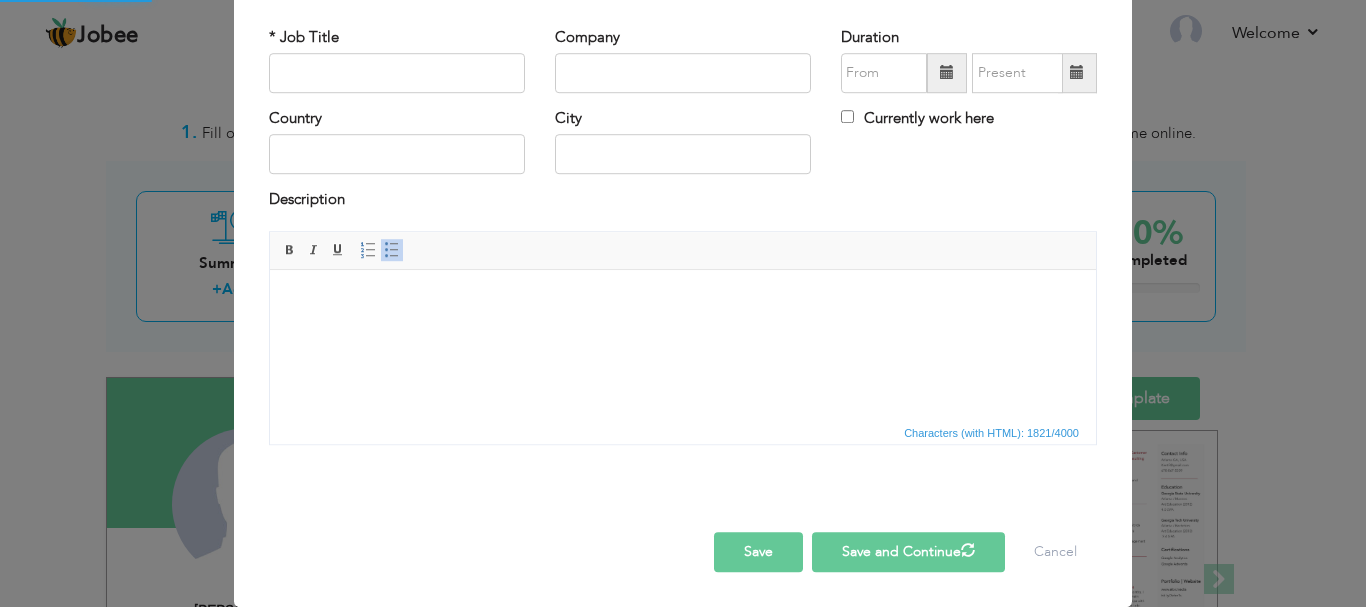 scroll, scrollTop: 0, scrollLeft: 0, axis: both 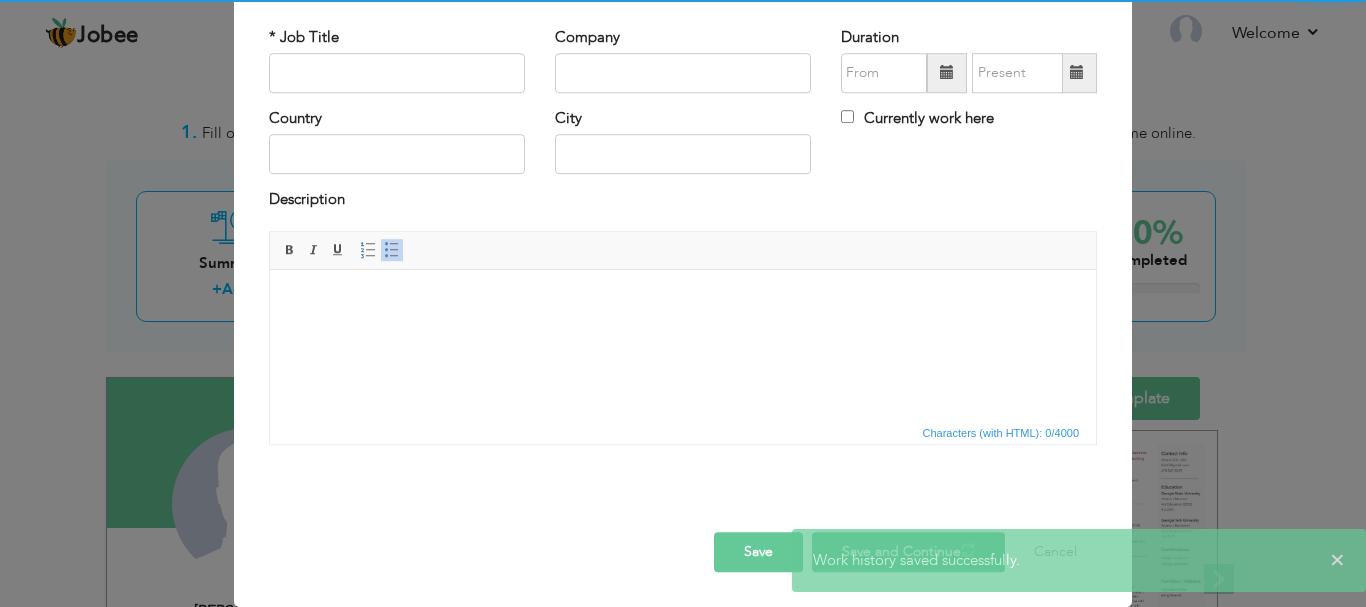 type 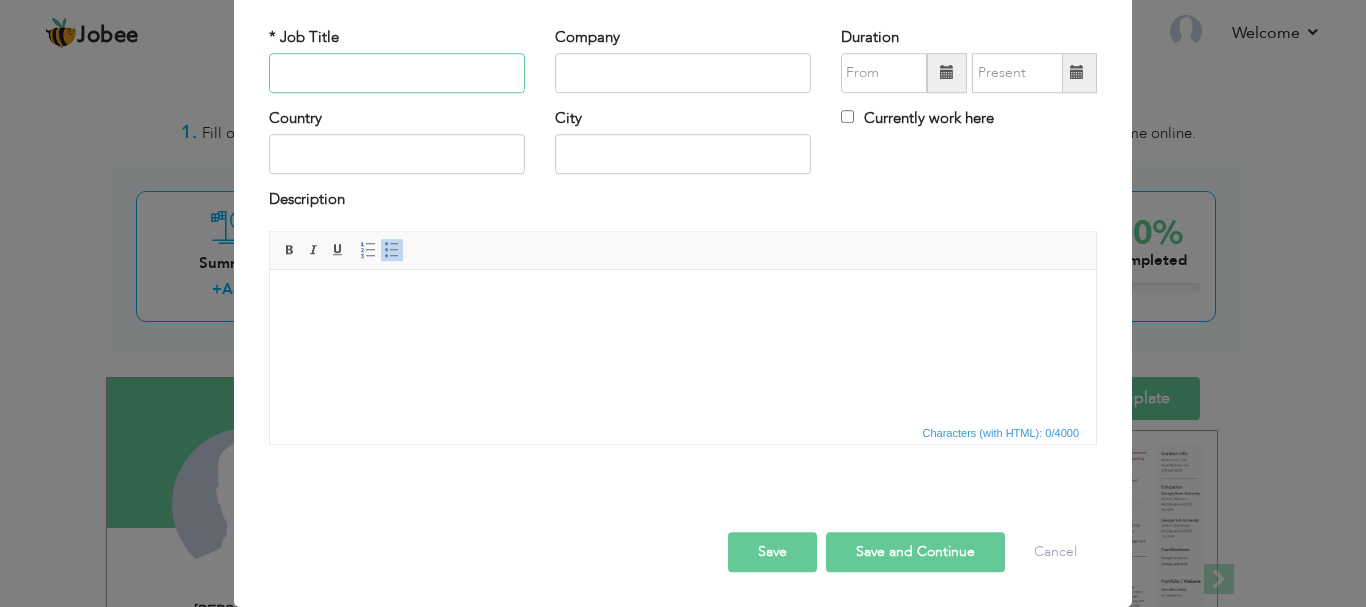click at bounding box center (397, 73) 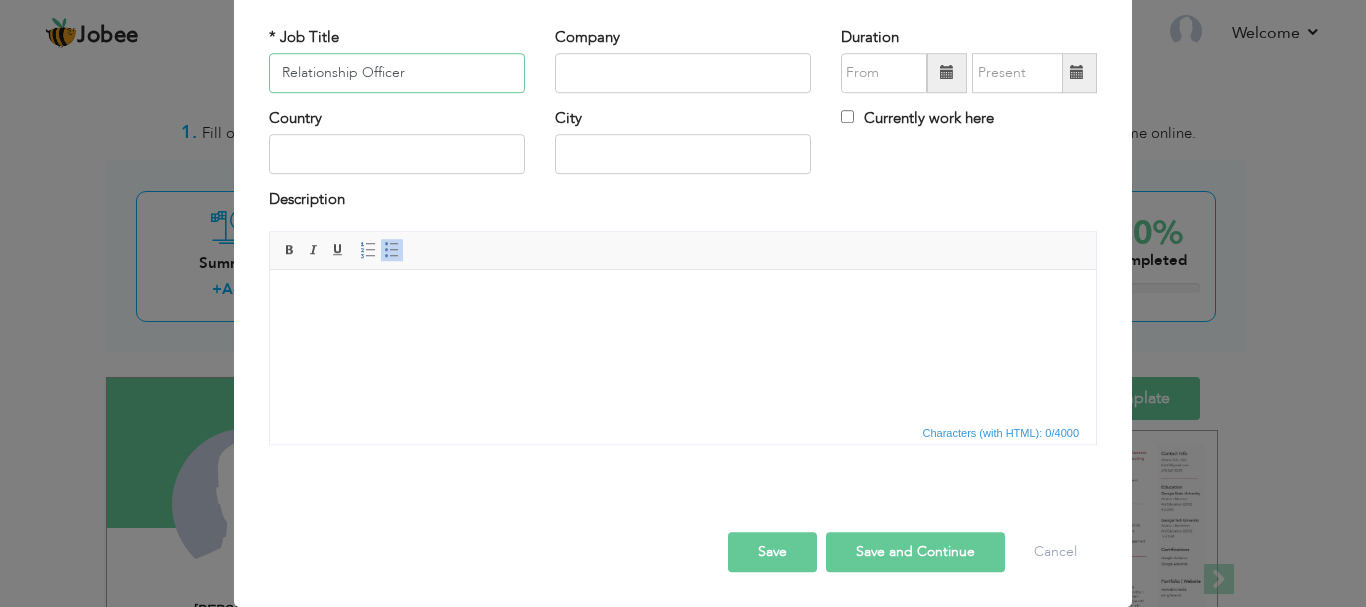 type on "Relationship Officer" 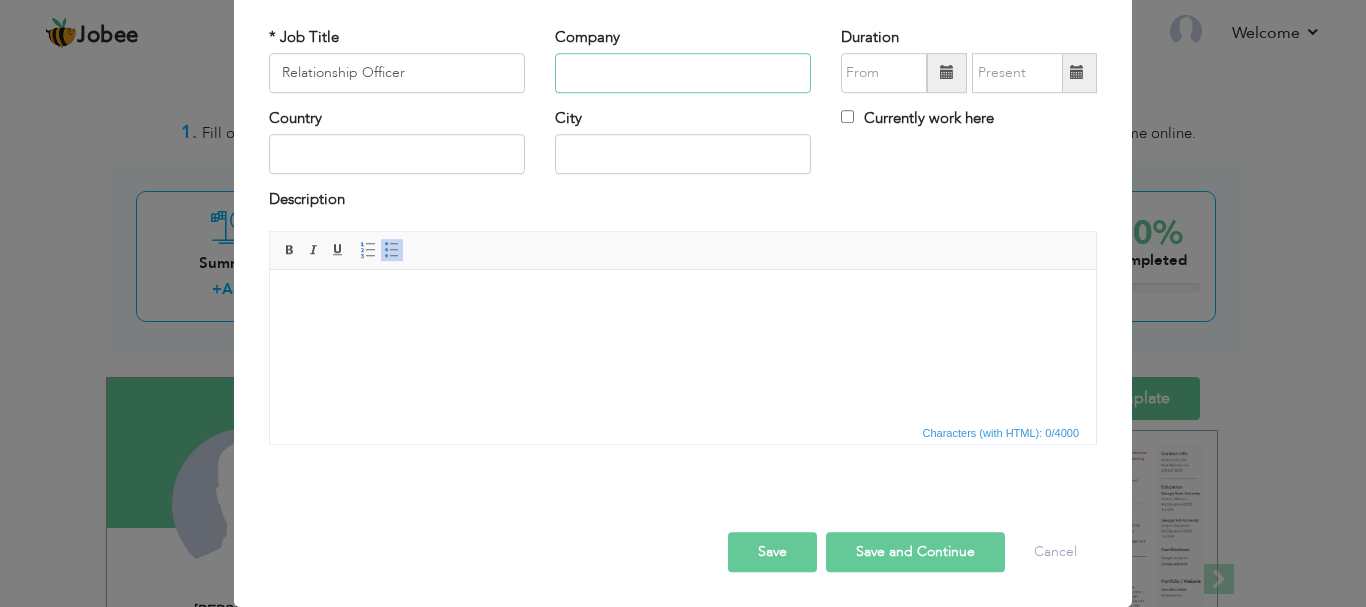 click at bounding box center [683, 73] 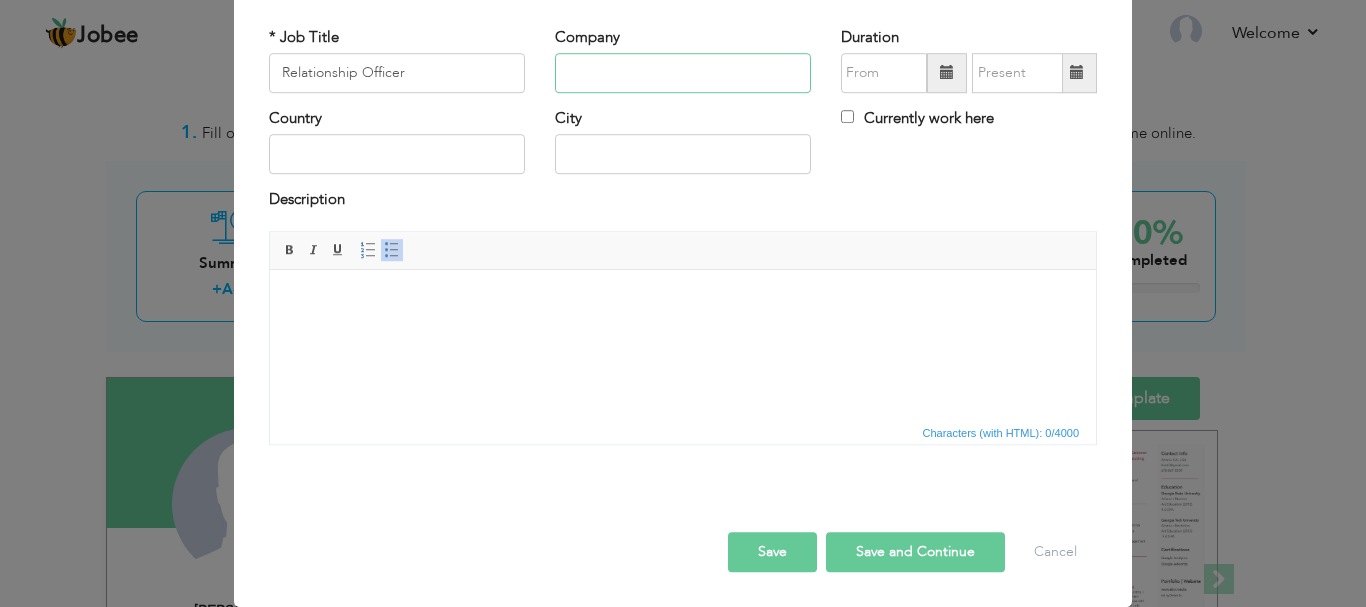 click at bounding box center [683, 73] 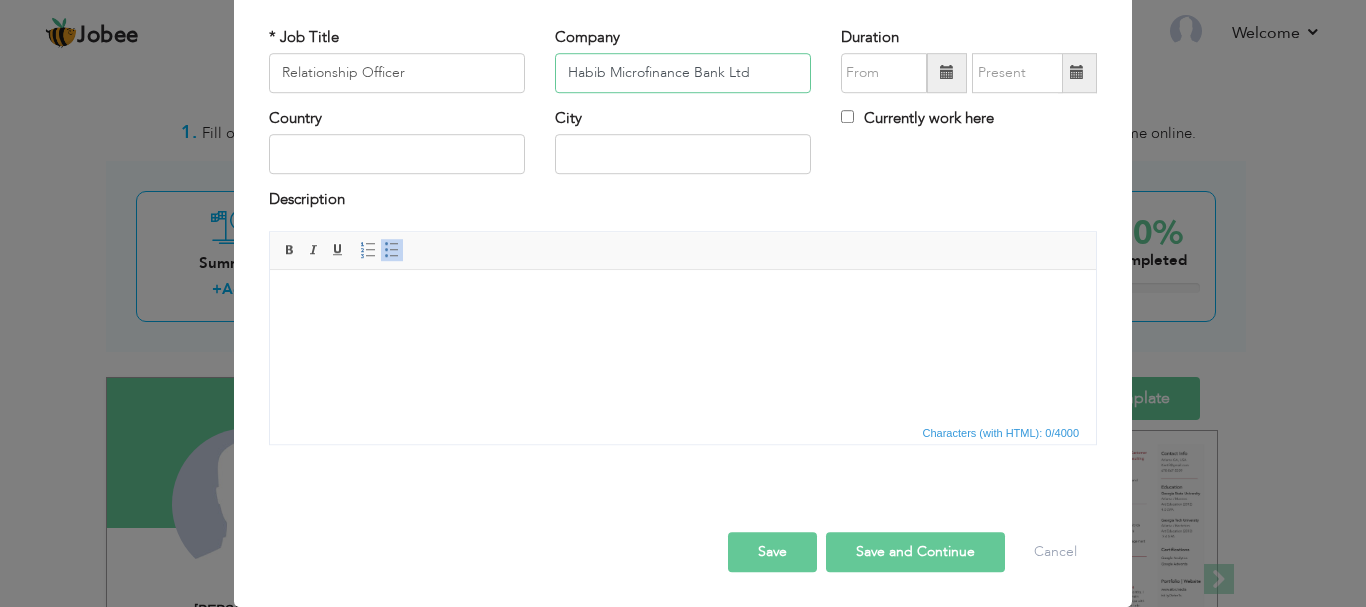 type on "Habib Microfinance Bank Ltd" 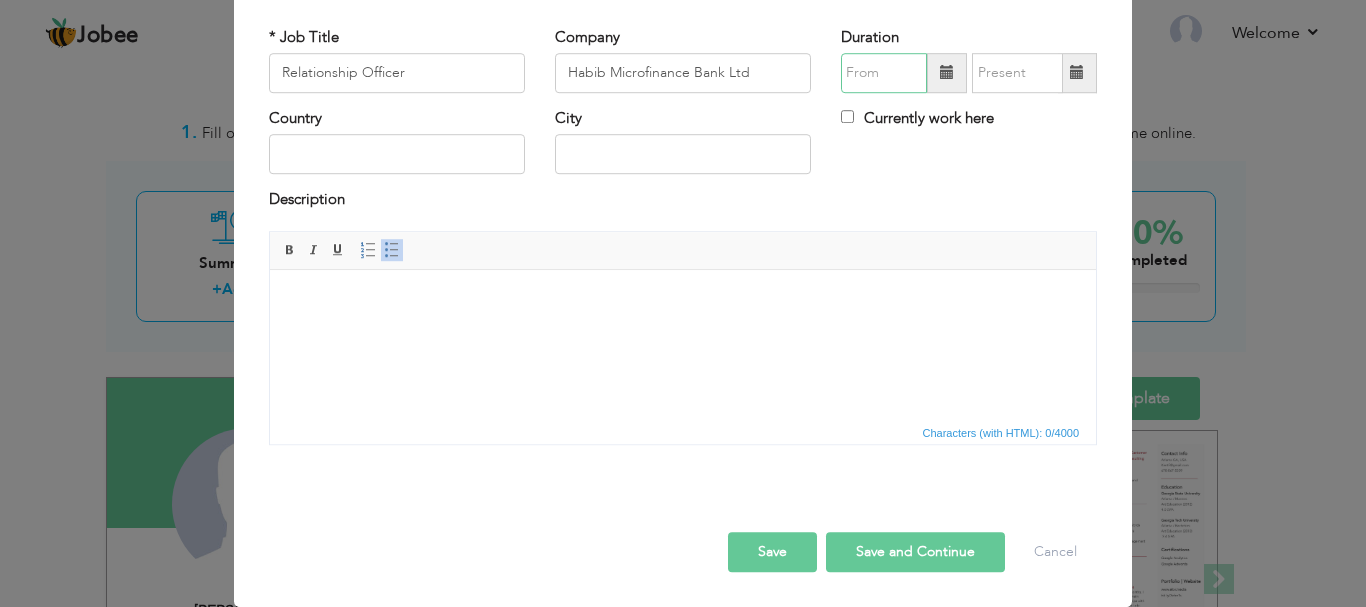 click at bounding box center (884, 73) 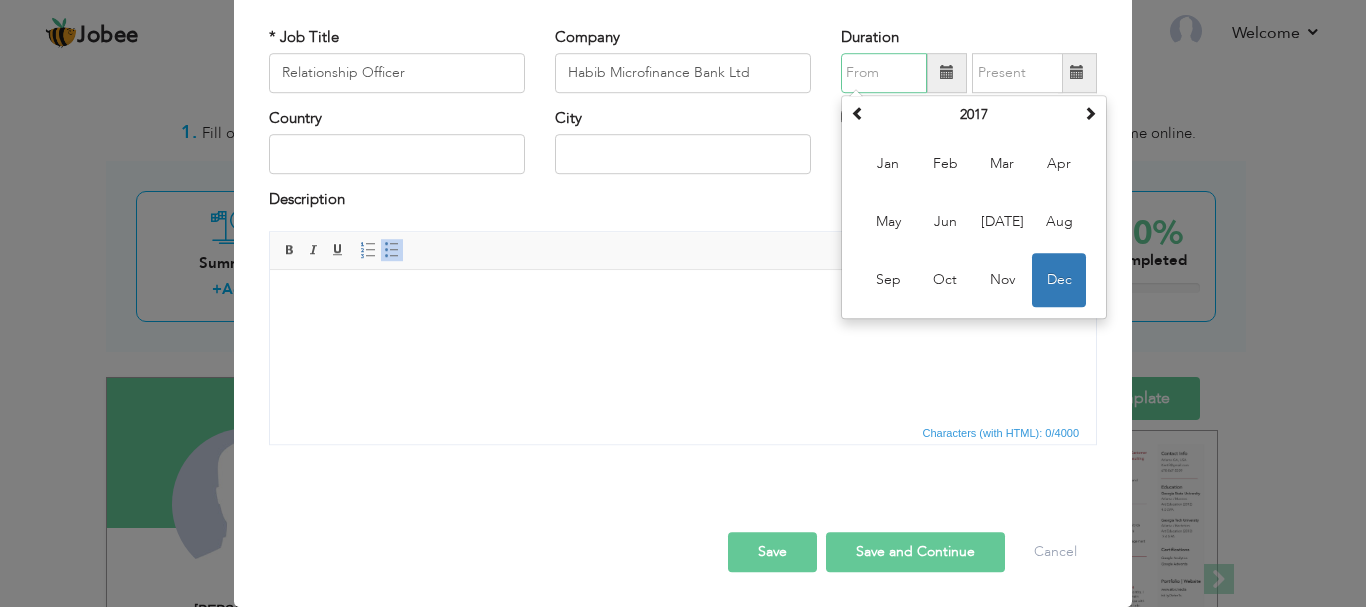 paste on "12/2020" 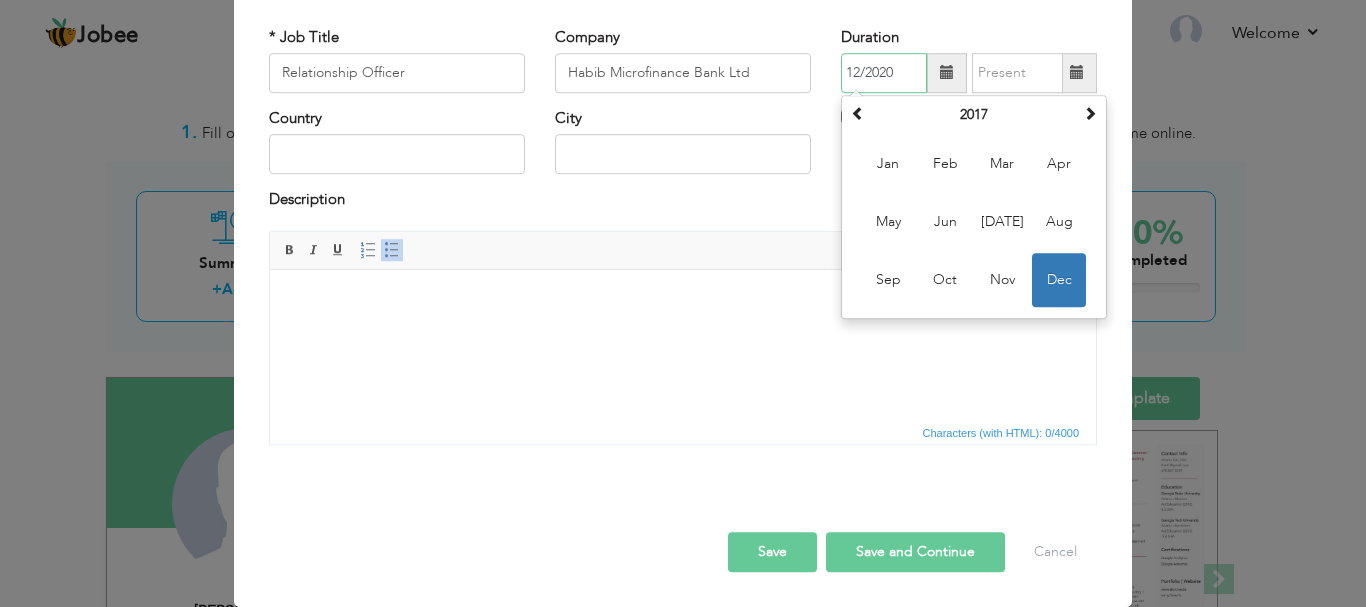 type on "12/2020" 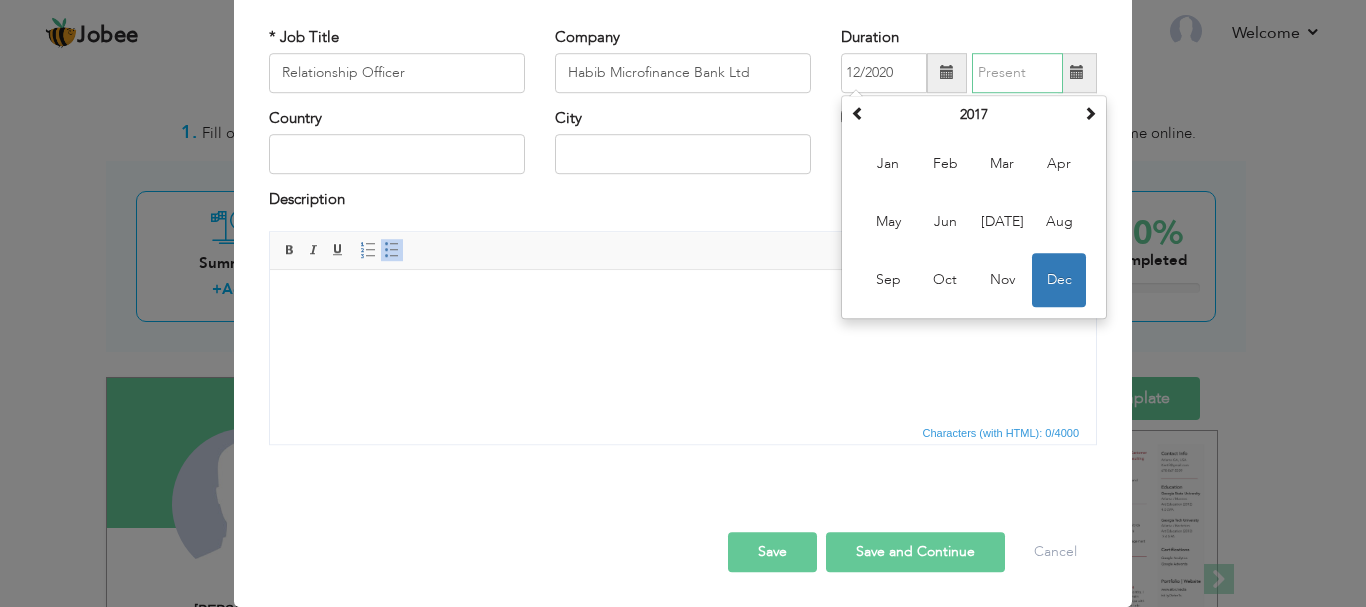 click at bounding box center [1017, 73] 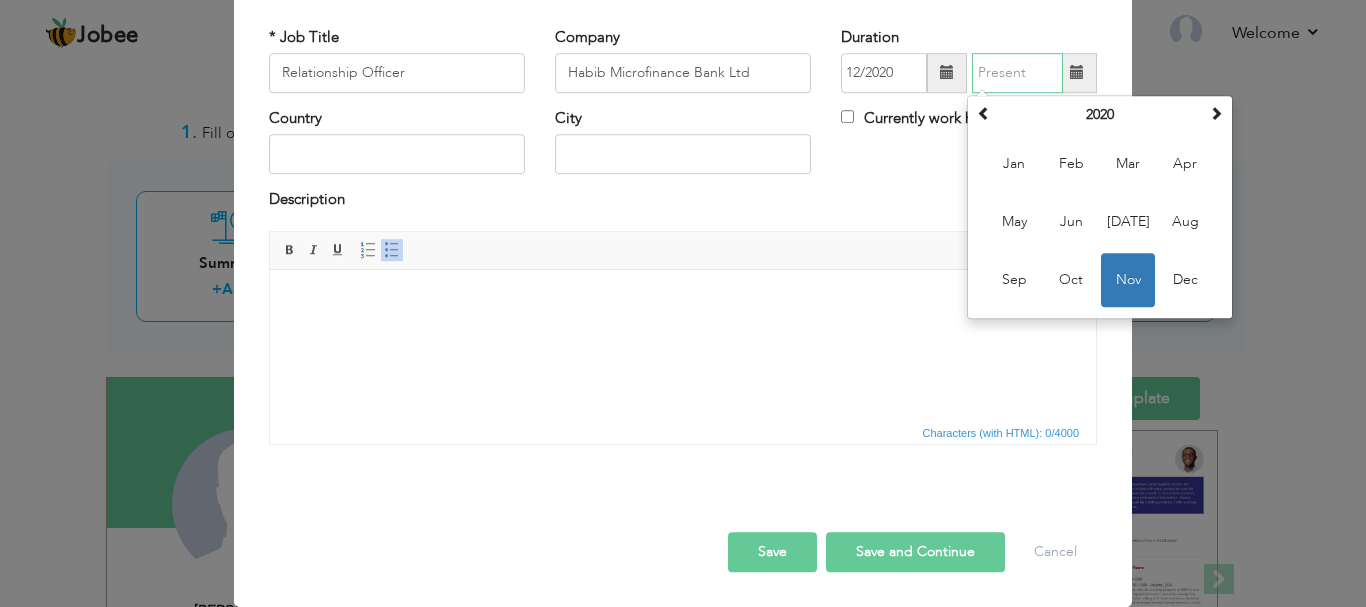 click at bounding box center [1017, 73] 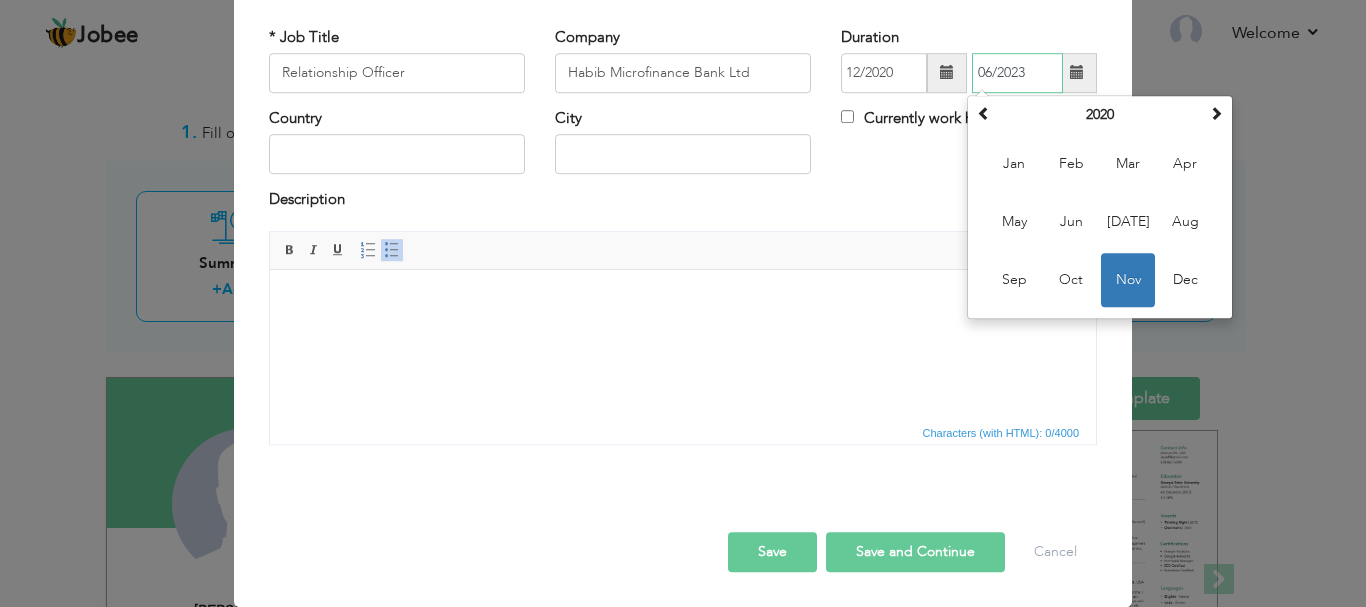type on "06/2023" 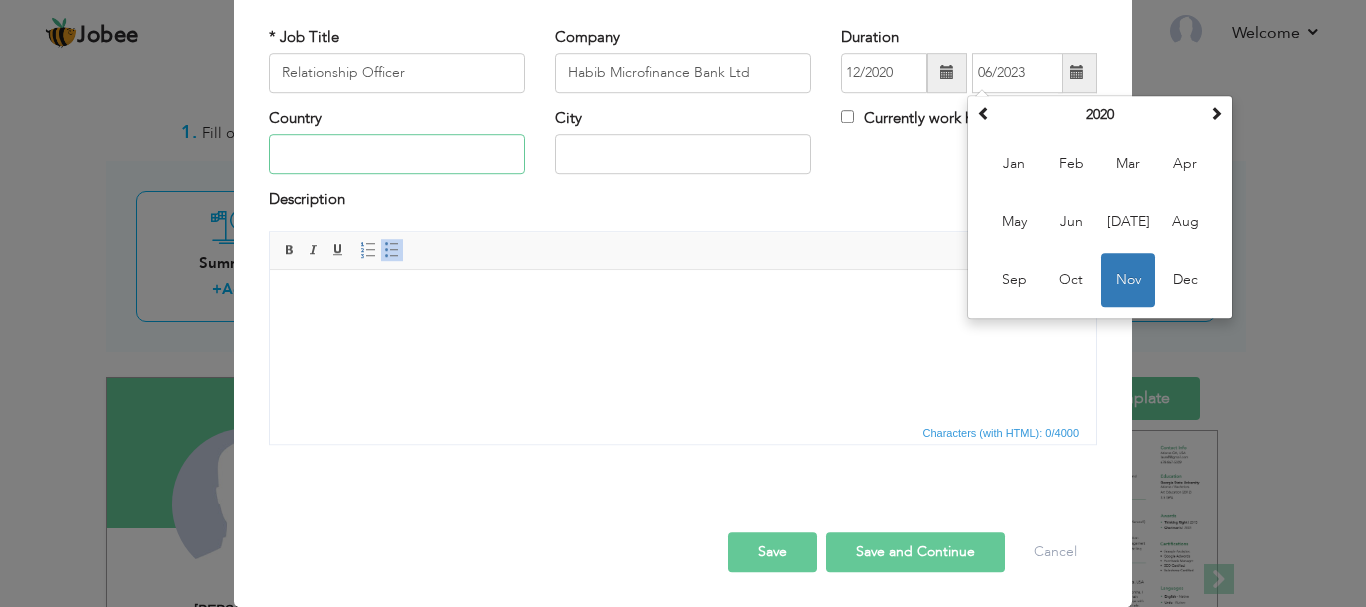 click at bounding box center (397, 155) 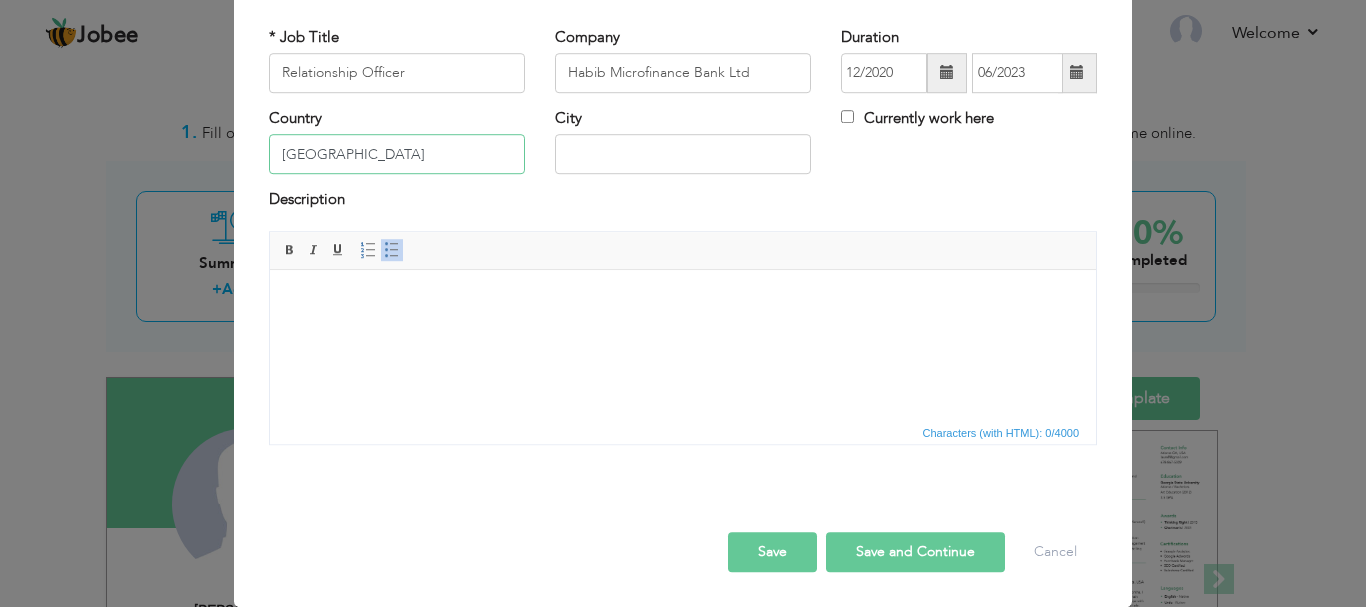 type on "[GEOGRAPHIC_DATA]" 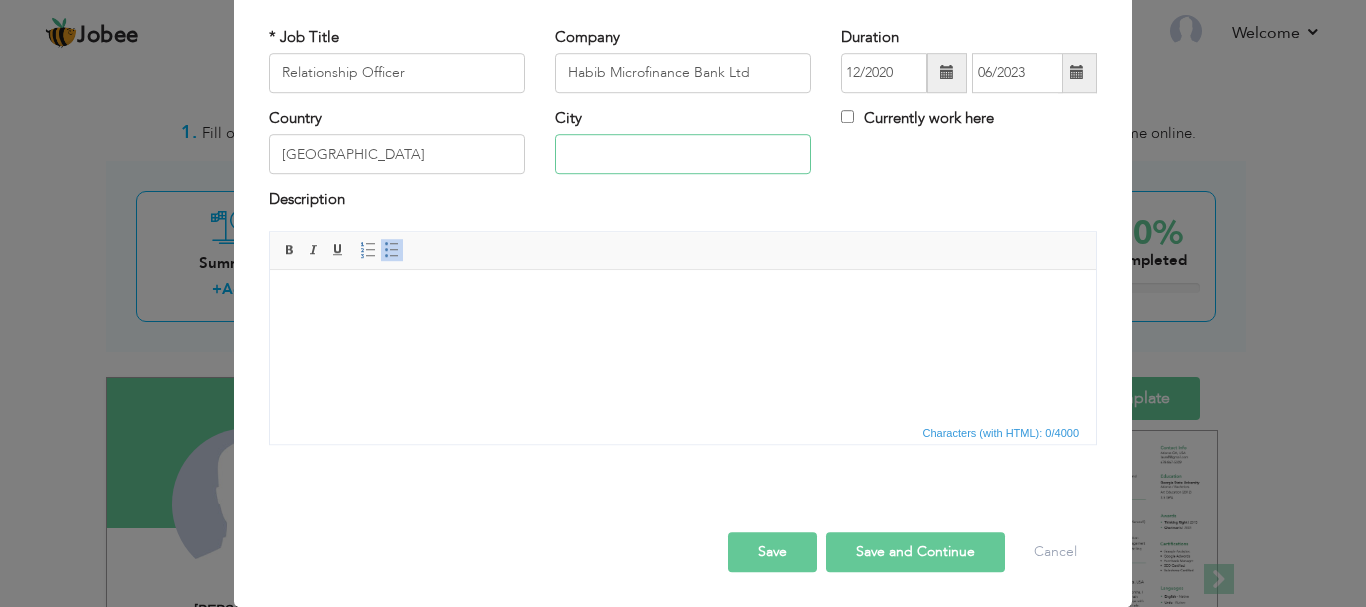 click at bounding box center (683, 155) 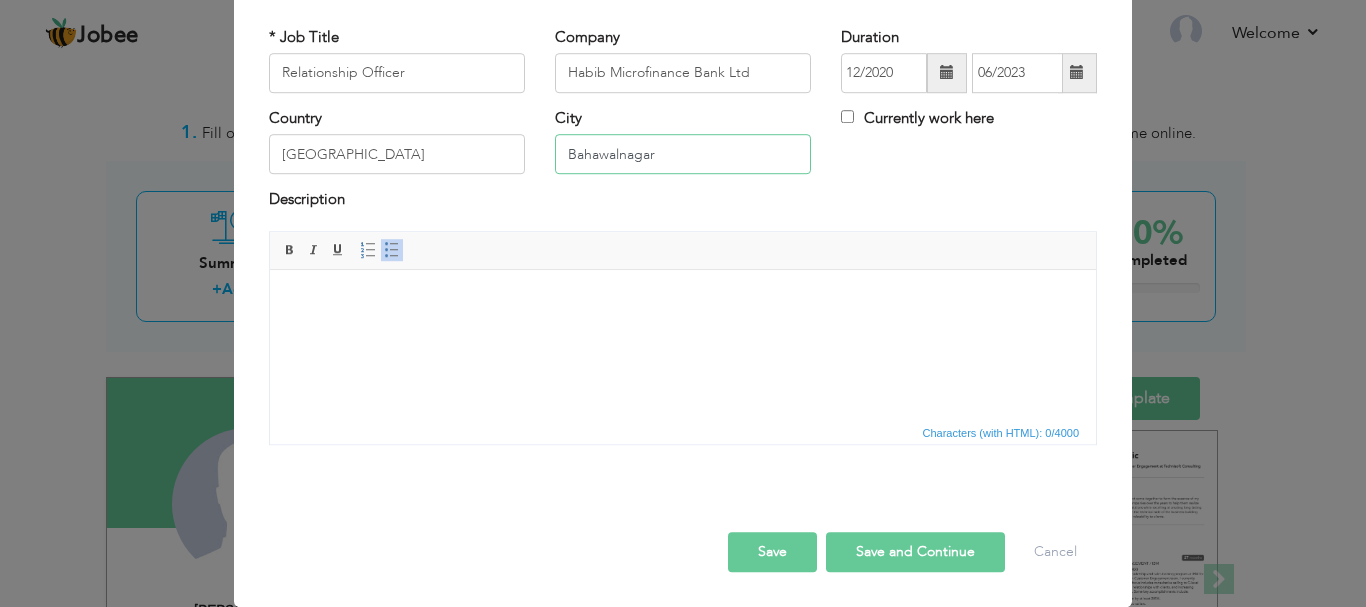 type on "Bahawalnagar" 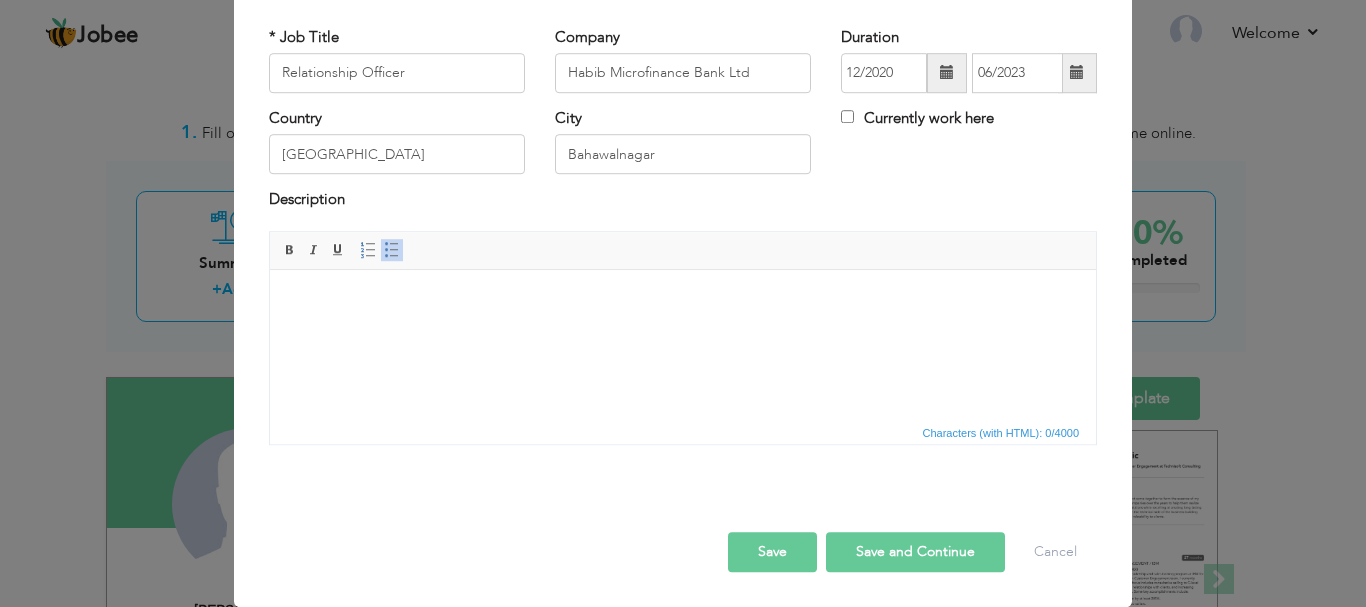 click at bounding box center [683, 299] 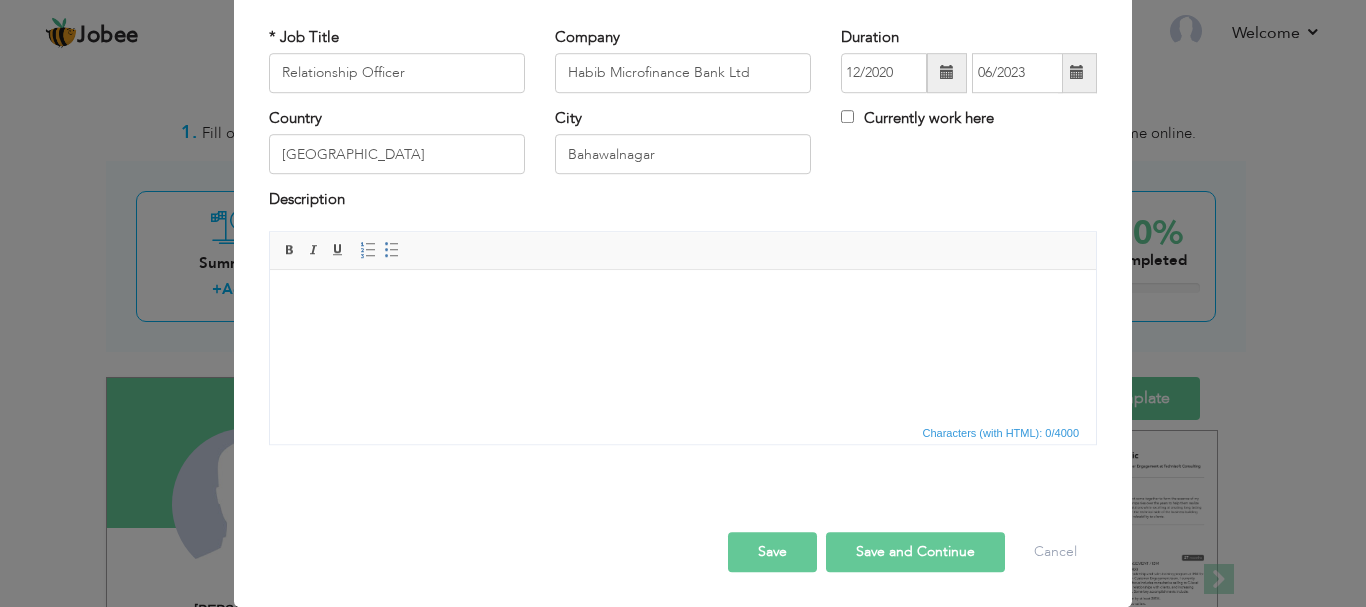 scroll, scrollTop: 199, scrollLeft: 0, axis: vertical 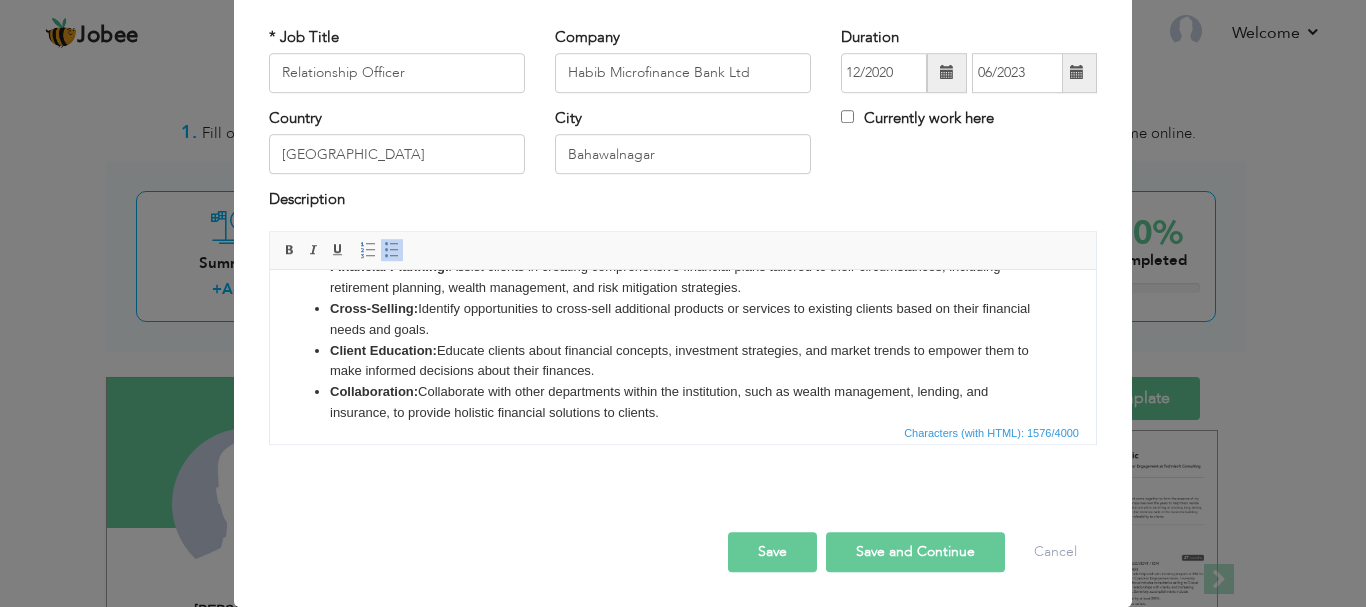 click on "Save and Continue" at bounding box center [915, 552] 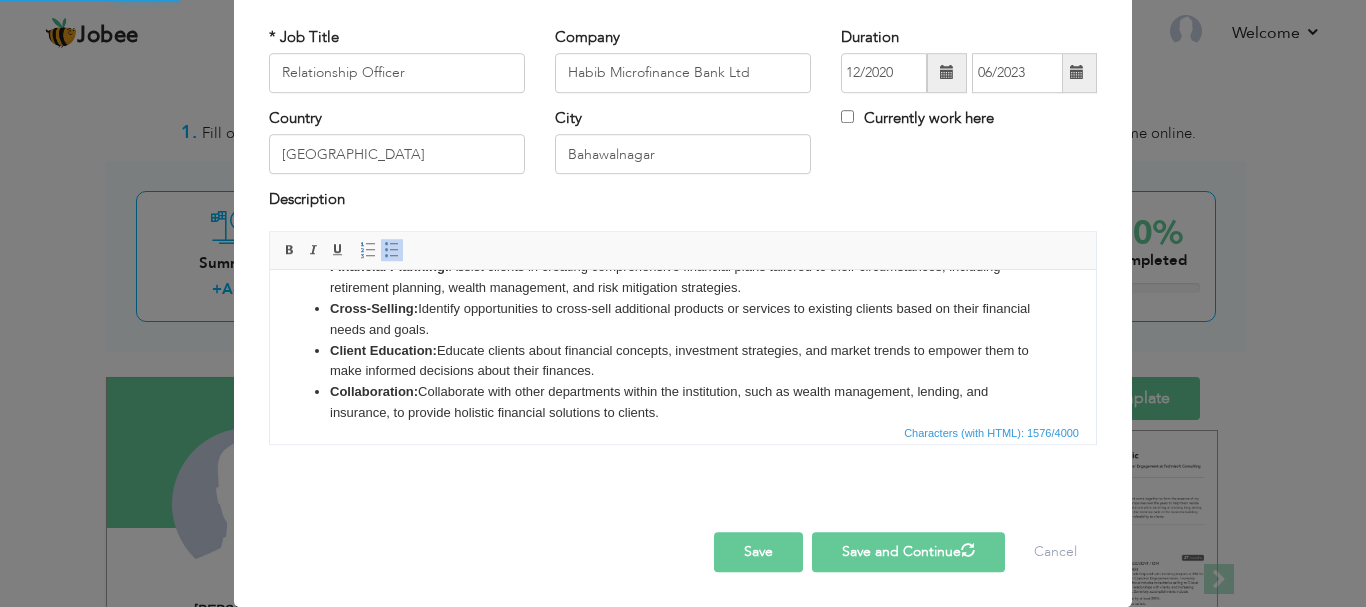 type 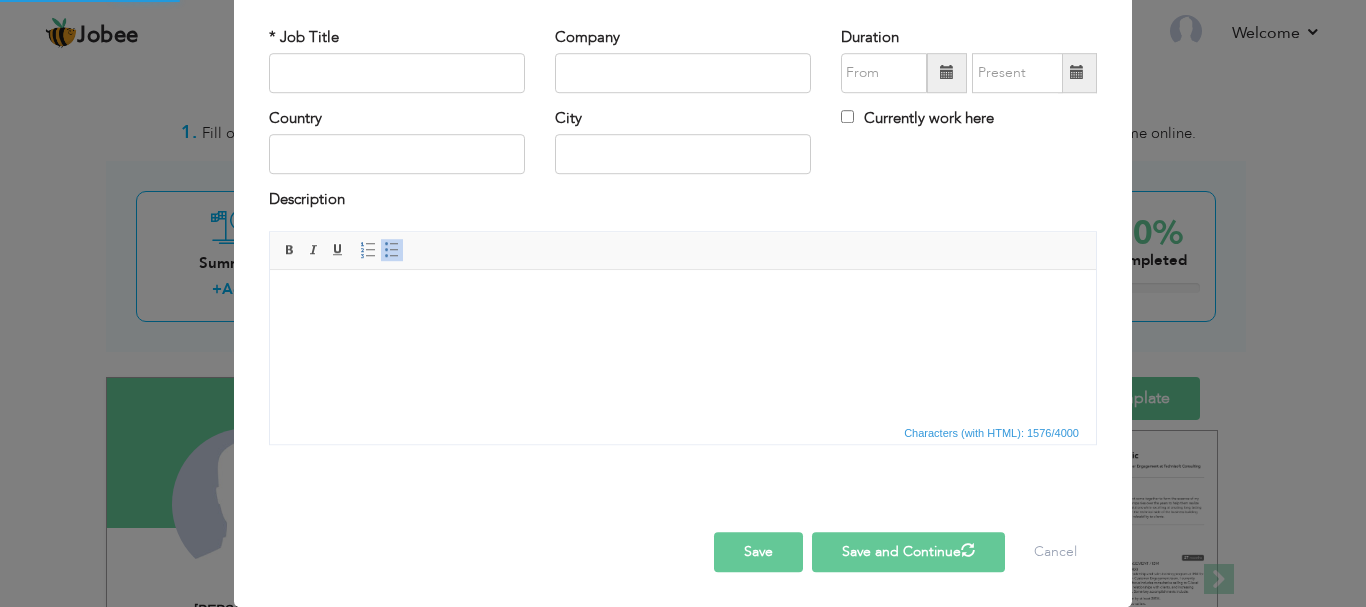scroll, scrollTop: 0, scrollLeft: 0, axis: both 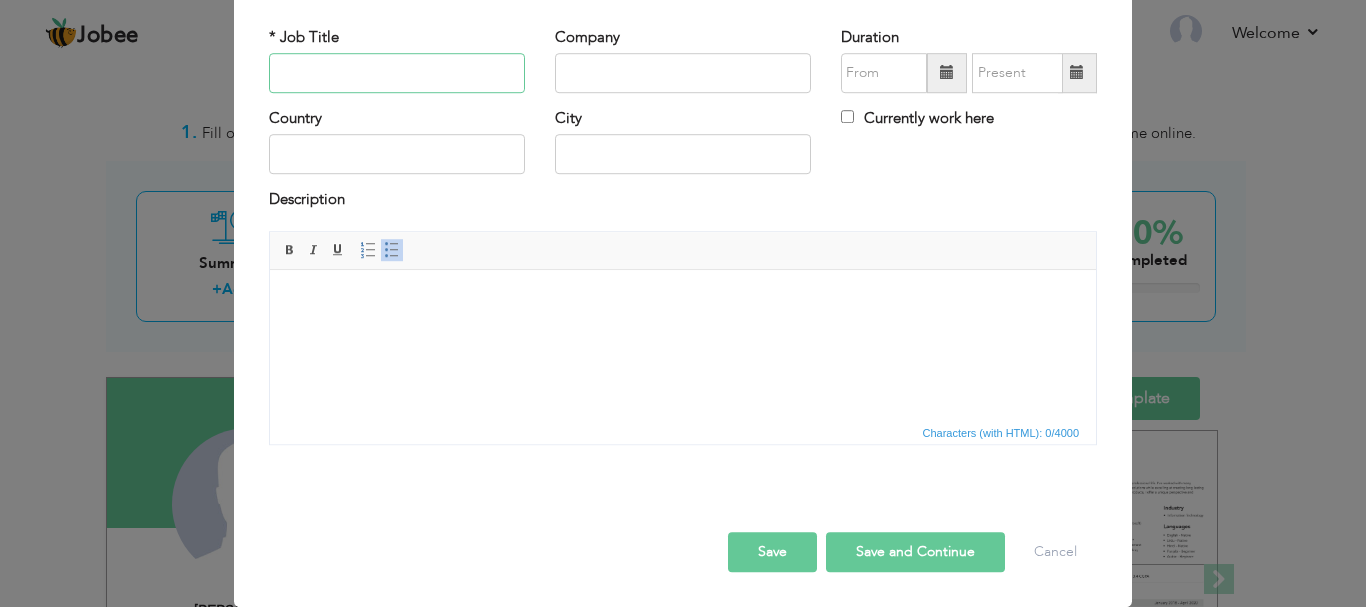 click at bounding box center (397, 73) 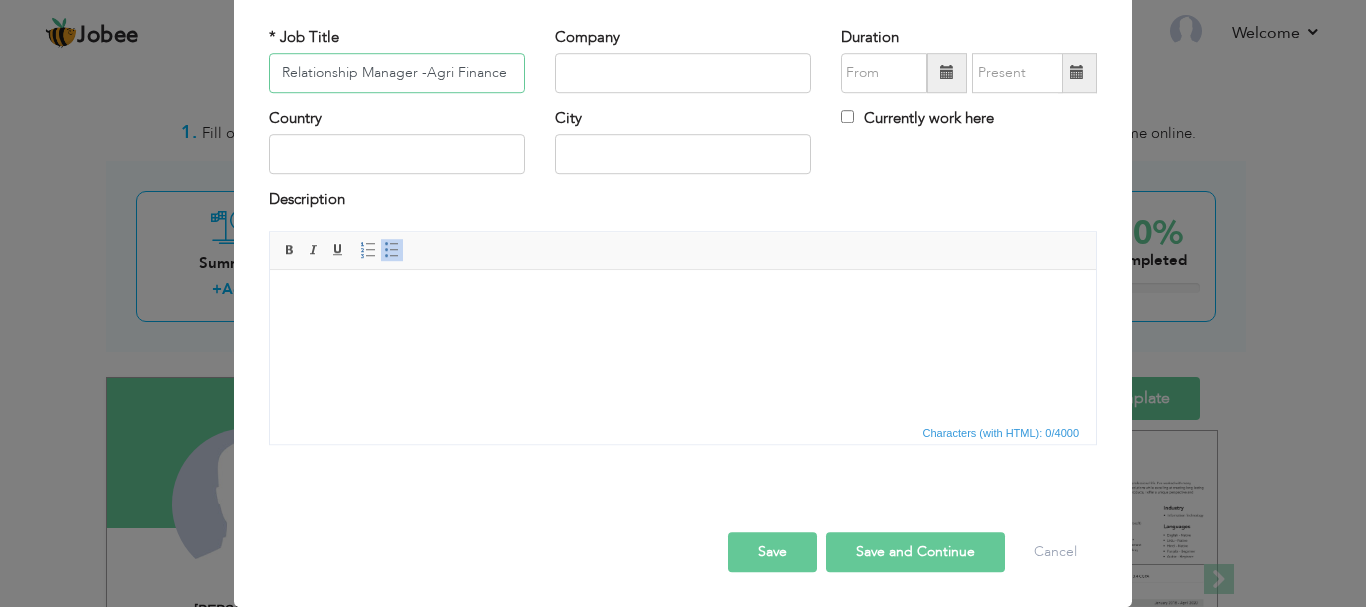 type on "Relationship Manager -Agri Finance" 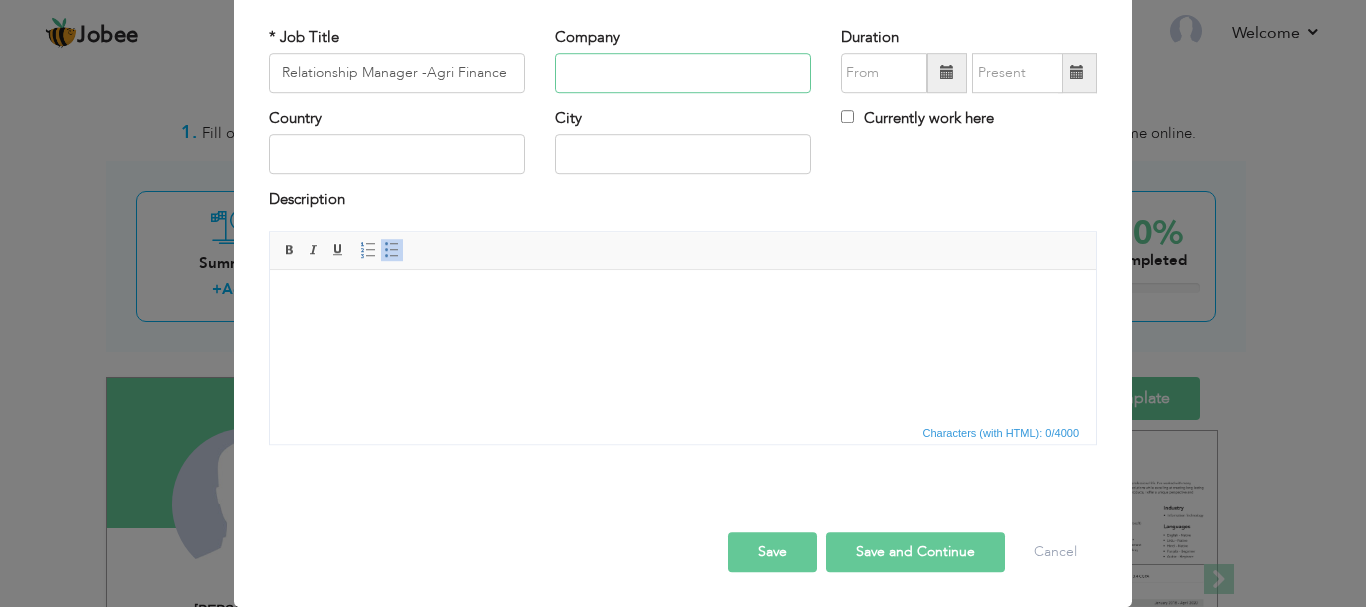 click at bounding box center [683, 73] 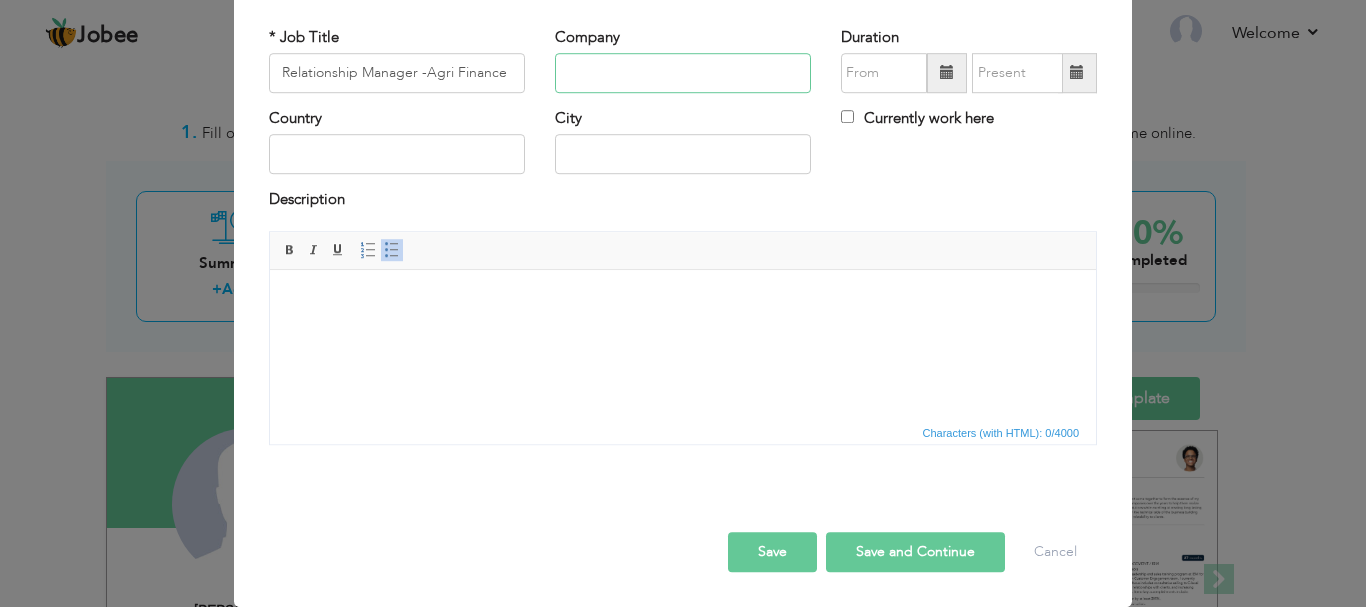 paste on "Bank Of Punjab" 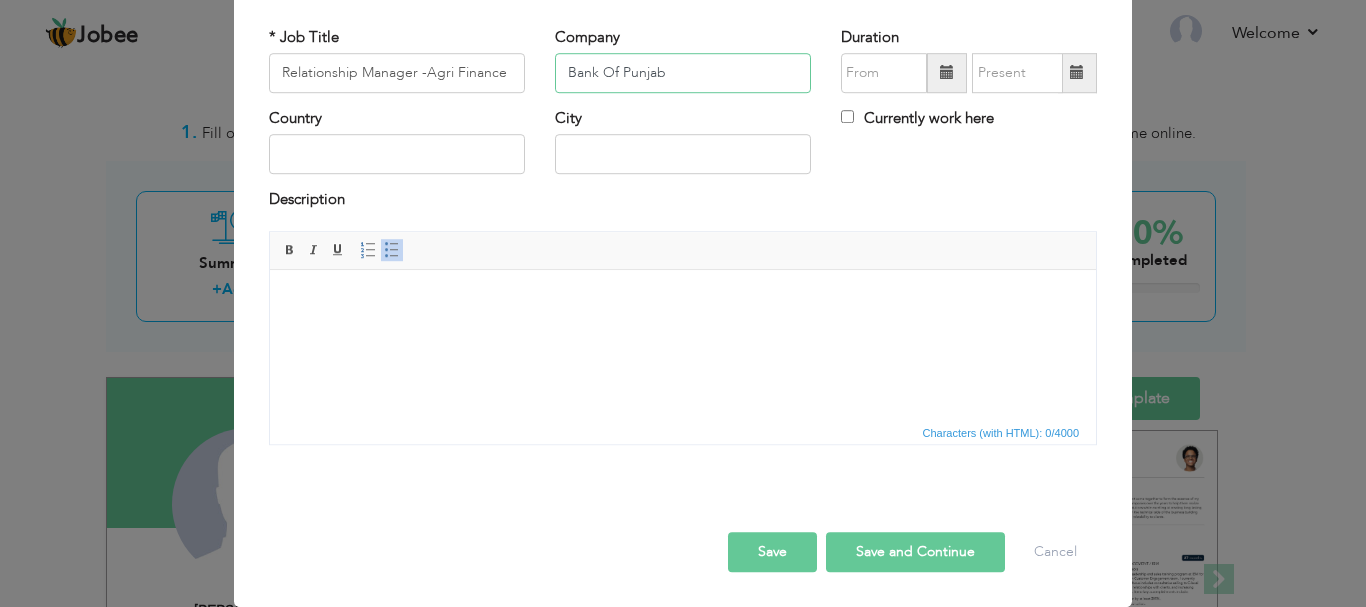 type on "Bank Of Punjab" 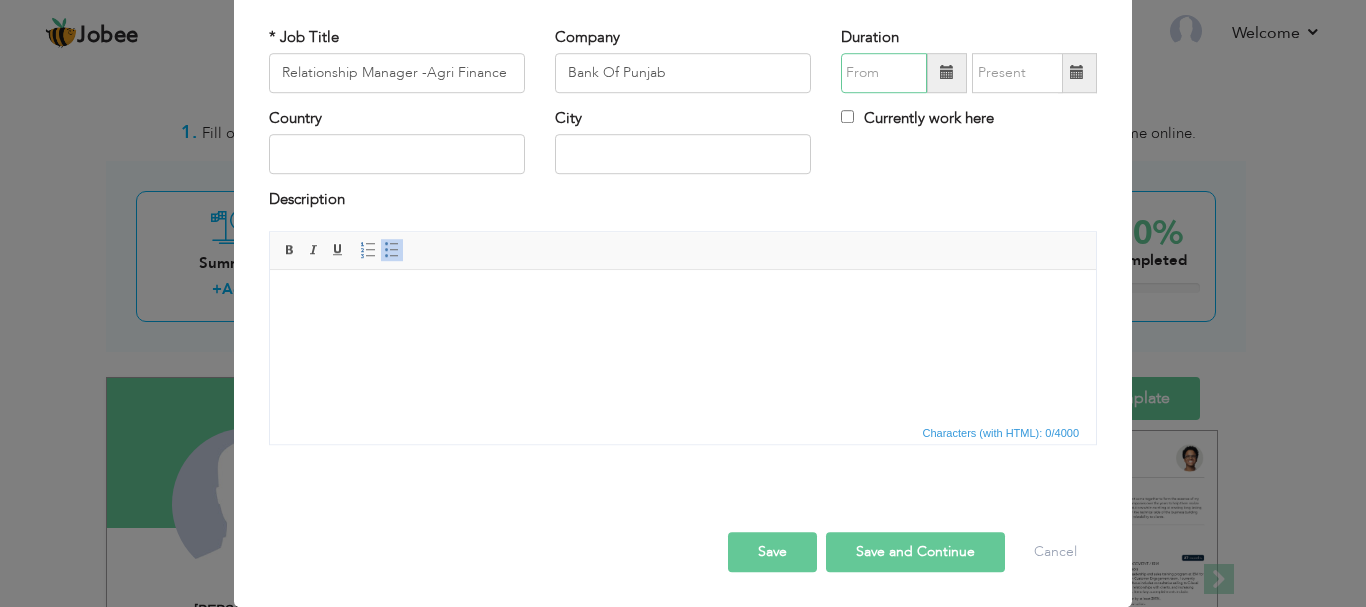 click at bounding box center (884, 73) 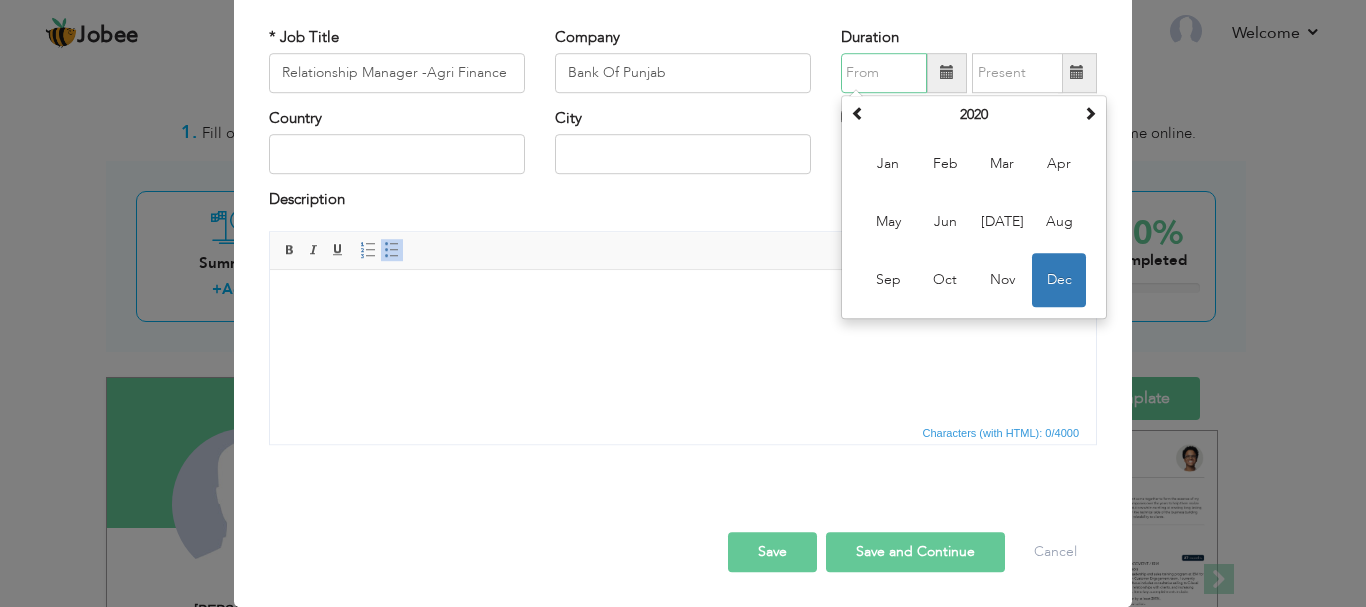 paste on "07/2024" 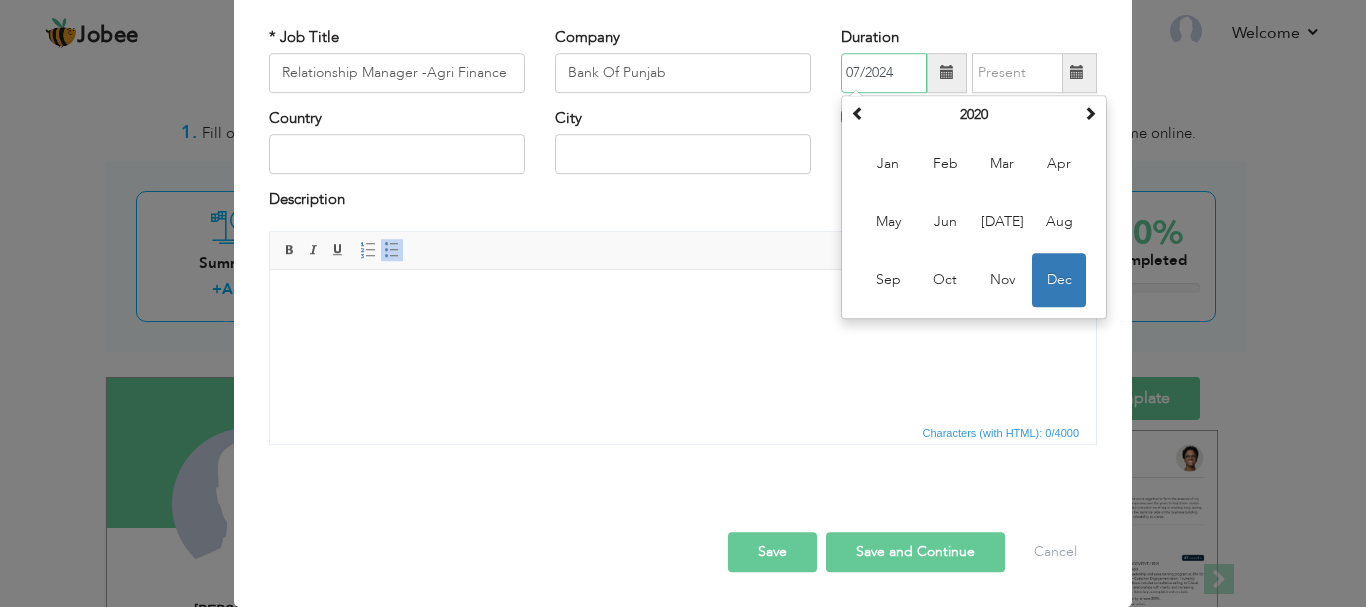 type on "07/2024" 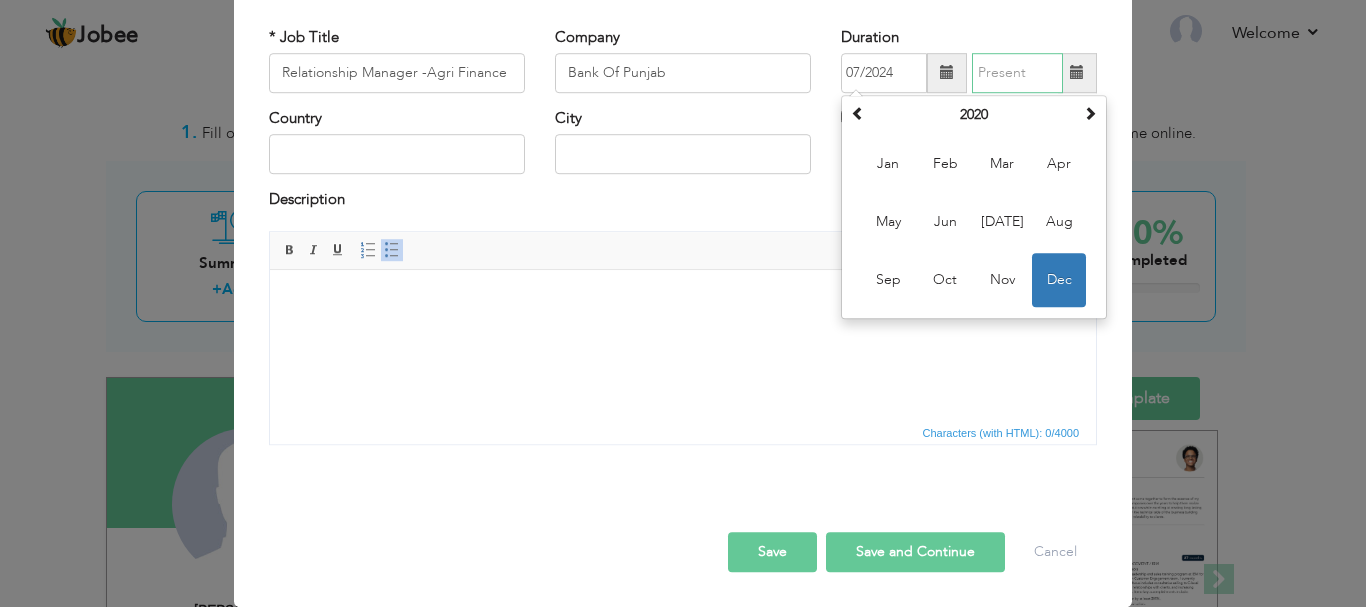 click at bounding box center (1017, 73) 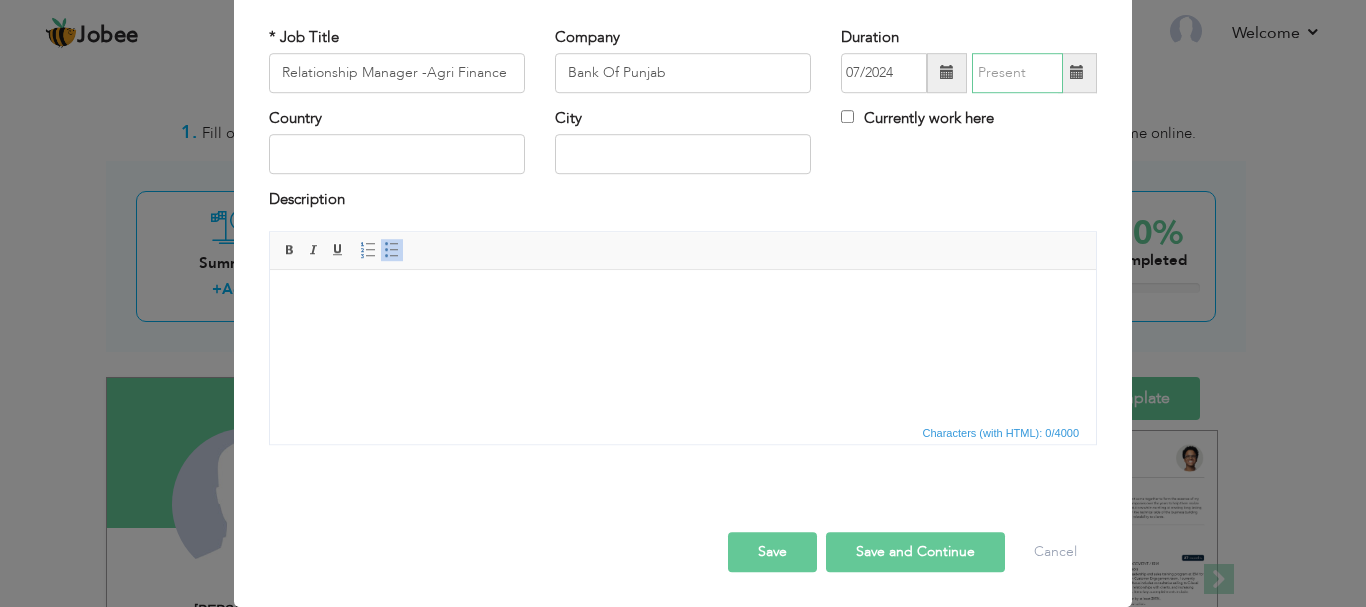 click at bounding box center [1017, 73] 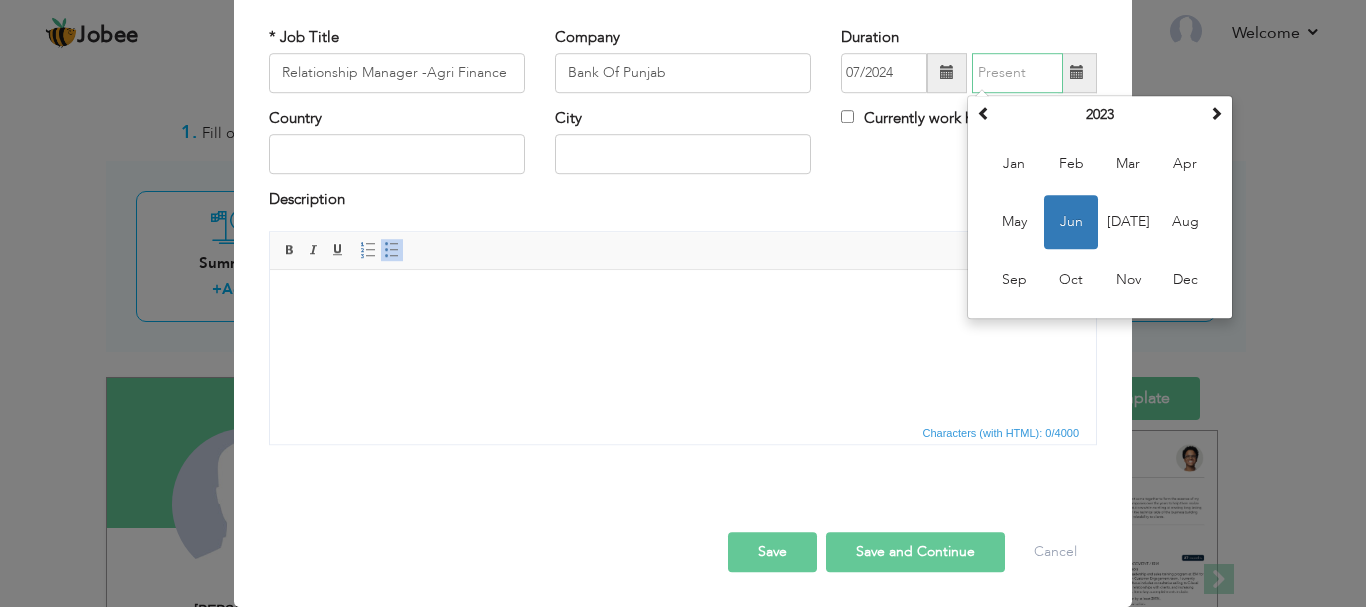 paste on "07/2025" 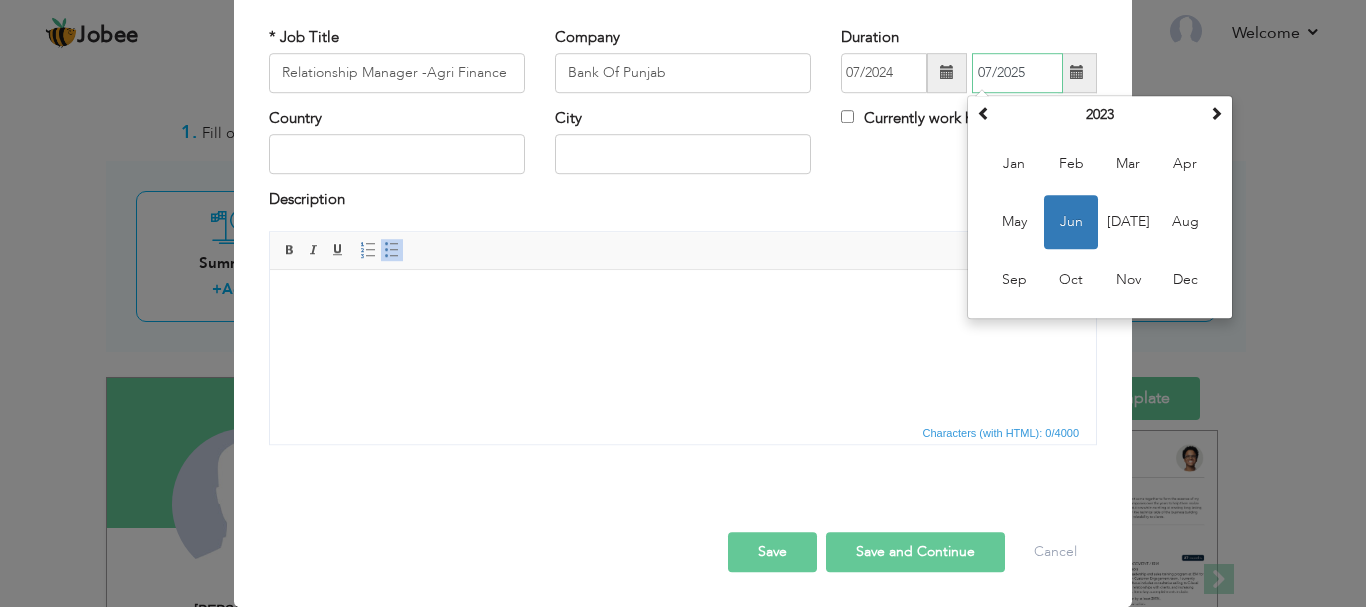 type on "07/2025" 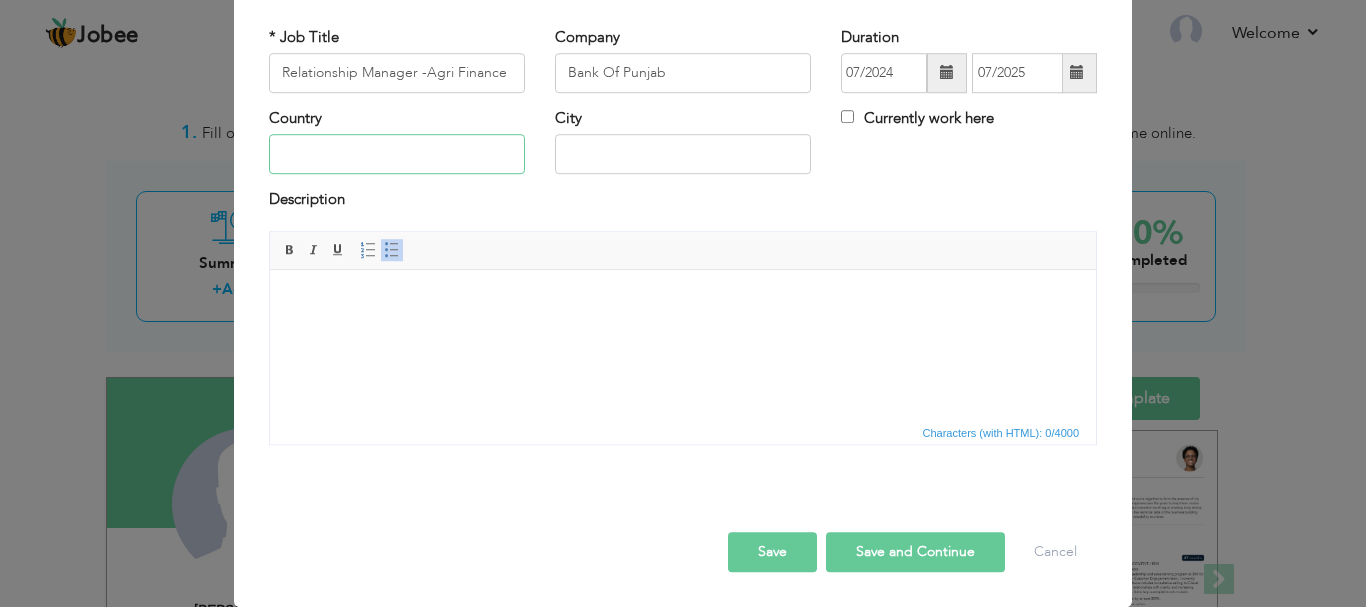 click at bounding box center (397, 155) 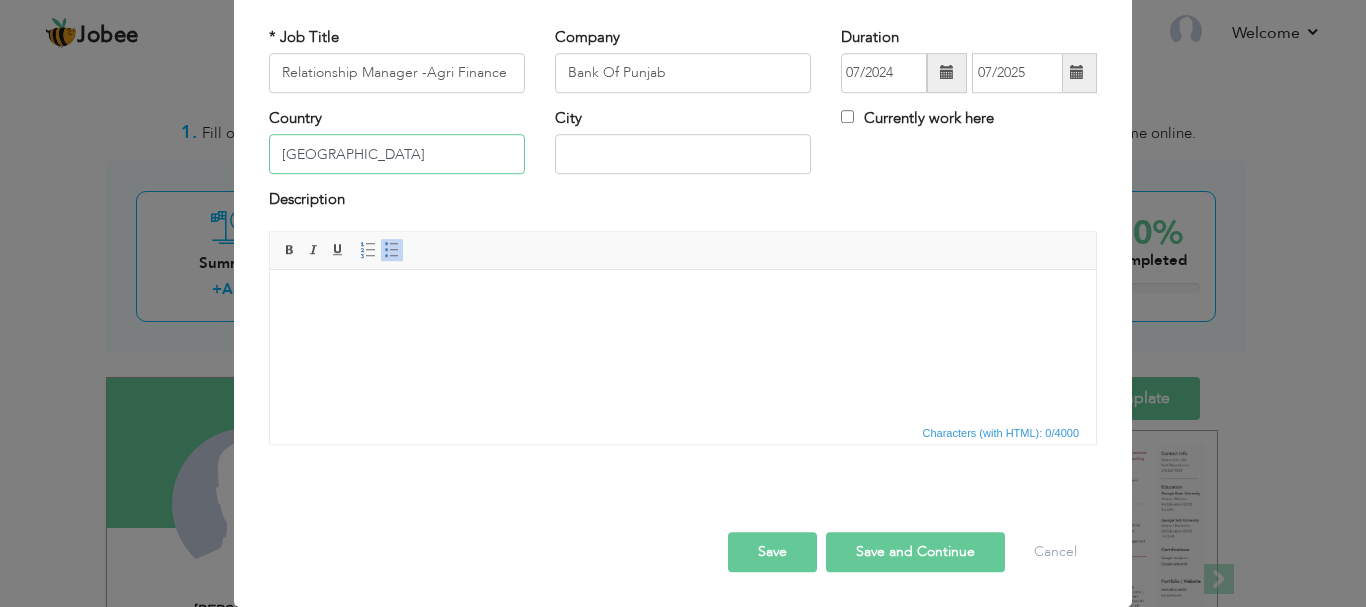 type on "[GEOGRAPHIC_DATA]" 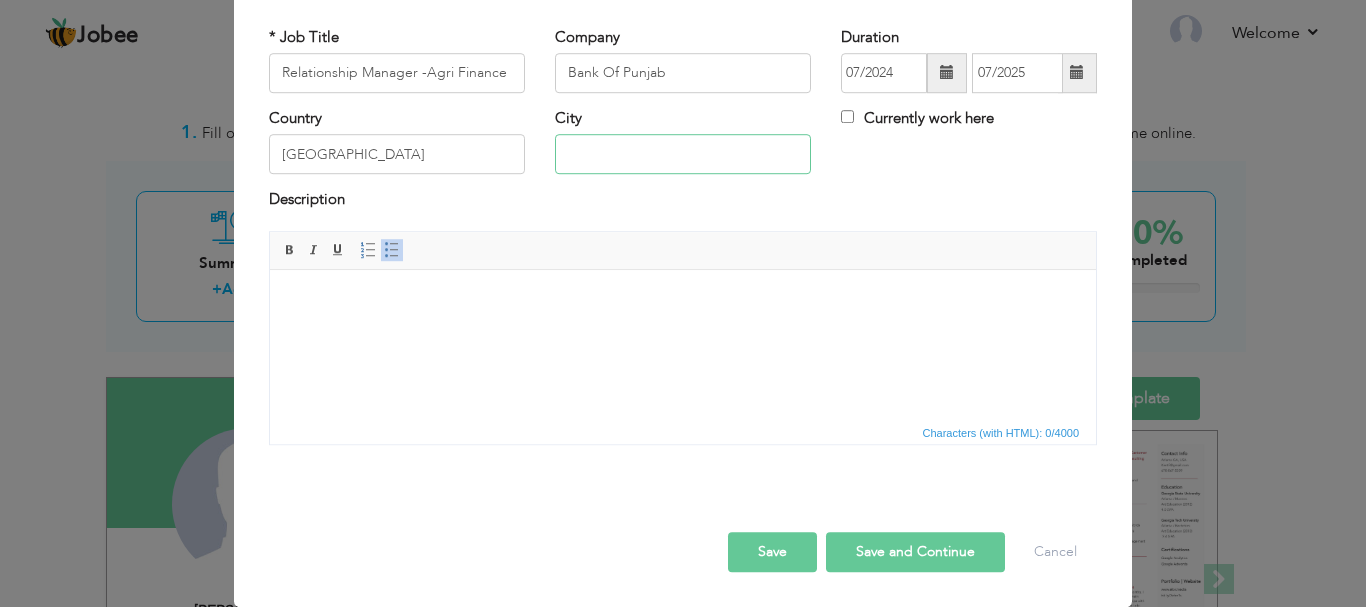 click at bounding box center [683, 155] 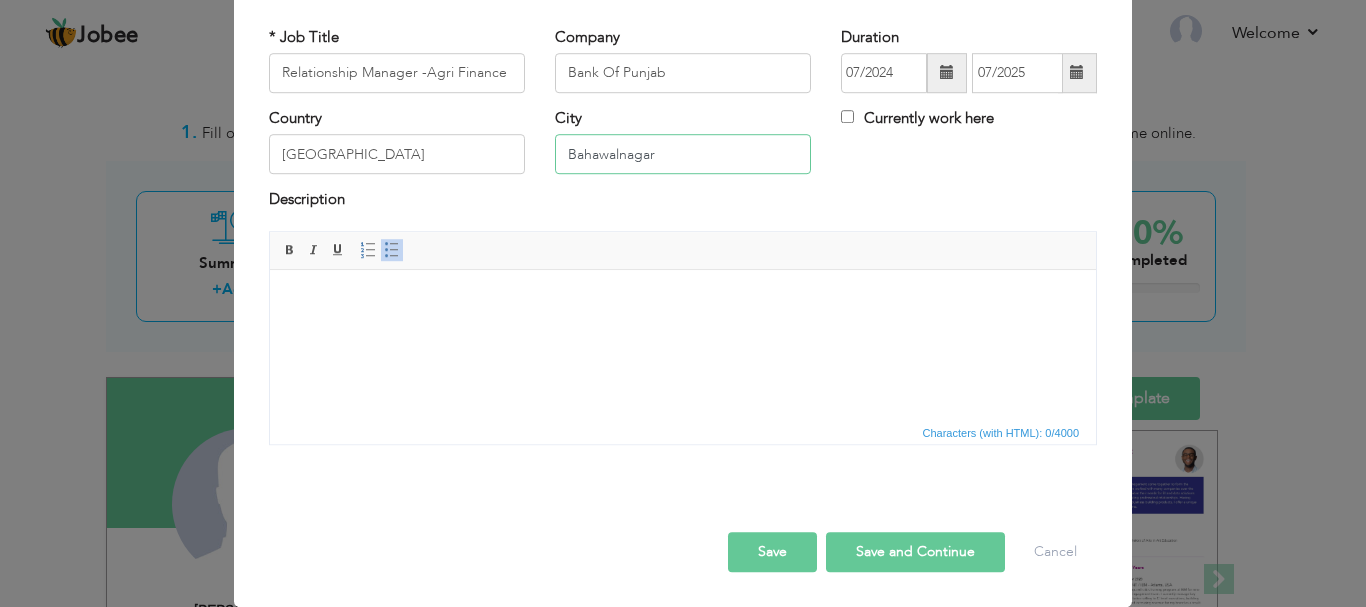 type on "Bahawalnagar" 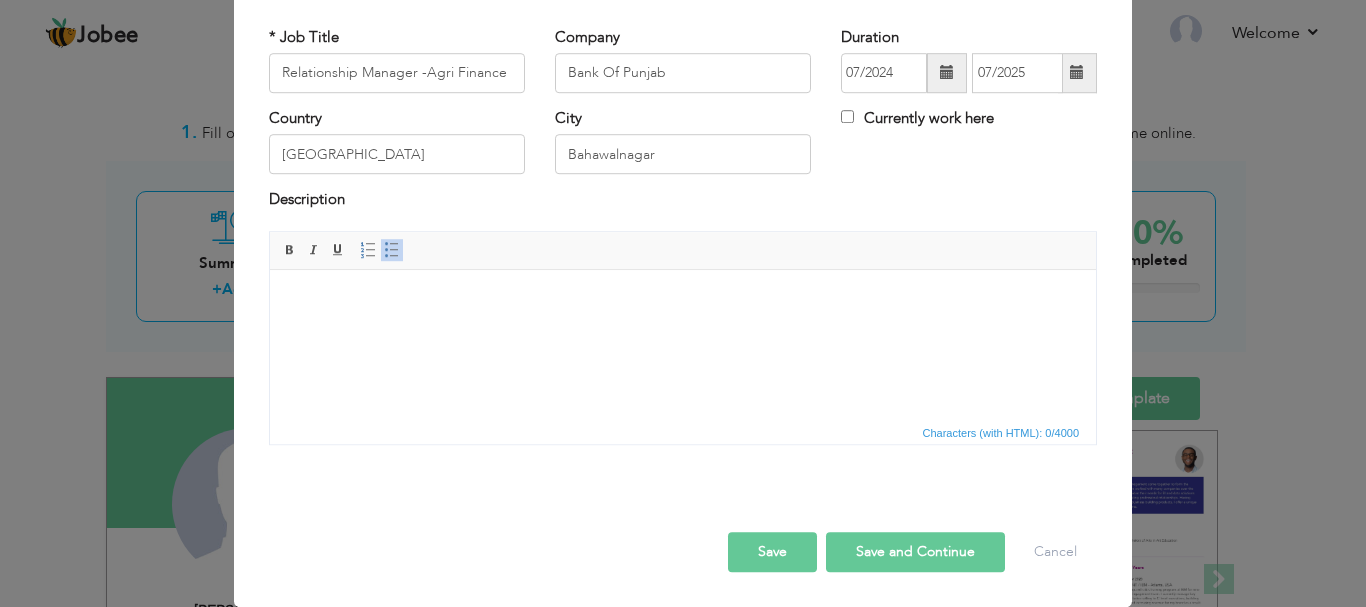 click at bounding box center (683, 299) 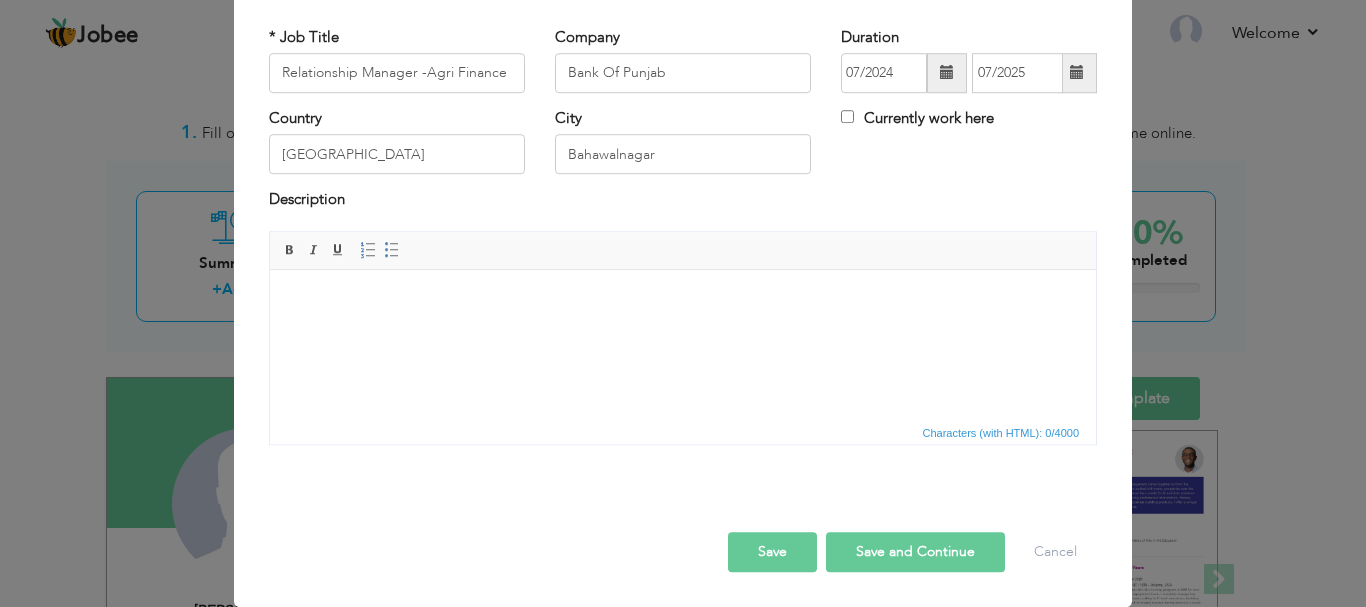 scroll, scrollTop: 12, scrollLeft: 0, axis: vertical 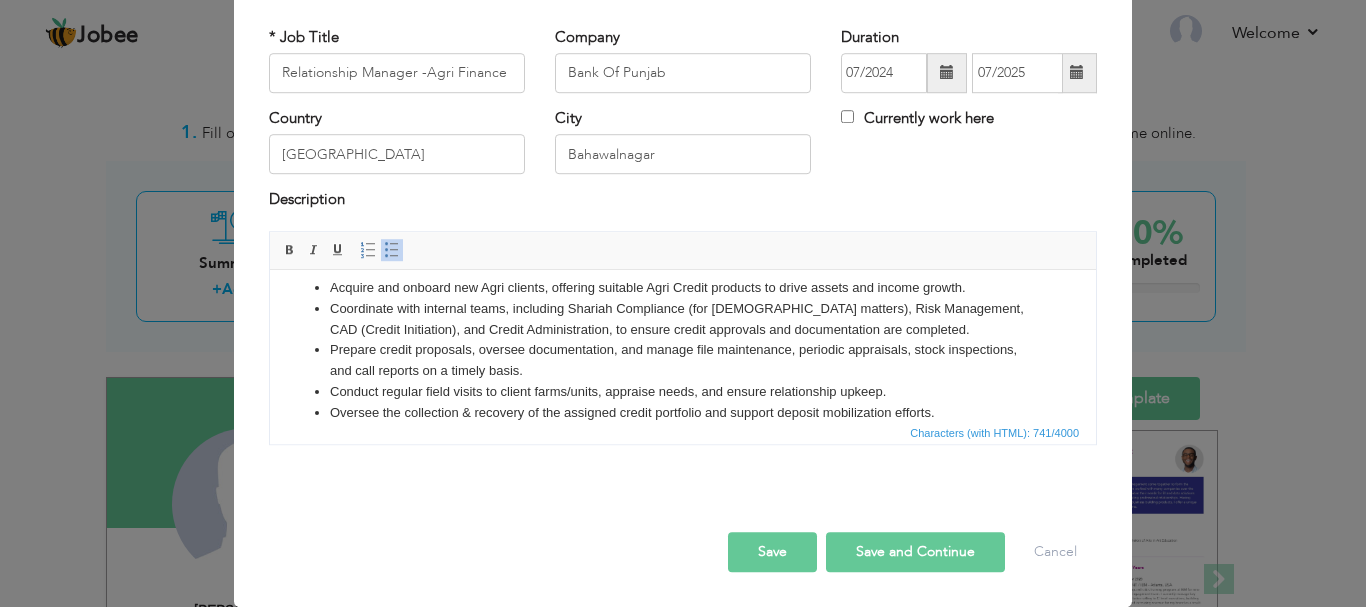 click on "Save and Continue" at bounding box center [915, 552] 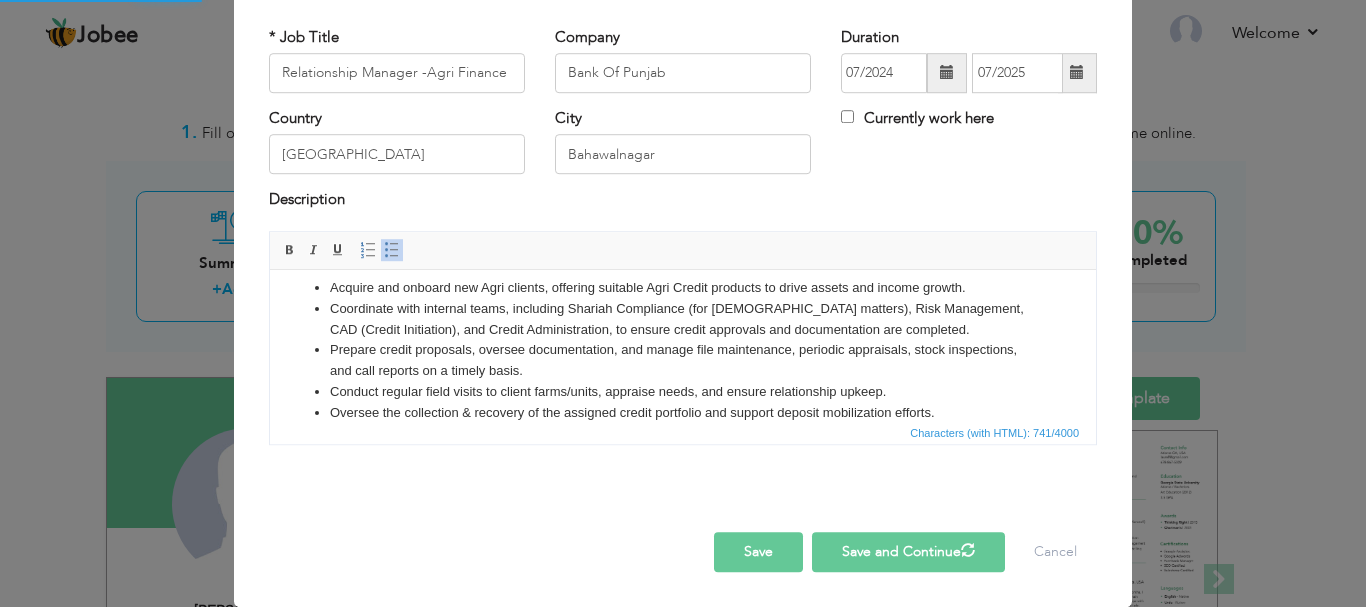 type 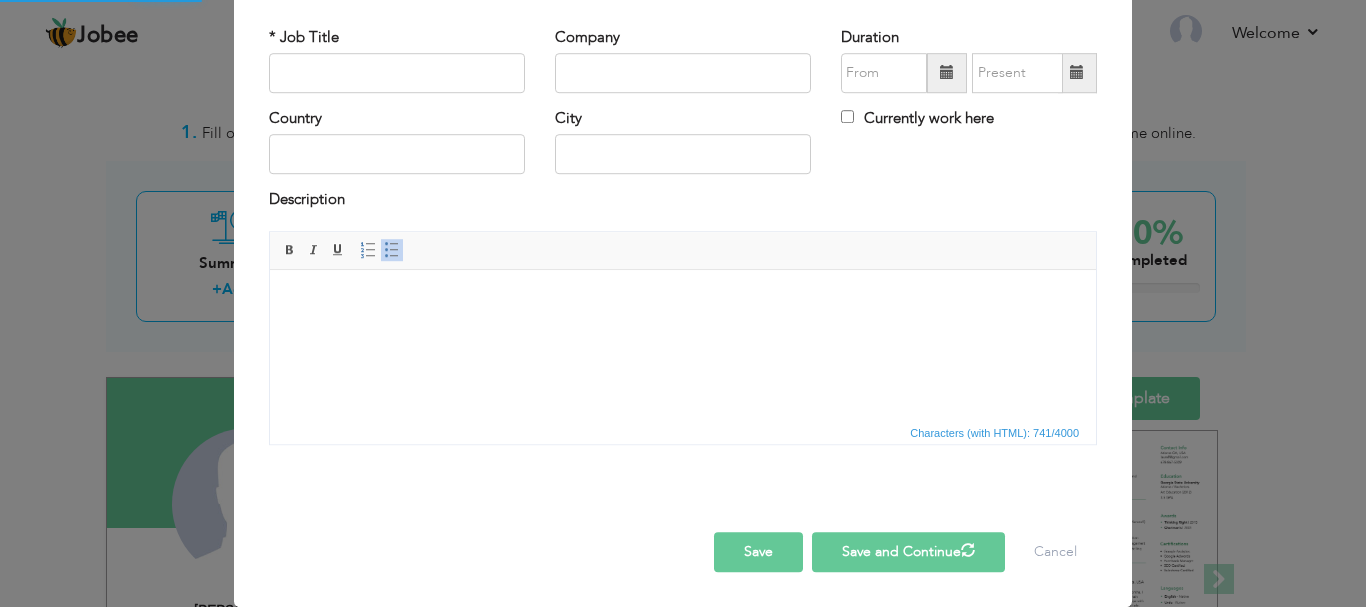 scroll, scrollTop: 0, scrollLeft: 0, axis: both 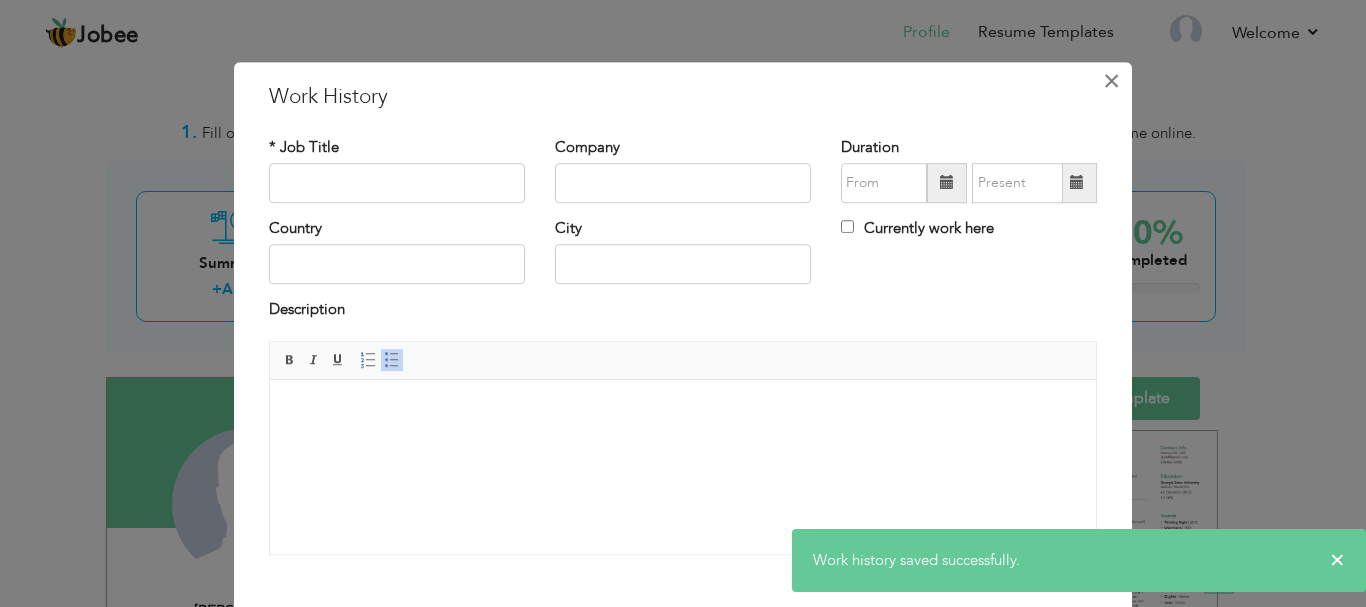 click on "×" at bounding box center [1111, 81] 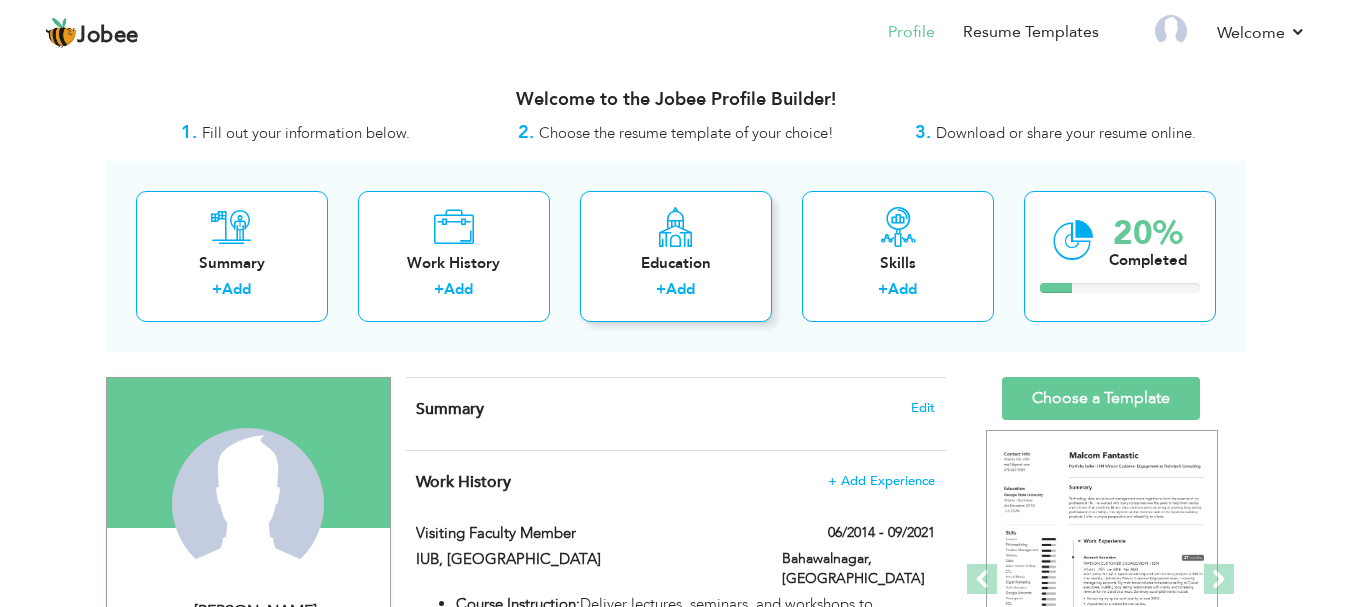 click on "Education" at bounding box center [676, 263] 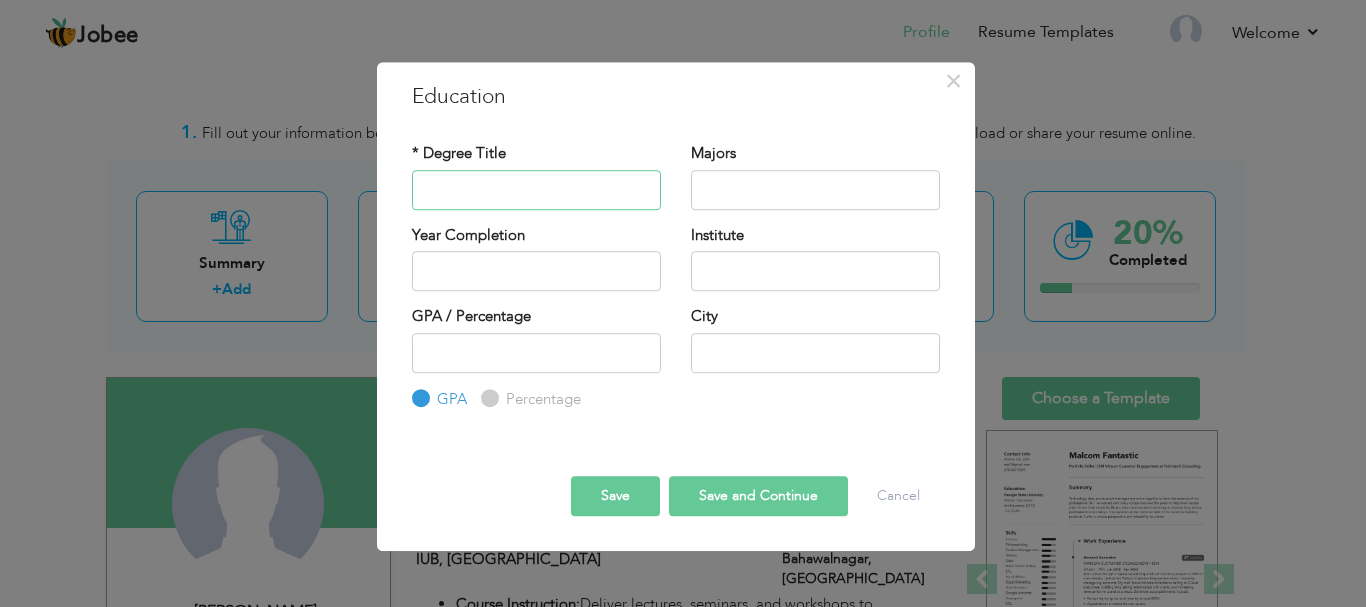click at bounding box center [536, 190] 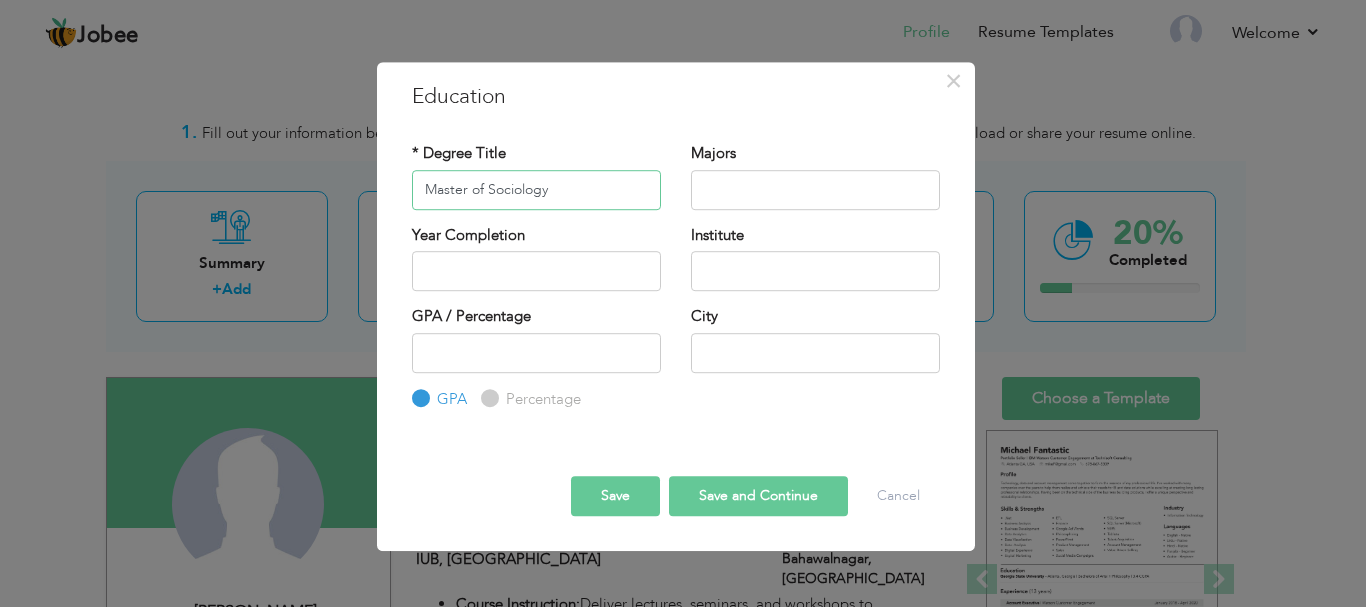type on "Master of Sociology" 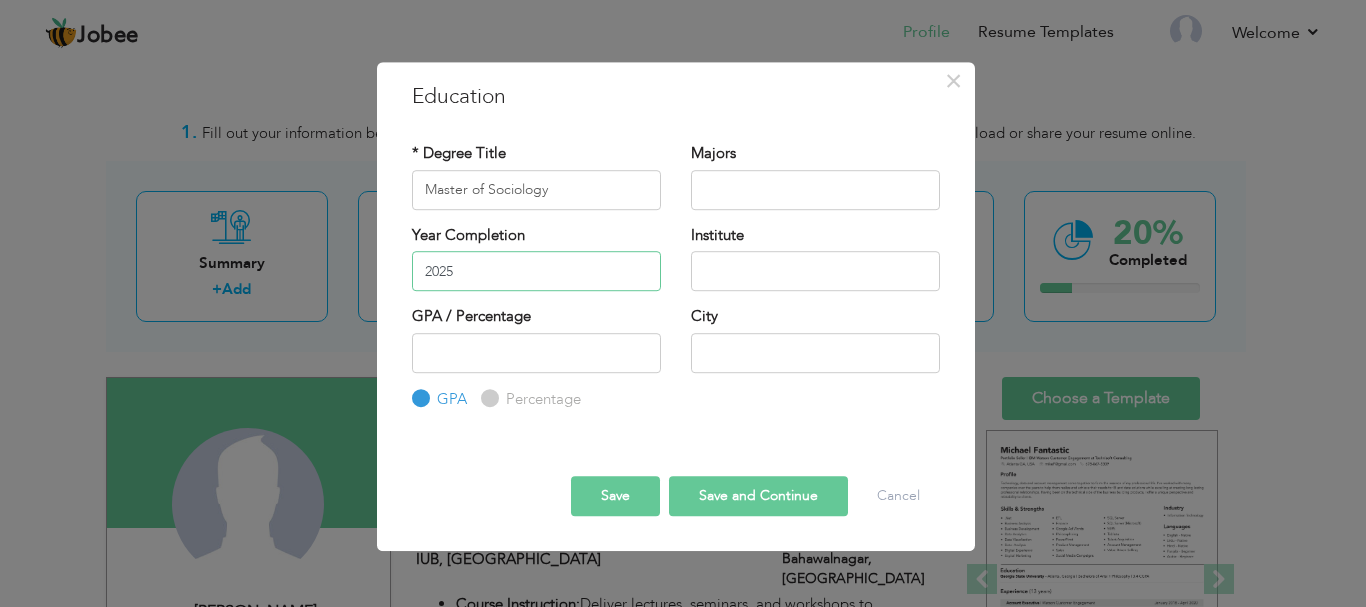 click on "2025" at bounding box center (536, 271) 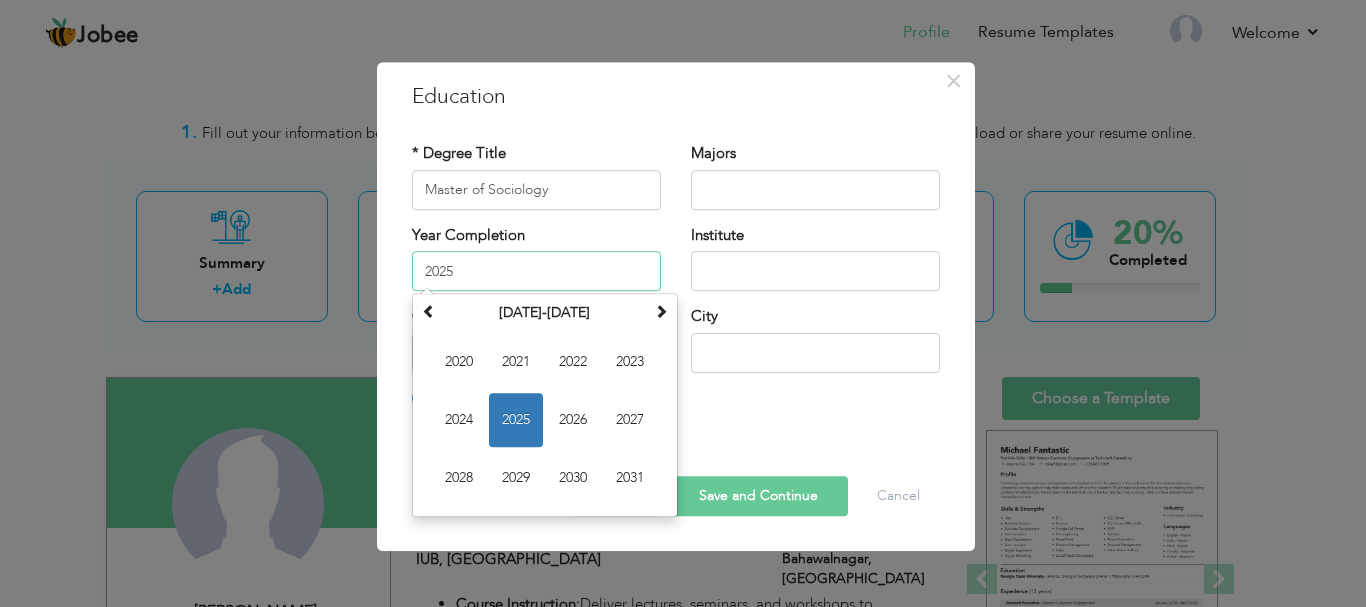 paste on "2013" 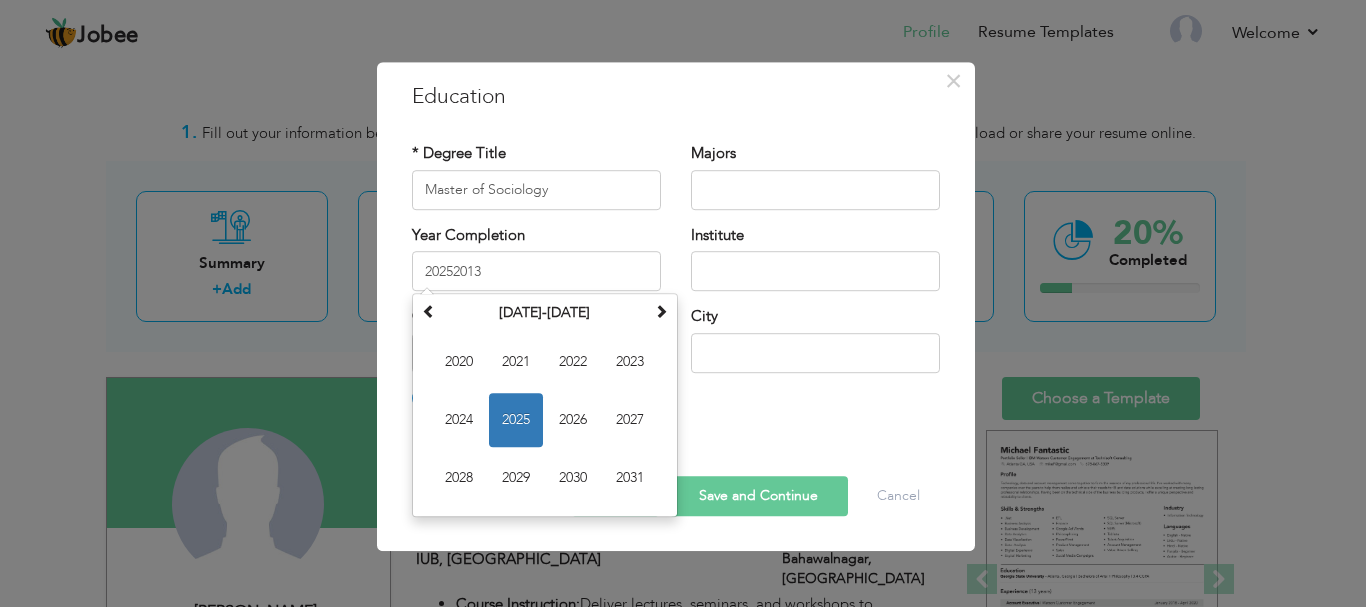 type on "2025" 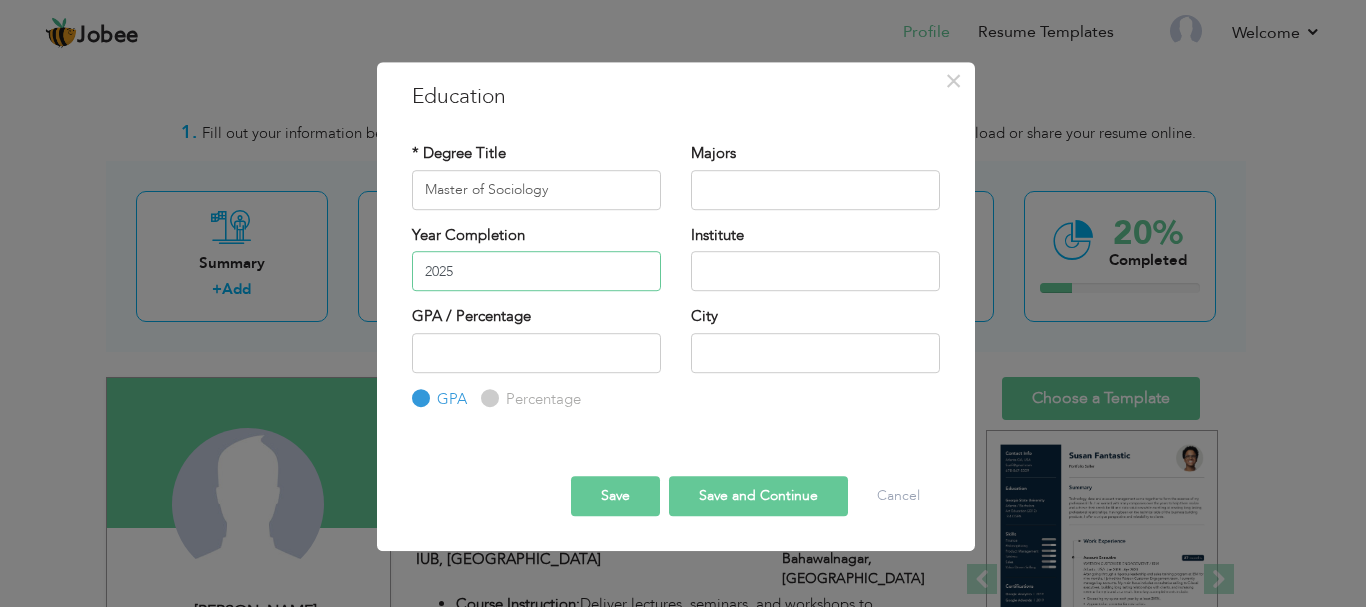 click on "2025" at bounding box center (536, 271) 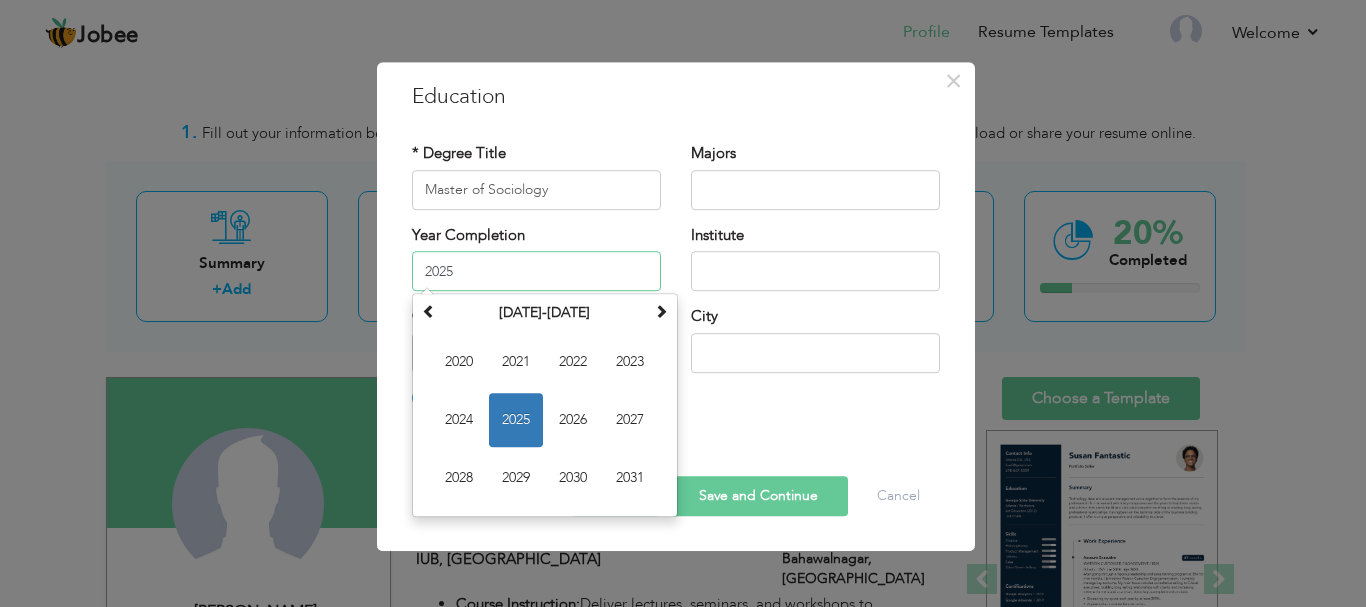 click on "2025" at bounding box center (536, 271) 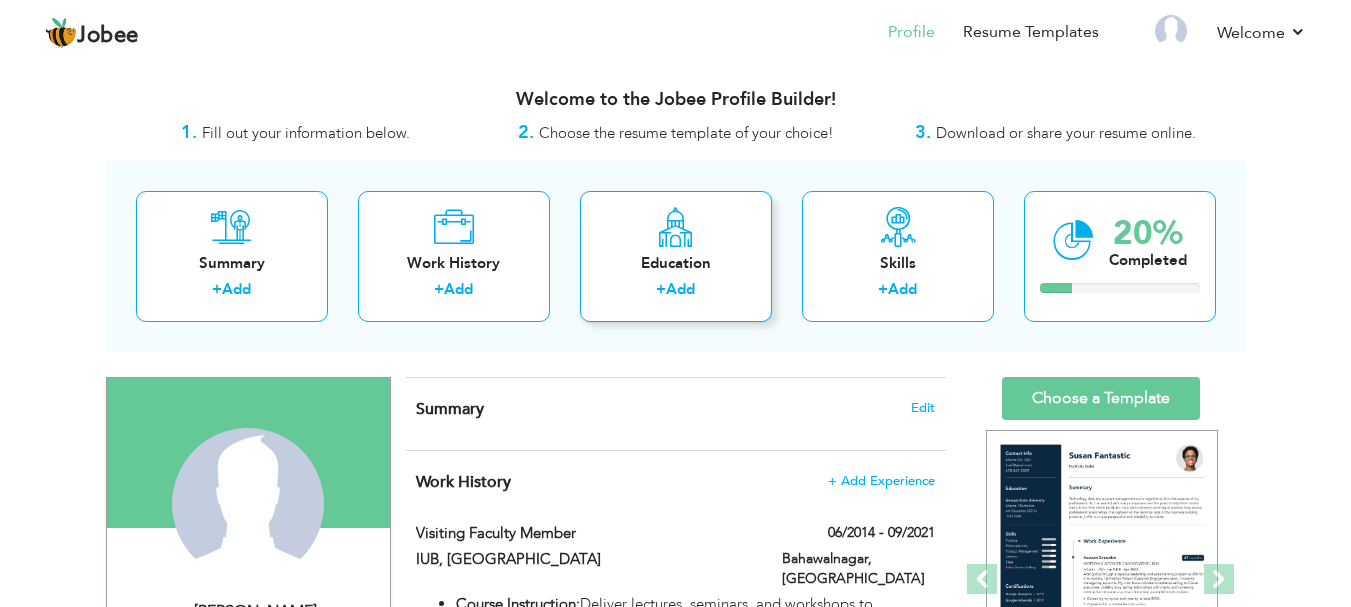 click on "Add" at bounding box center (680, 289) 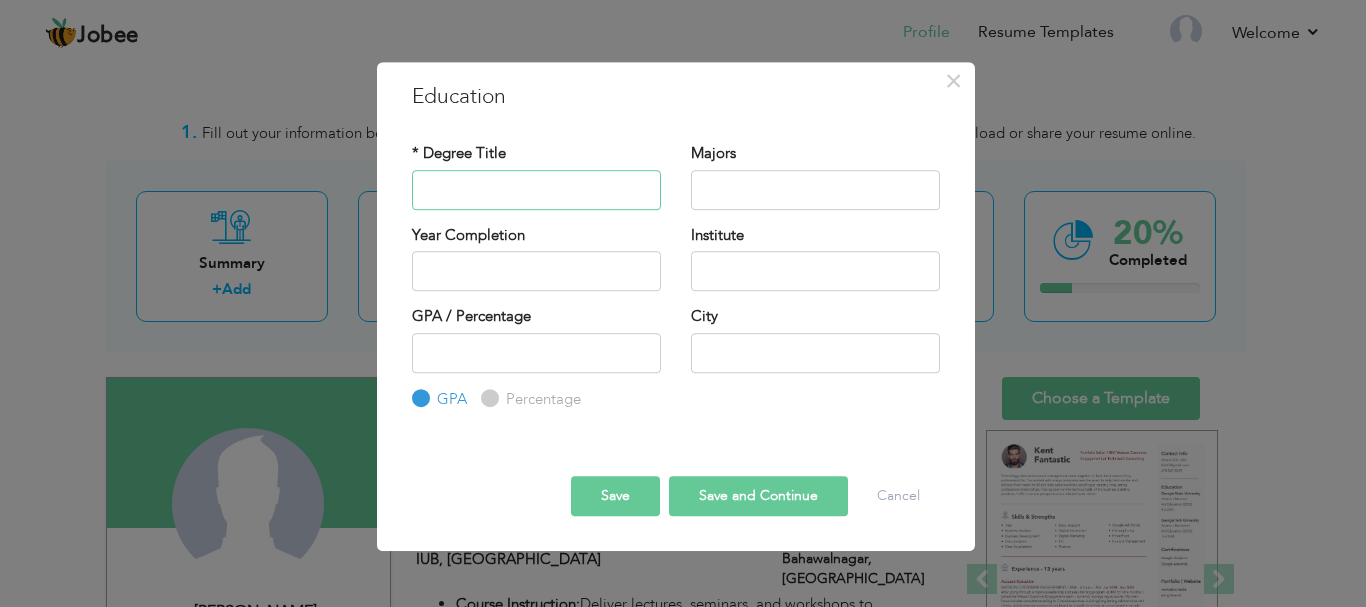 click at bounding box center (536, 190) 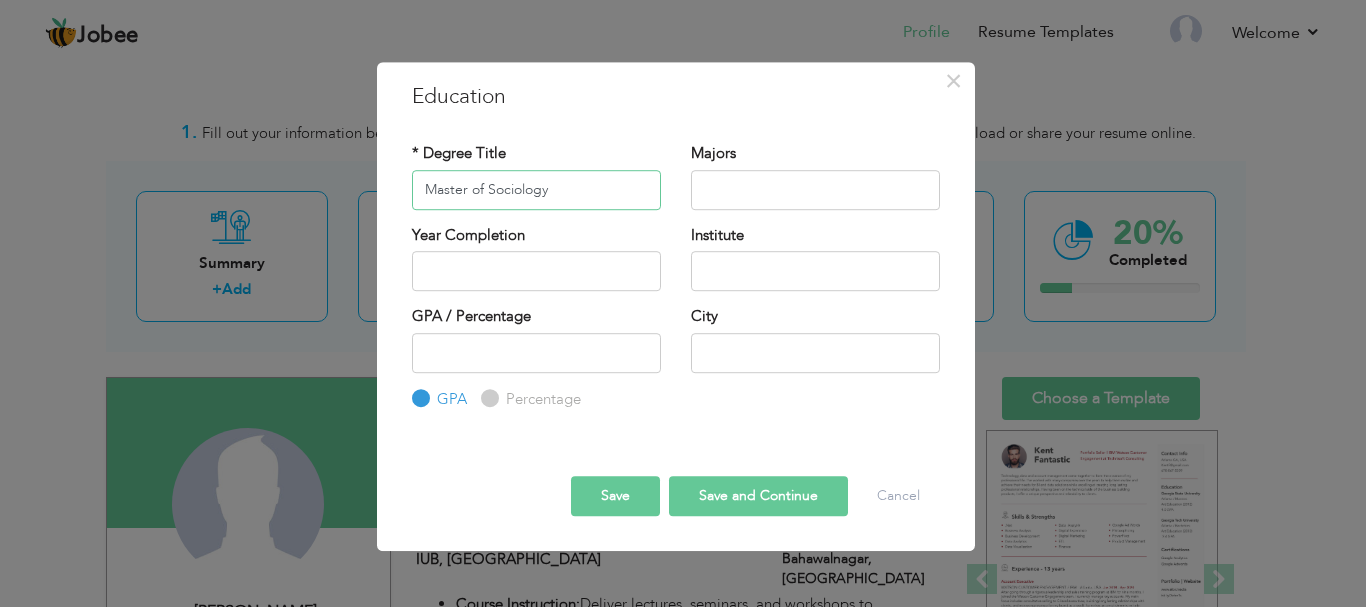 type on "Master of Sociology" 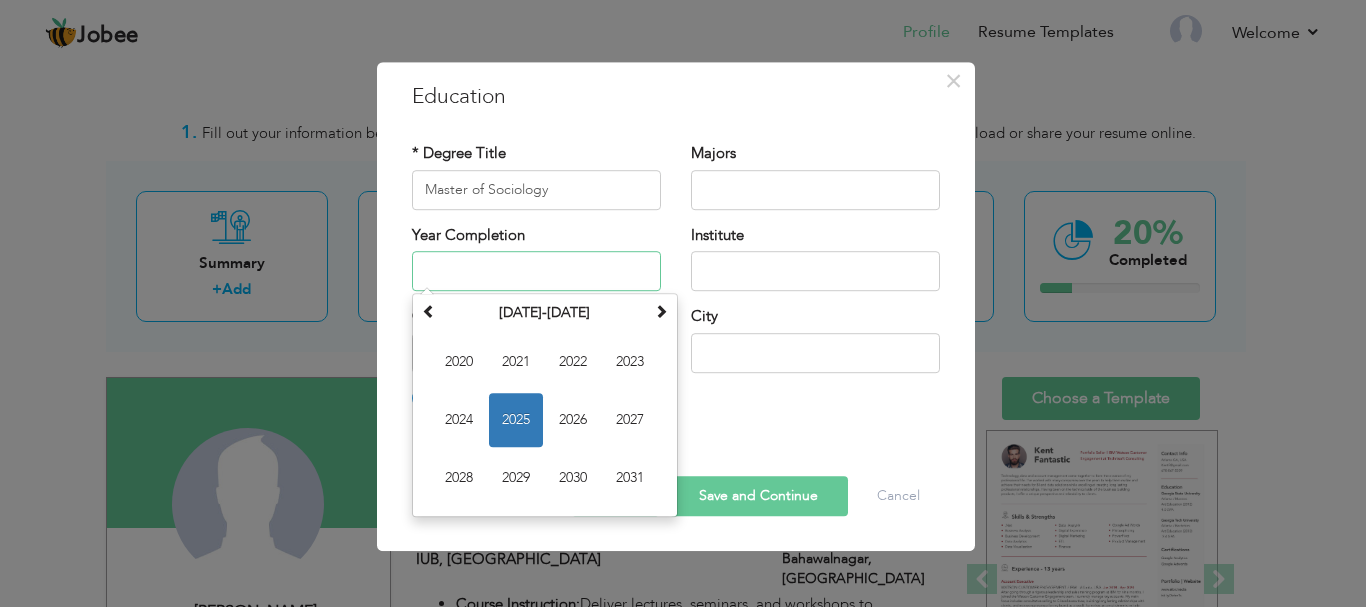 click at bounding box center (536, 271) 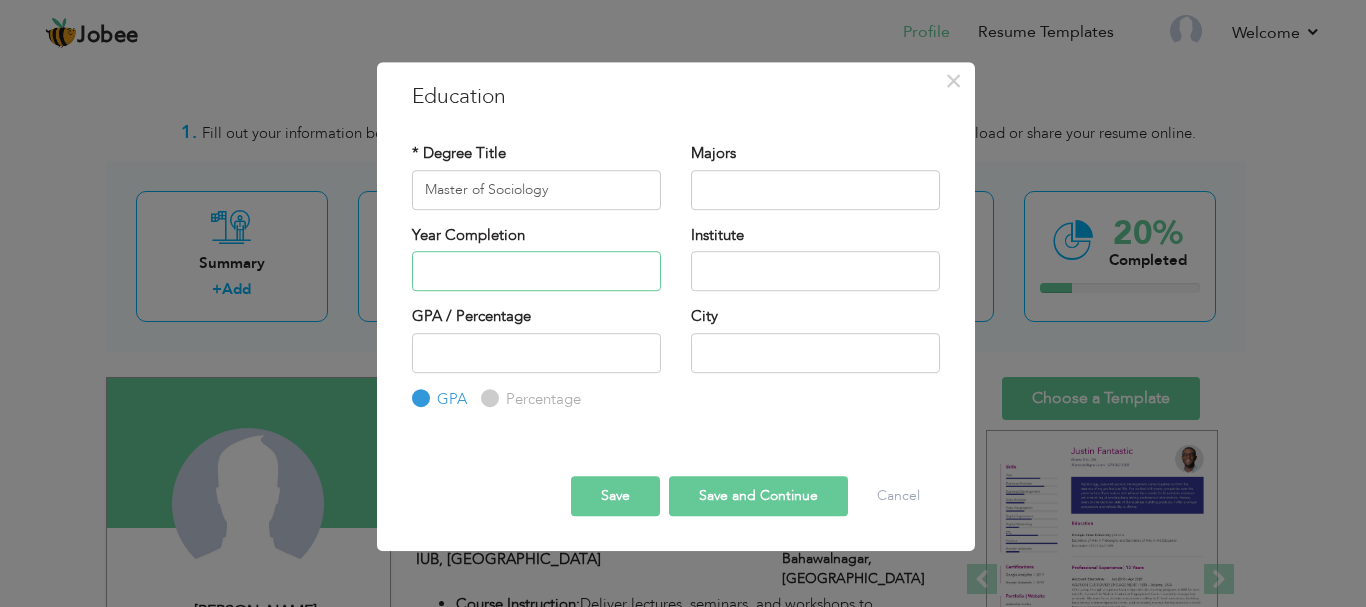 click at bounding box center (536, 271) 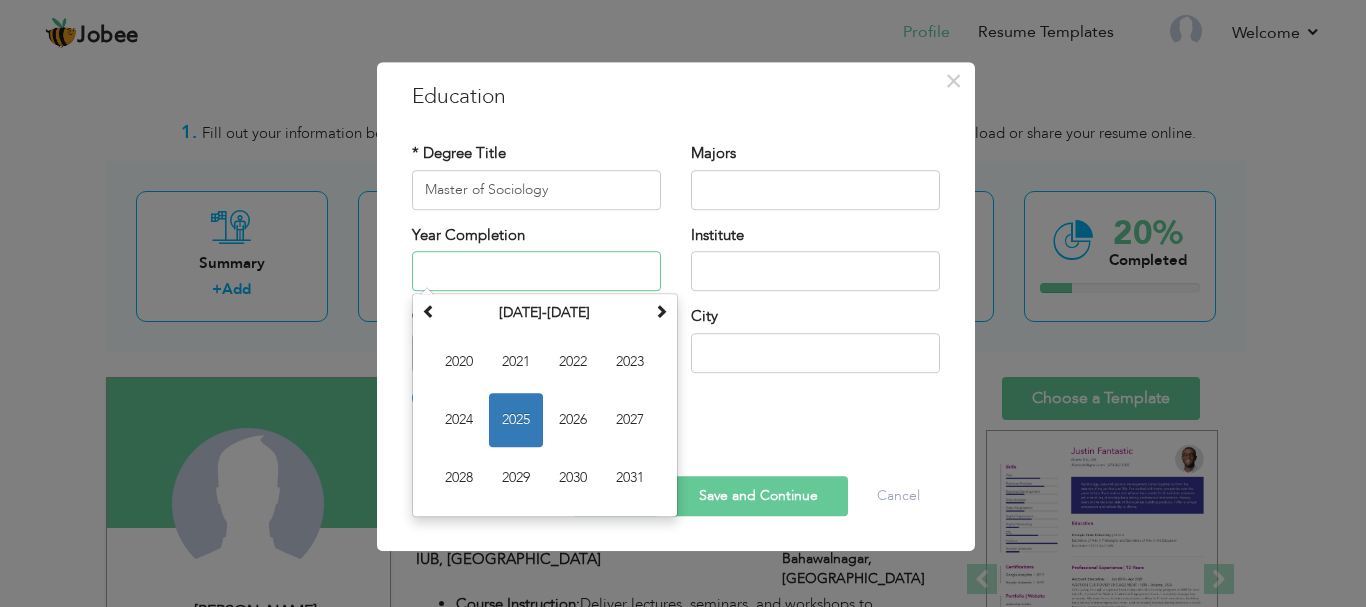 paste on "2013" 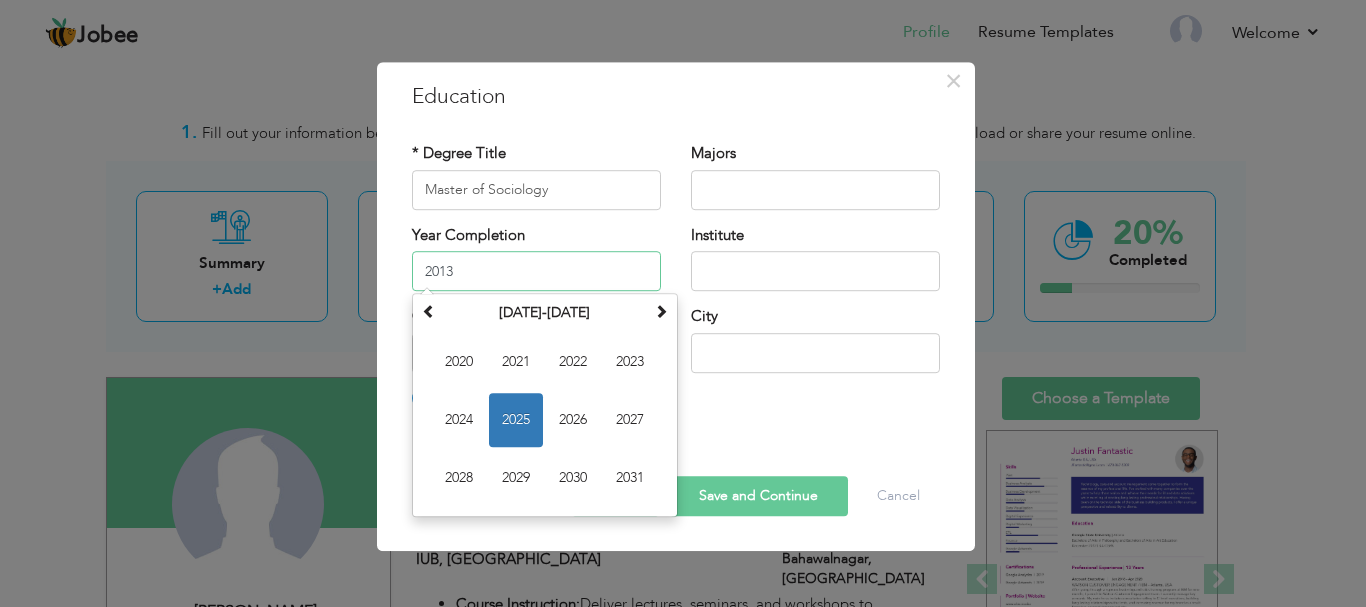 type on "2013" 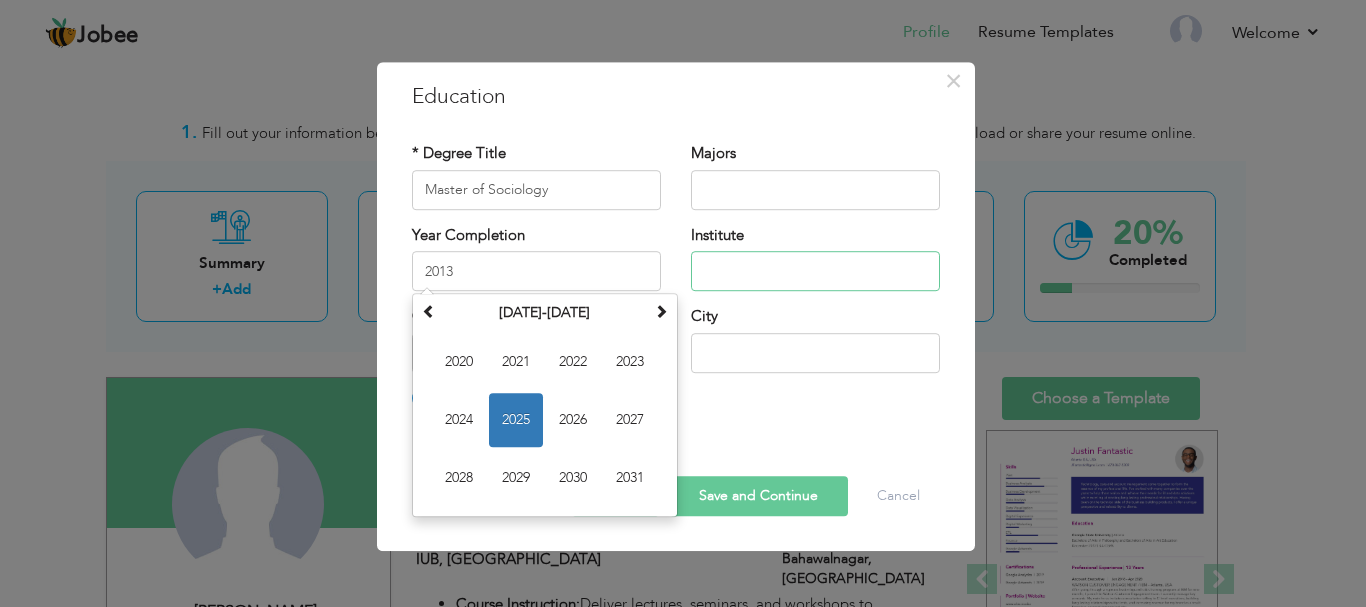 click at bounding box center (815, 271) 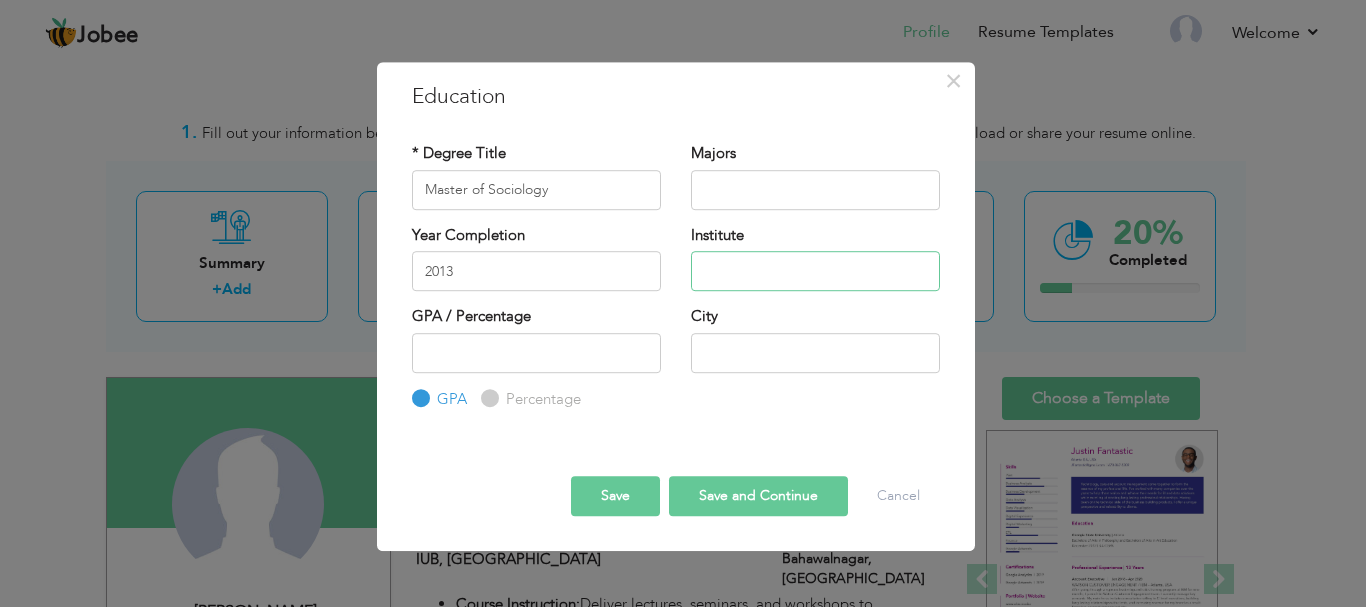 paste on "[GEOGRAPHIC_DATA][DEMOGRAPHIC_DATA]" 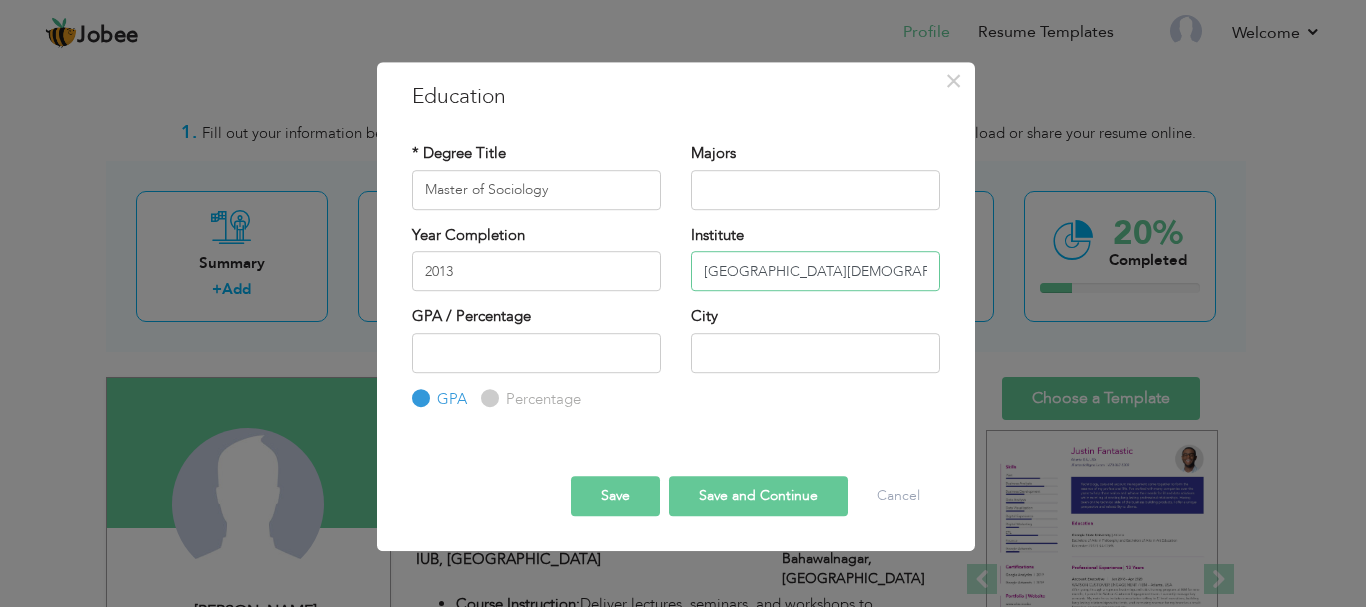 type on "[GEOGRAPHIC_DATA][DEMOGRAPHIC_DATA]" 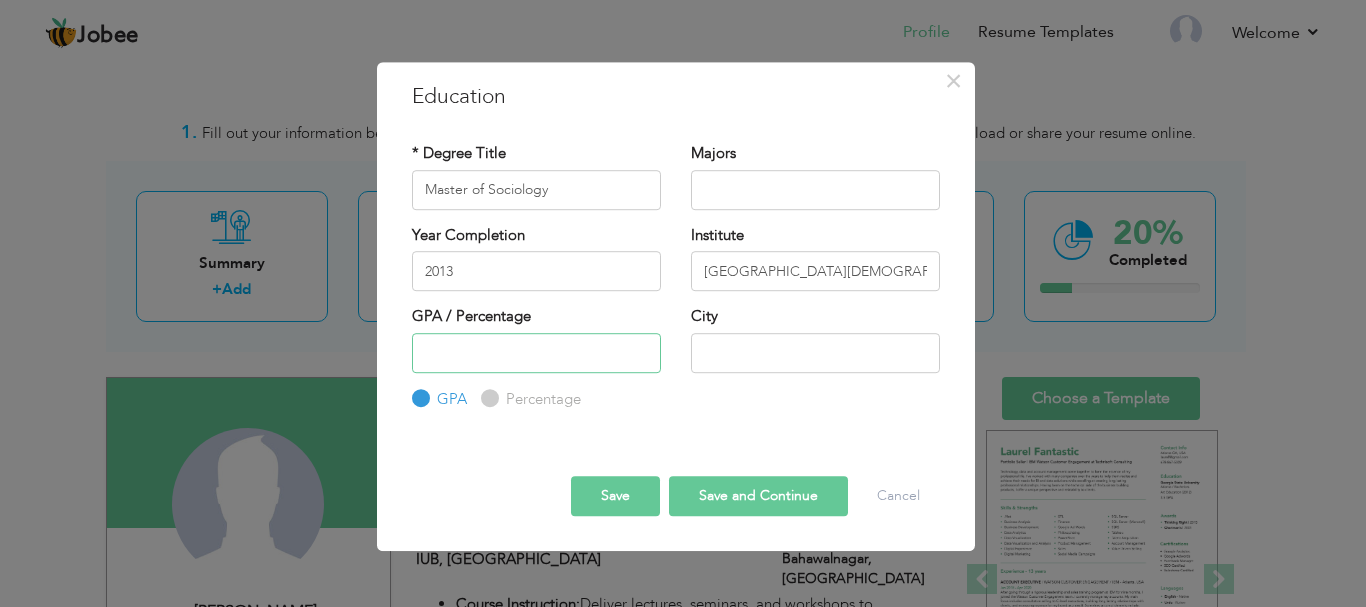 click at bounding box center [536, 353] 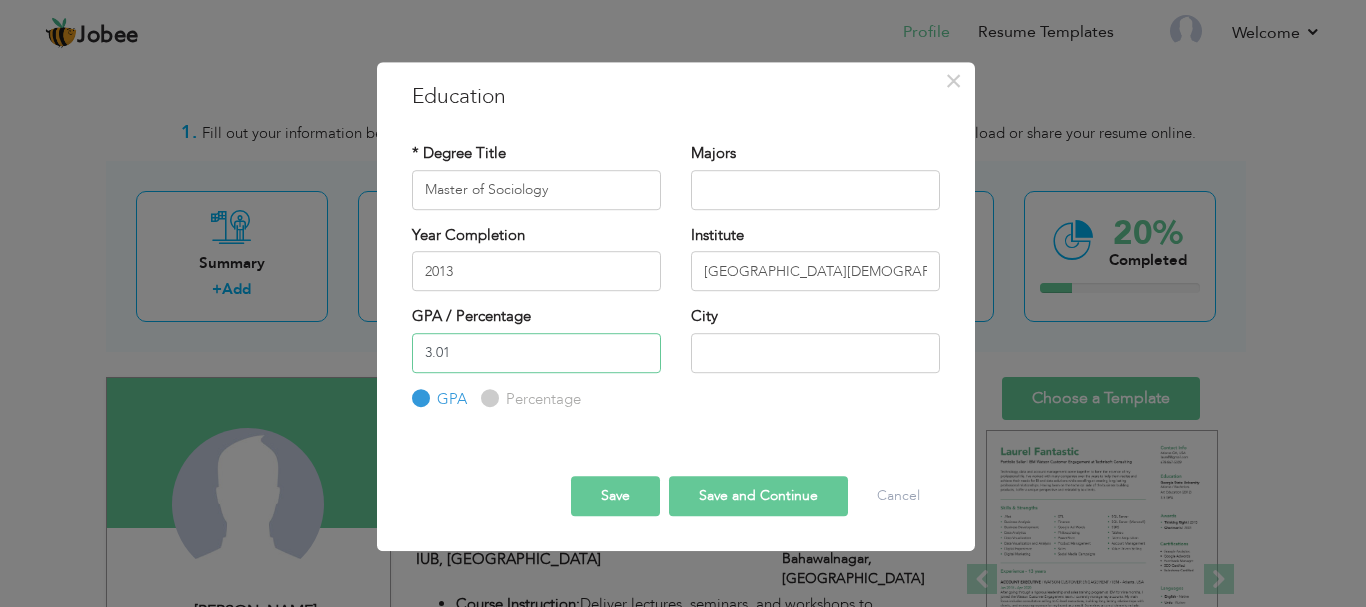 type on "3.01" 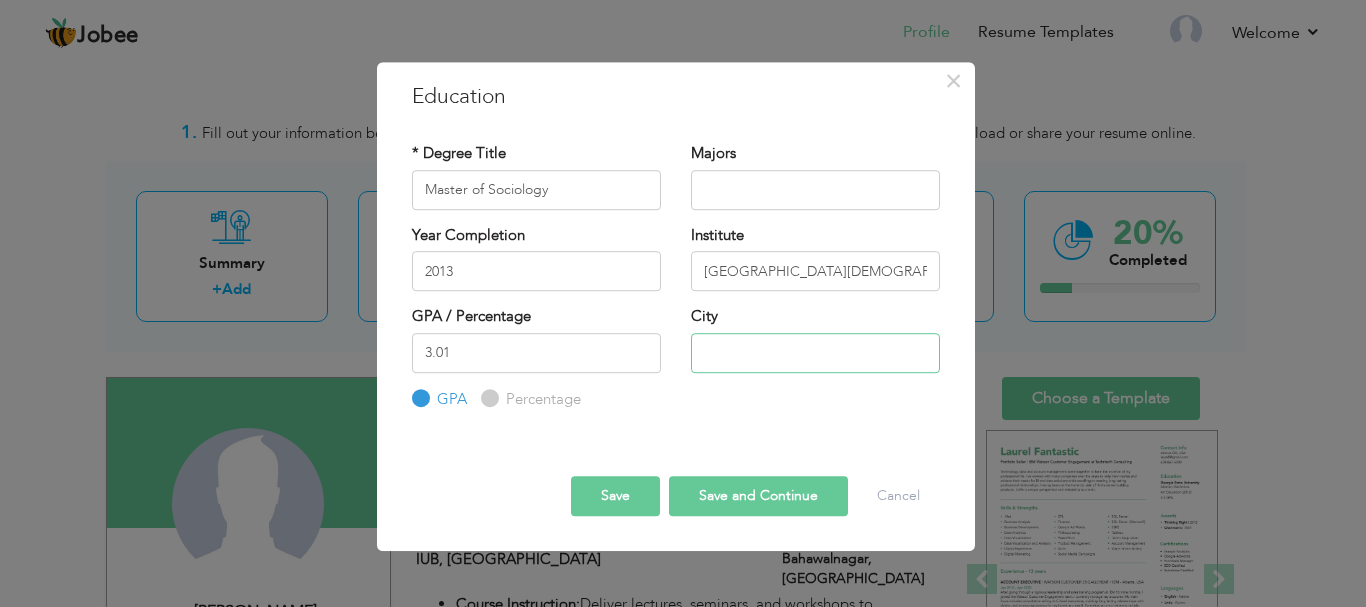 click at bounding box center [815, 353] 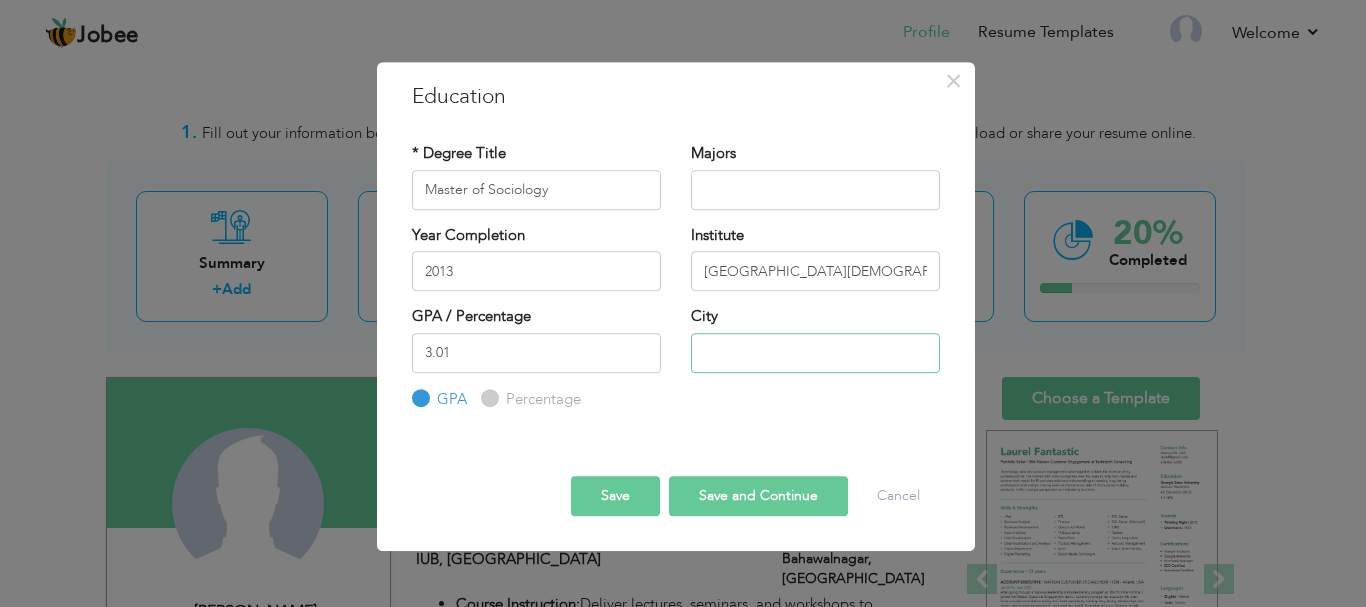 click at bounding box center (815, 353) 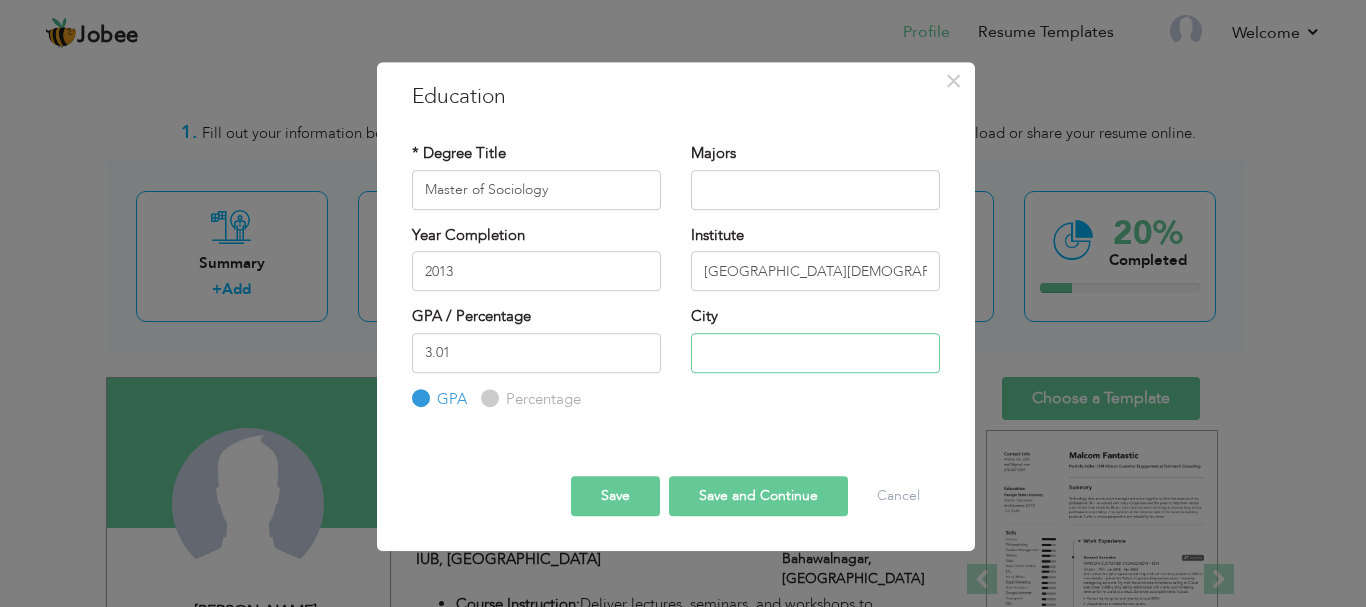 paste on "[GEOGRAPHIC_DATA]" 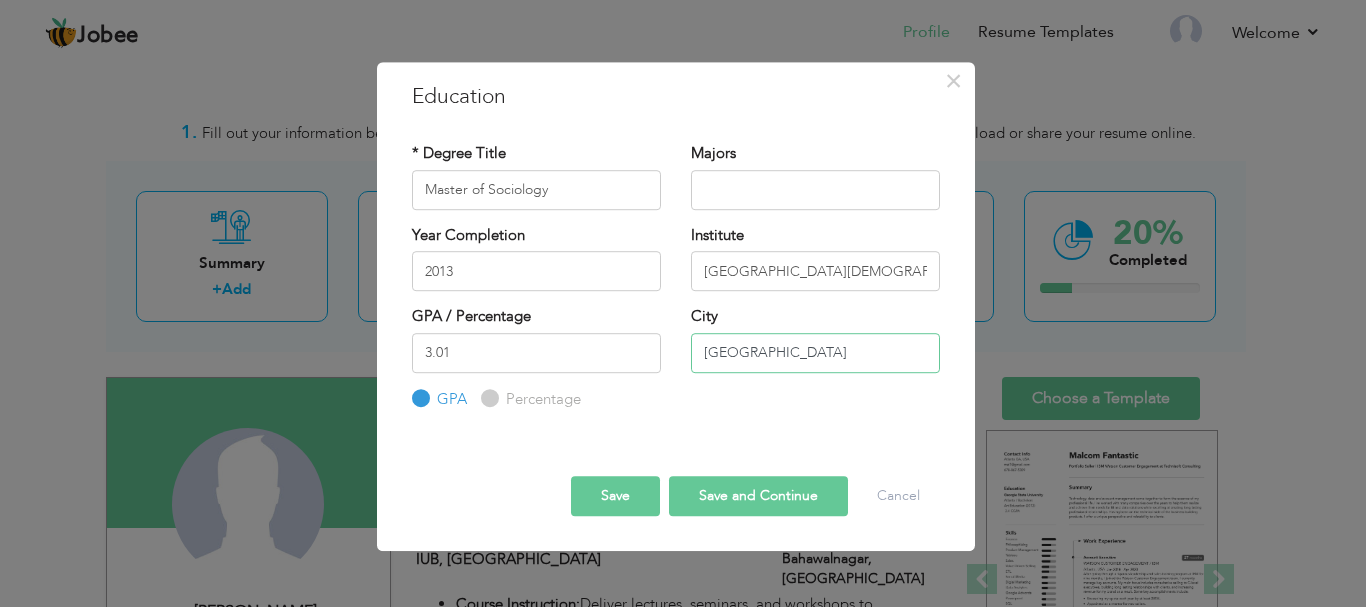 type on "[GEOGRAPHIC_DATA]" 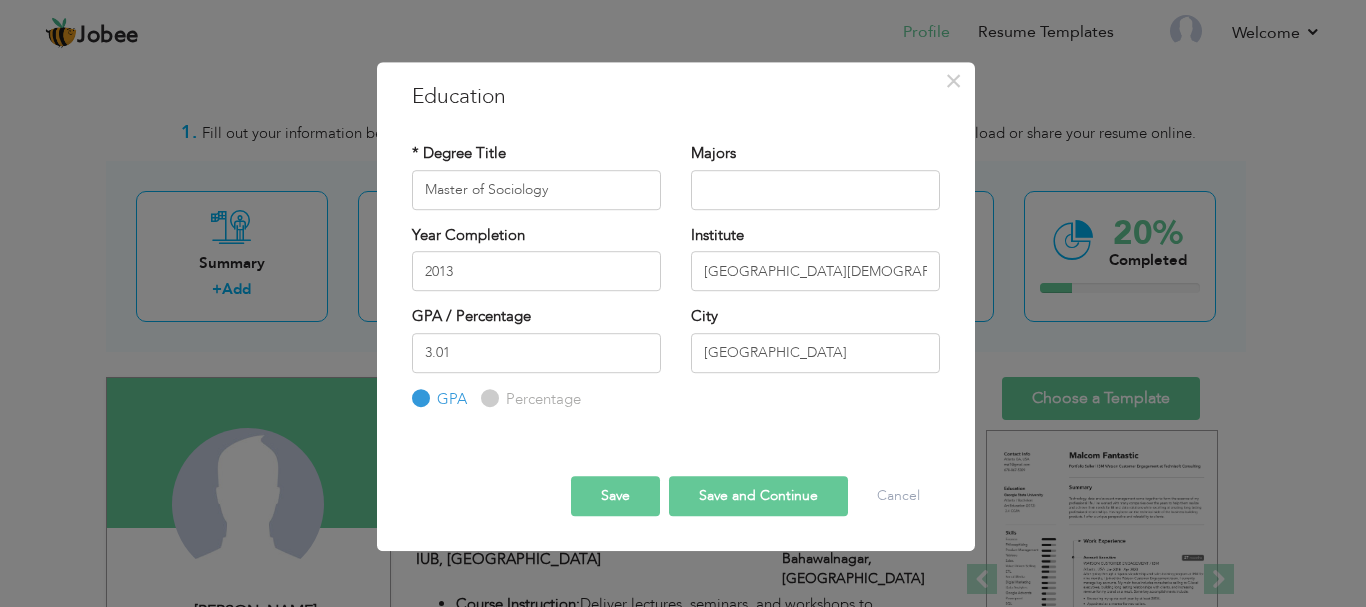 click on "Save and Continue" at bounding box center (758, 496) 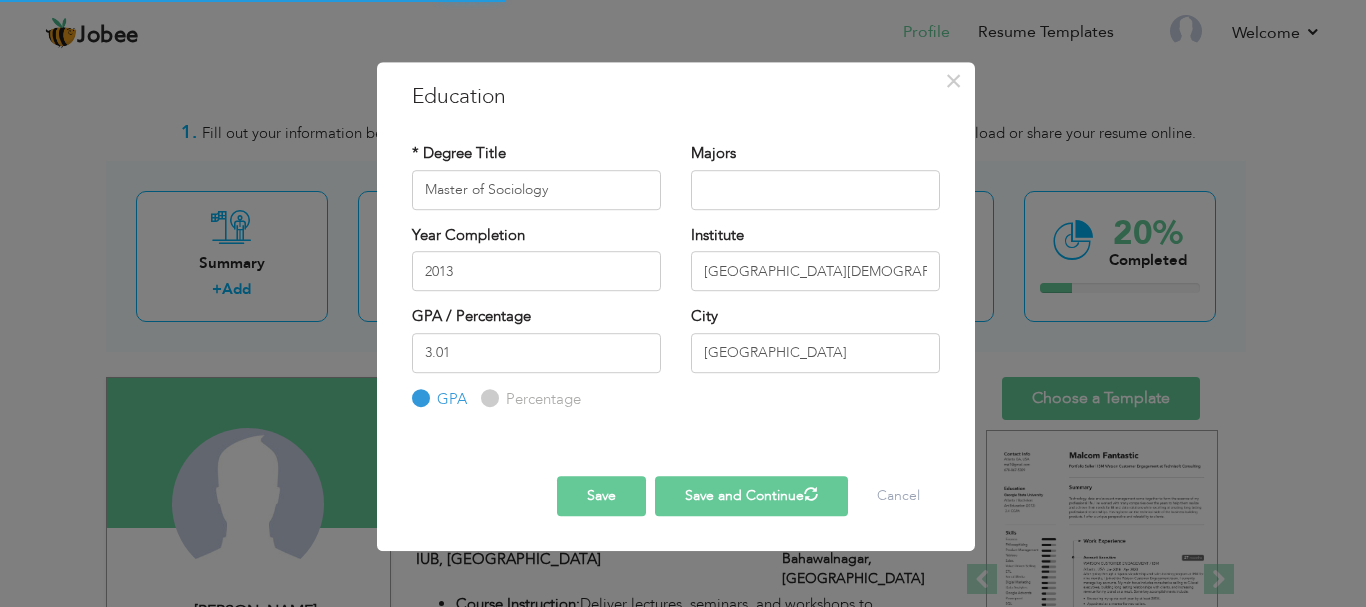 type 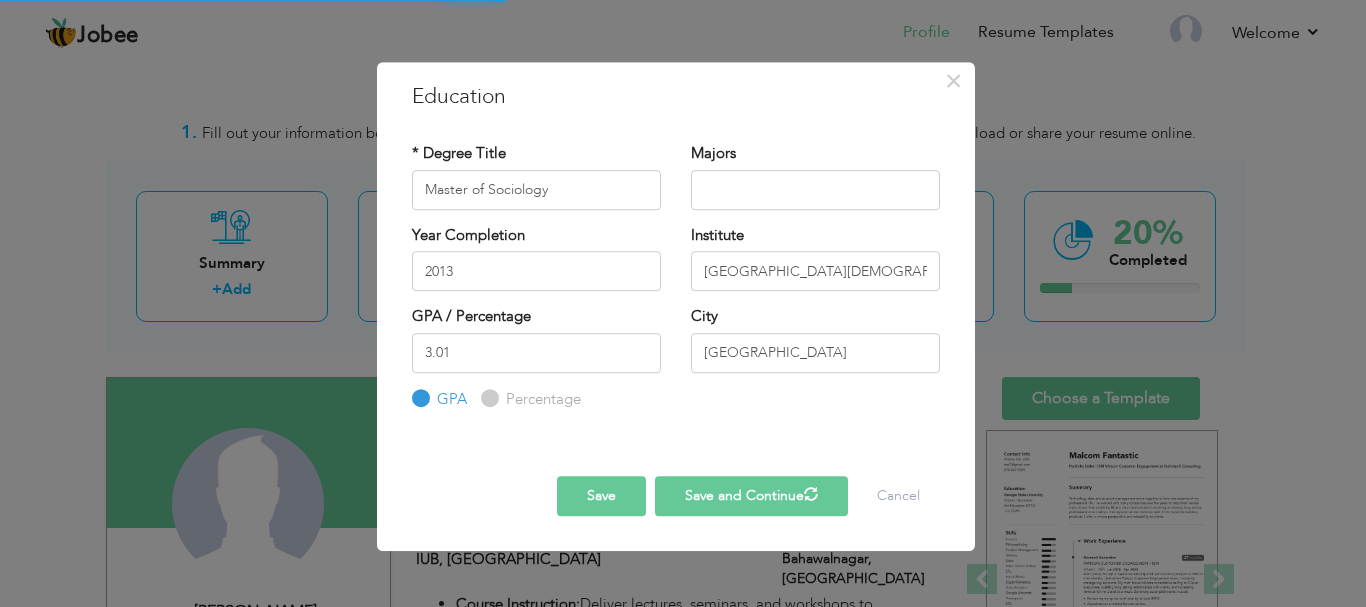 type 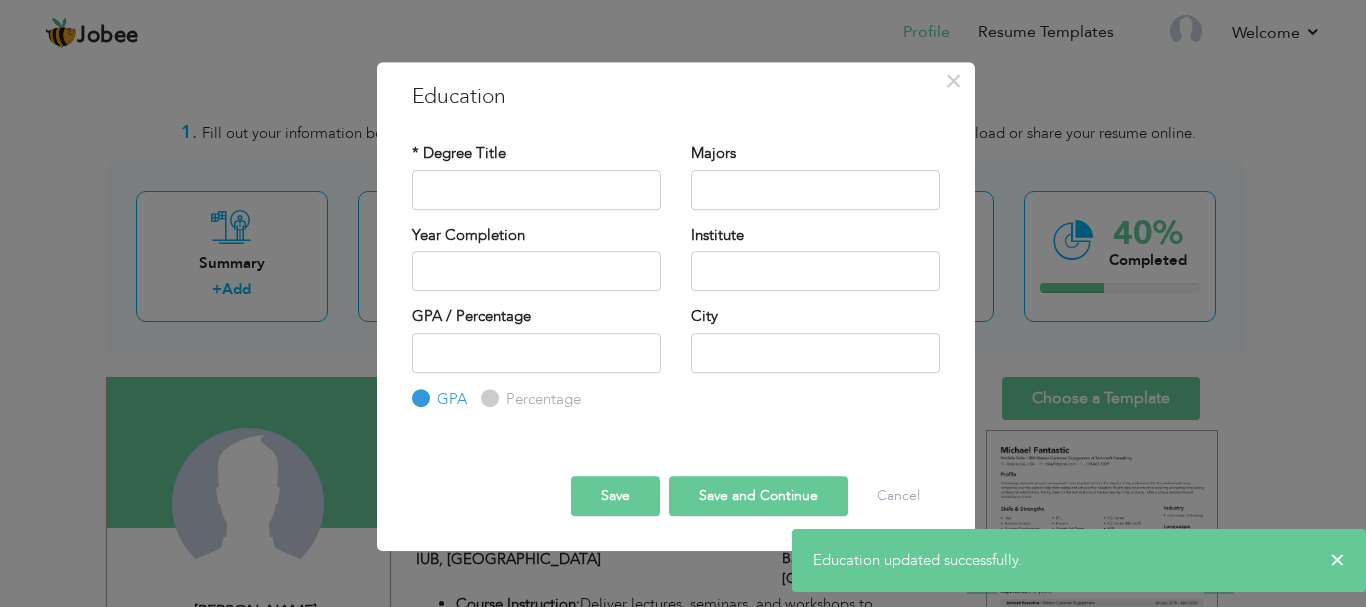 type 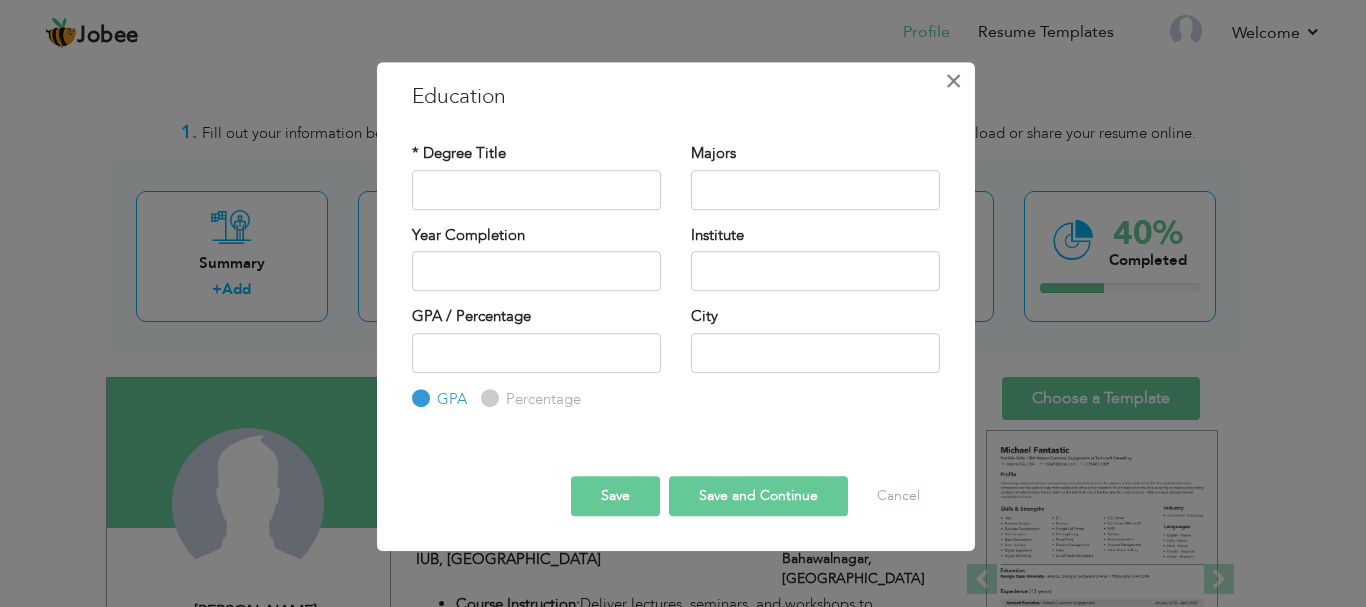 click on "×" at bounding box center (953, 81) 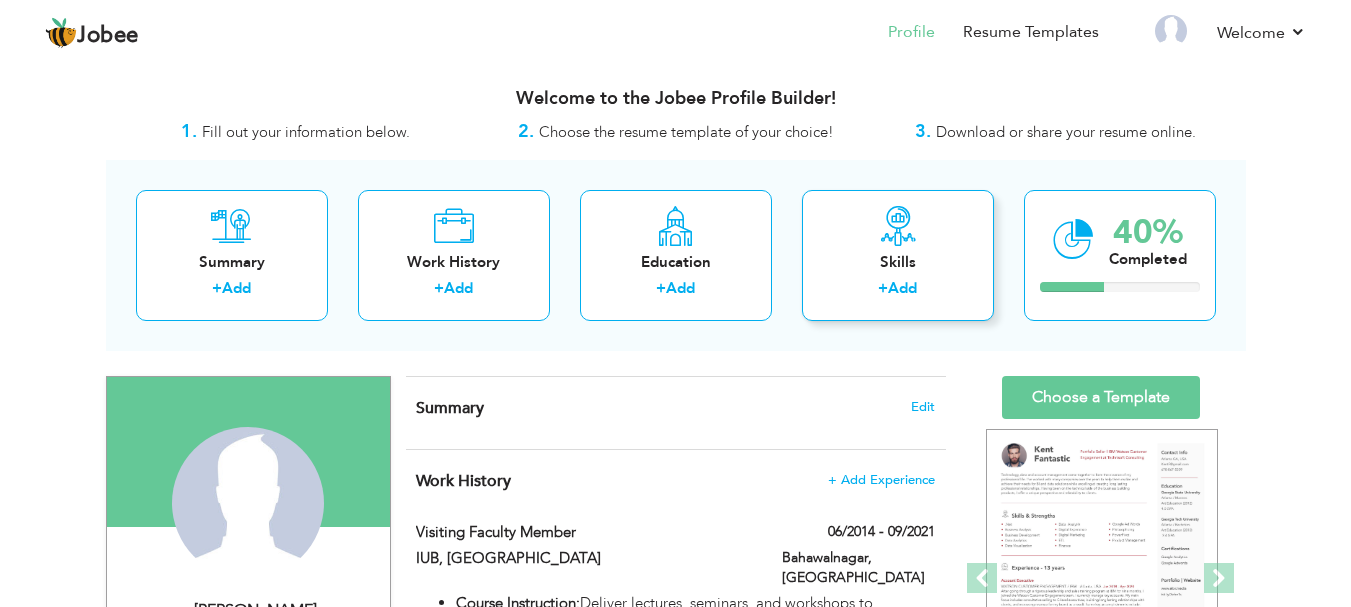scroll, scrollTop: 0, scrollLeft: 0, axis: both 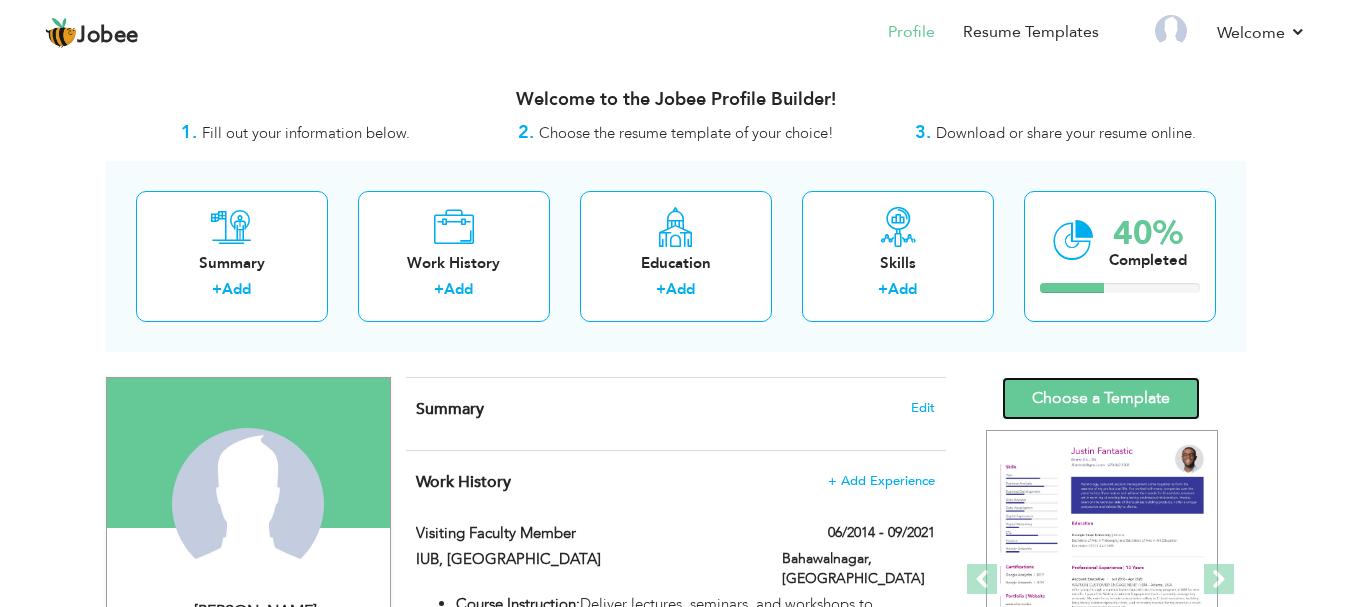 click on "Choose a Template" at bounding box center [1101, 398] 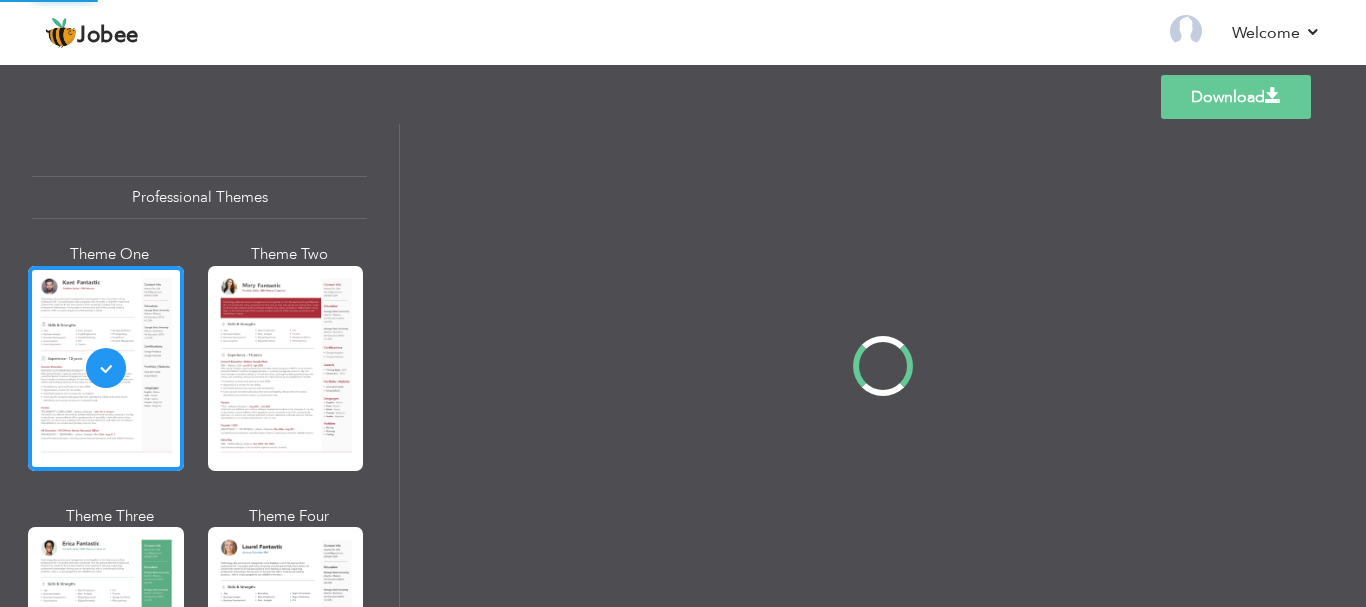 scroll, scrollTop: 0, scrollLeft: 0, axis: both 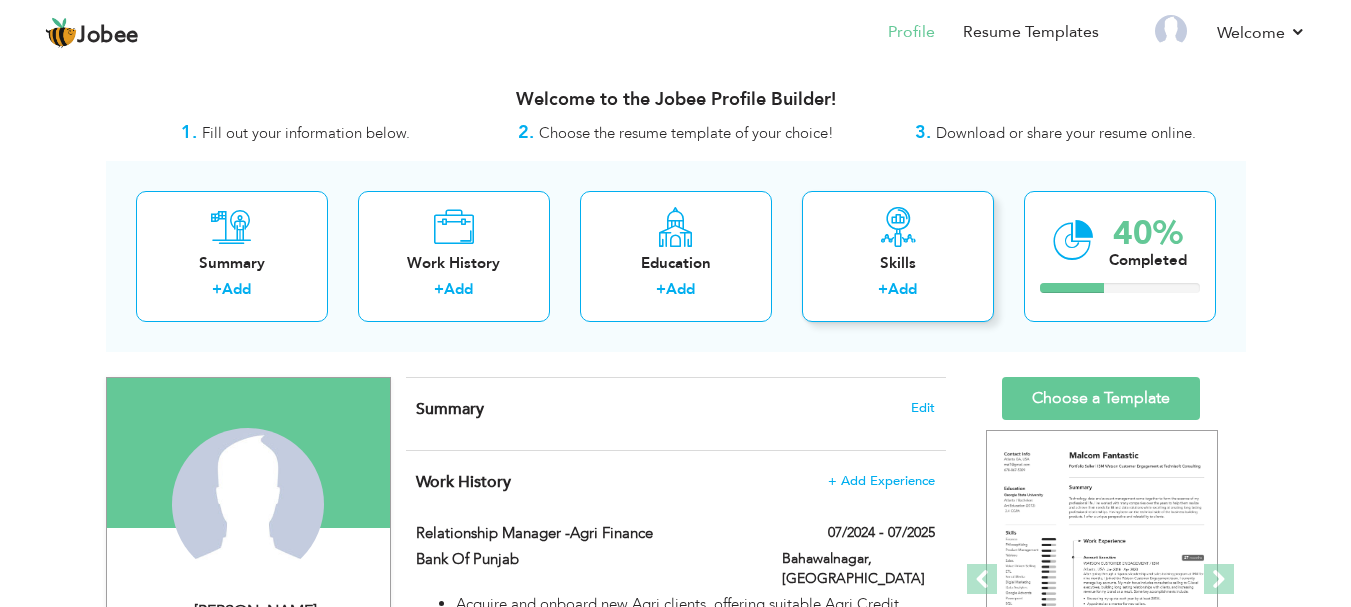 click on "Skills" at bounding box center [898, 263] 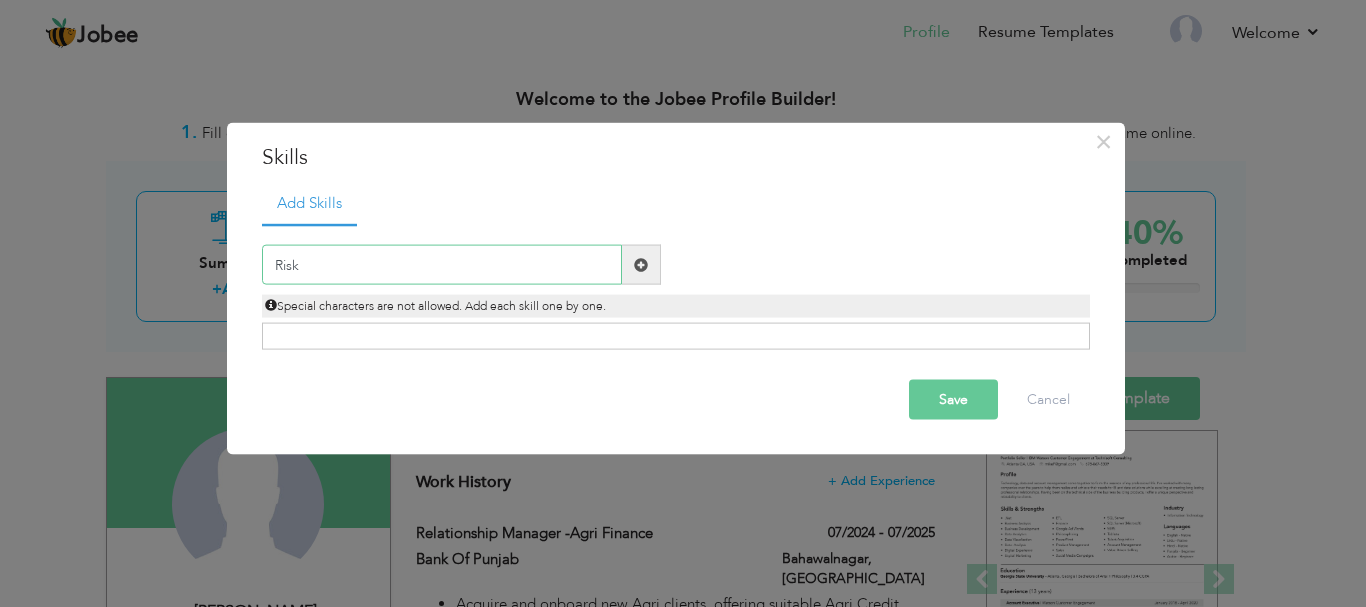 type on "Risk" 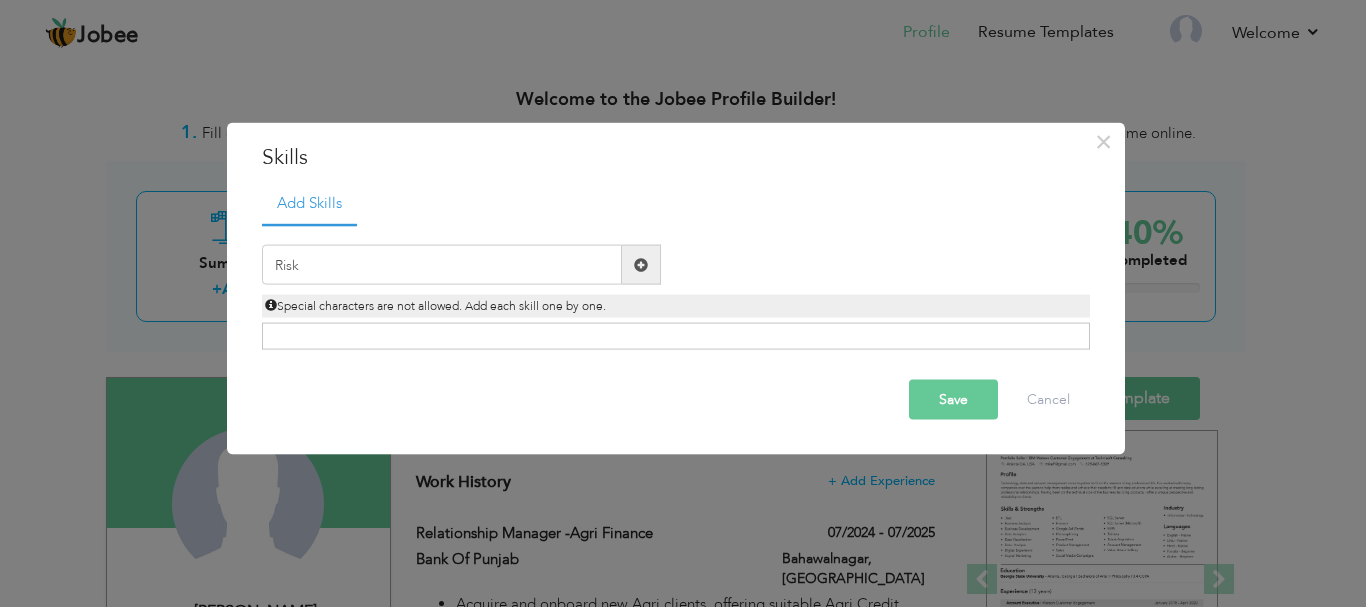 click at bounding box center [641, 264] 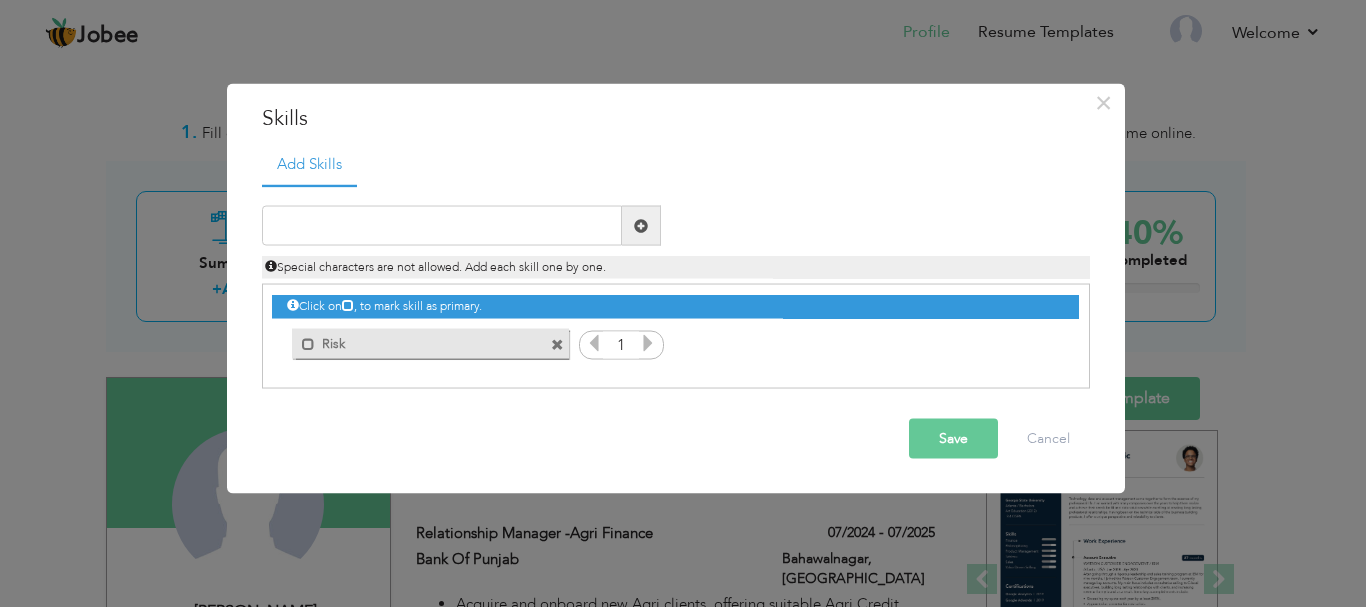 click at bounding box center (557, 344) 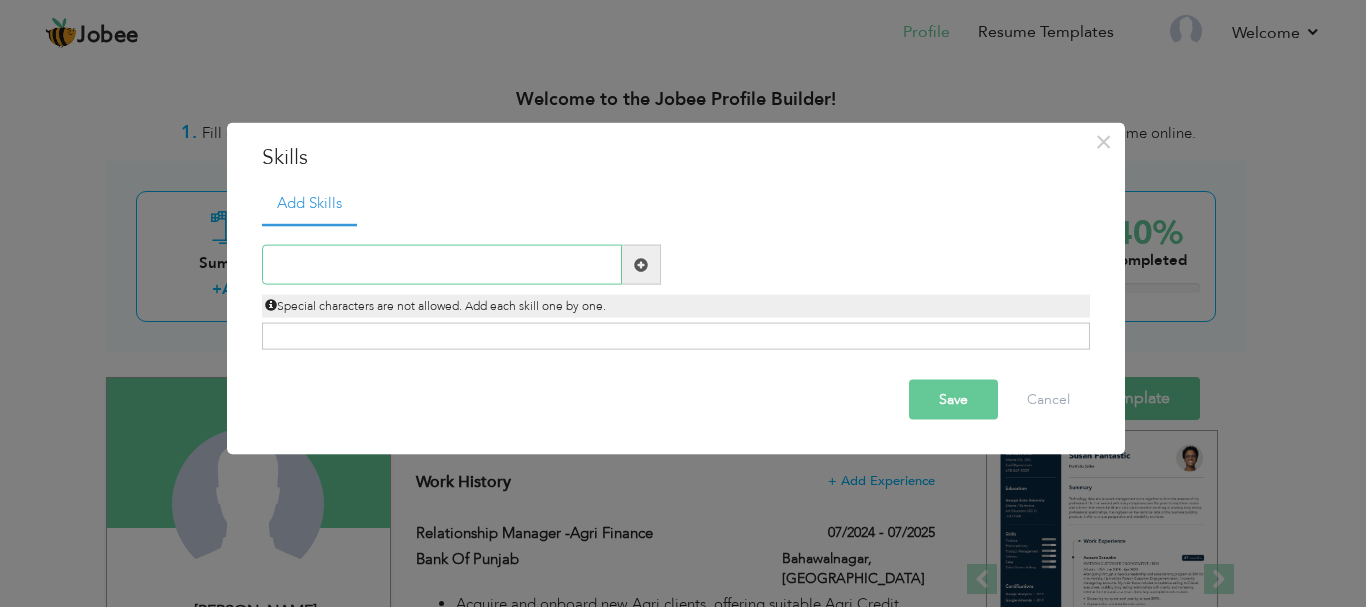 click at bounding box center [442, 265] 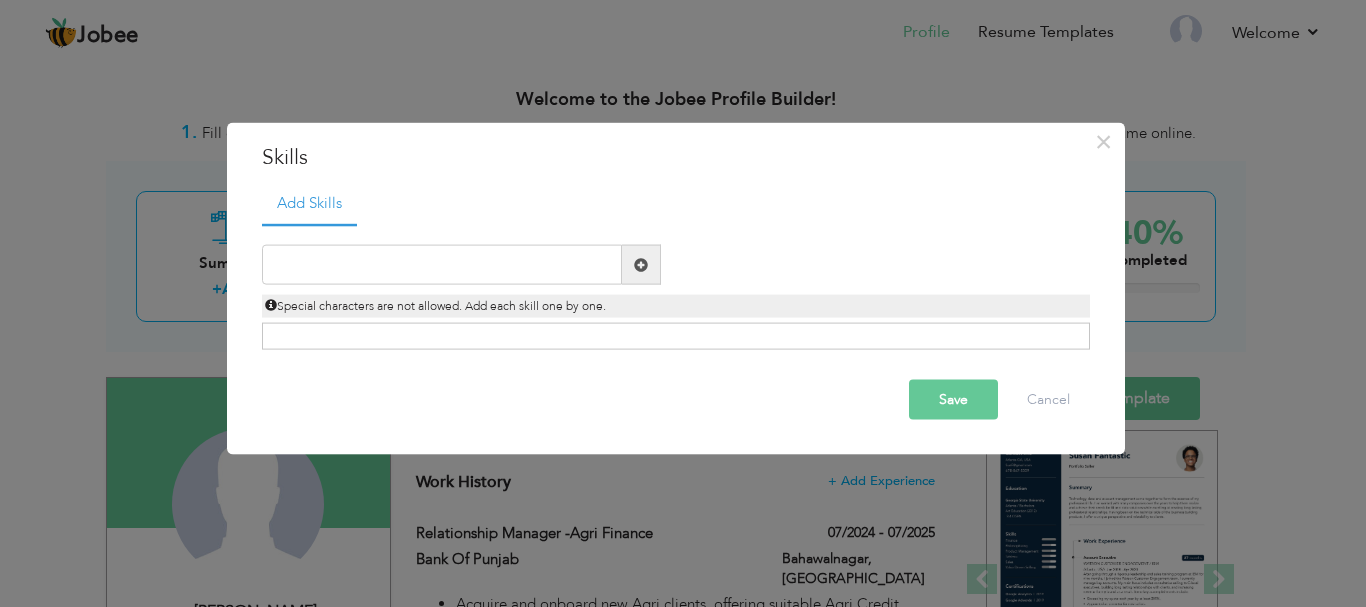 type 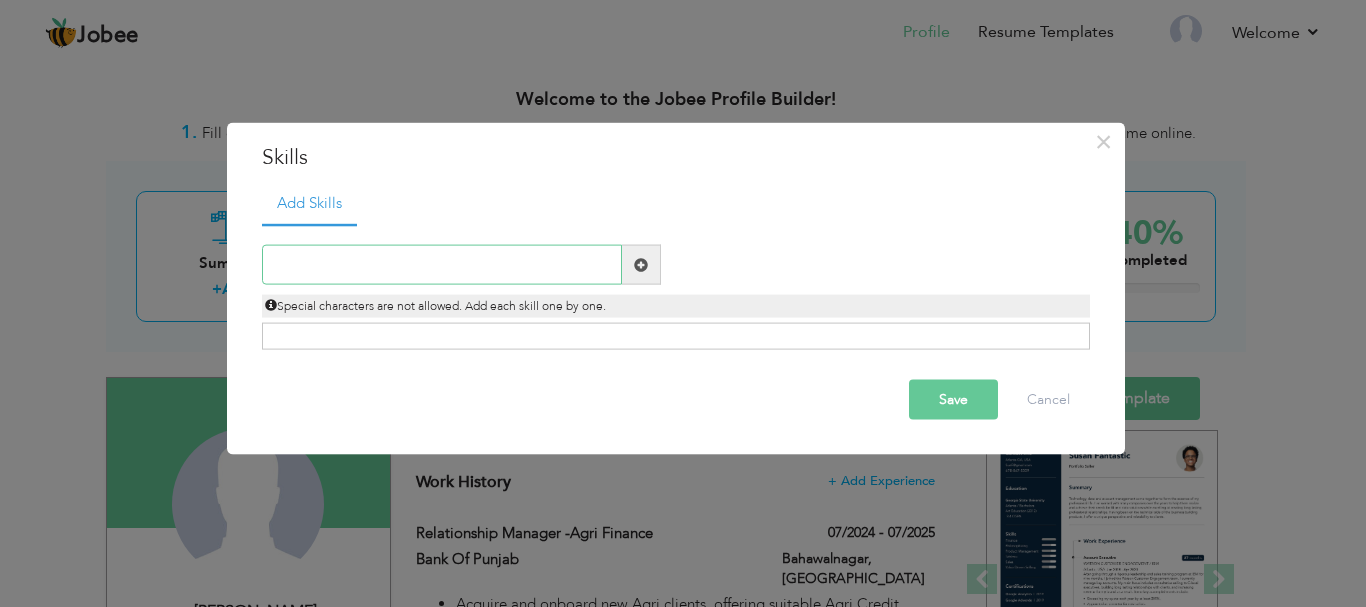 click at bounding box center [442, 265] 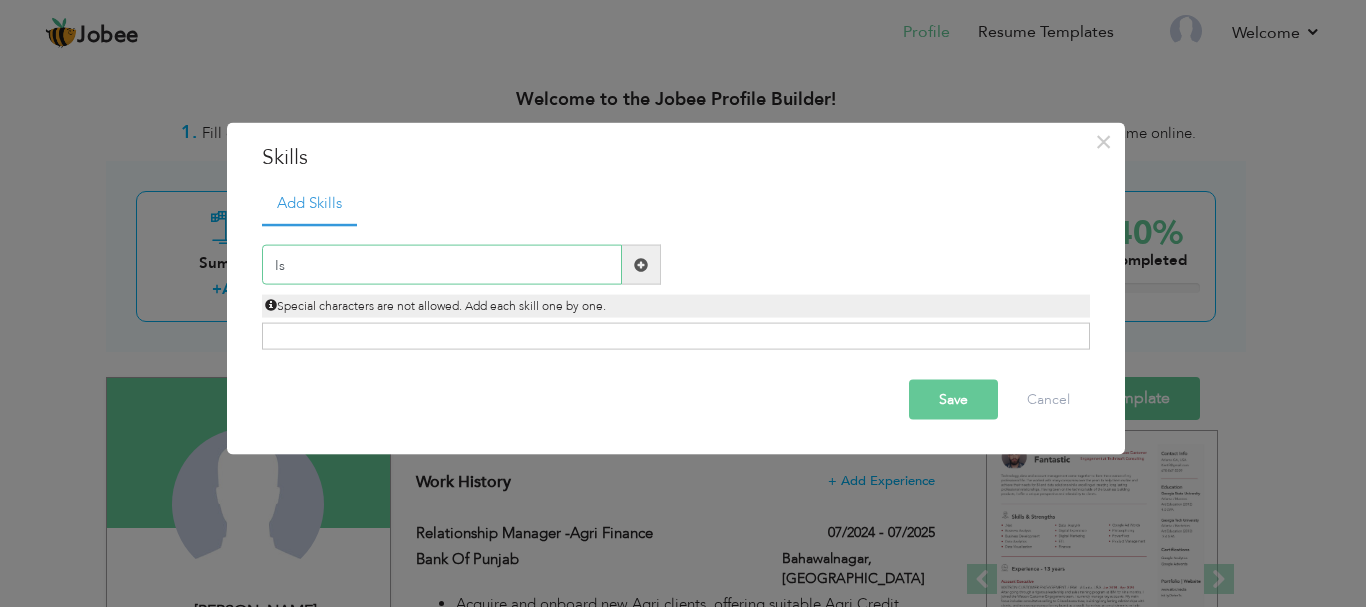 type on "I" 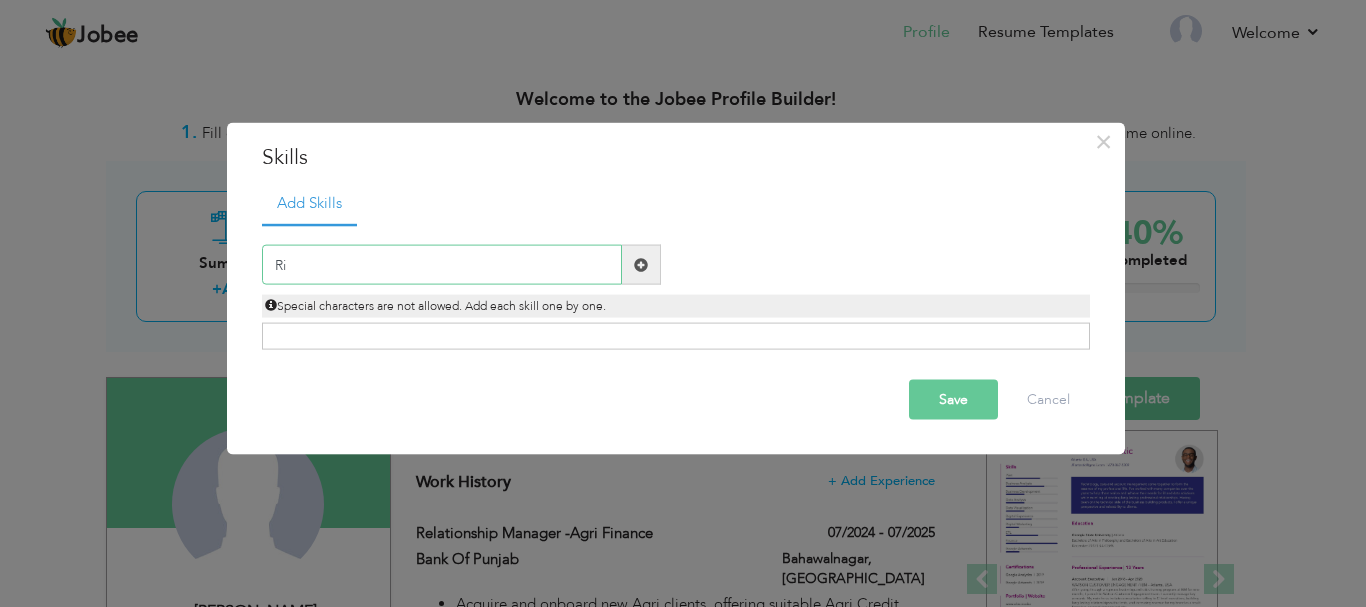 type on "R" 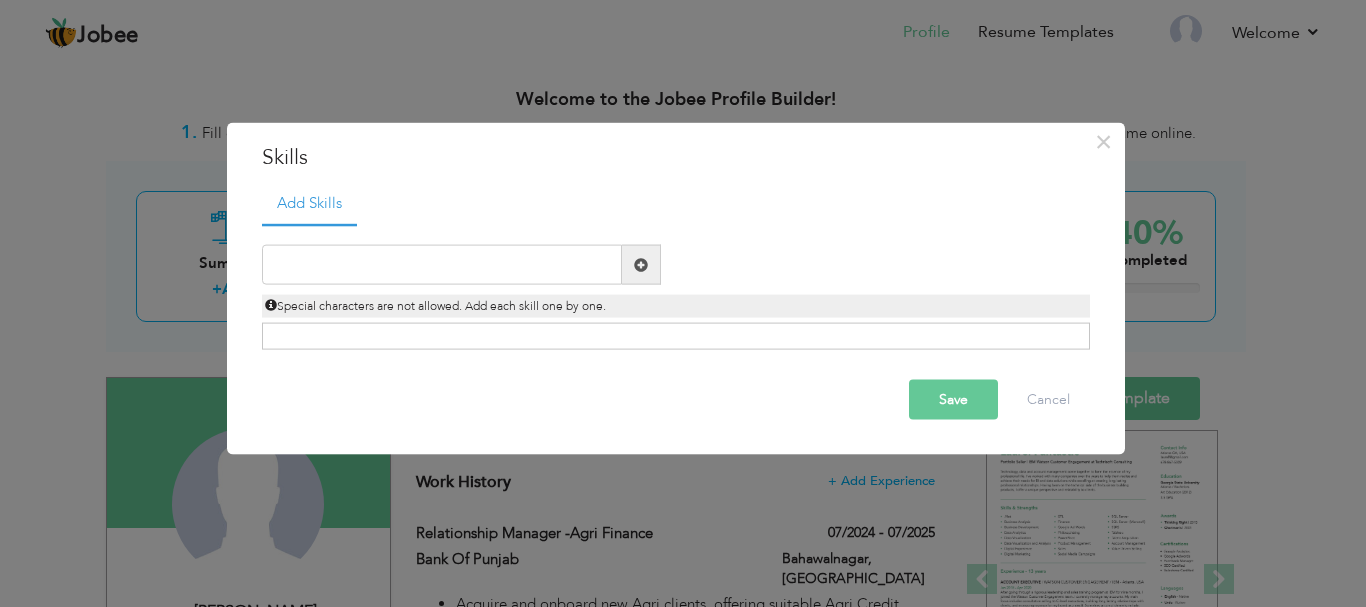 click at bounding box center [641, 264] 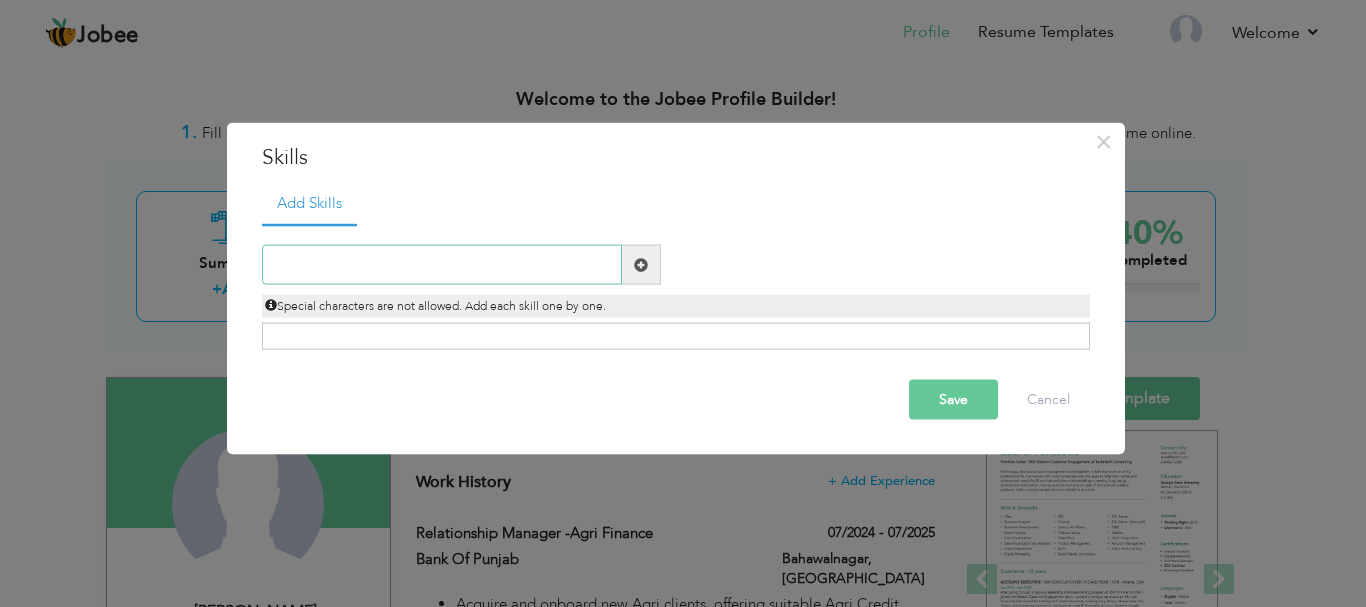 click at bounding box center (442, 265) 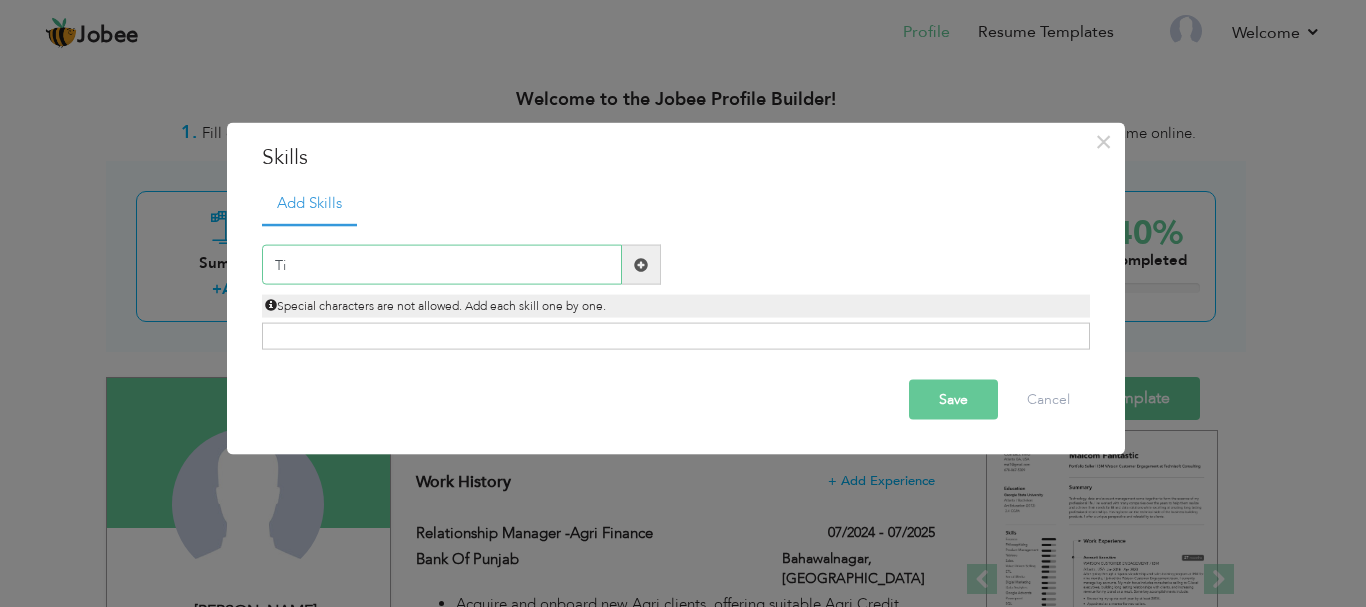 type on "T" 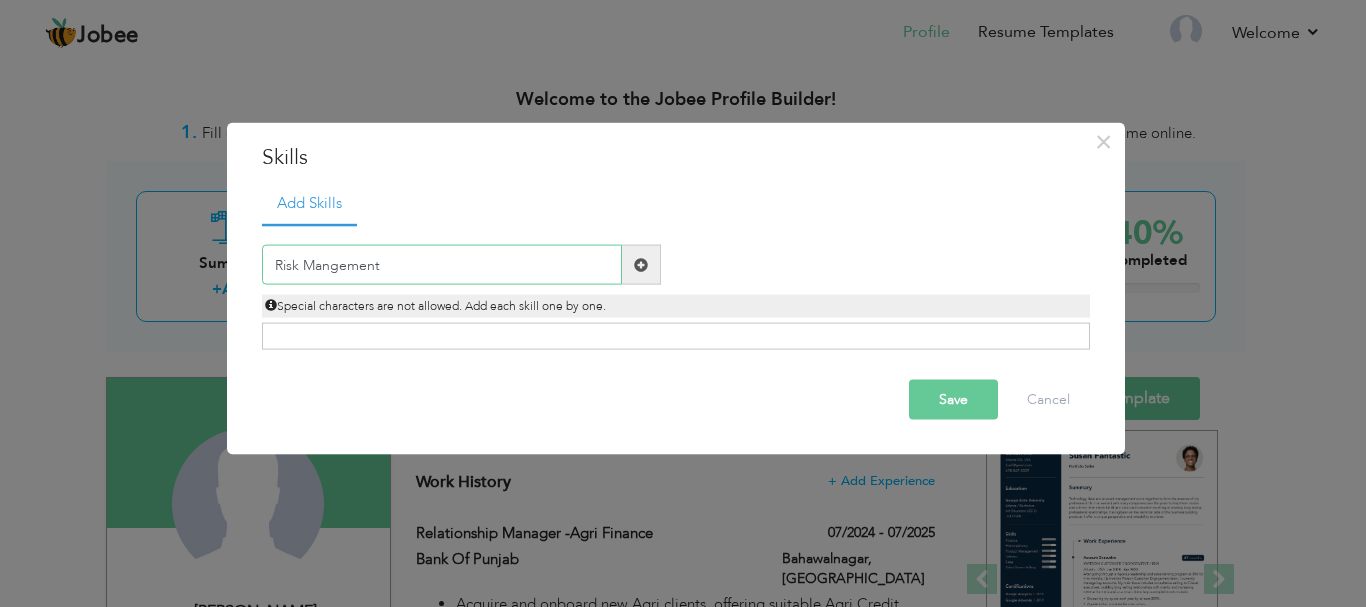 type on "Risk Mangement" 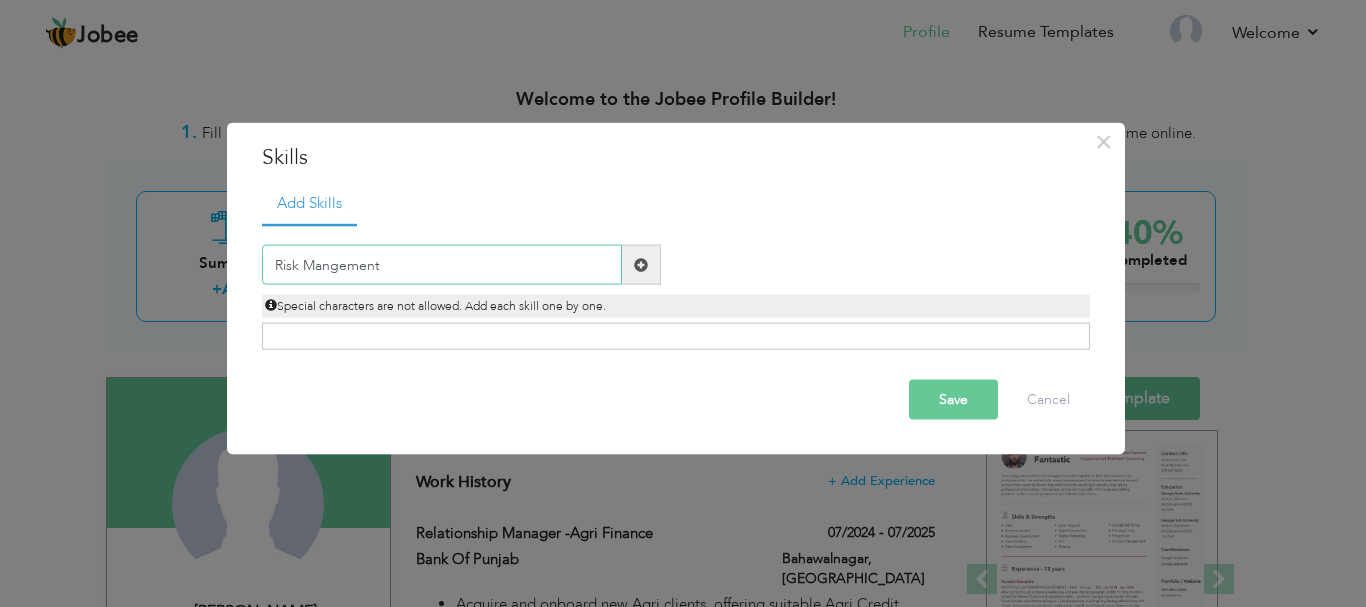 click on "Risk Mangement" at bounding box center (442, 265) 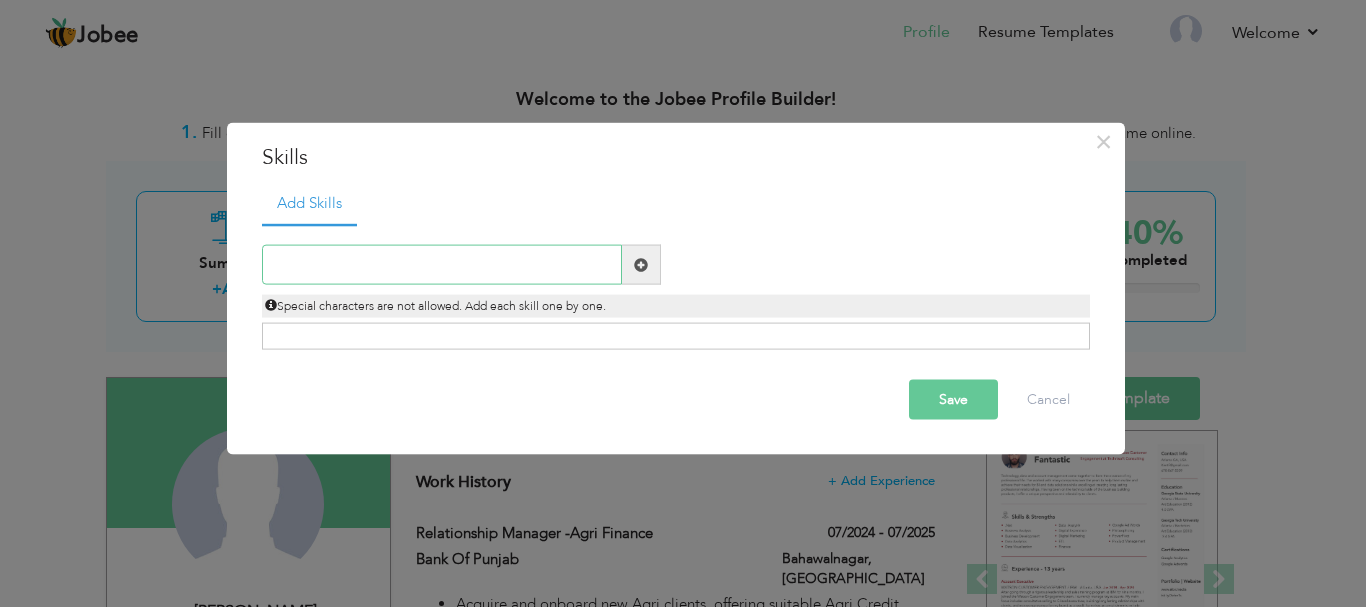 click at bounding box center (442, 265) 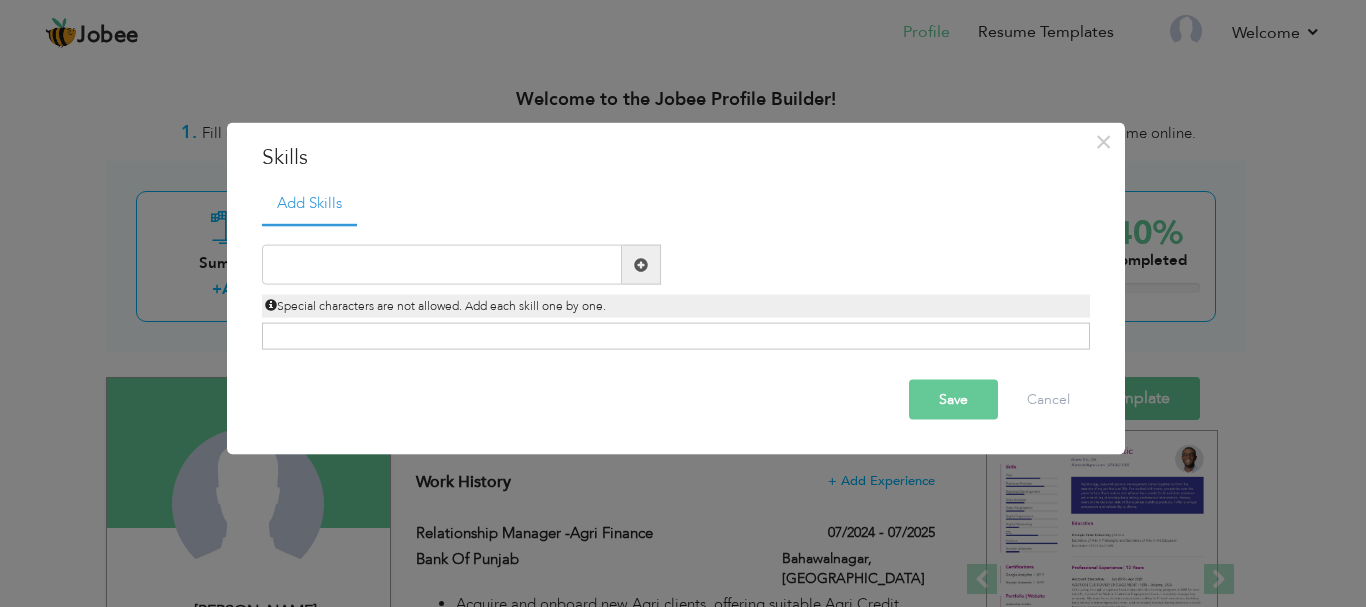 click on "Special characters are not allowed. Add each skill one by one." at bounding box center (435, 306) 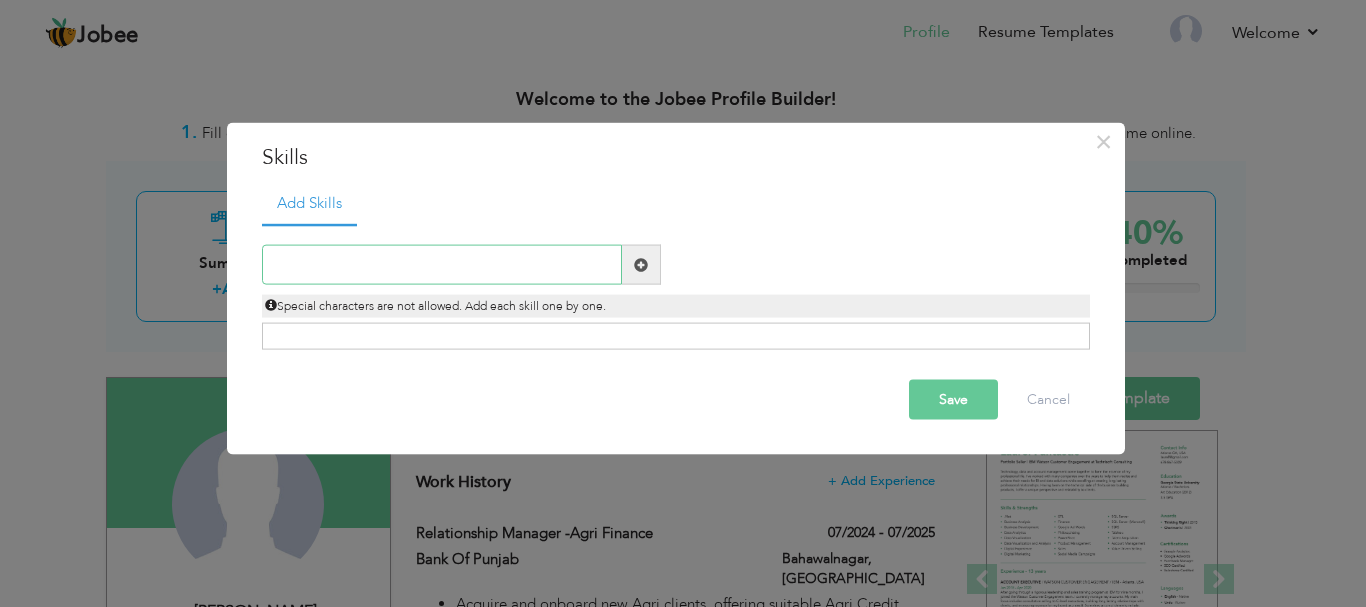click at bounding box center (442, 265) 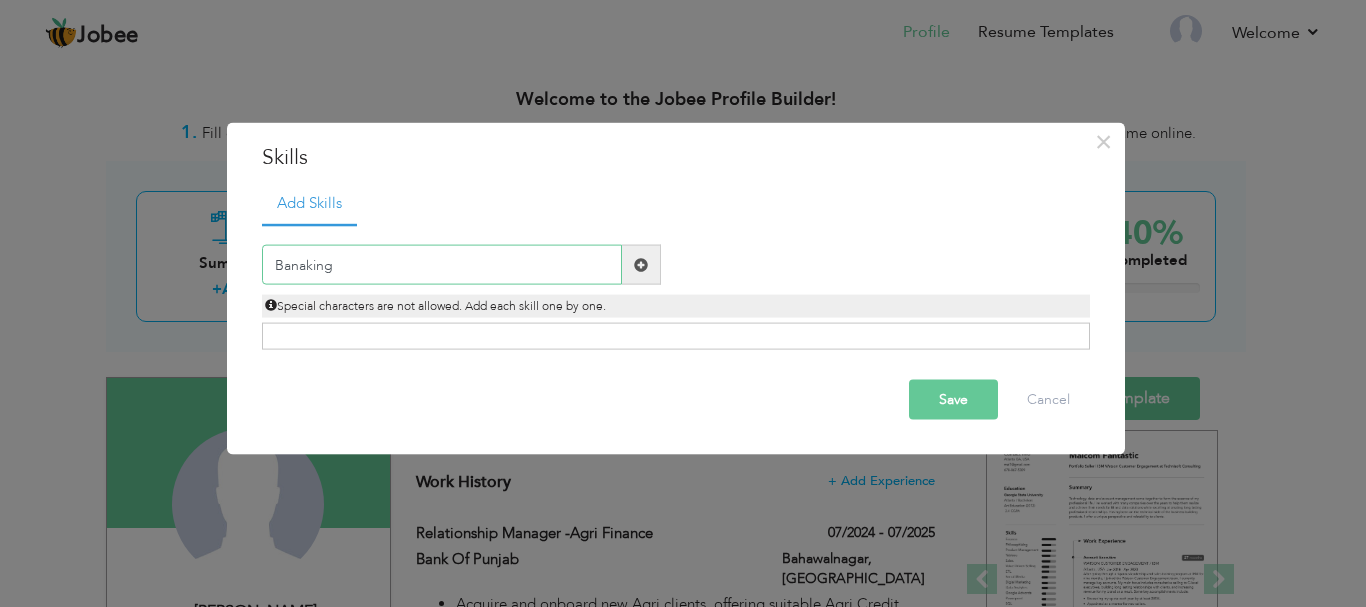 type on "Banaking" 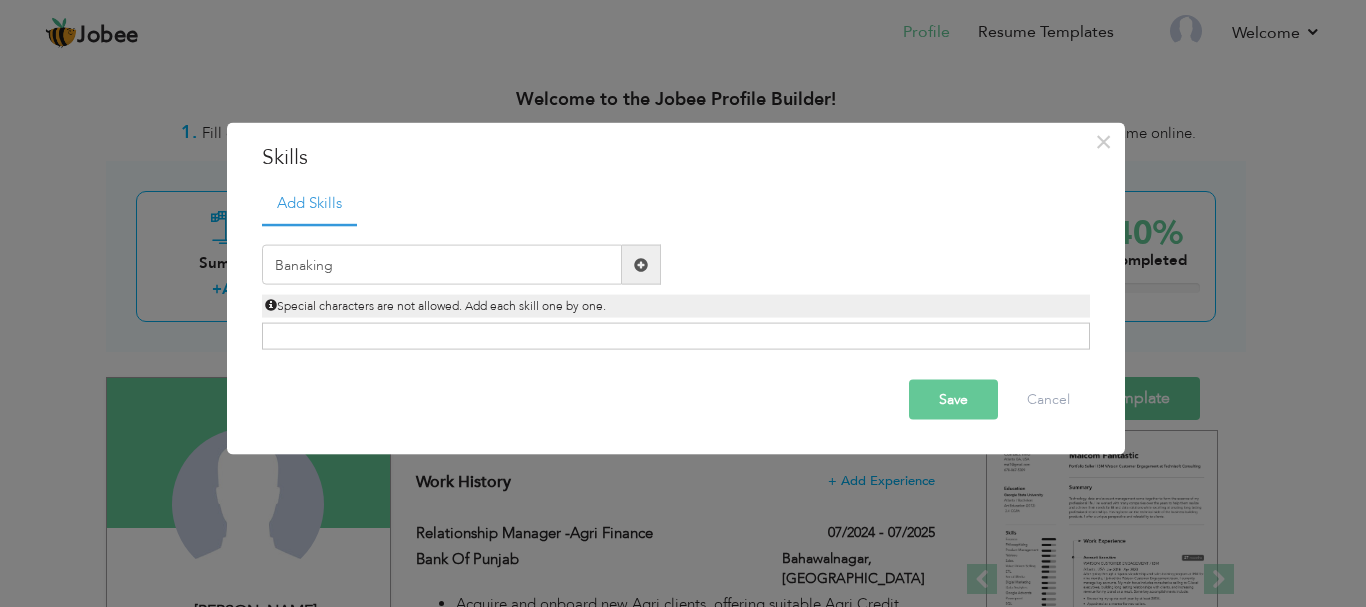 click at bounding box center [641, 264] 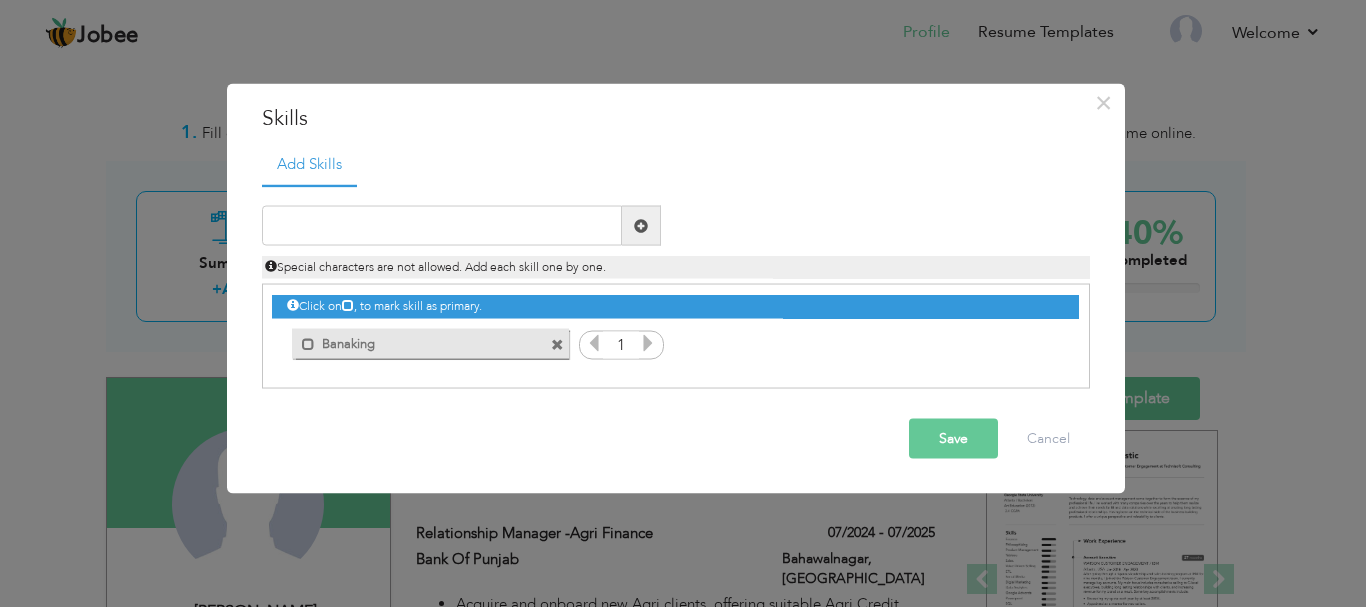 click at bounding box center (648, 343) 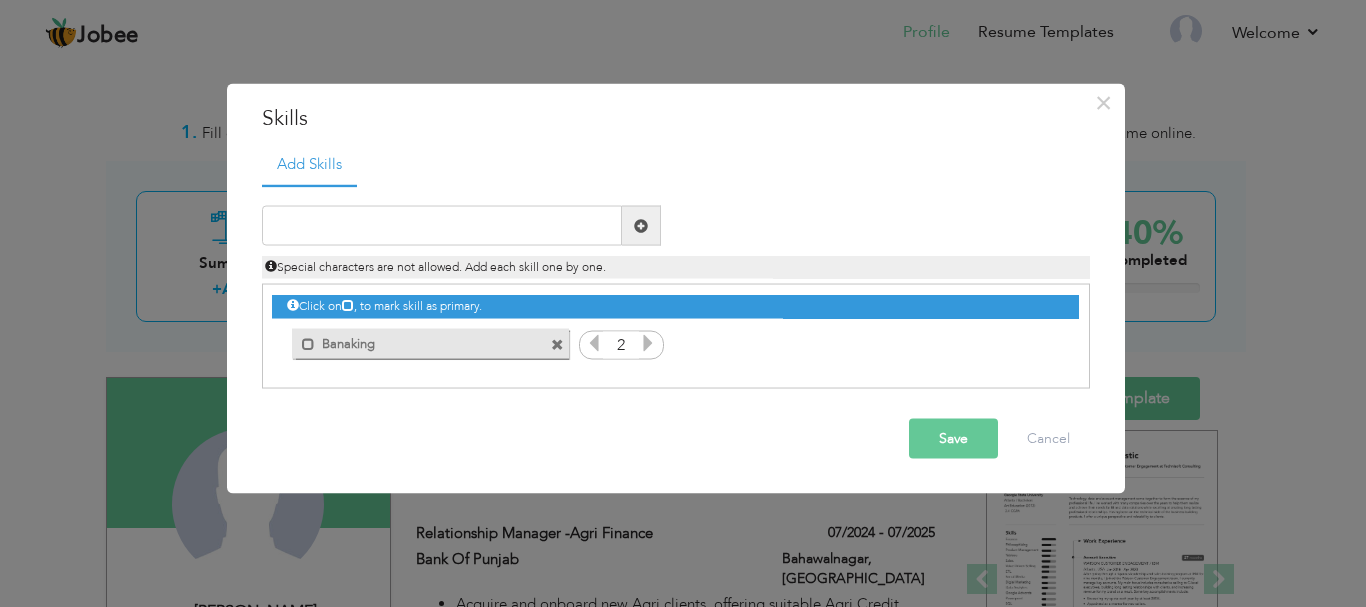 click at bounding box center [648, 343] 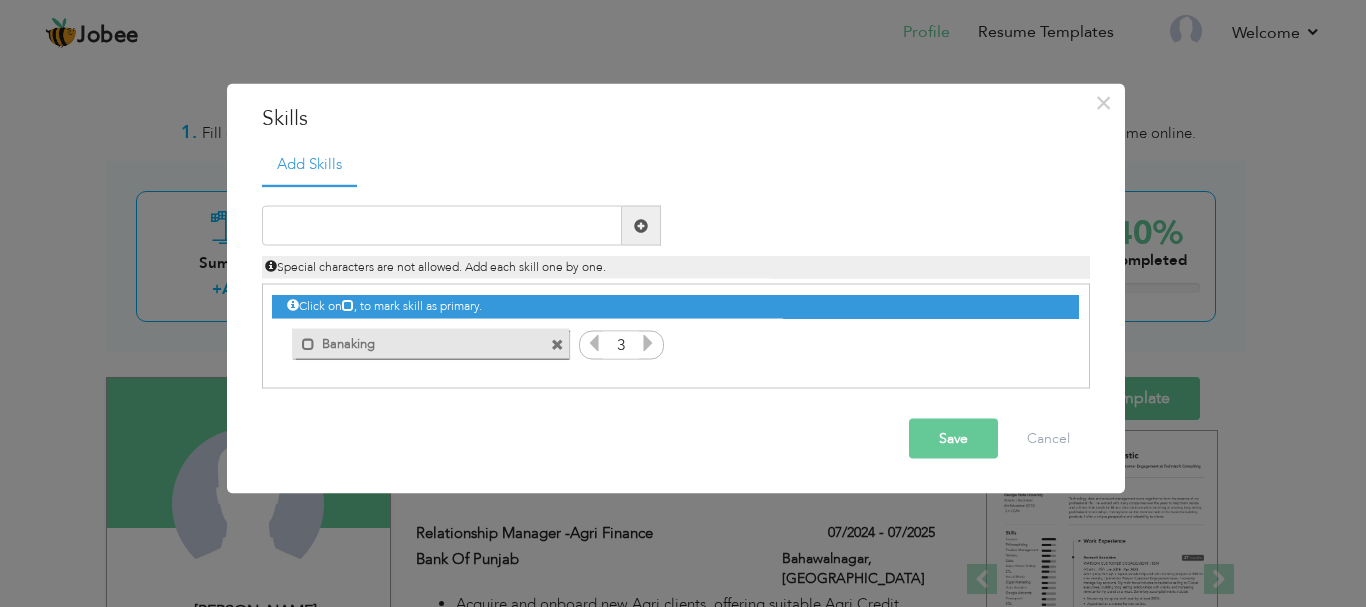 click at bounding box center [648, 343] 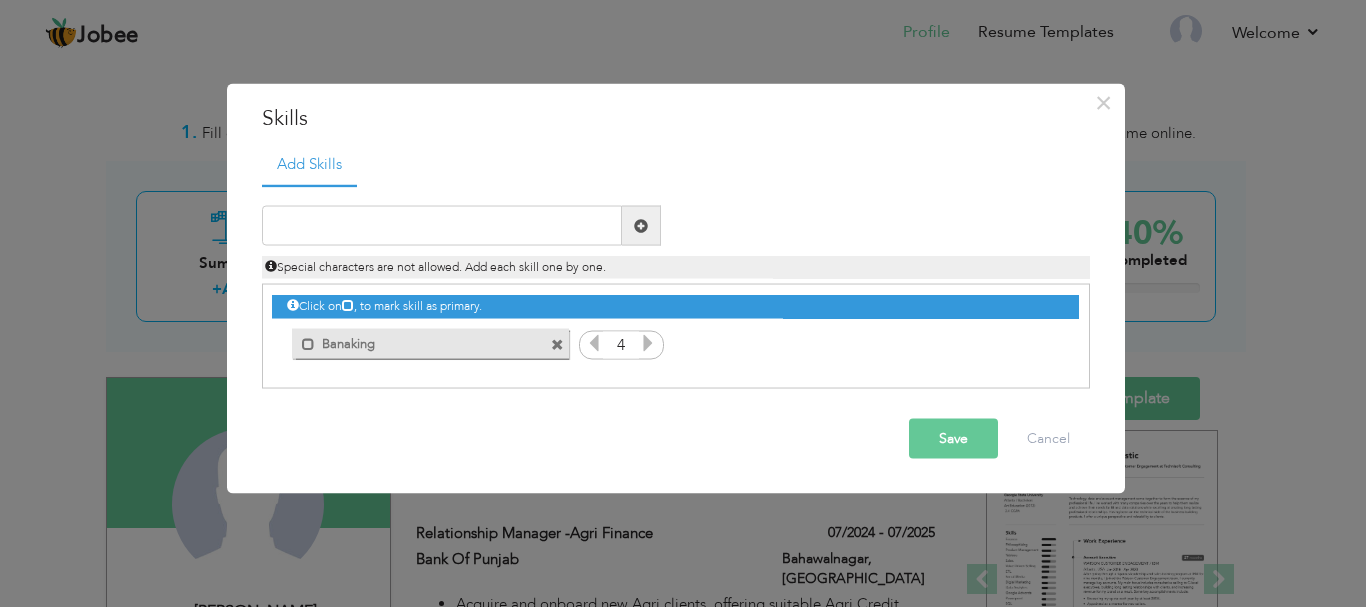 click at bounding box center [648, 343] 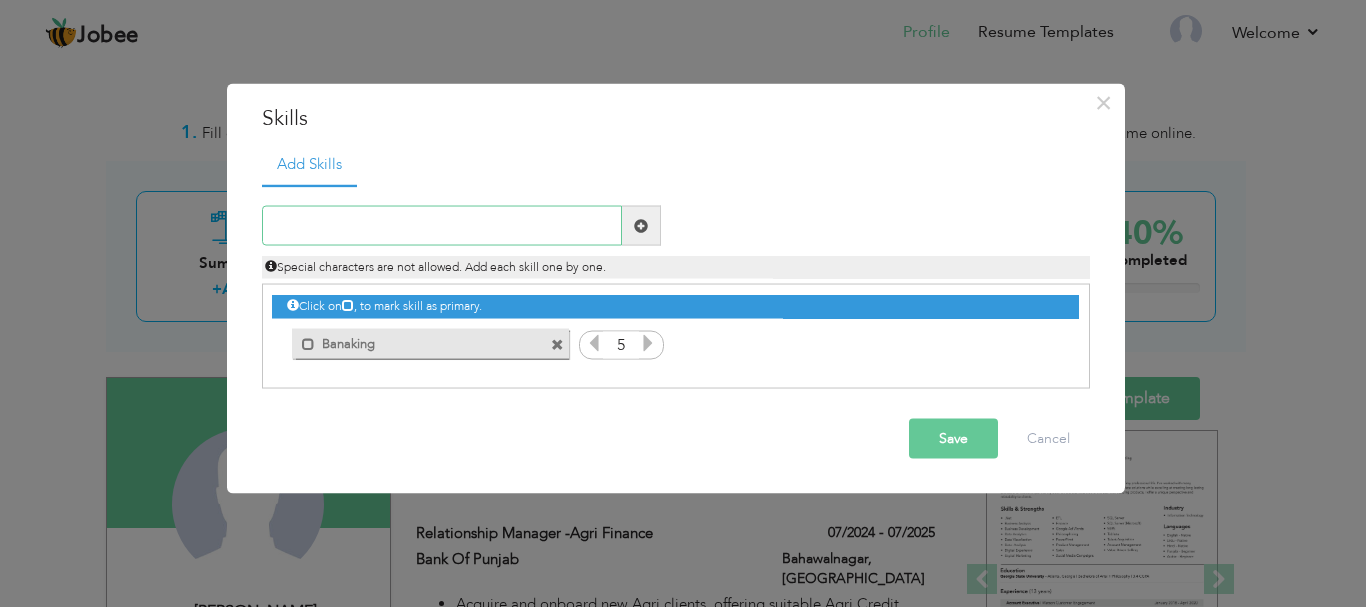 click at bounding box center [442, 226] 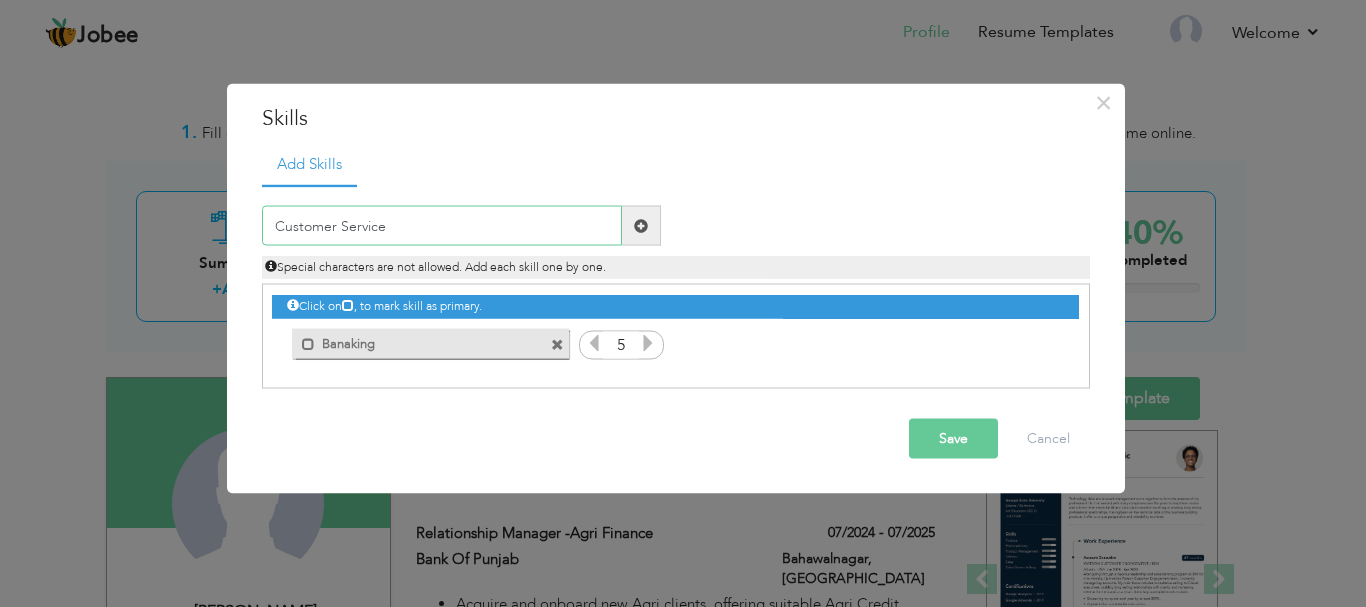 type on "Customer Service" 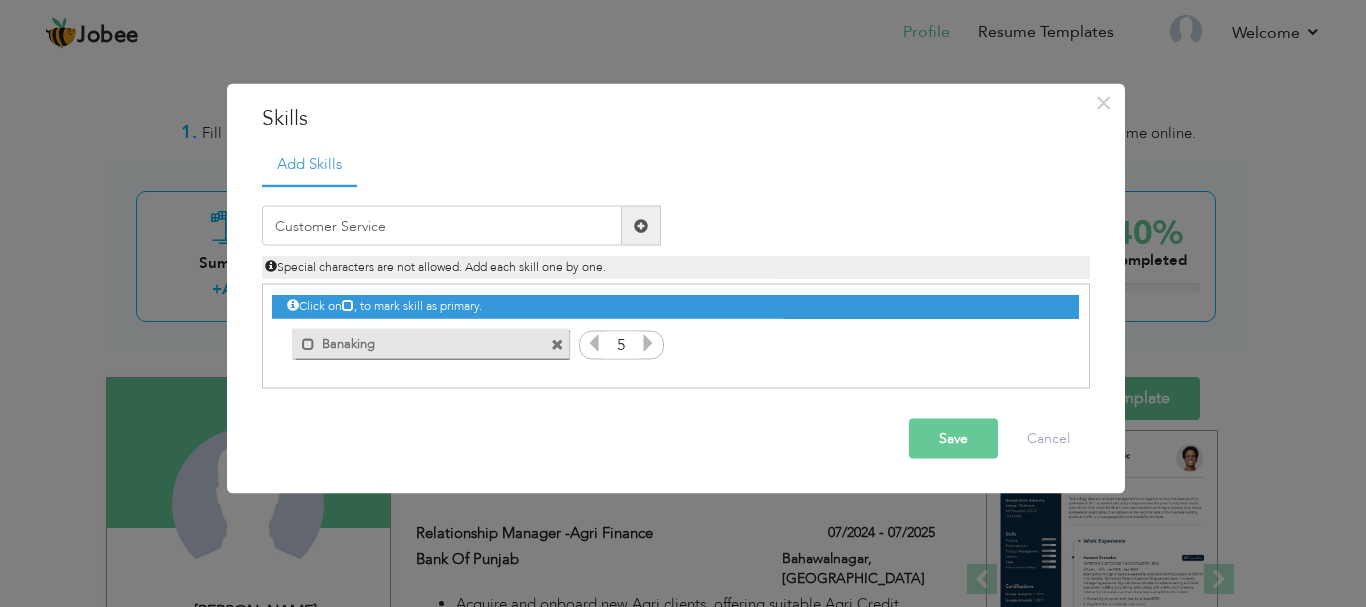 click at bounding box center (641, 226) 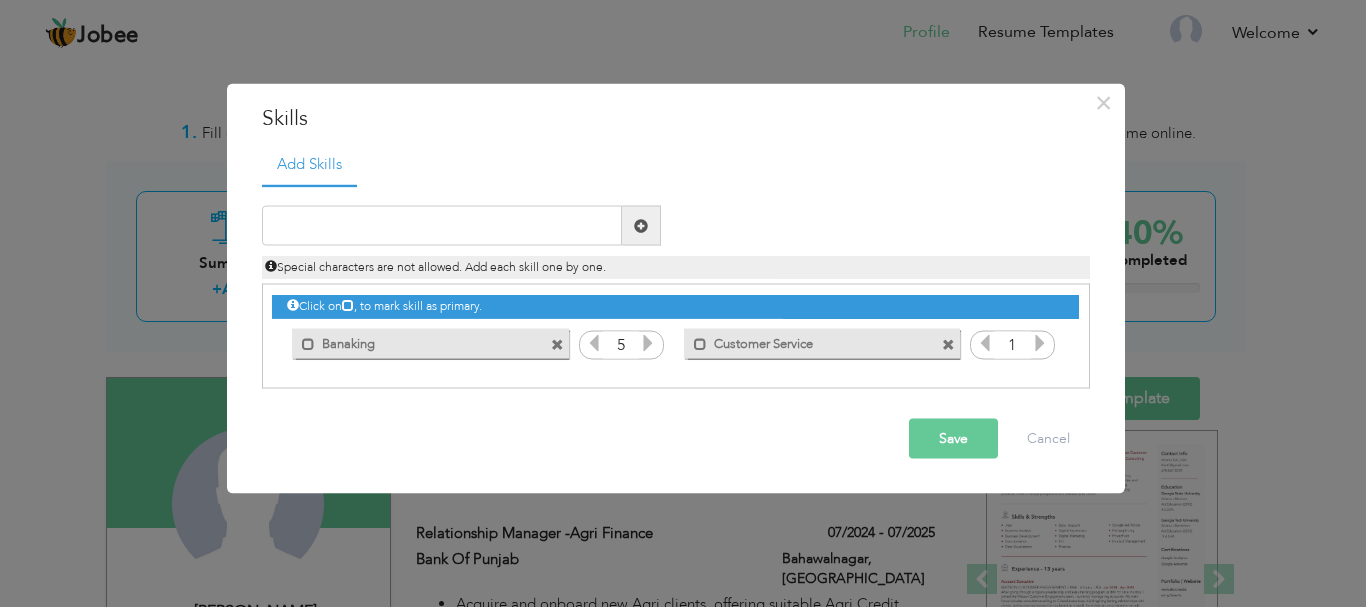 click at bounding box center [1040, 343] 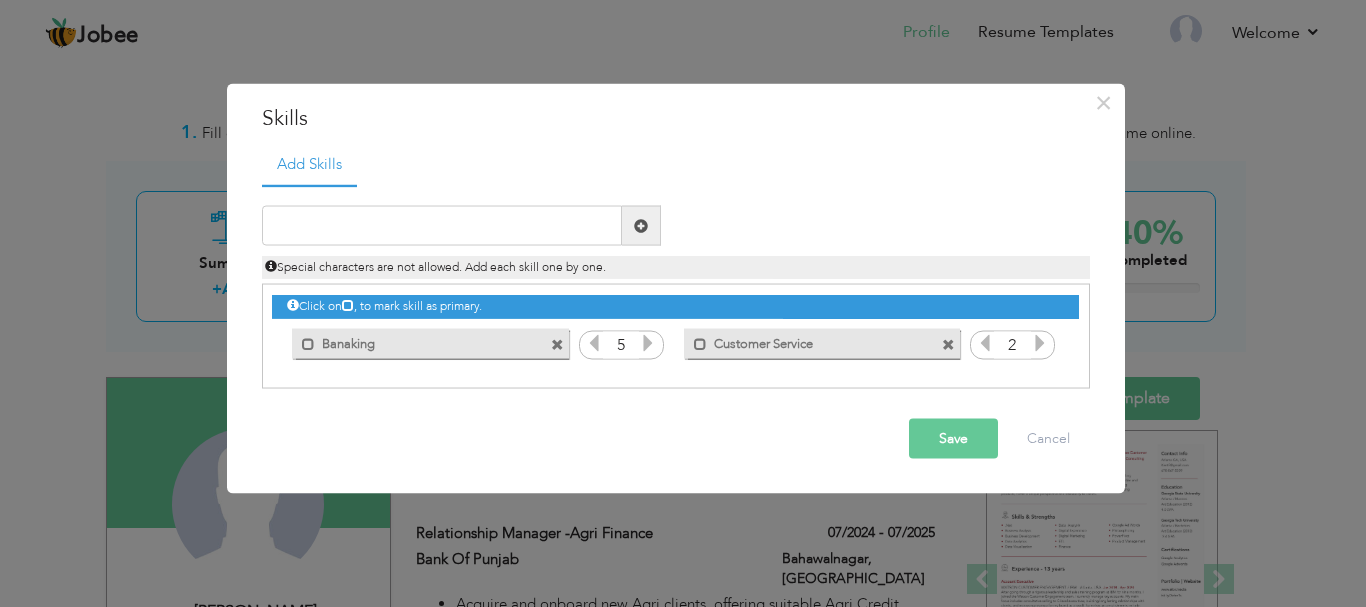 click at bounding box center [1040, 343] 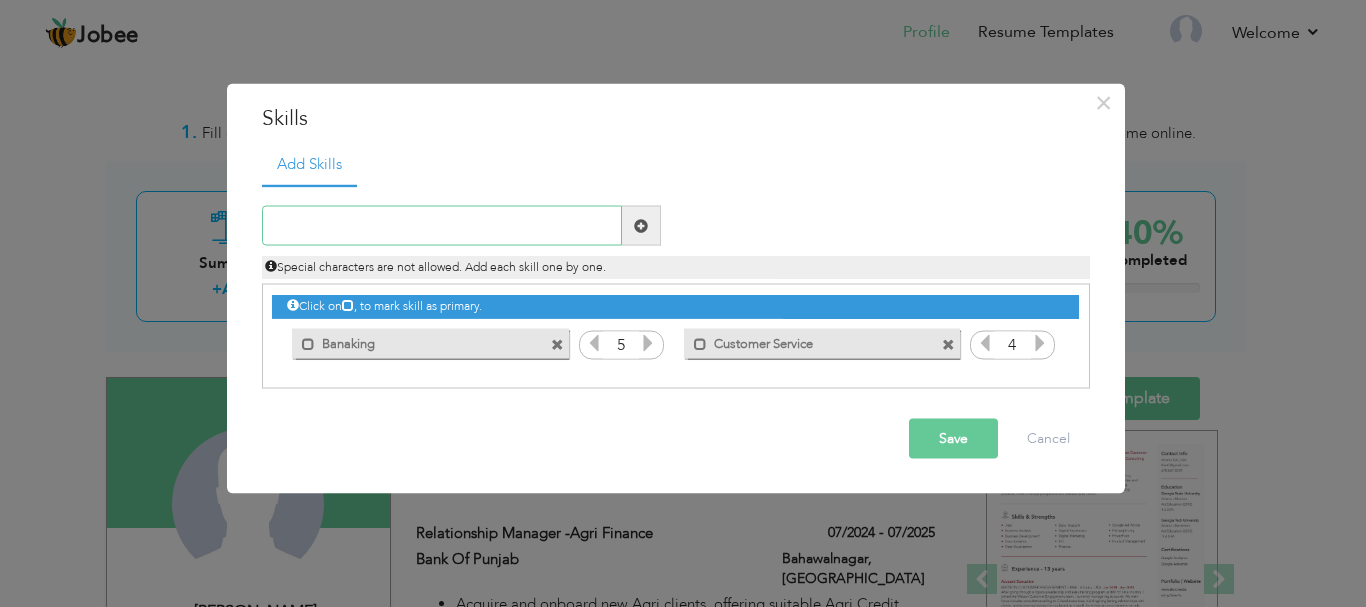 click at bounding box center [442, 226] 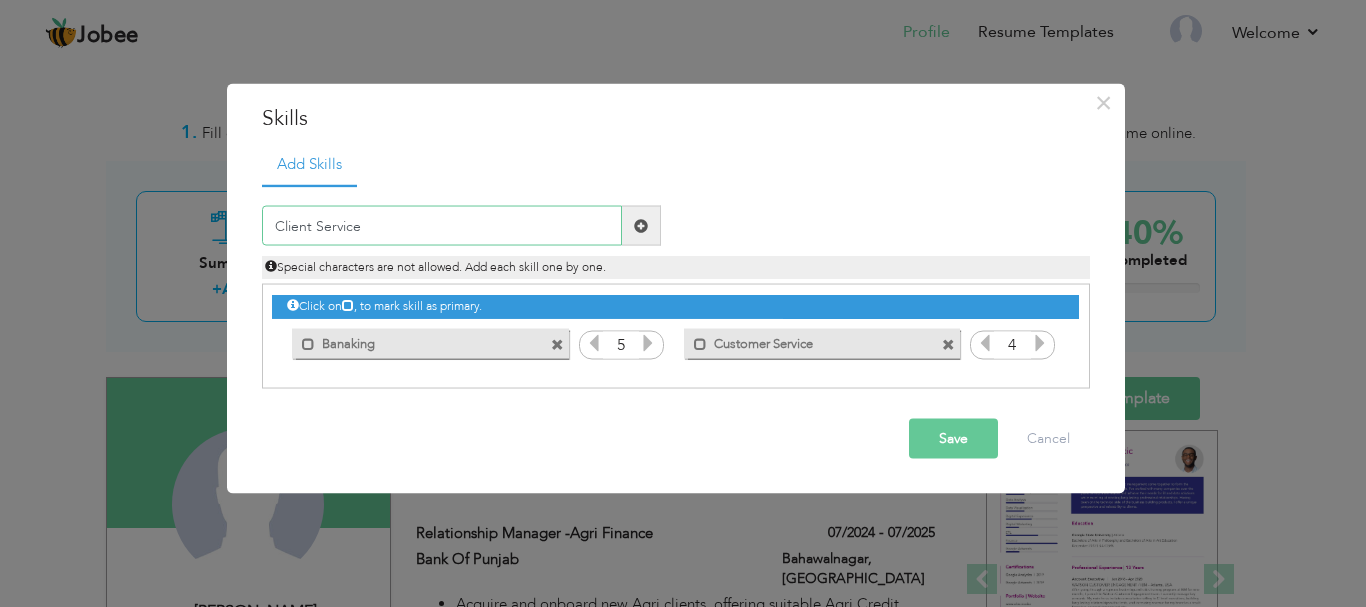 type on "Client Service" 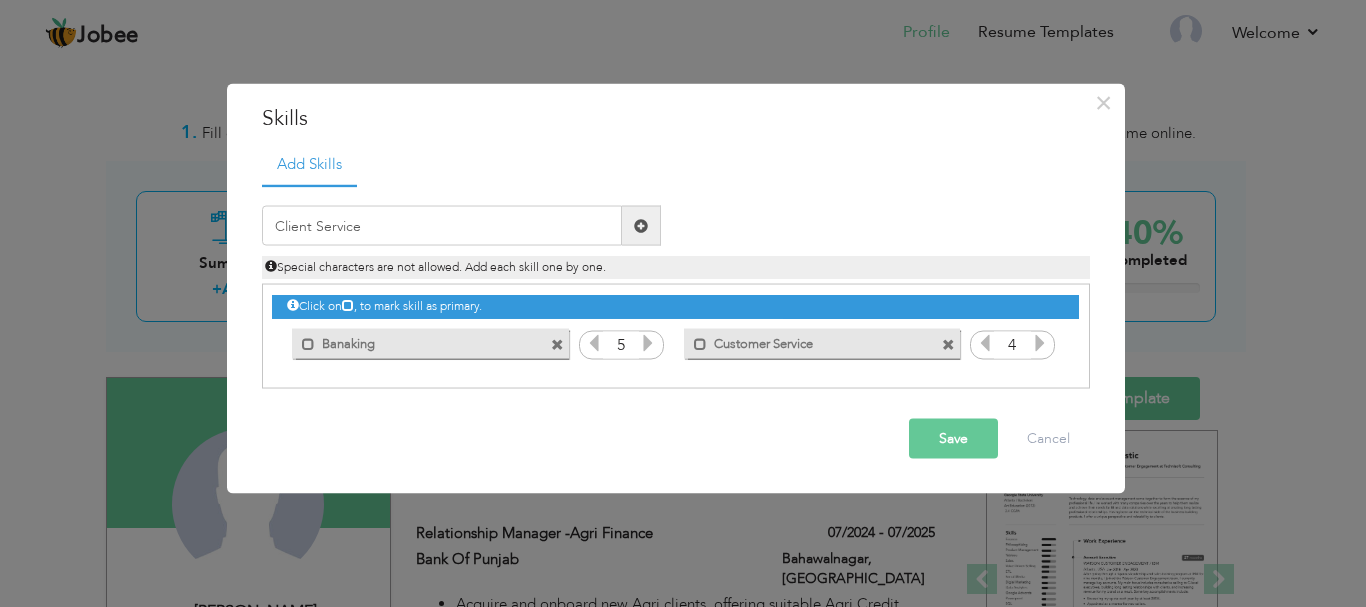click at bounding box center [641, 226] 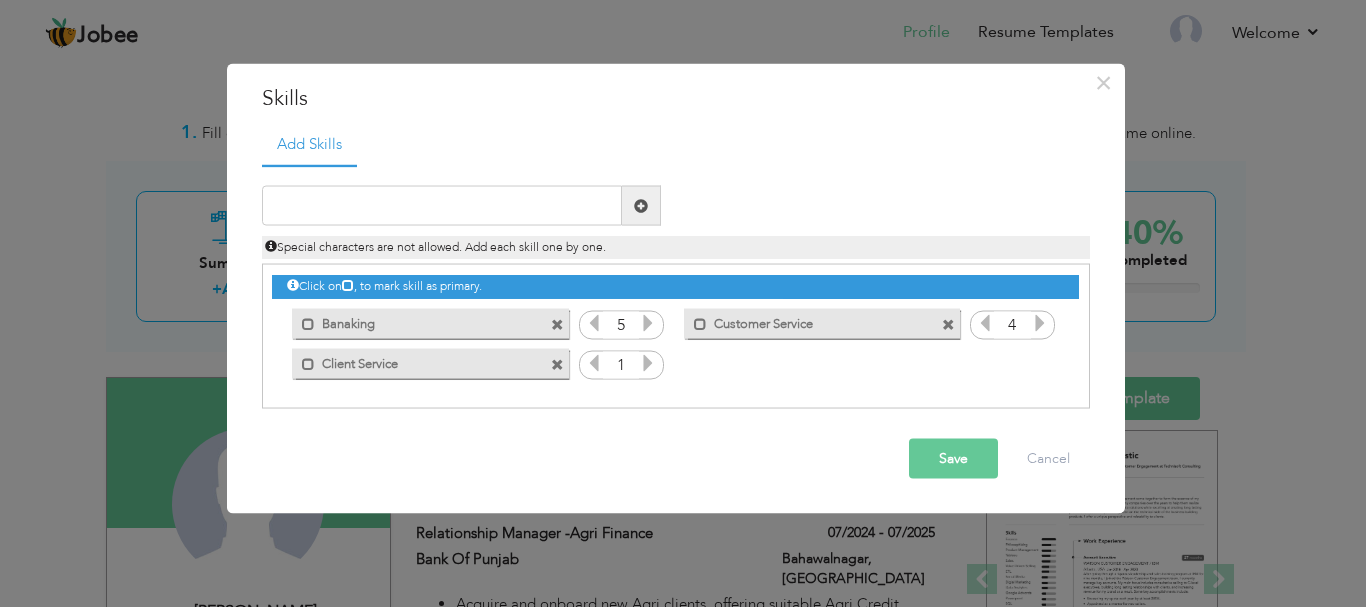 click at bounding box center [648, 363] 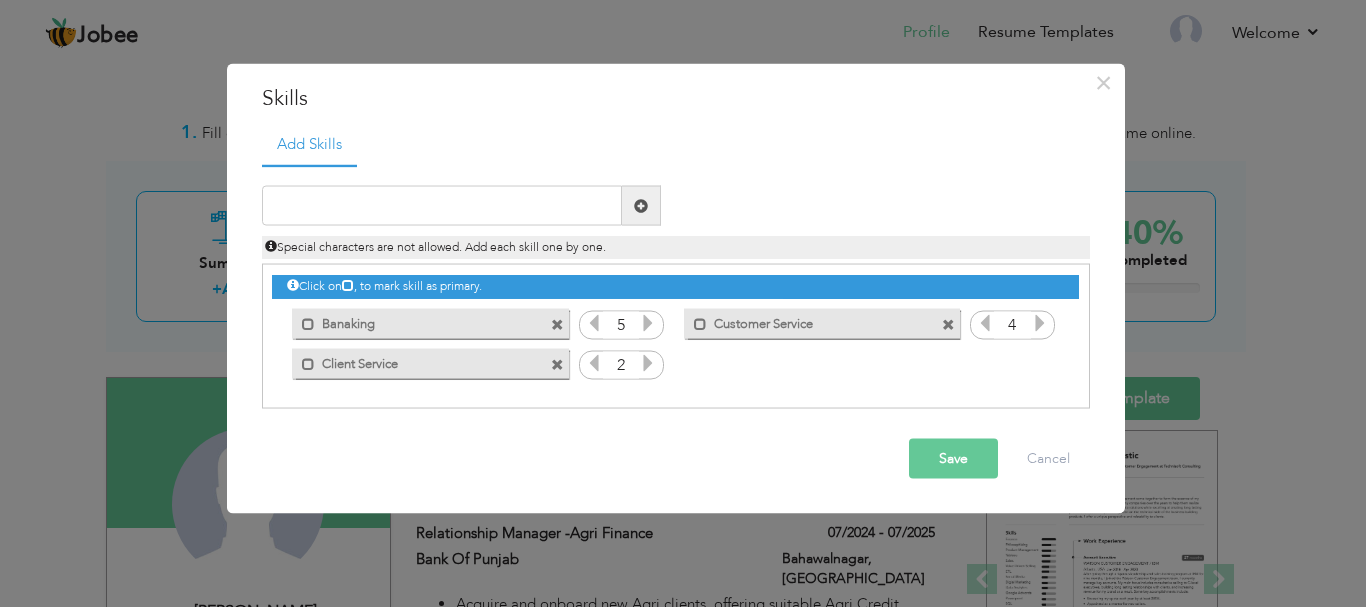 click at bounding box center [648, 363] 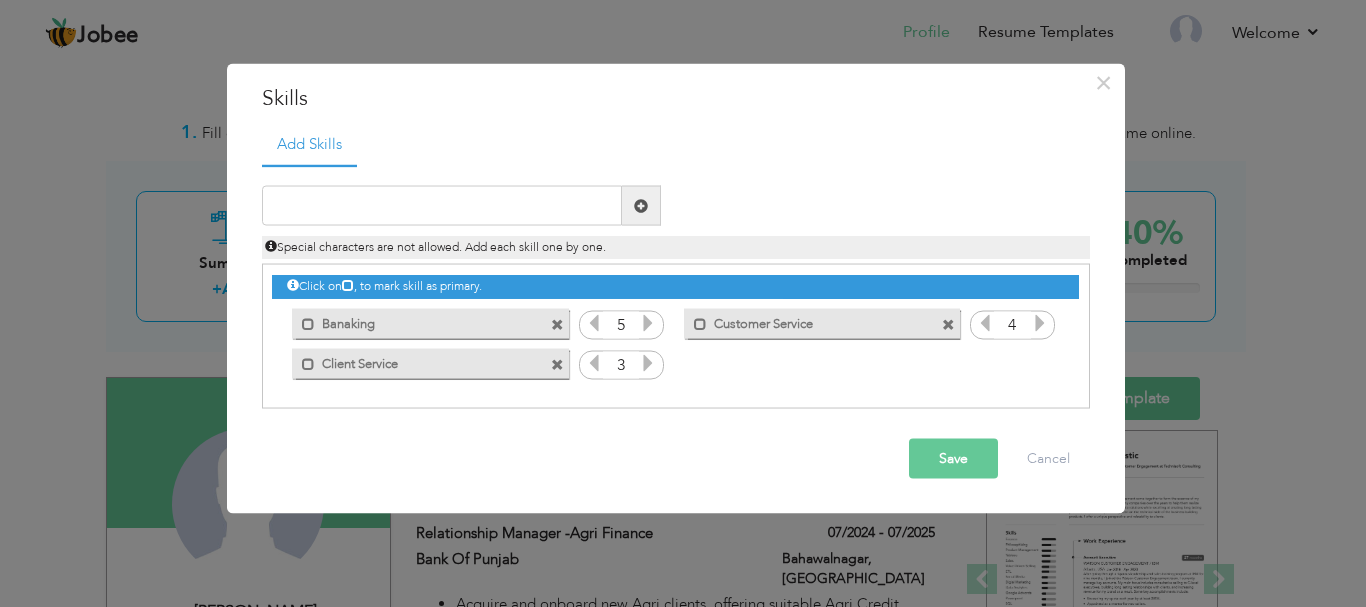 click at bounding box center [648, 363] 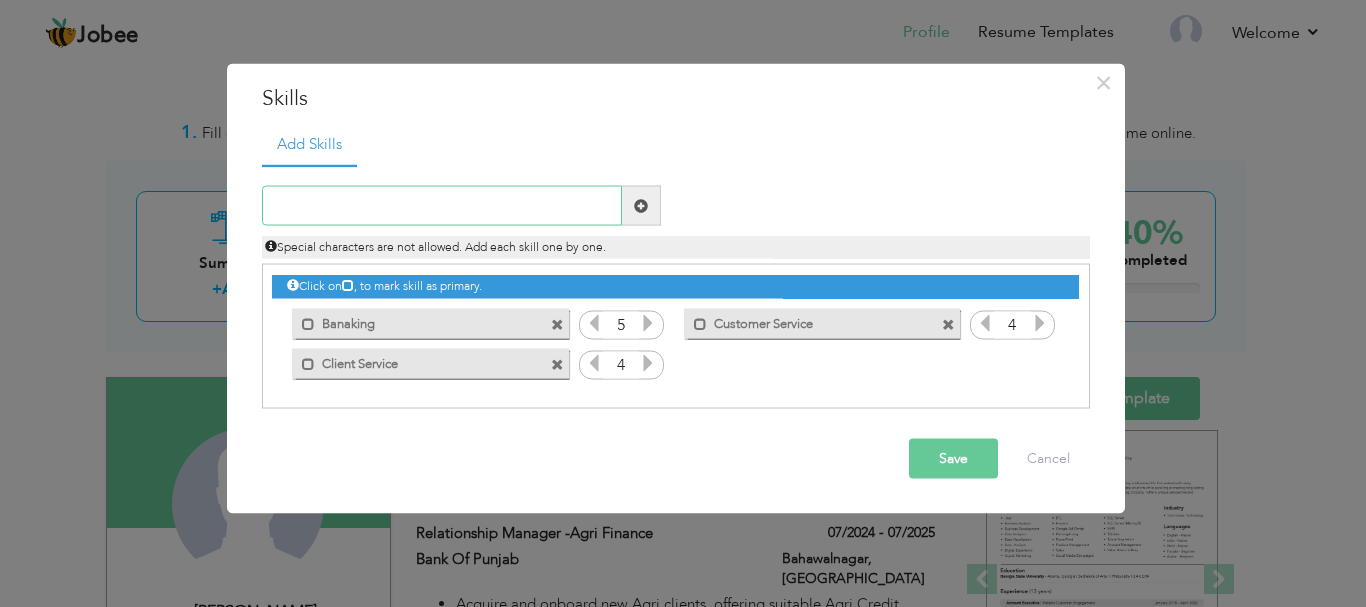 click at bounding box center [442, 206] 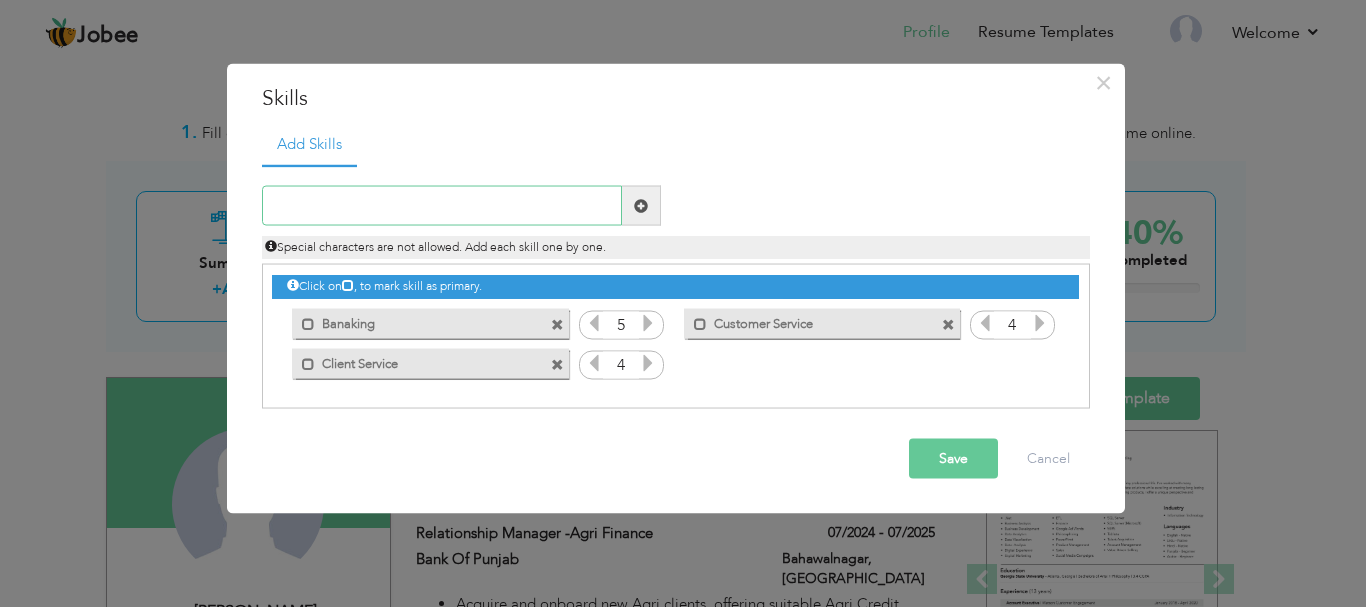 click at bounding box center (442, 206) 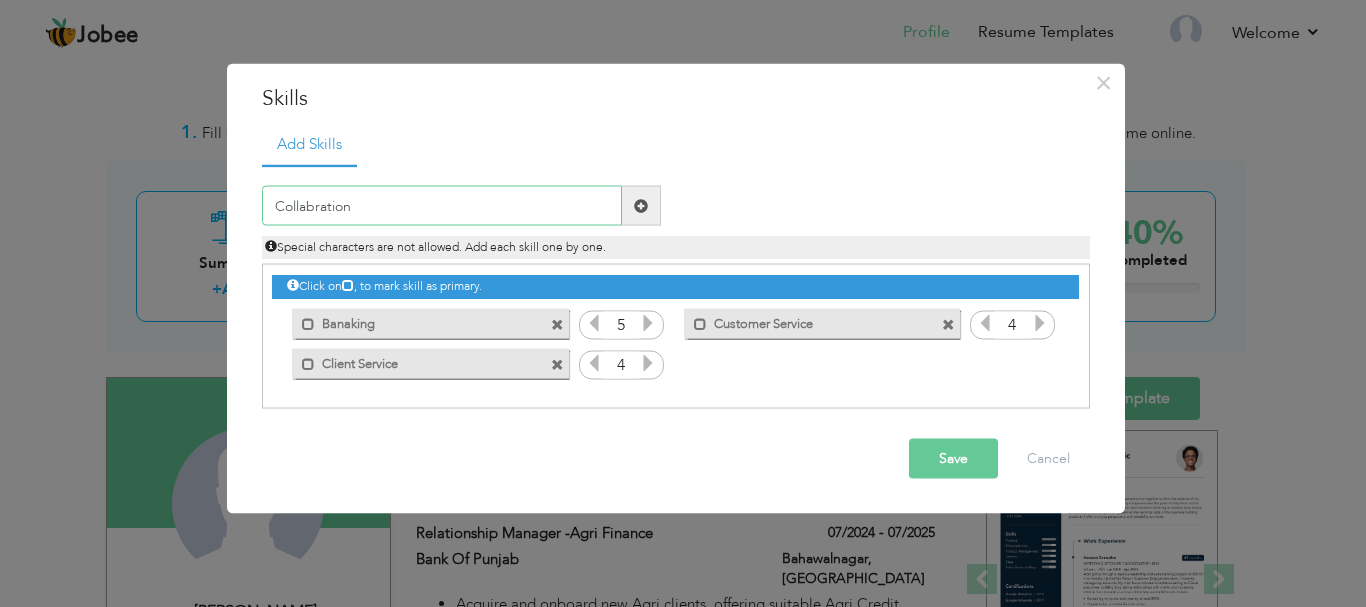 click on "Collabration" at bounding box center [442, 206] 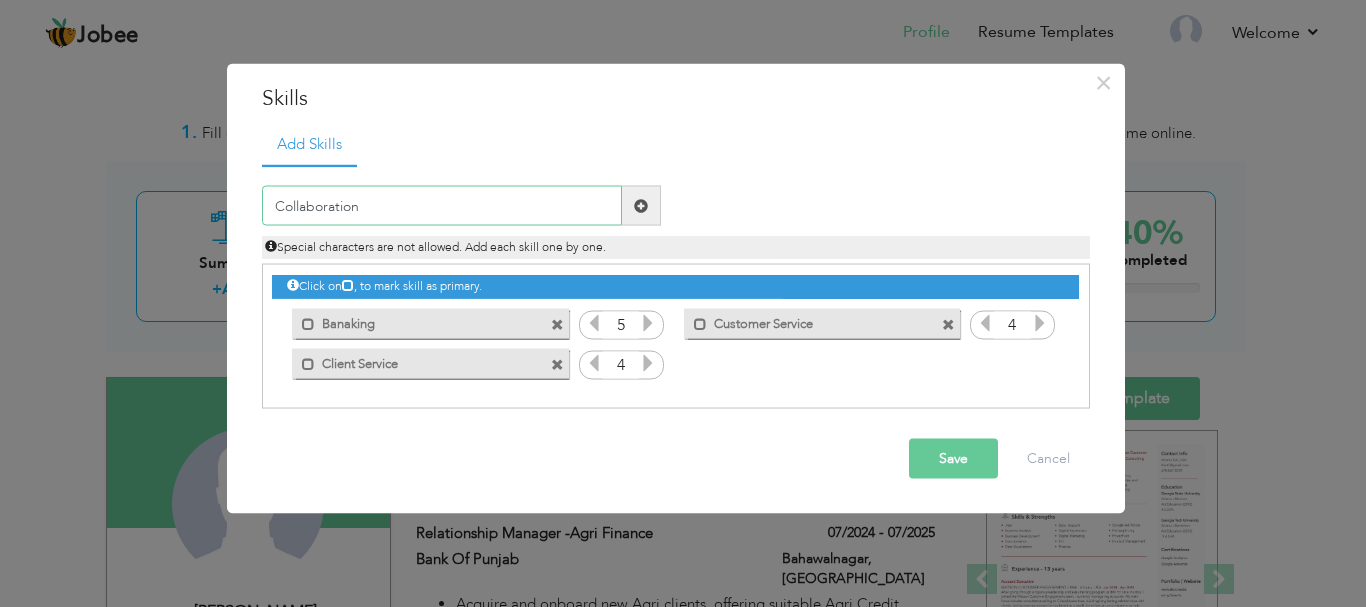 click on "Collaboration" at bounding box center (442, 206) 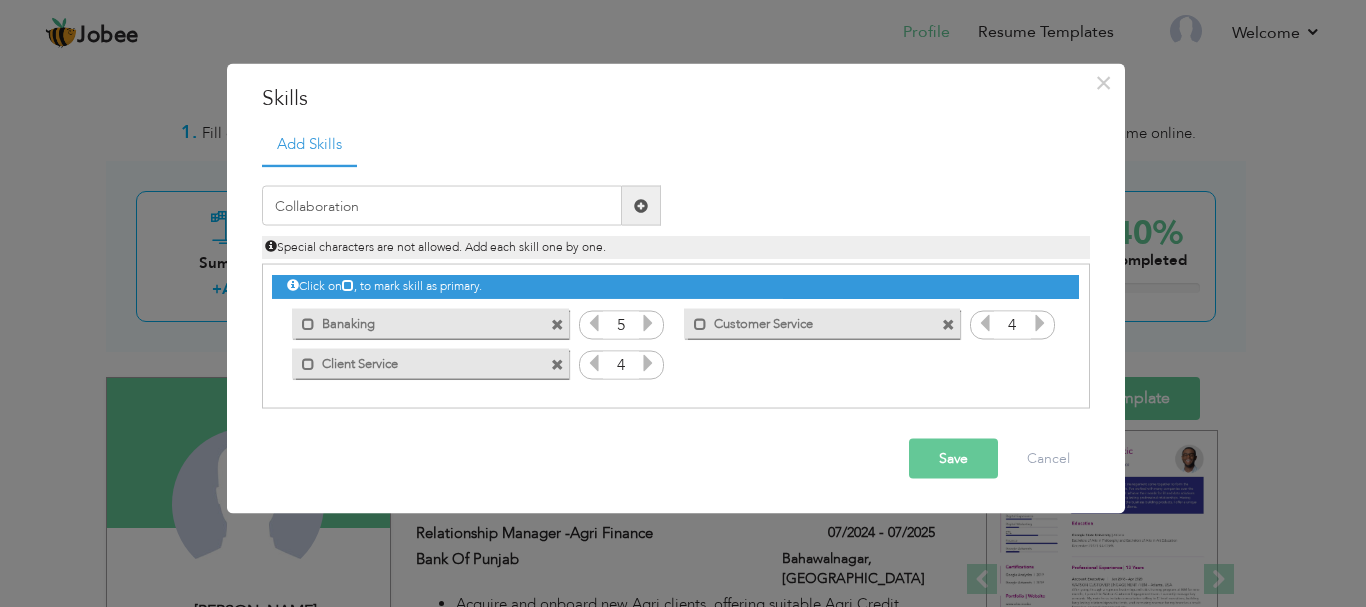click at bounding box center [641, 206] 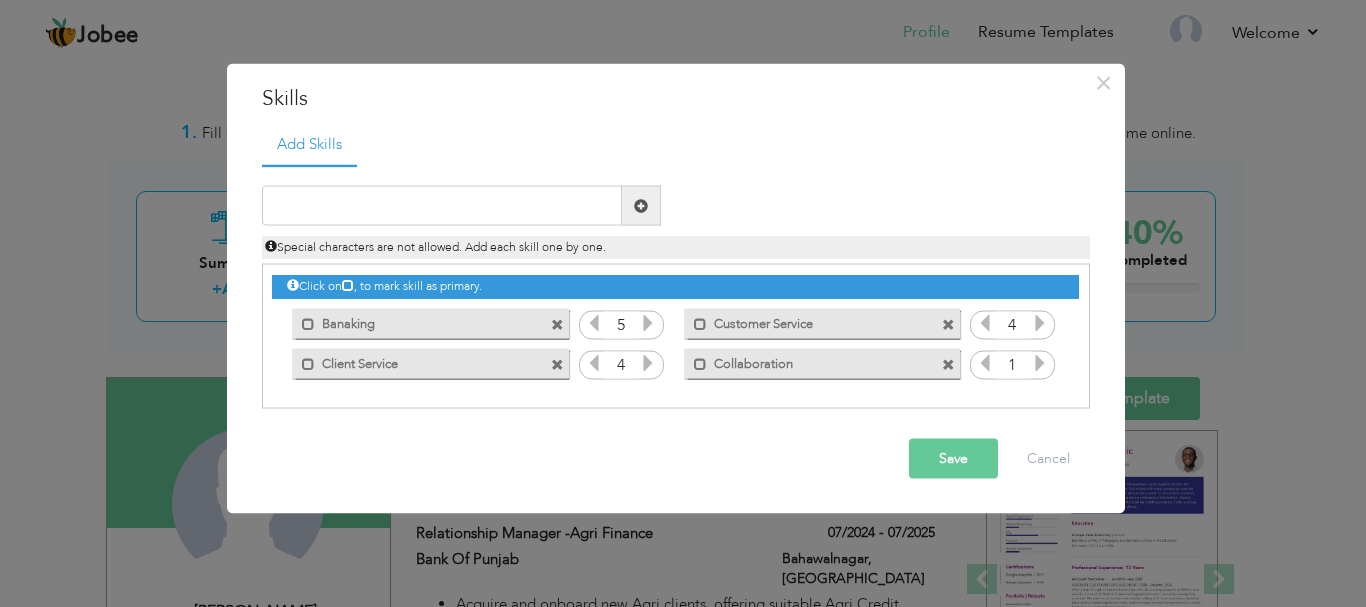 click at bounding box center [1040, 363] 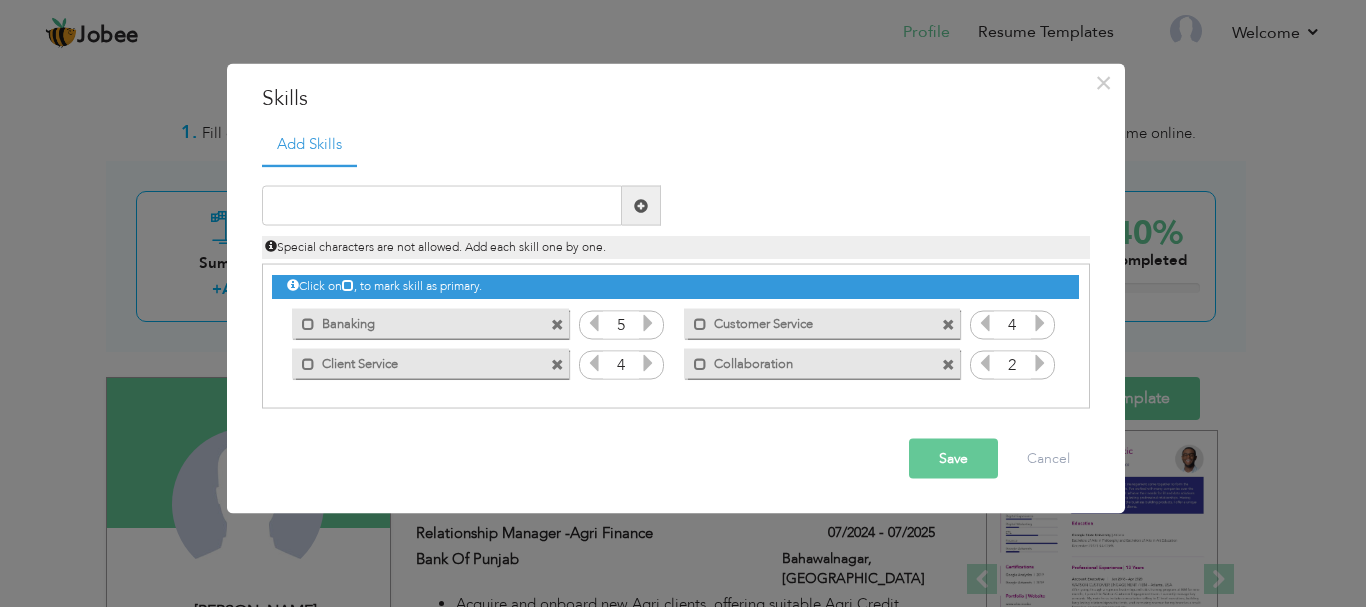 click at bounding box center [1040, 363] 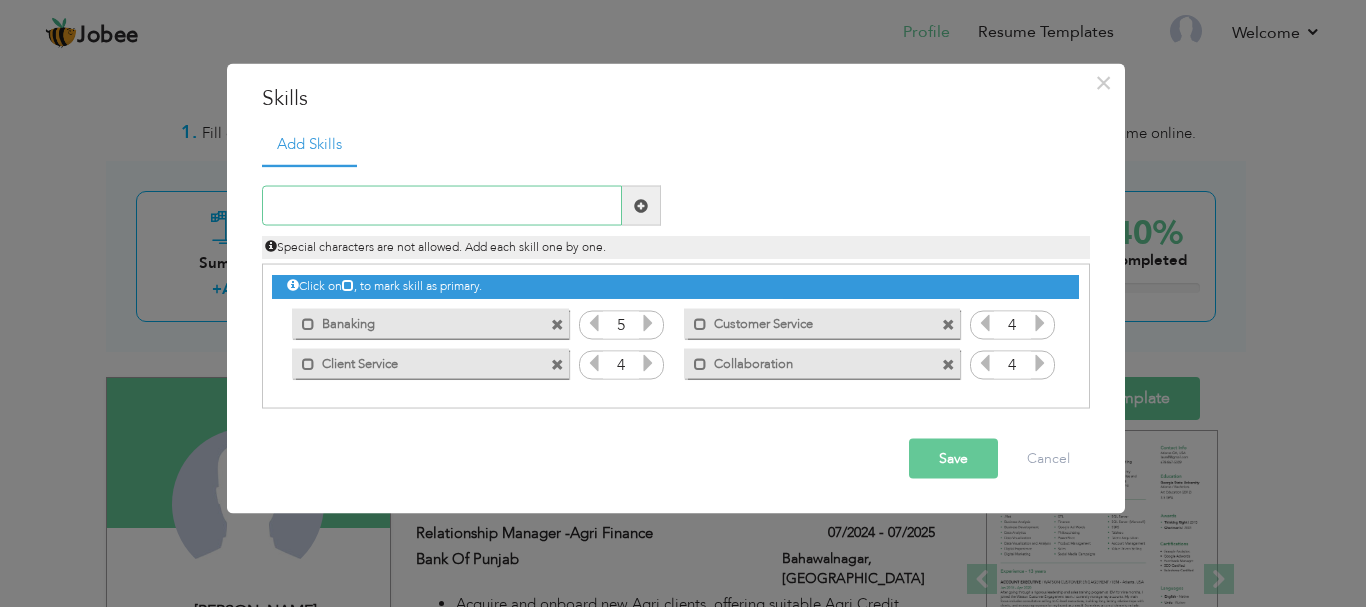 click at bounding box center (442, 206) 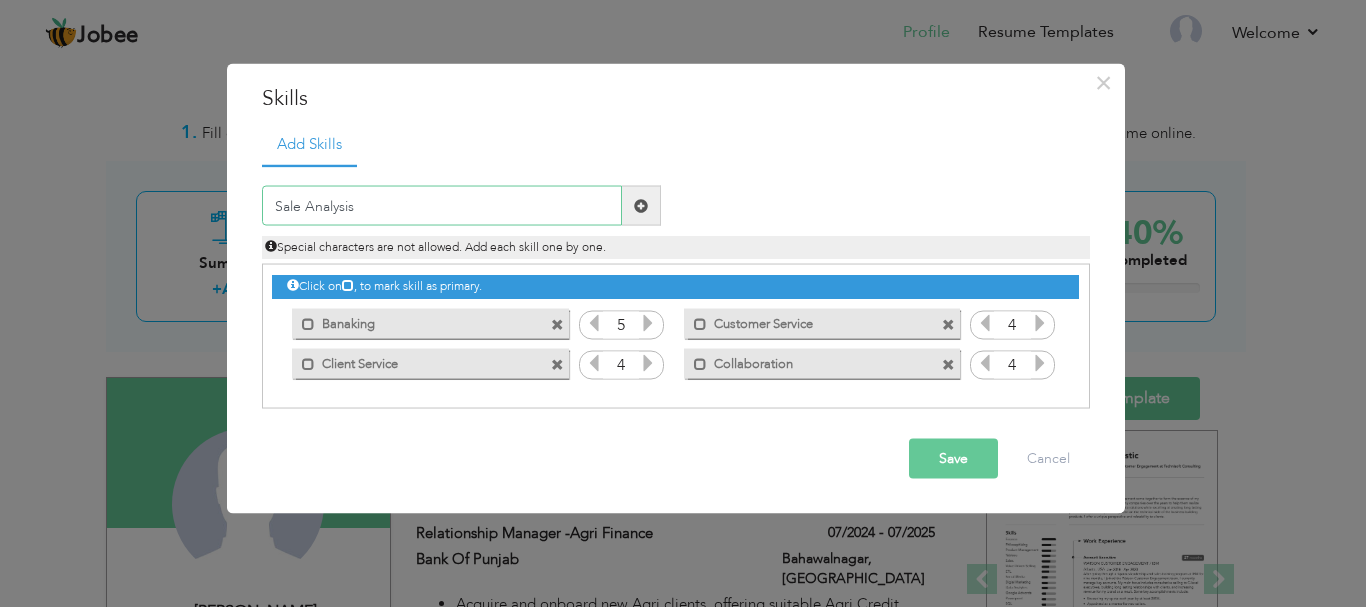 click on "Sale Analysis" at bounding box center [442, 206] 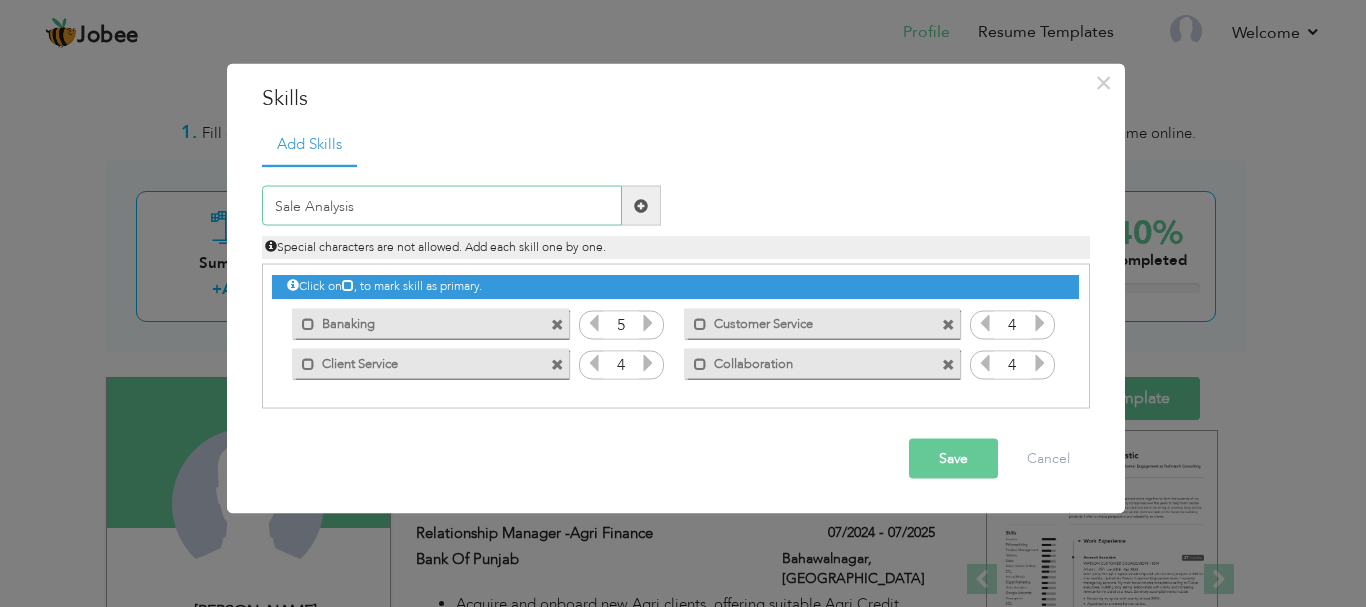 type on "Sale Analysis" 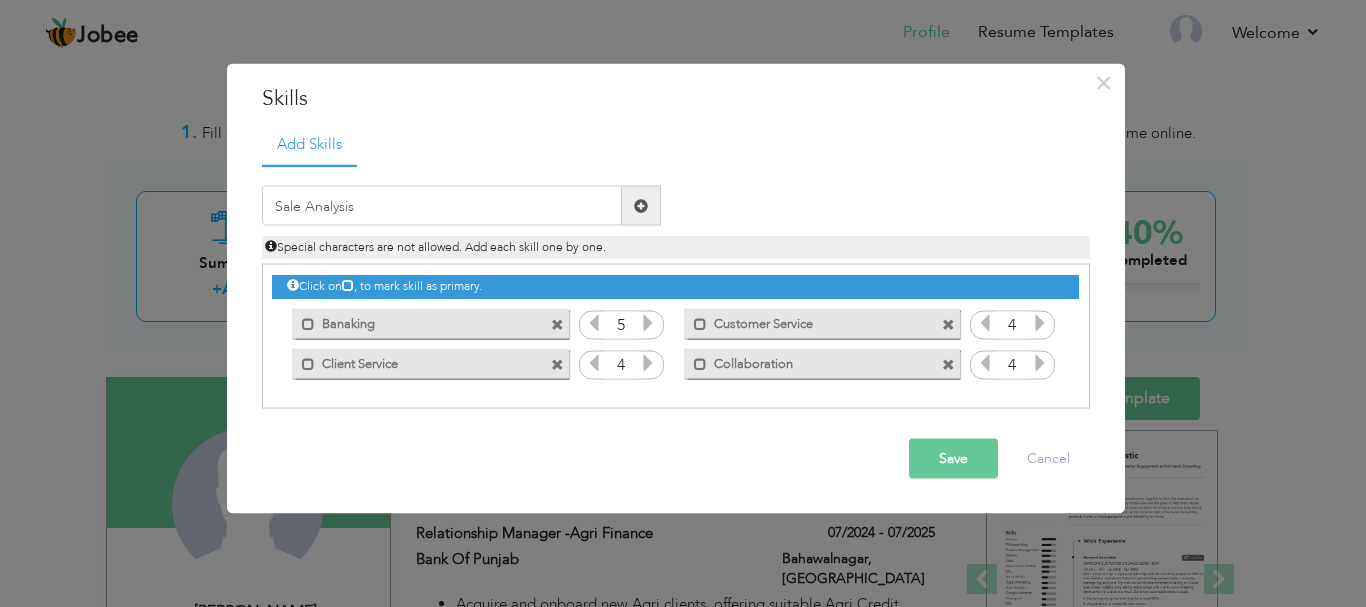 click at bounding box center (641, 205) 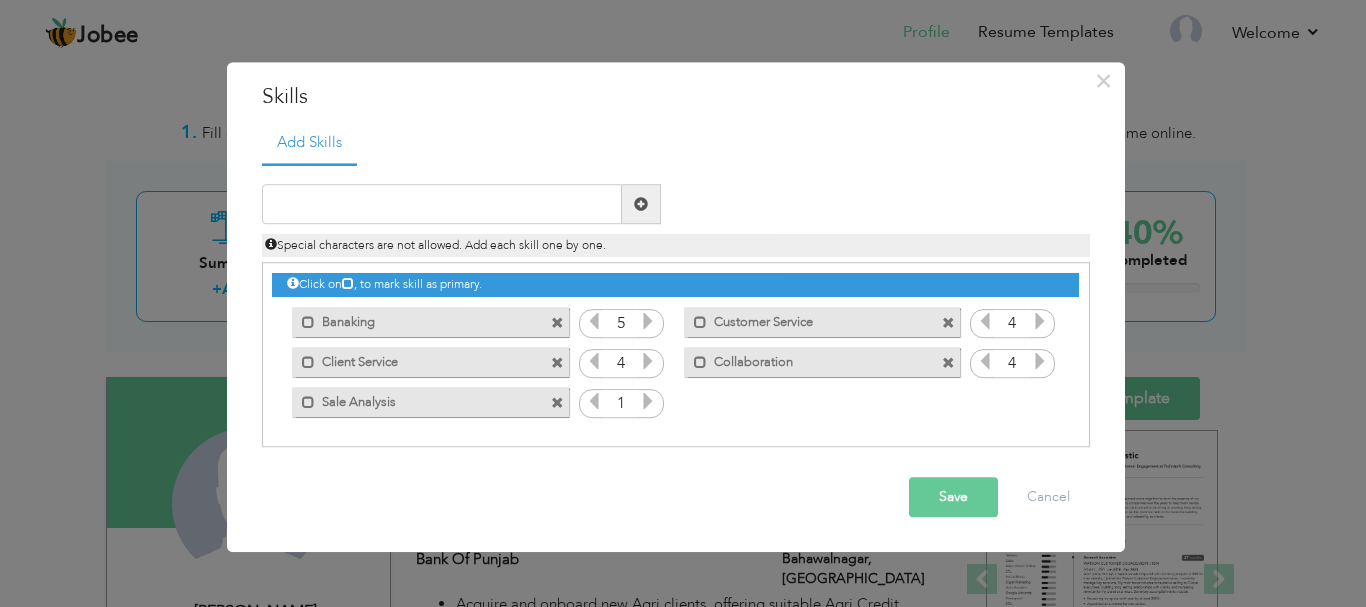 click at bounding box center (648, 402) 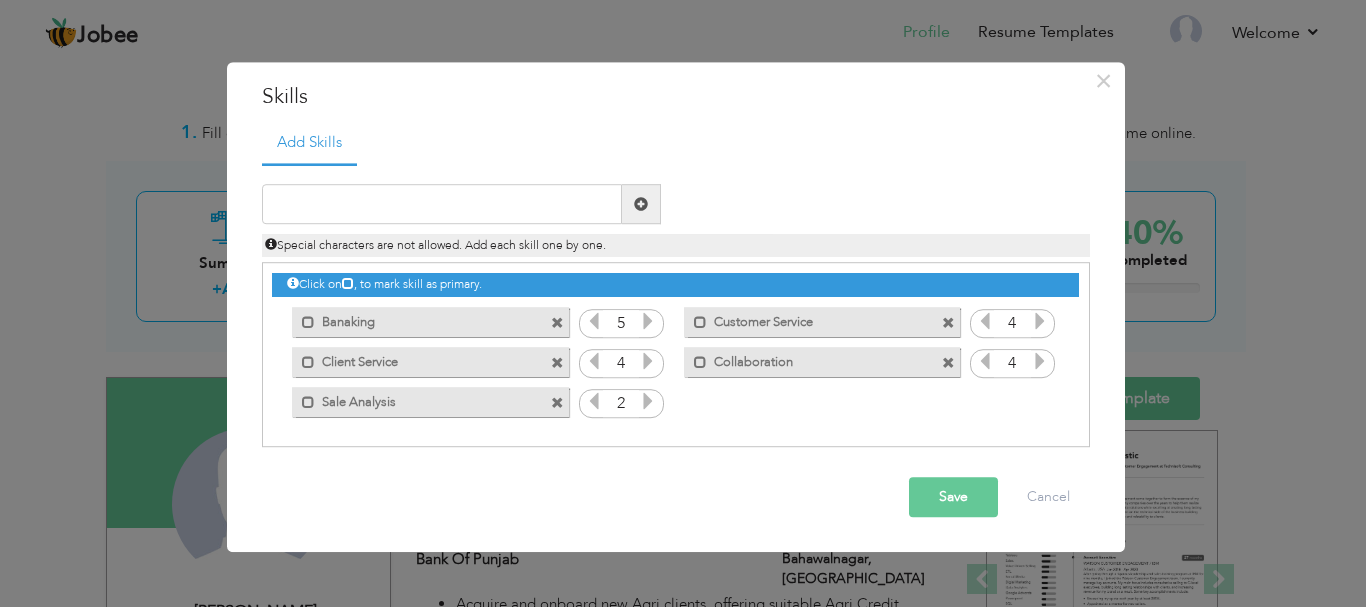 click at bounding box center (648, 402) 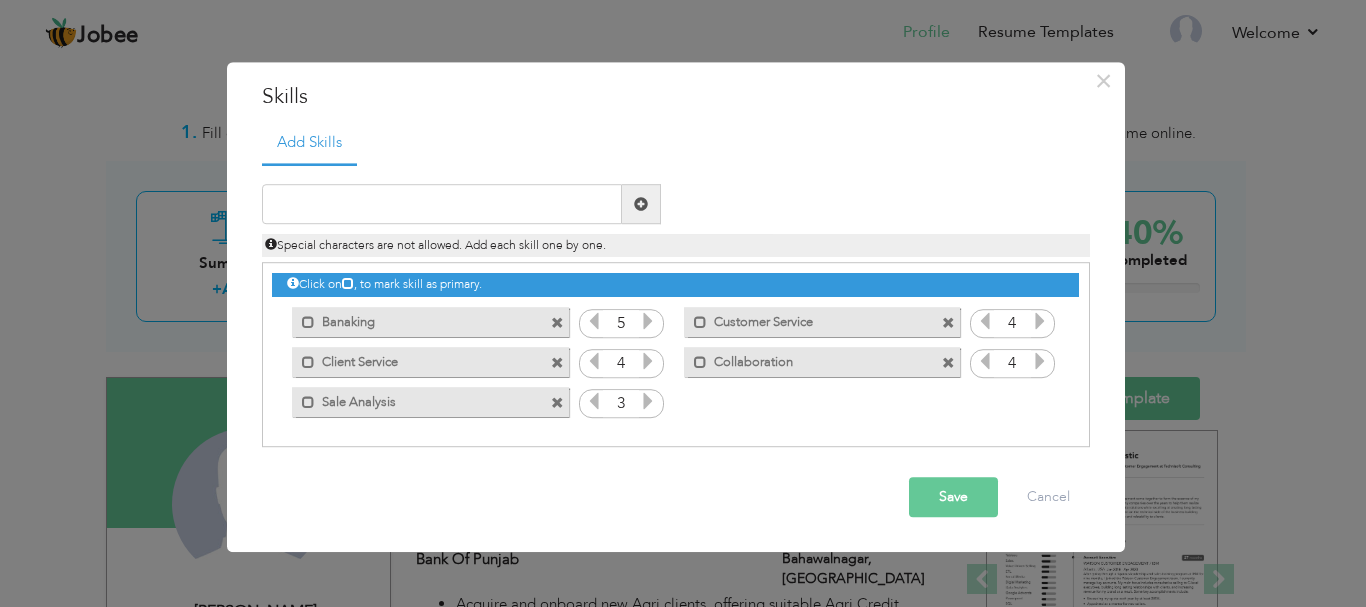 click at bounding box center (648, 402) 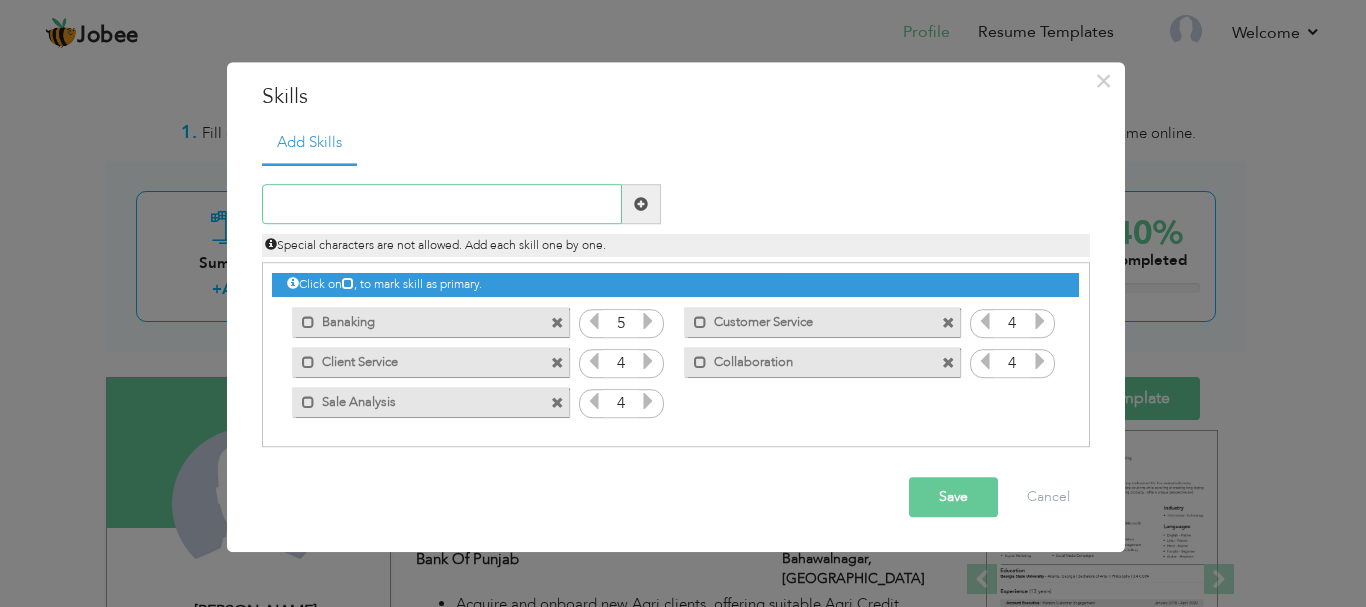 click at bounding box center (442, 205) 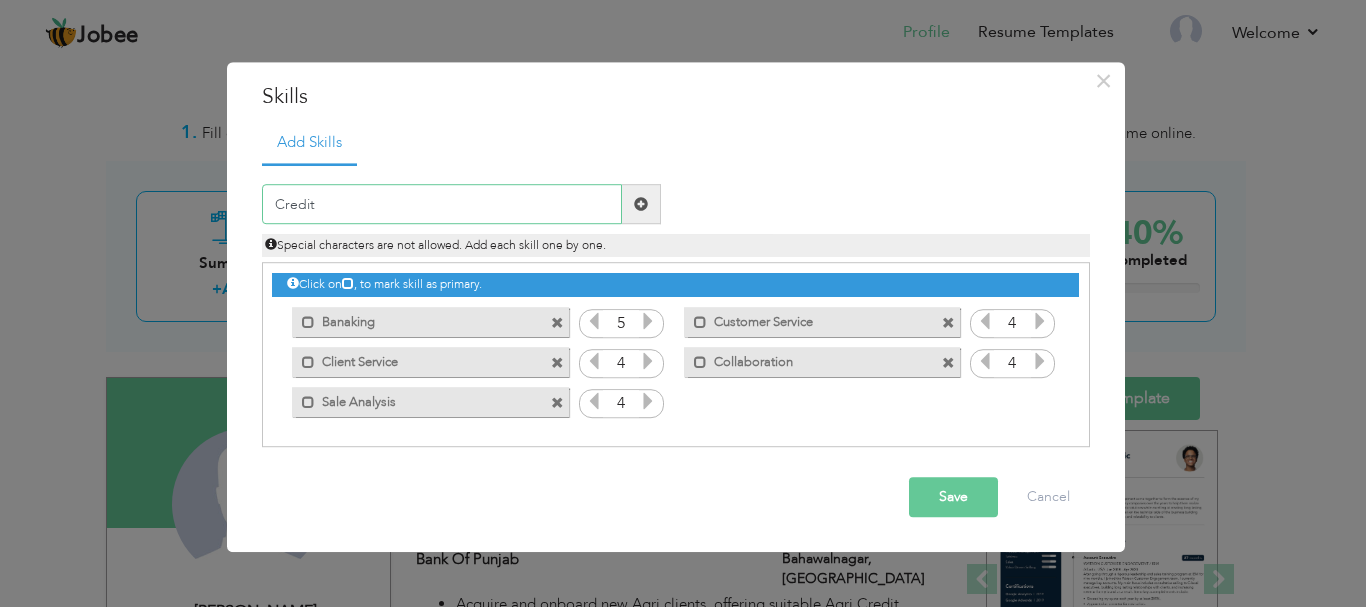 type on "Credit" 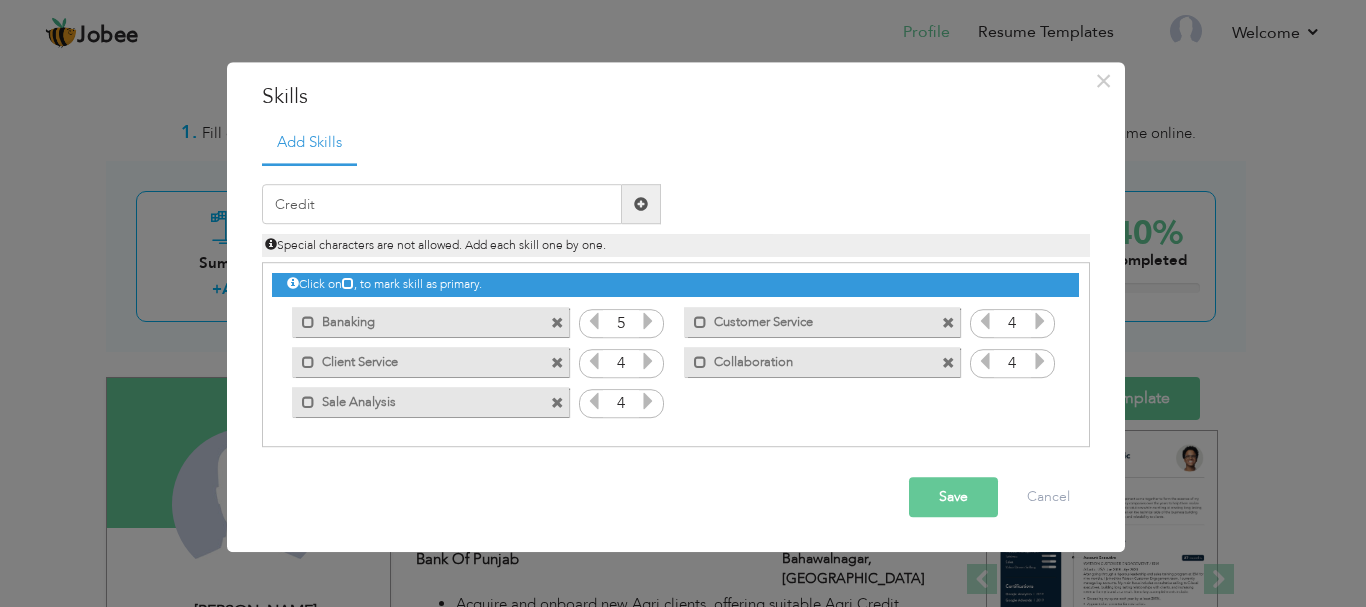 click at bounding box center (641, 204) 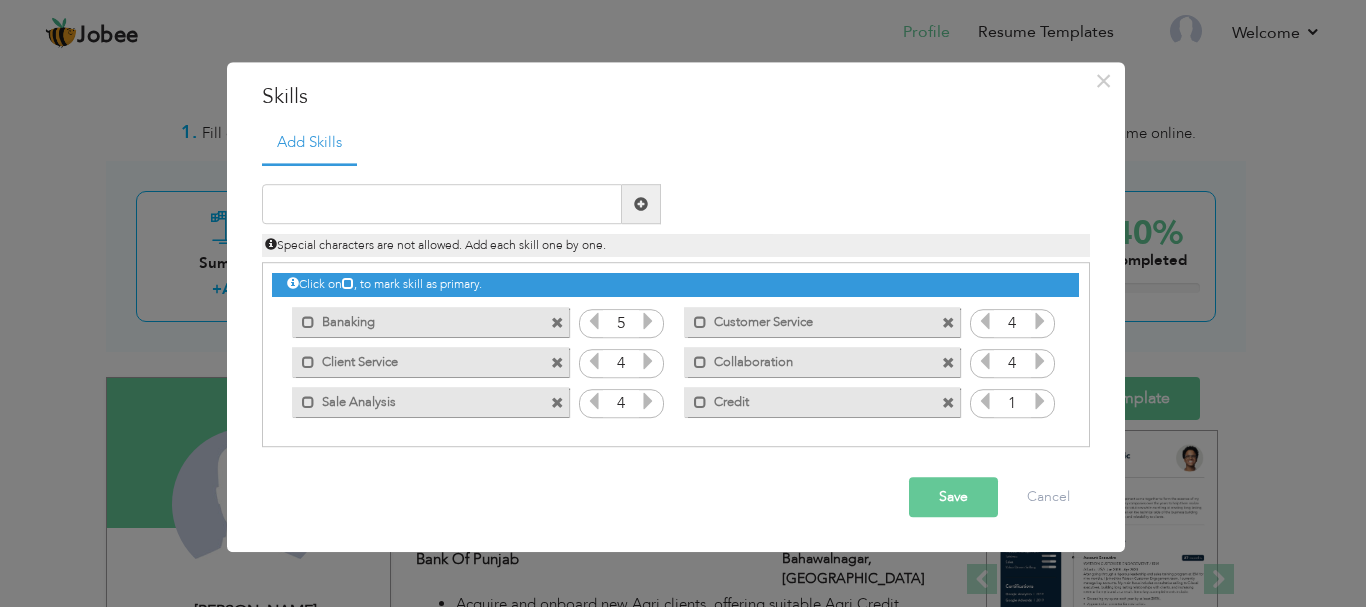 click at bounding box center (1040, 402) 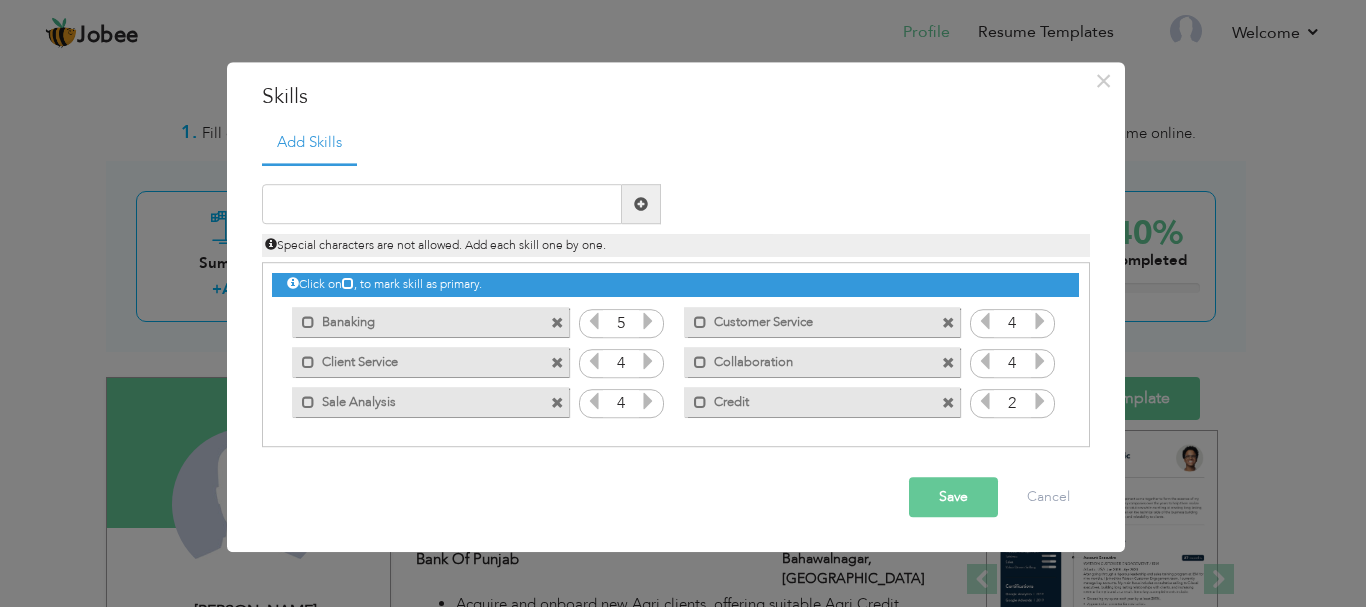 click at bounding box center (1040, 402) 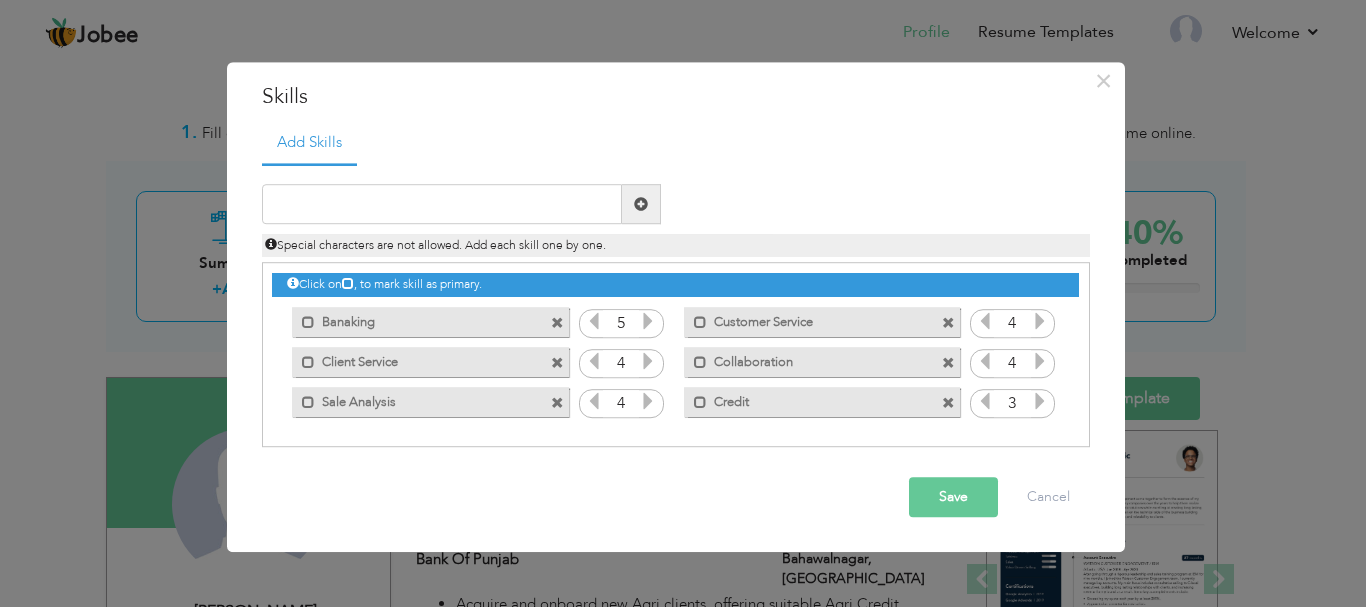 click at bounding box center (1040, 402) 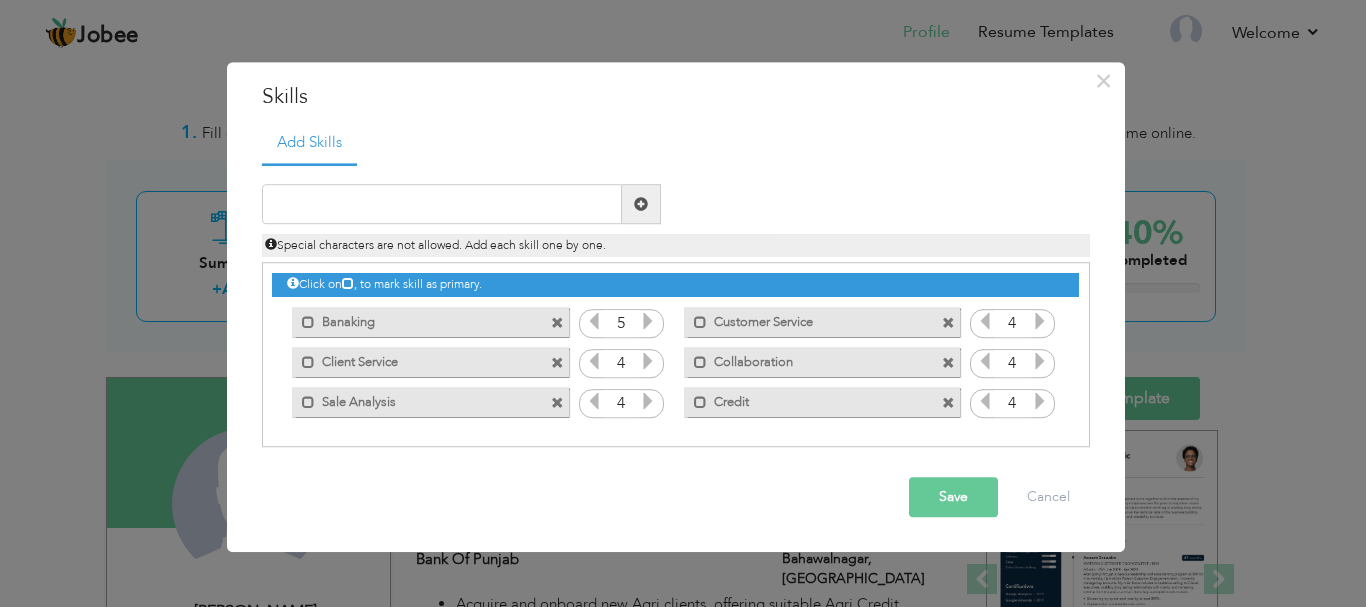 click at bounding box center (1040, 402) 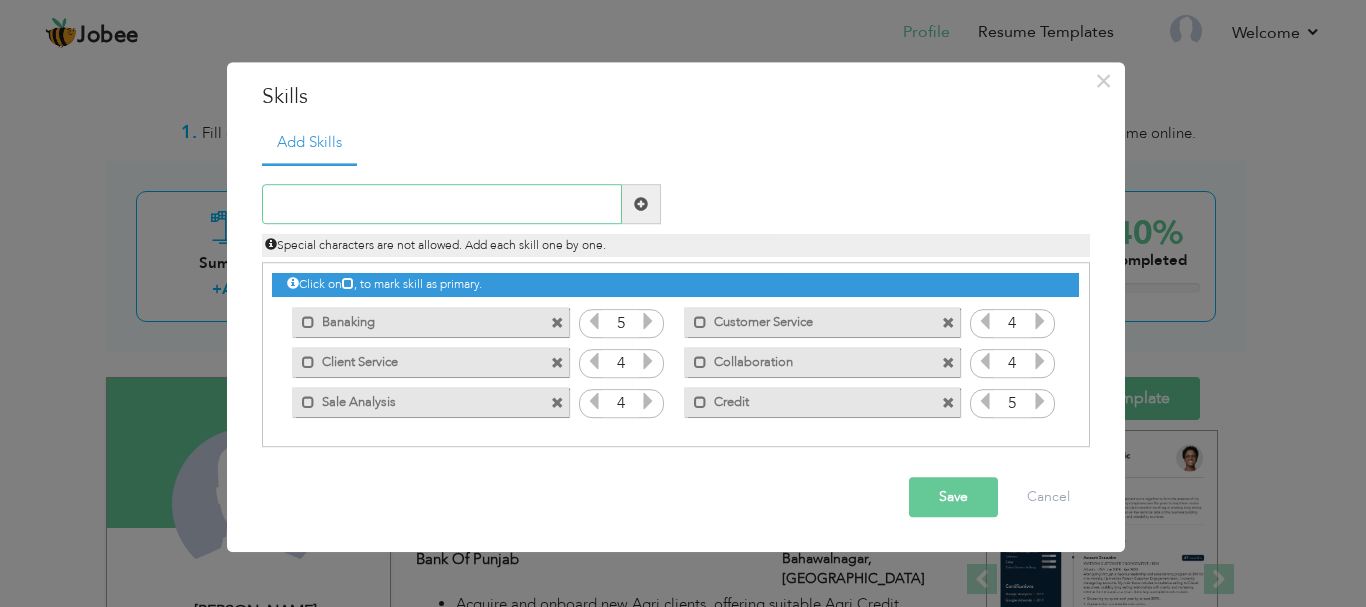 click at bounding box center [442, 205] 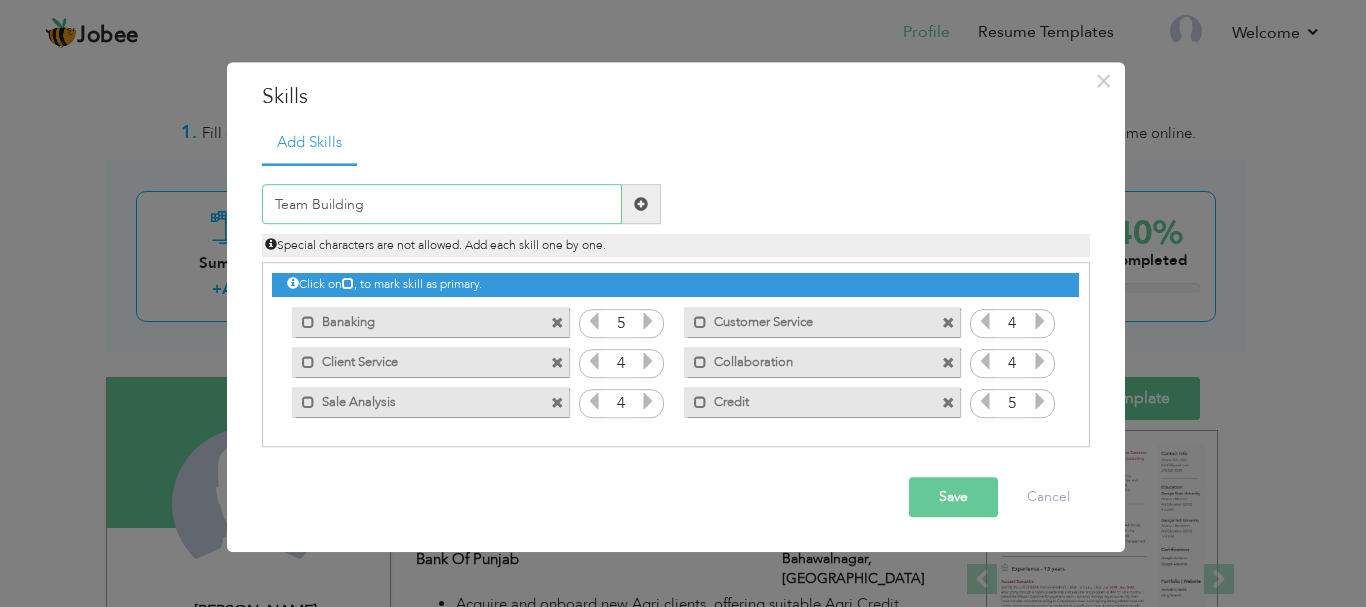 type on "Team Building" 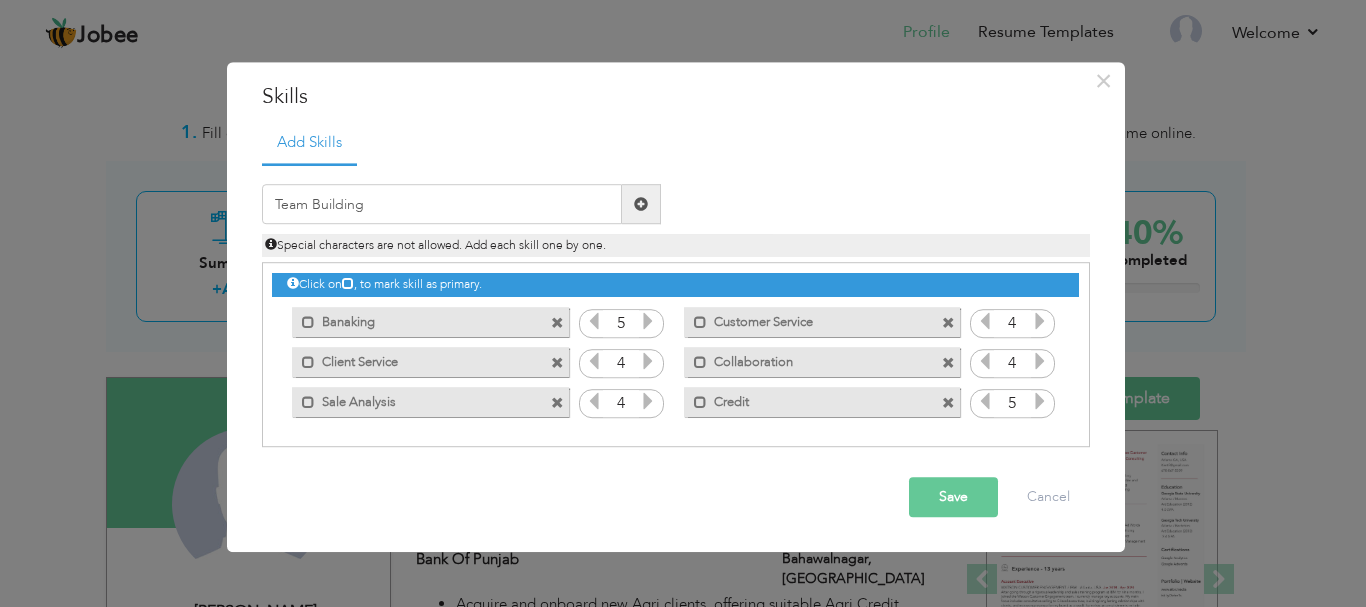 click at bounding box center (641, 205) 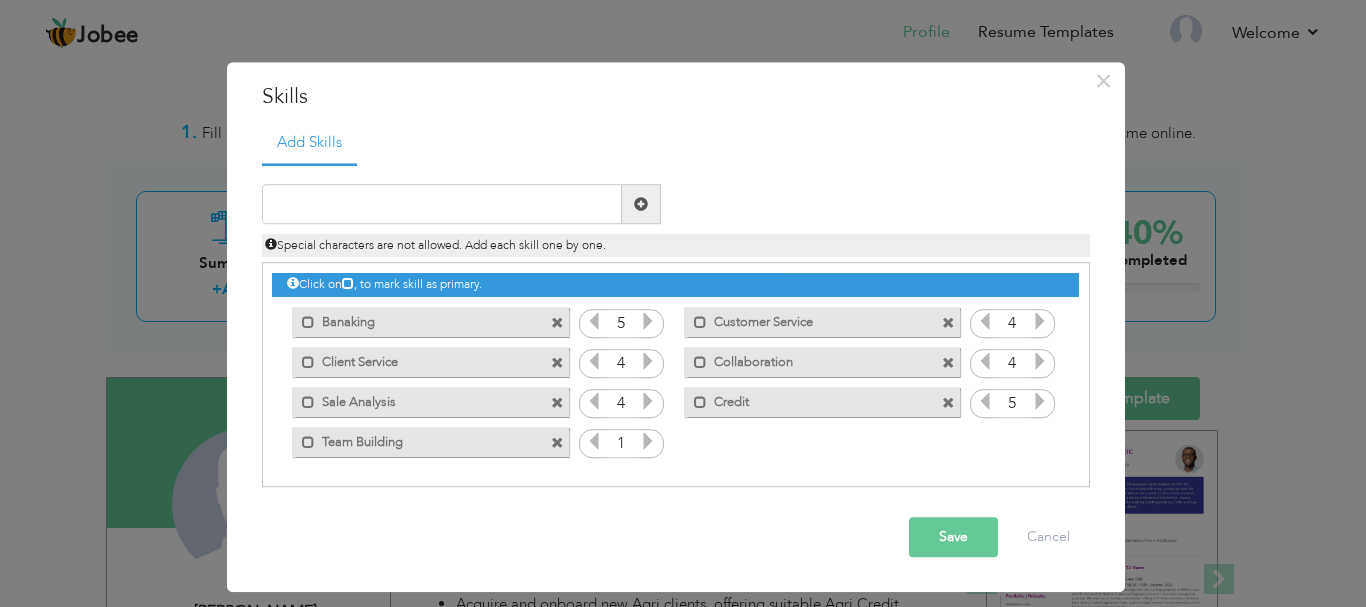 click at bounding box center (648, 442) 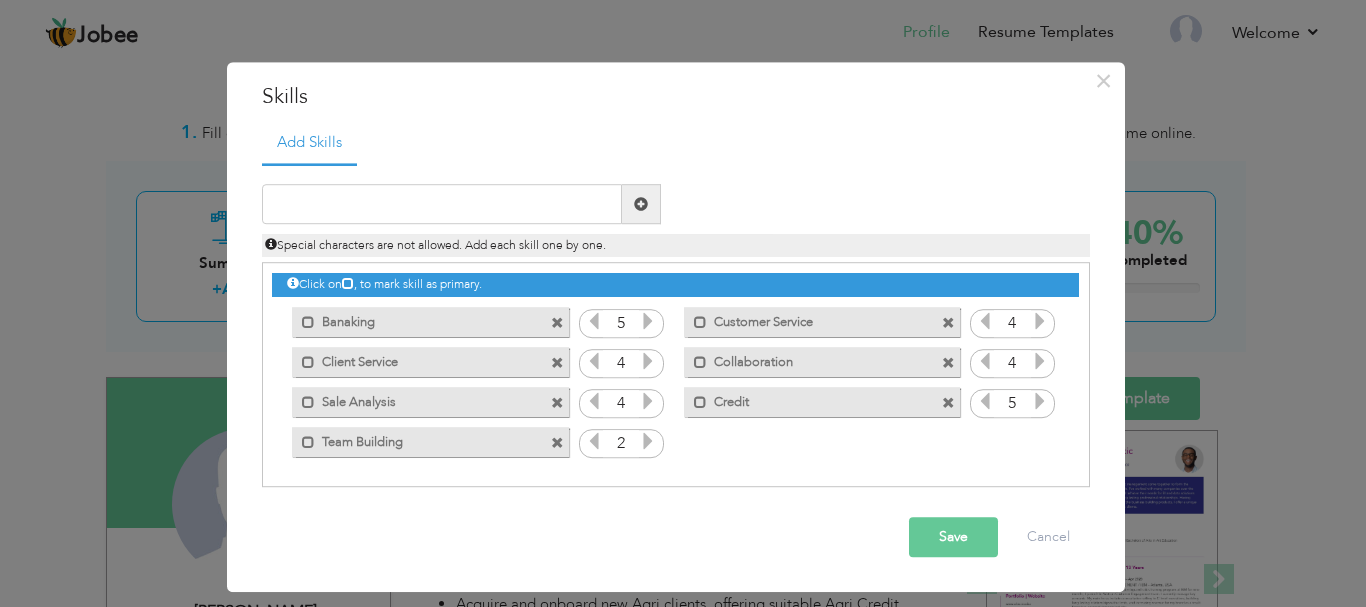 click at bounding box center [648, 442] 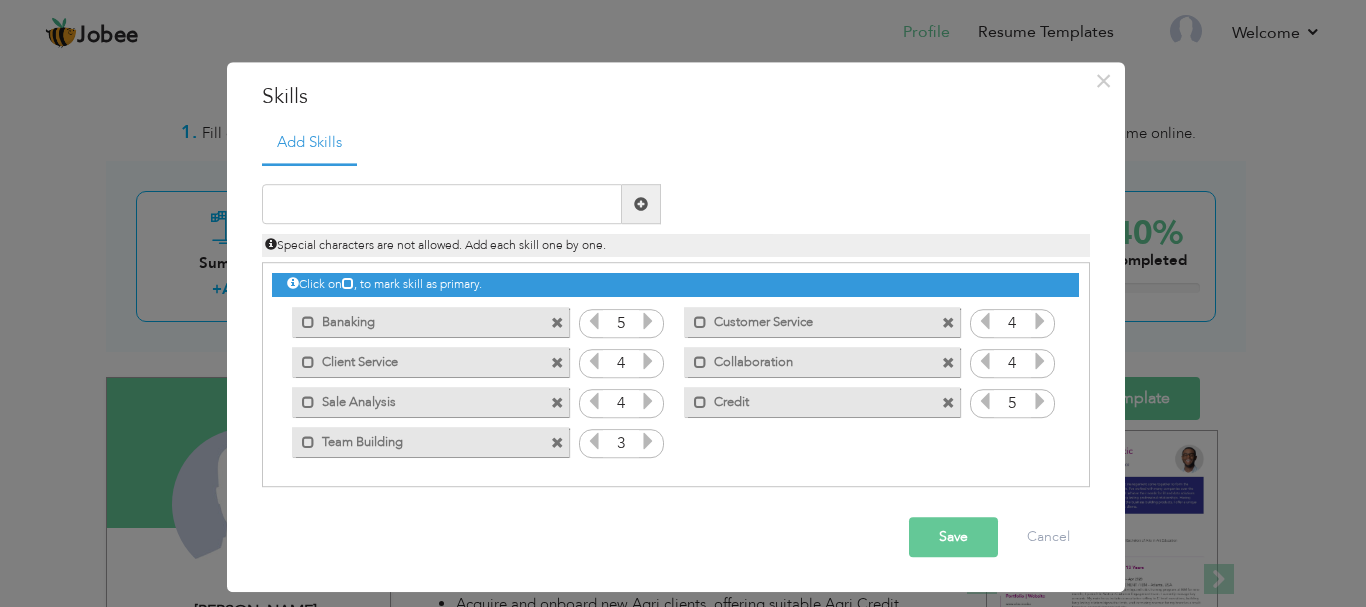 click at bounding box center (648, 442) 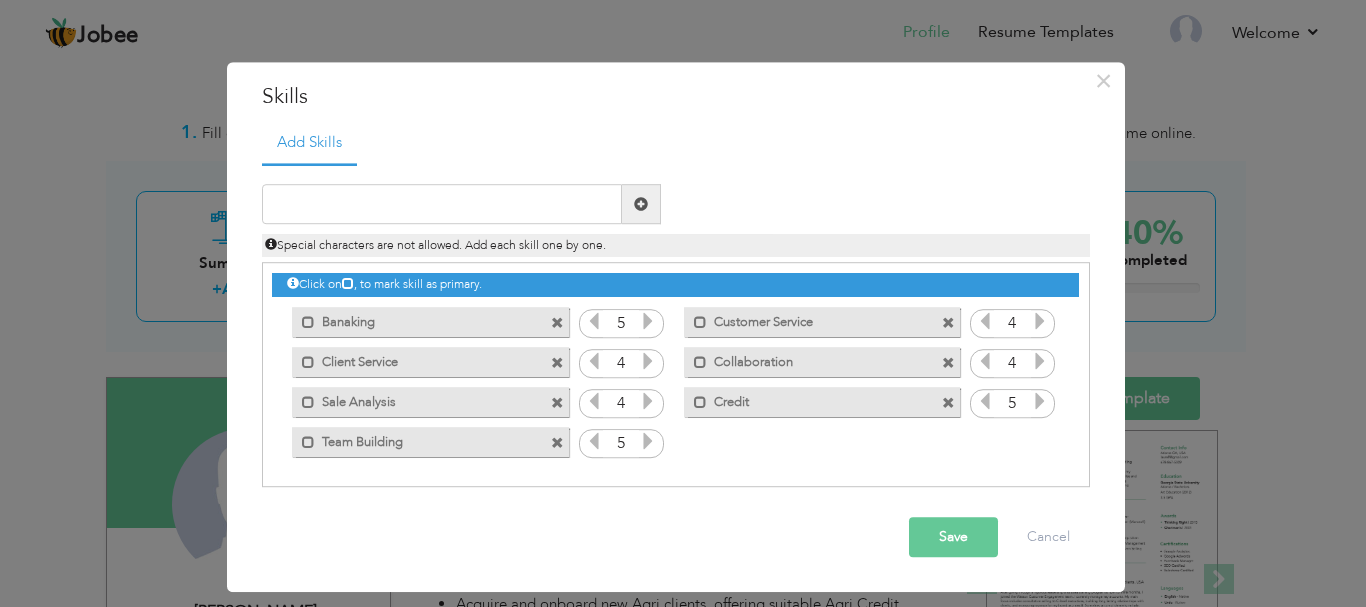 click on "Save" at bounding box center (953, 538) 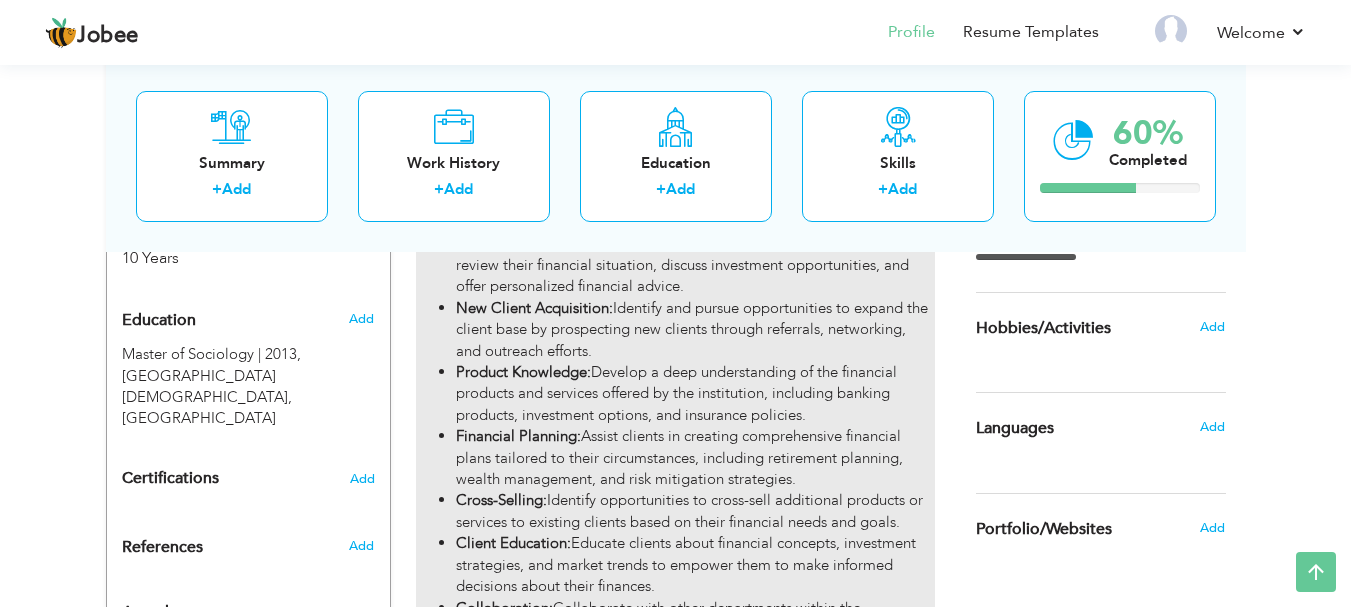 scroll, scrollTop: 832, scrollLeft: 0, axis: vertical 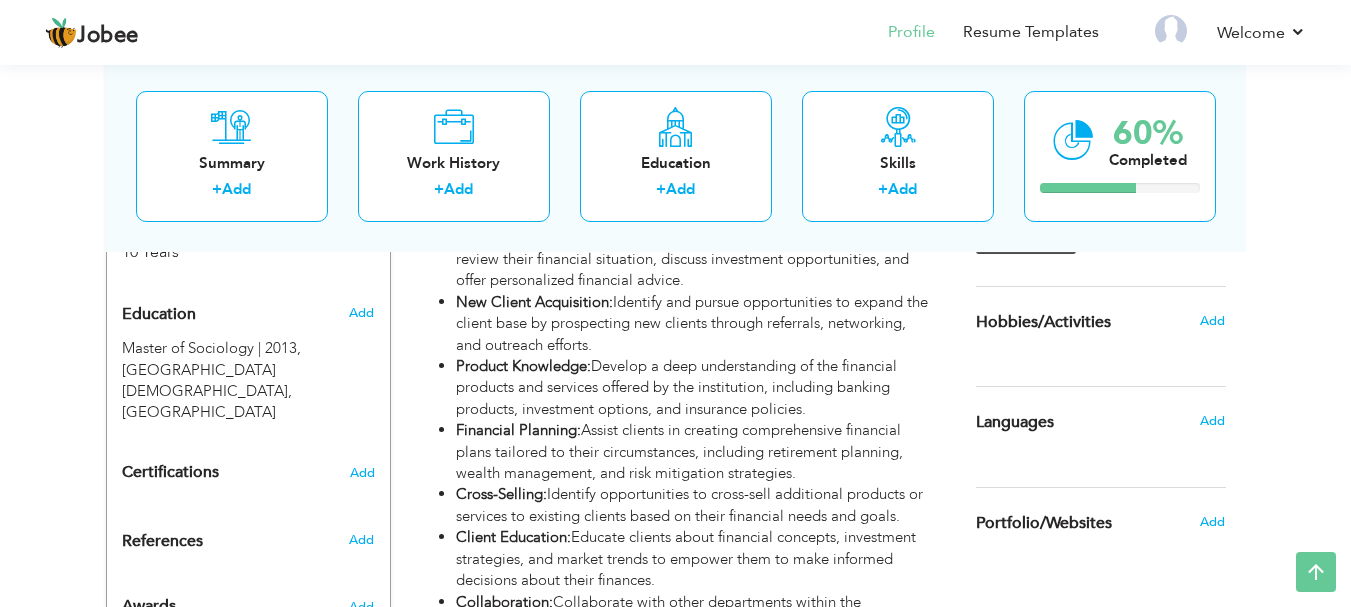 click on "Add" at bounding box center [1212, 321] 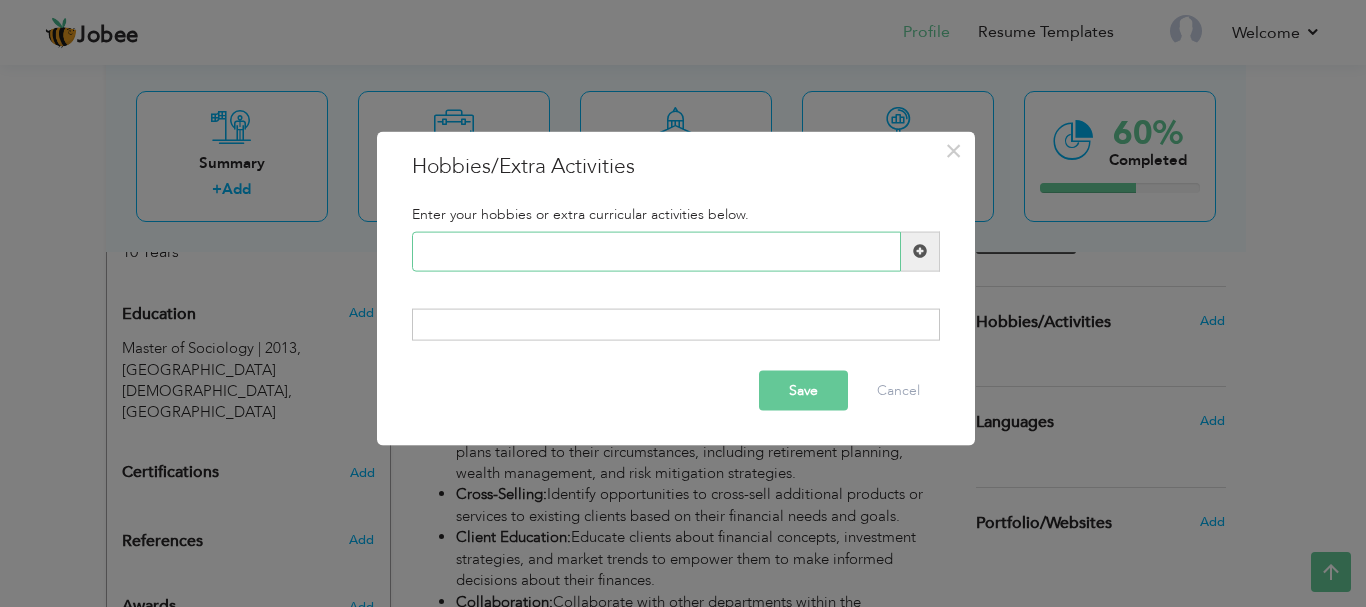 click at bounding box center (656, 251) 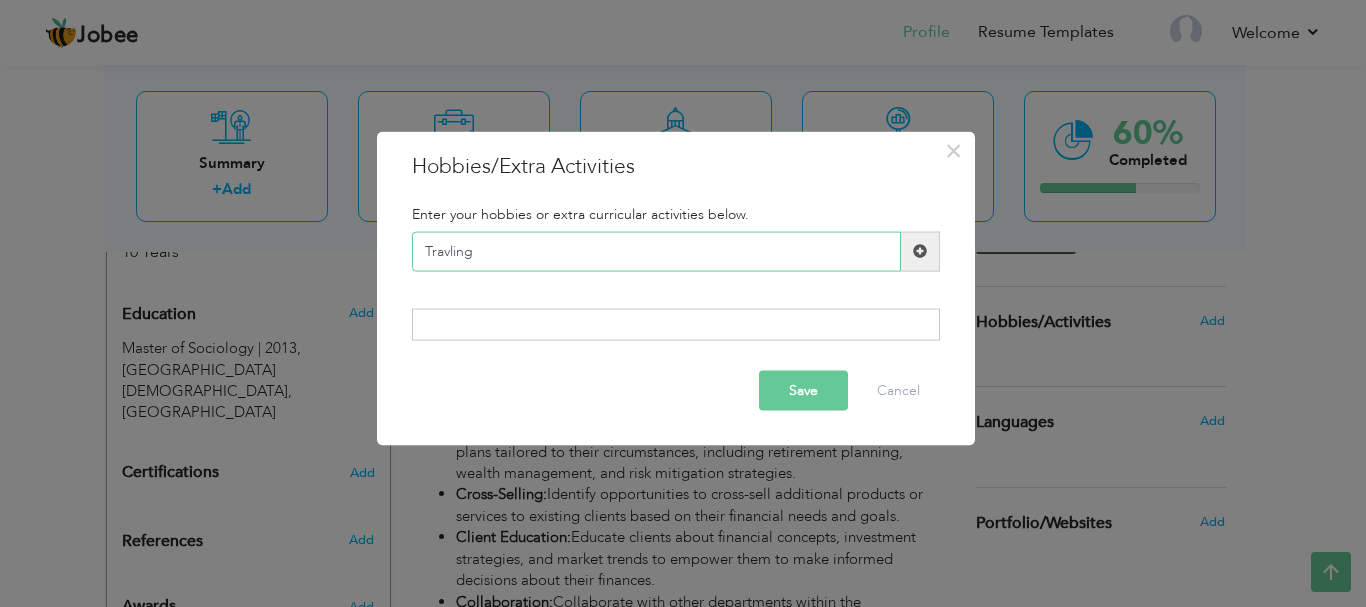 type on "Travling" 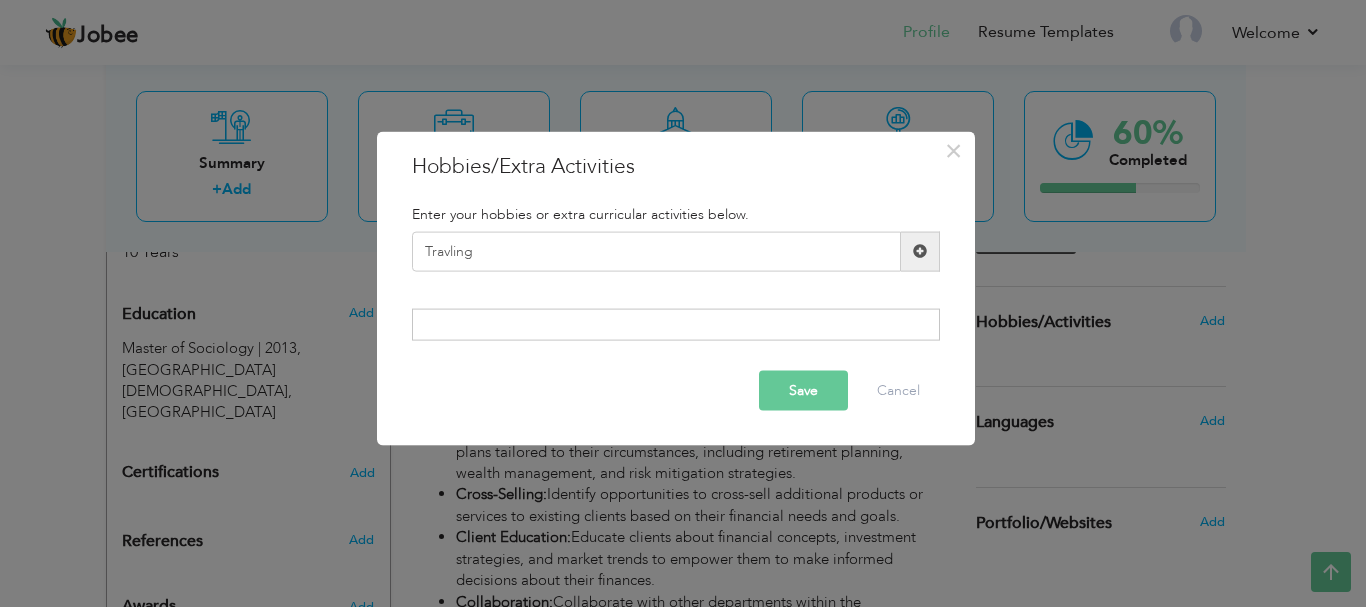 click at bounding box center [920, 251] 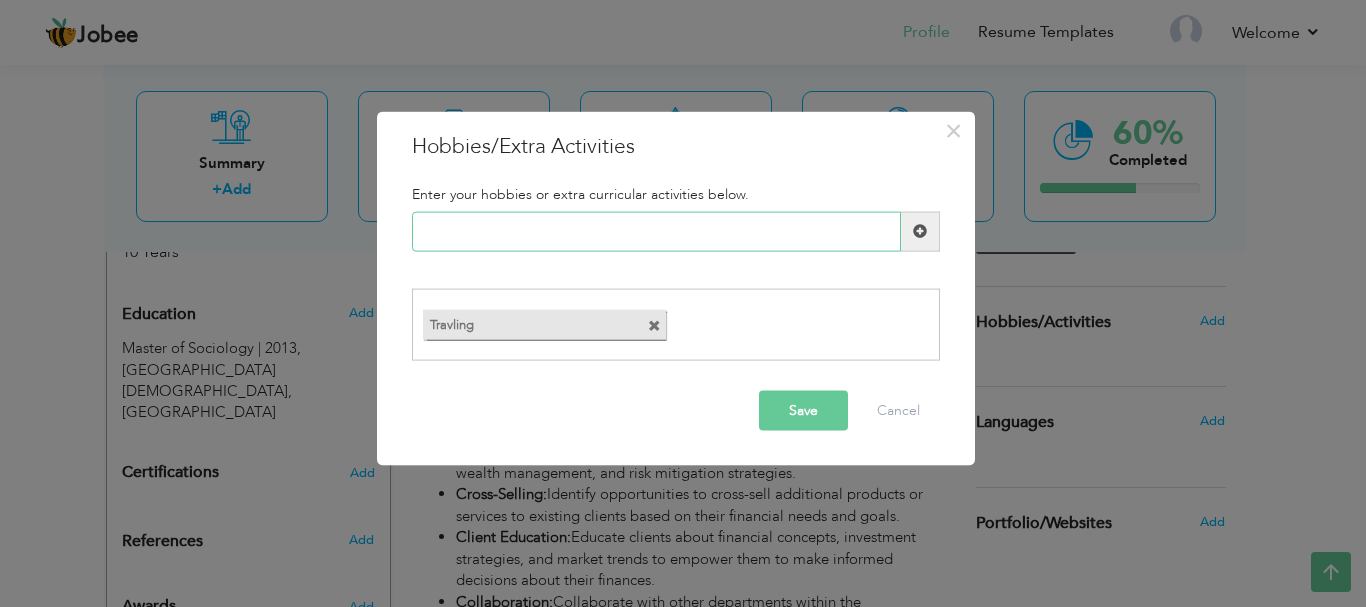 click at bounding box center (656, 231) 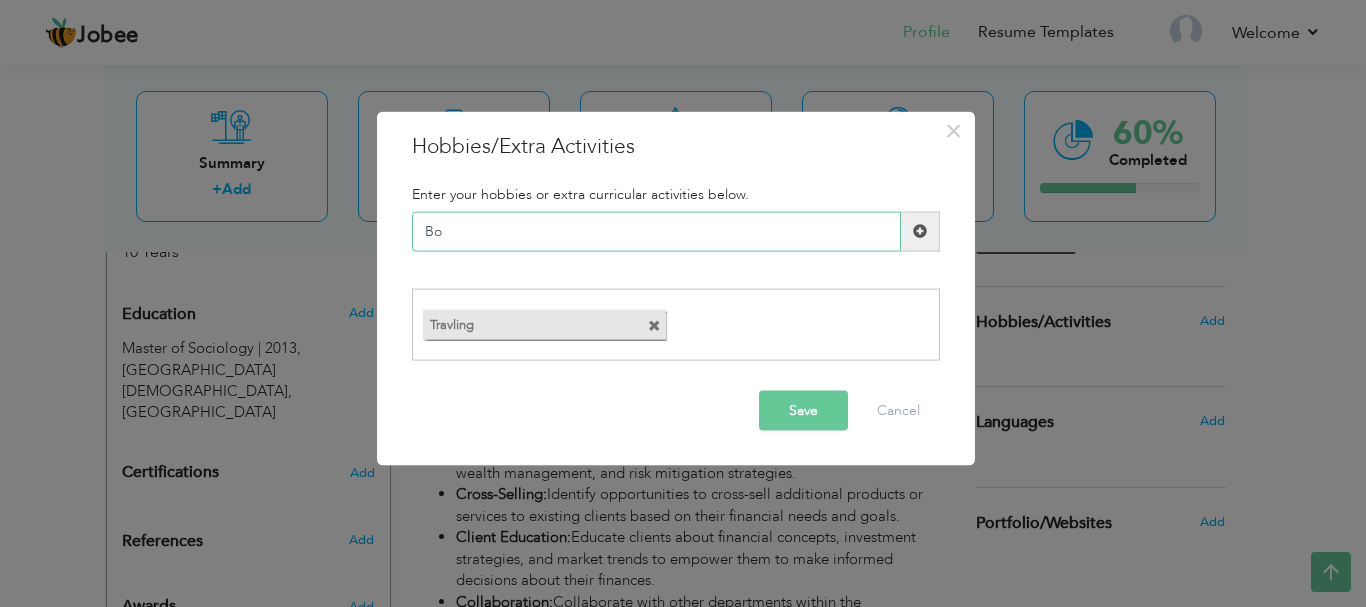 type on "B" 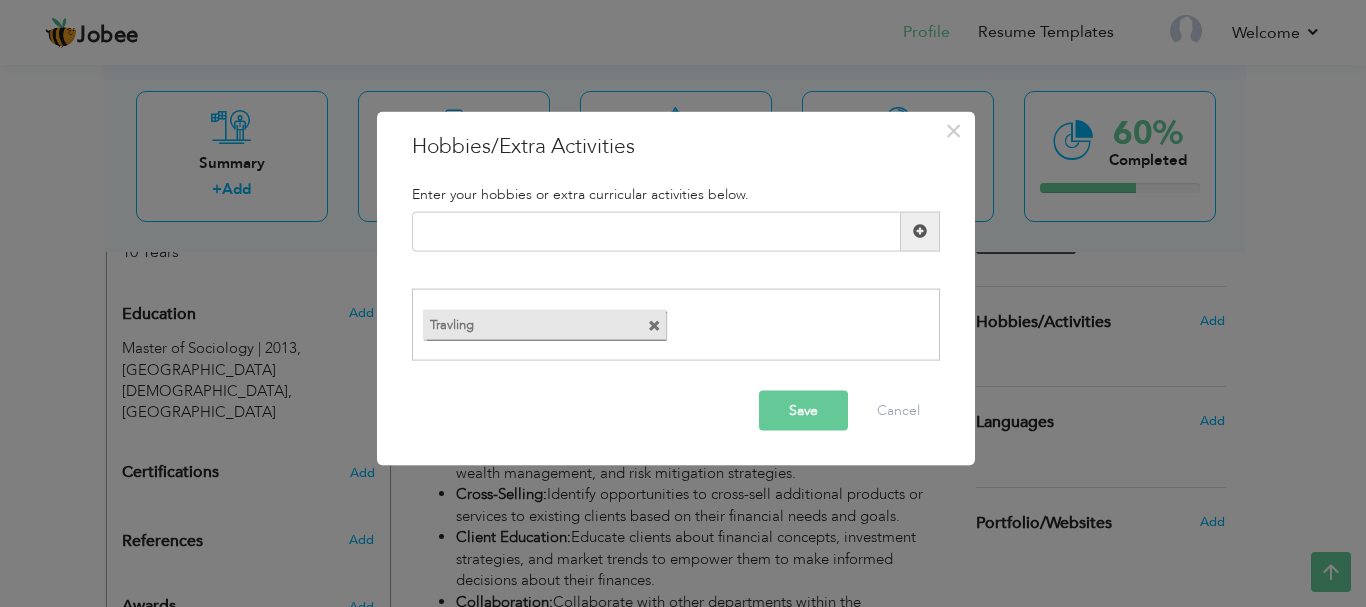 click on "Save" at bounding box center (803, 411) 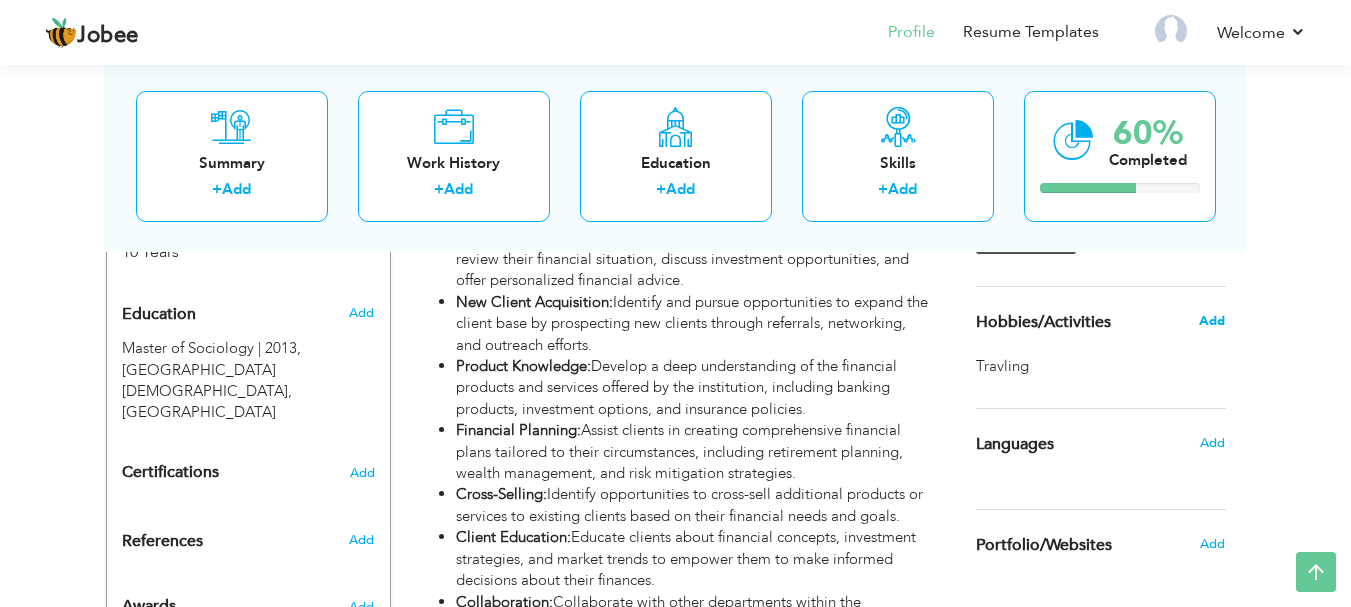 click on "Add" at bounding box center [1212, 321] 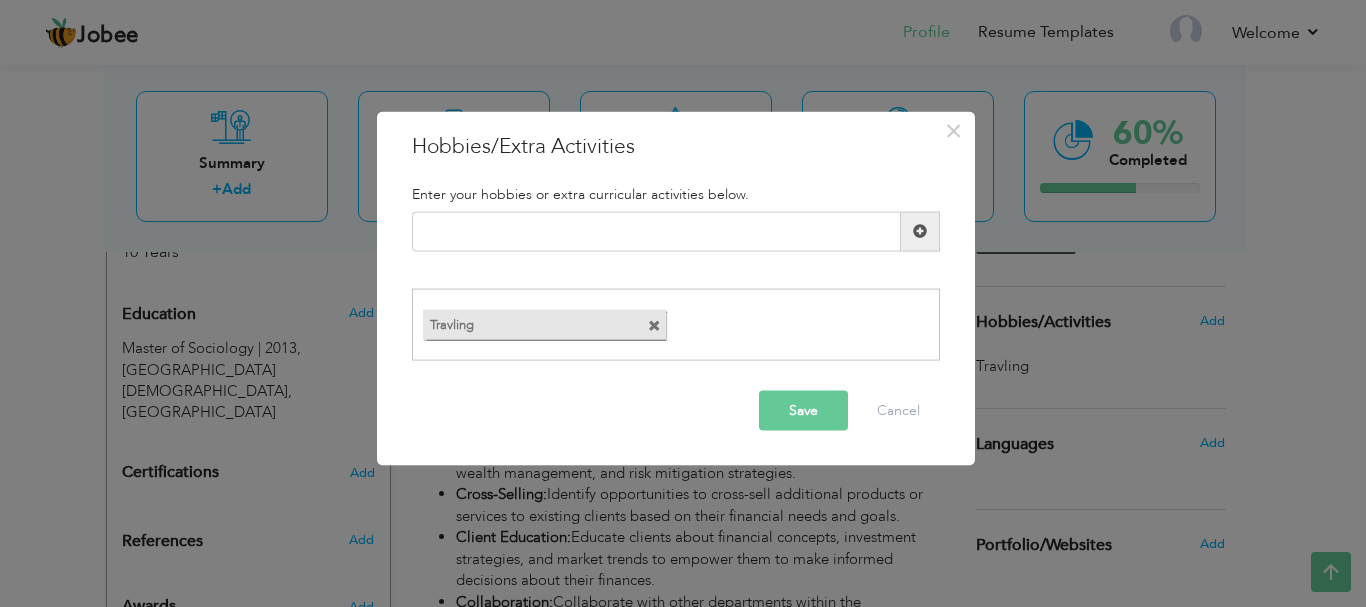 click at bounding box center [654, 326] 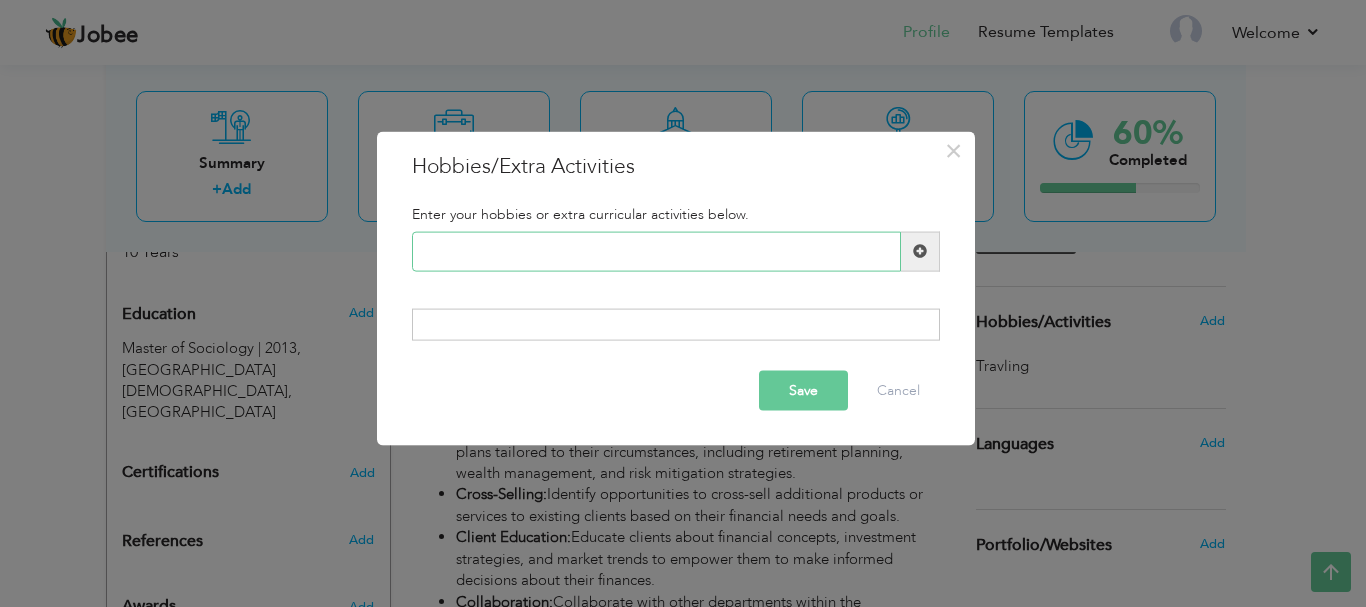click at bounding box center [656, 251] 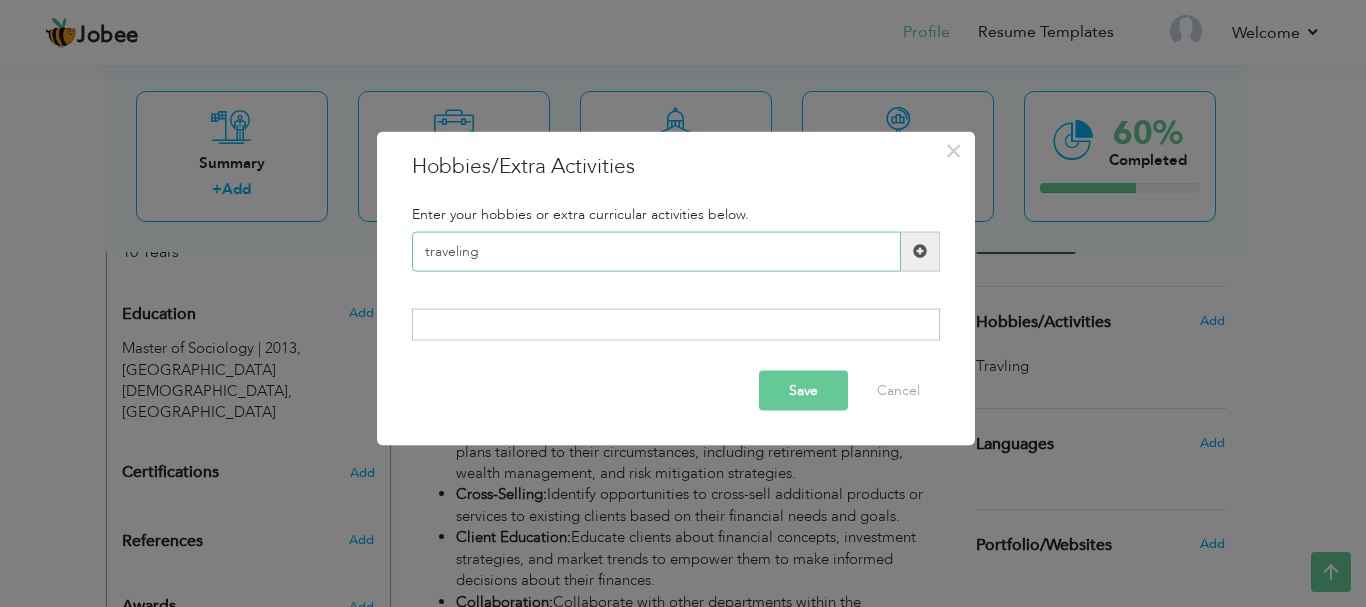 click on "traveling" at bounding box center (656, 251) 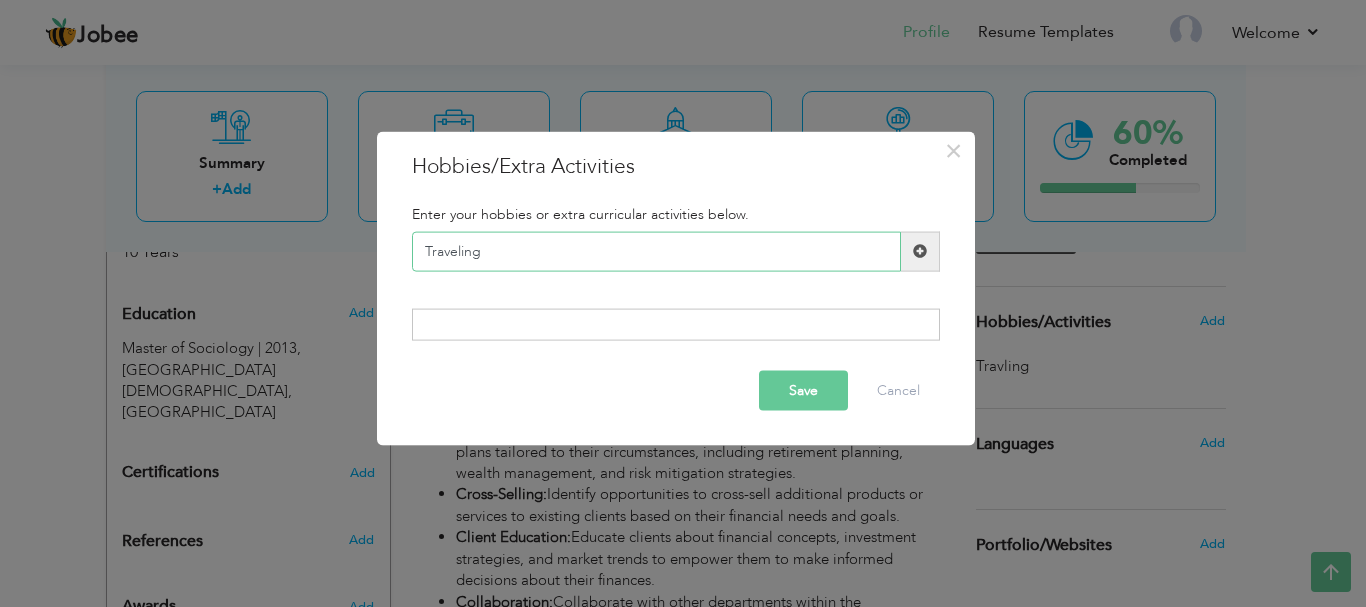type on "Traveling" 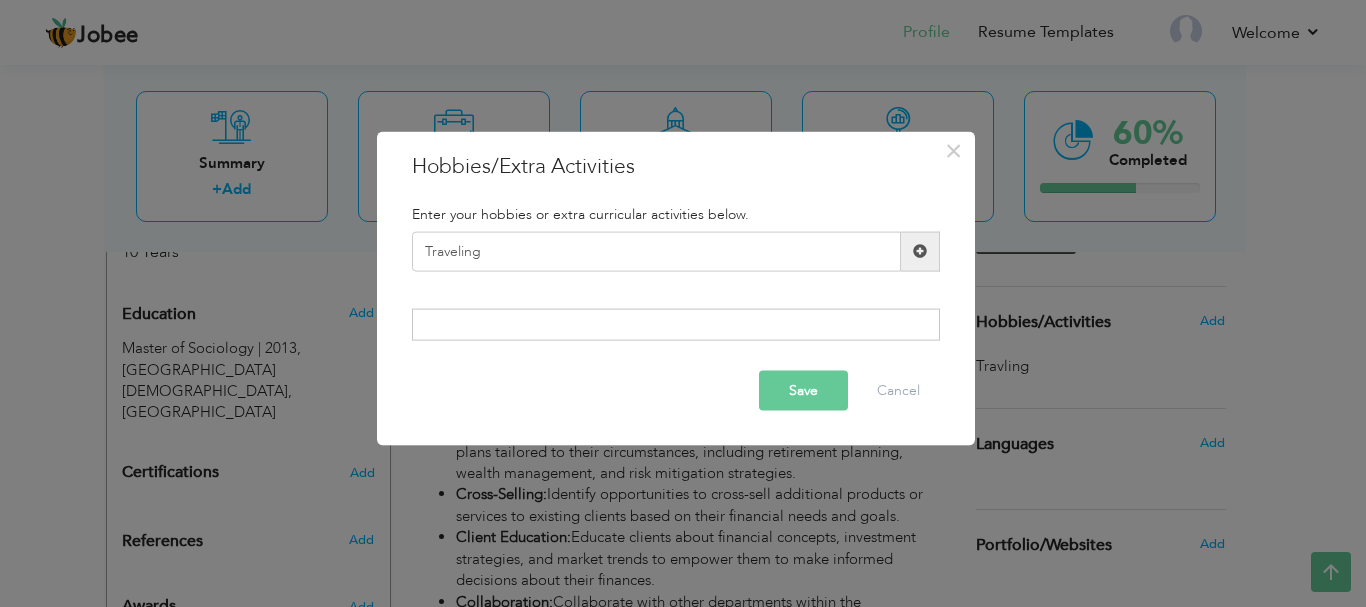click on "Save" at bounding box center (803, 391) 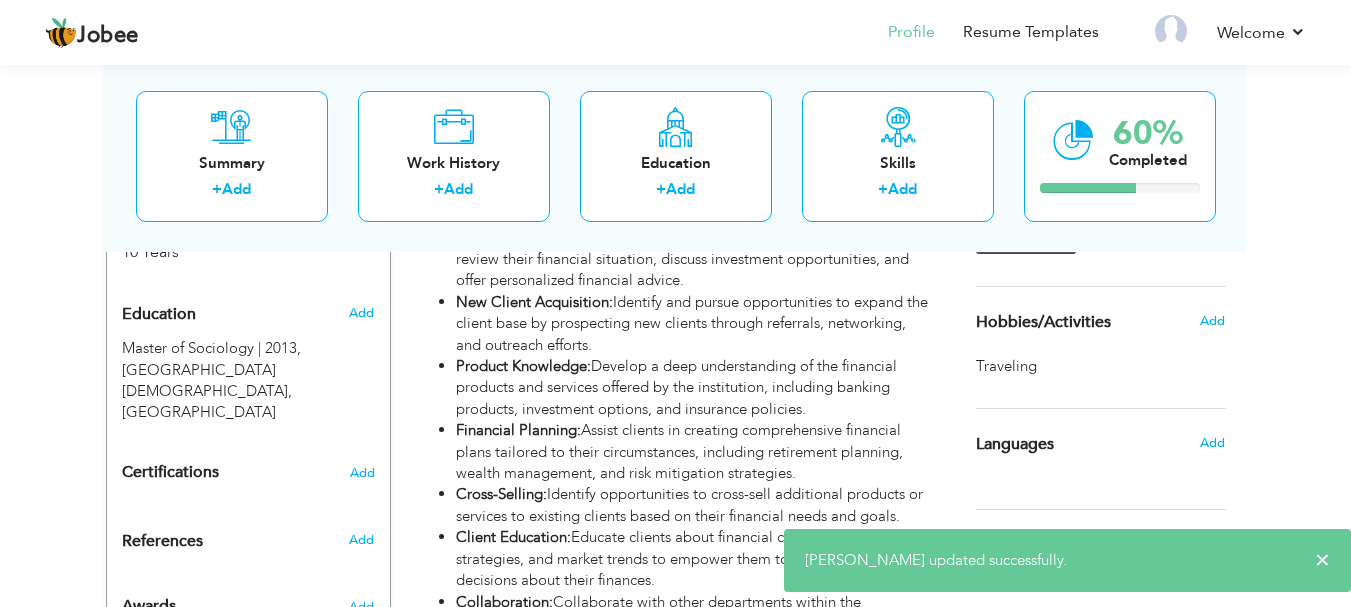 click on "Add" at bounding box center (1212, 443) 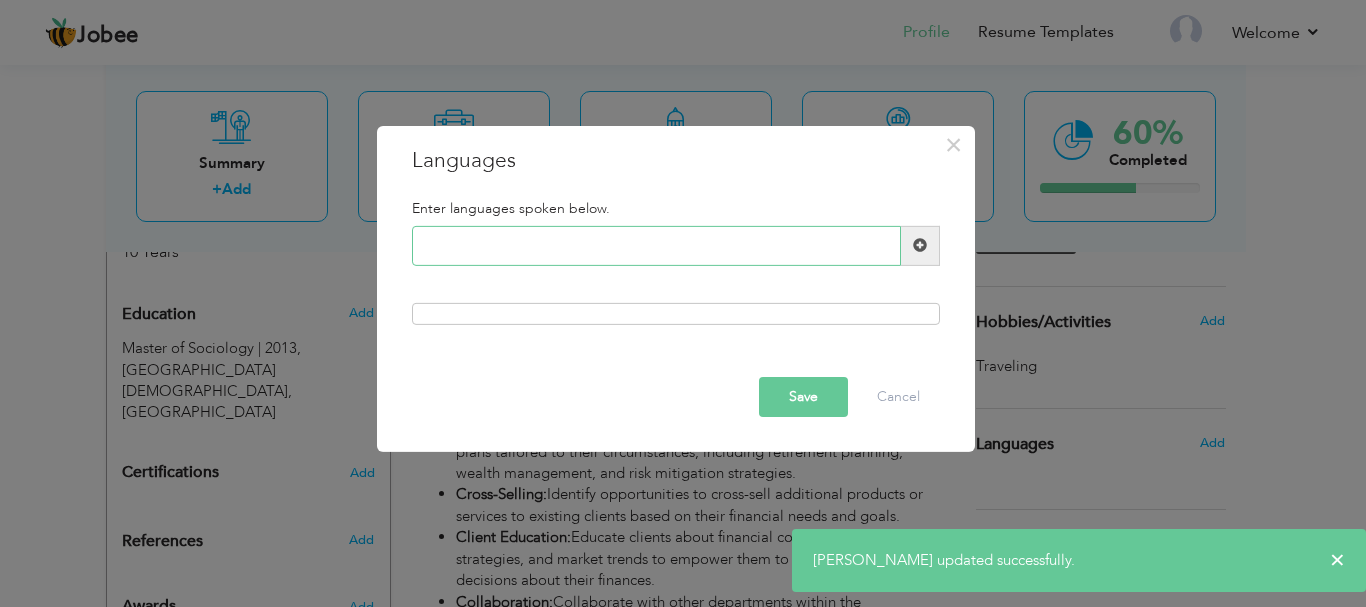 click at bounding box center [656, 246] 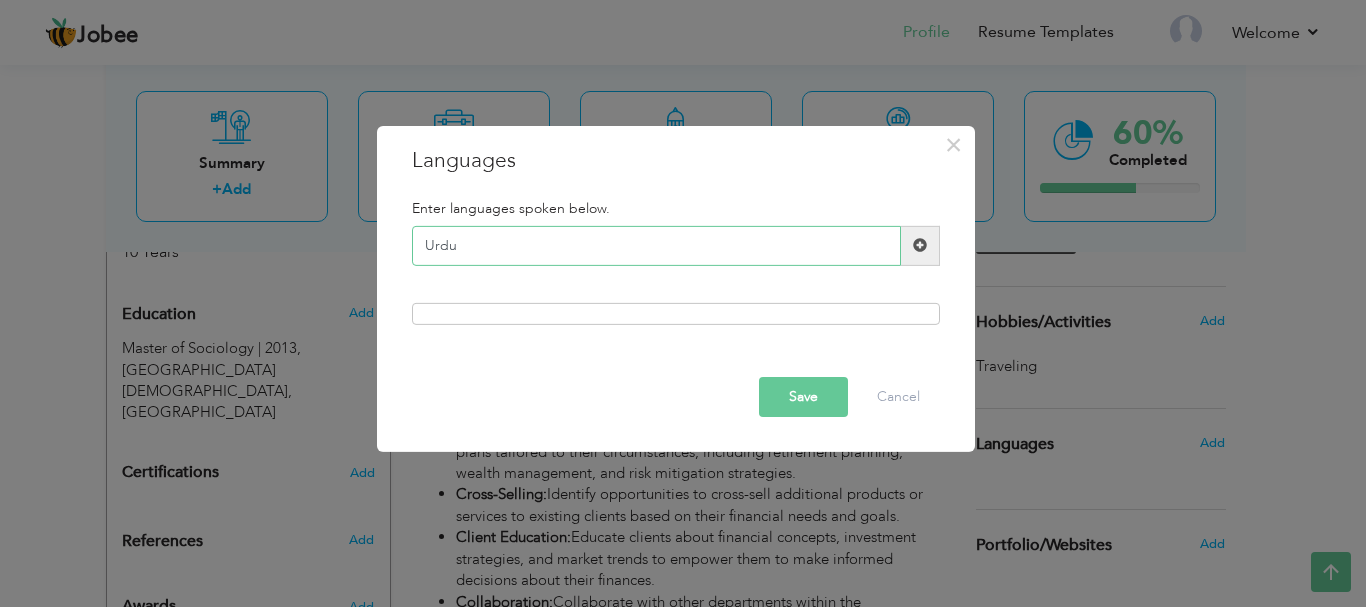 type on "Urdu" 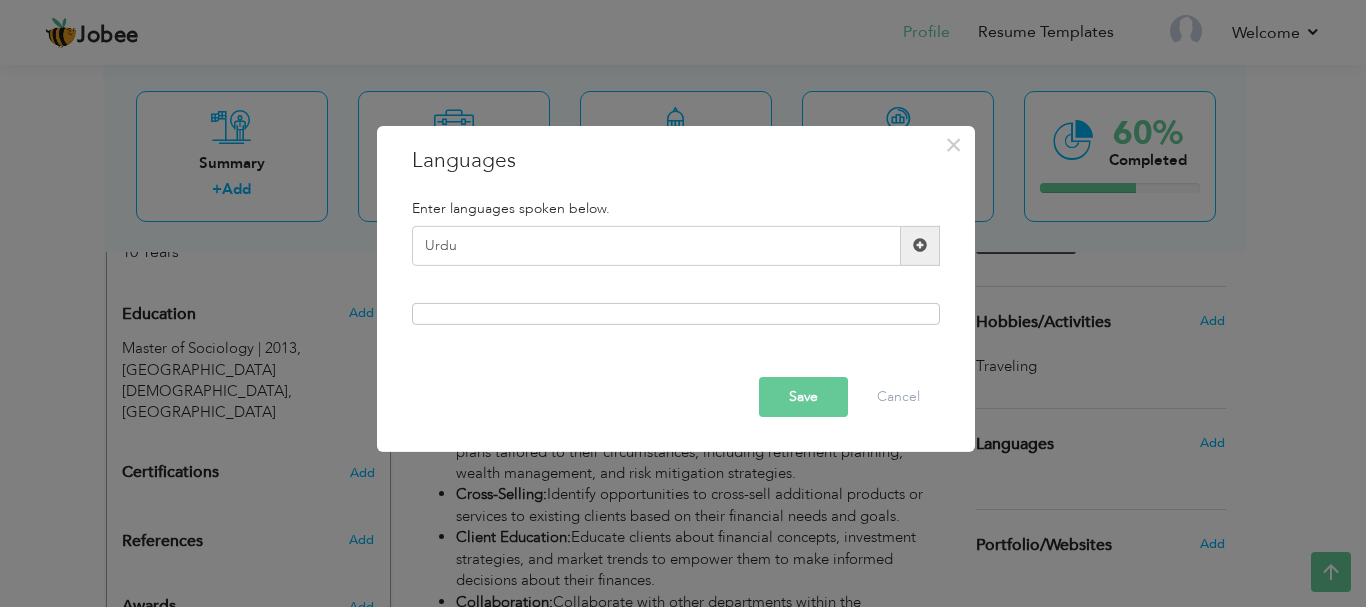 click at bounding box center (920, 246) 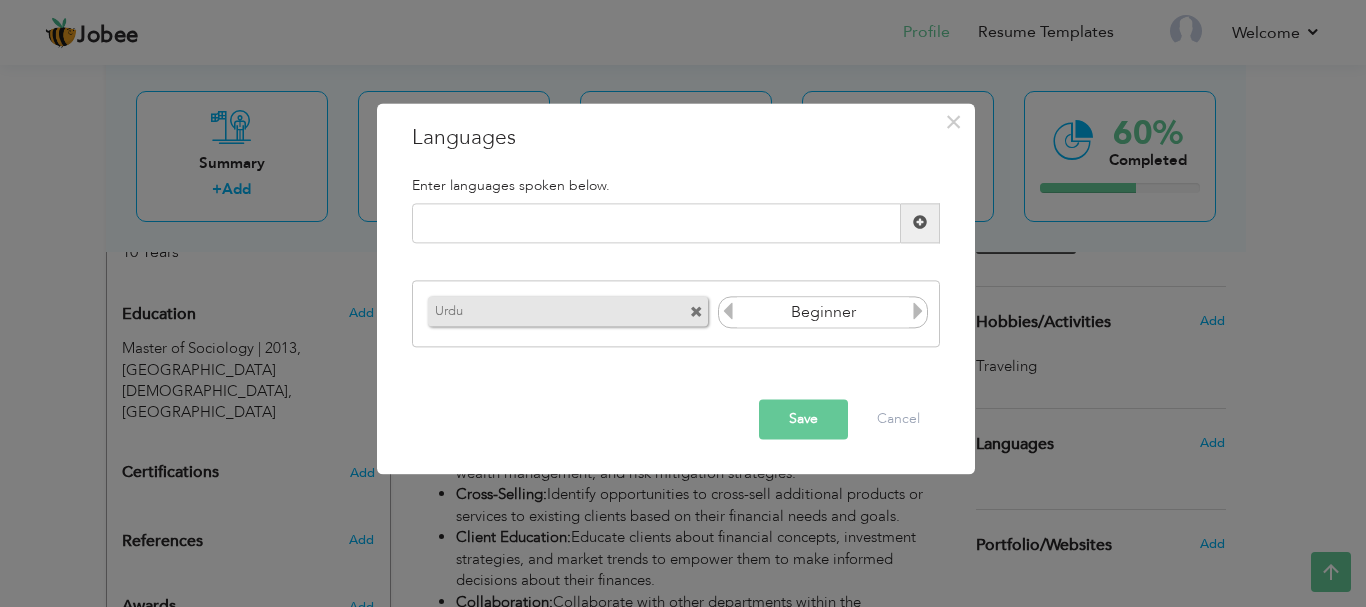 click at bounding box center (918, 312) 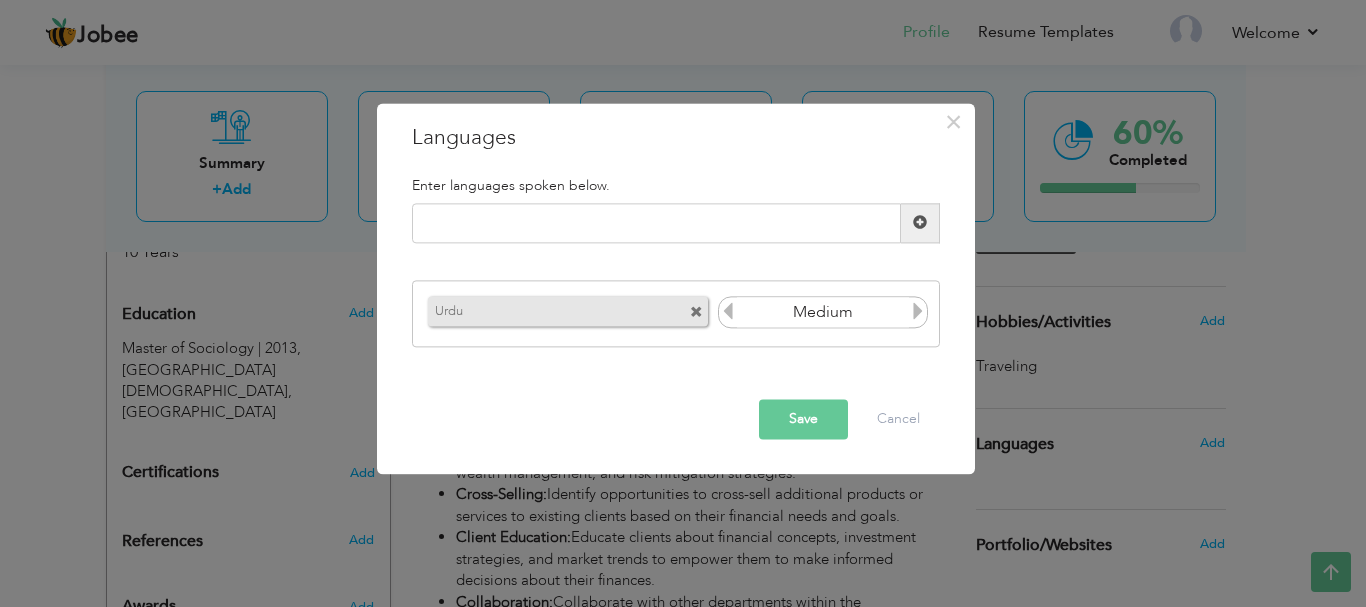 click at bounding box center [918, 312] 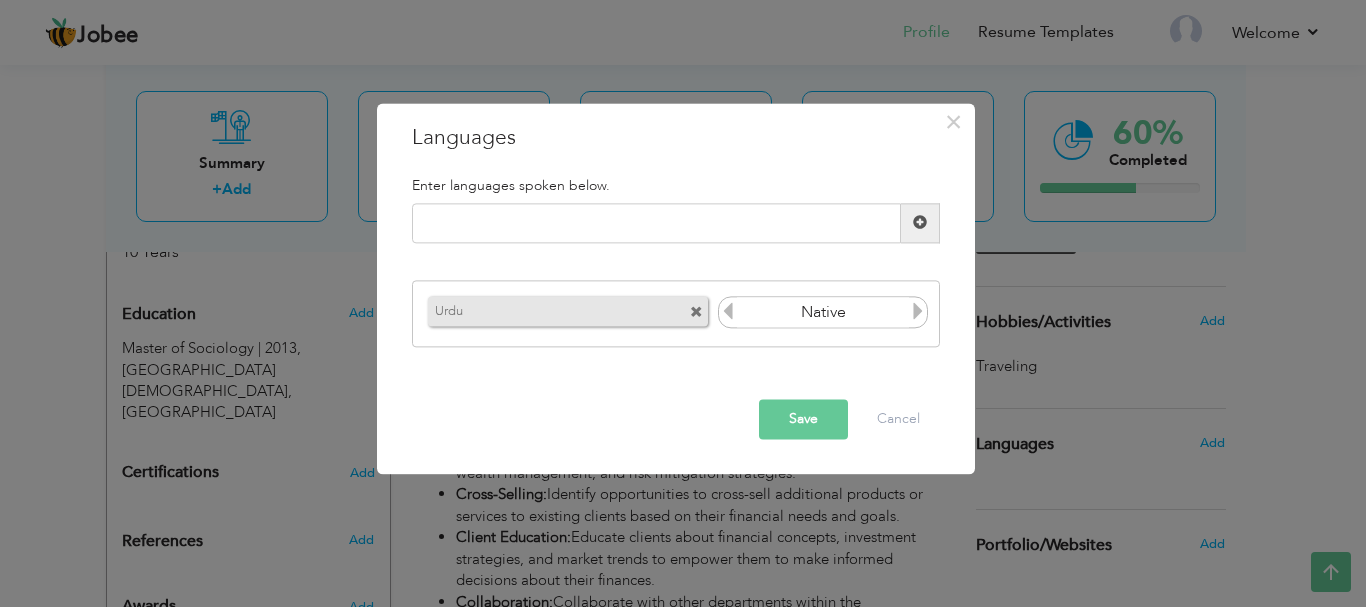 click at bounding box center [918, 312] 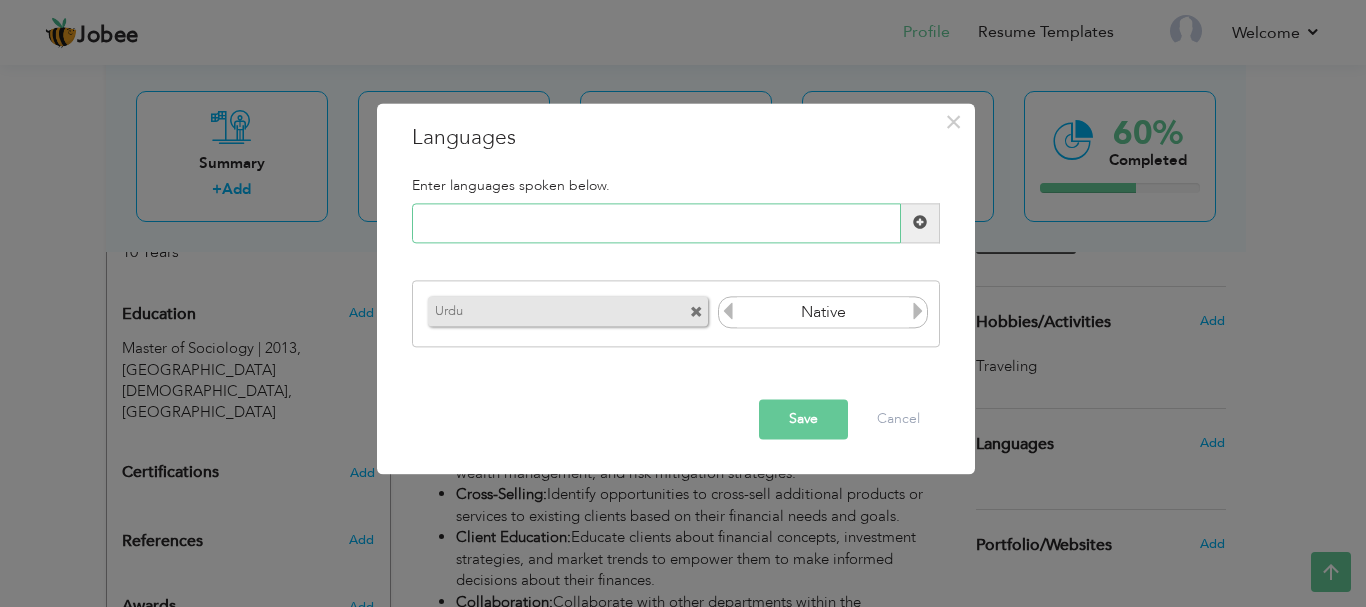 click at bounding box center [656, 223] 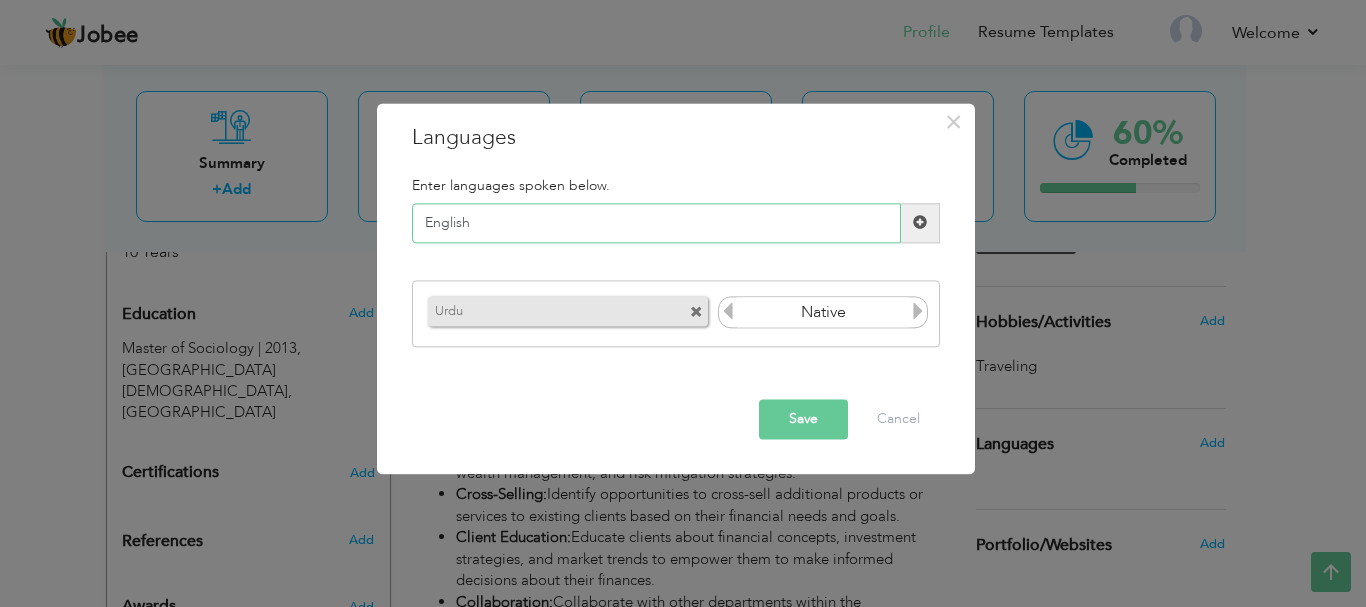 type on "English" 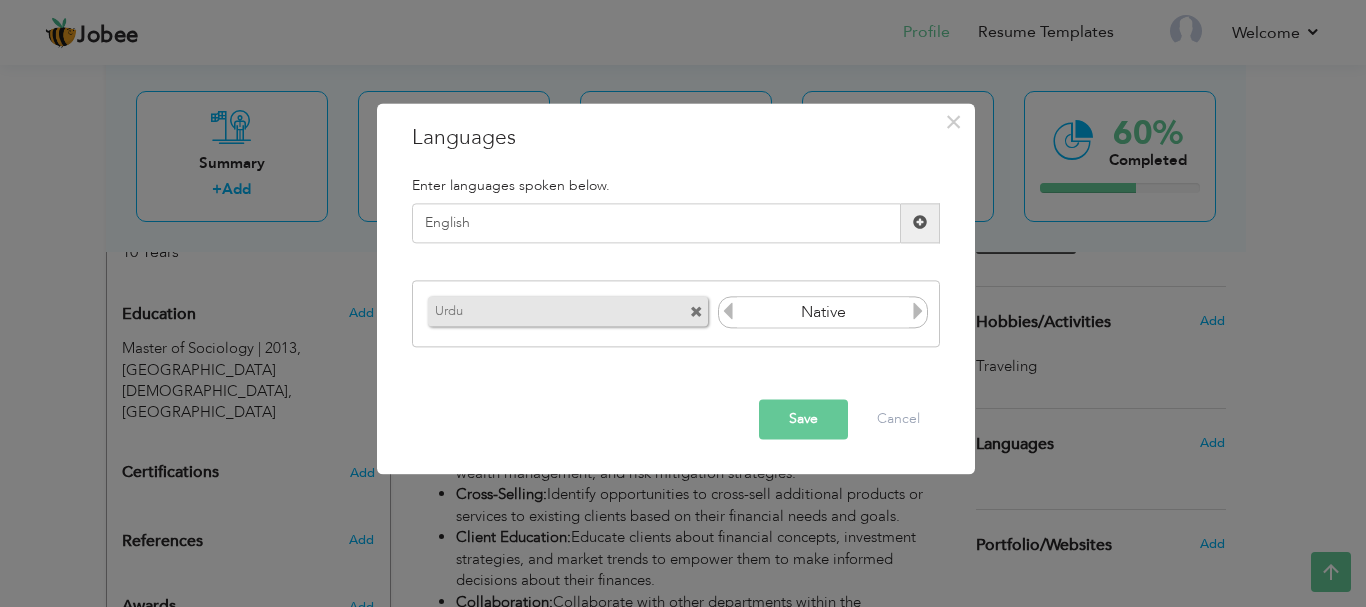 click at bounding box center [920, 223] 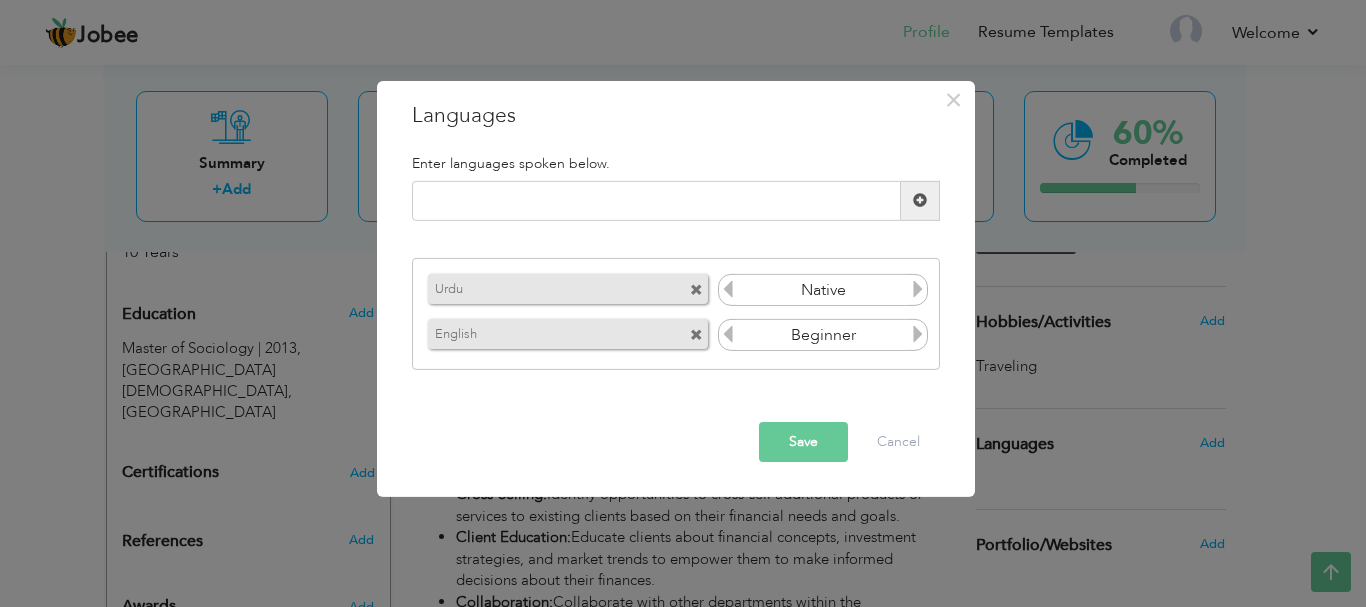 click at bounding box center (918, 334) 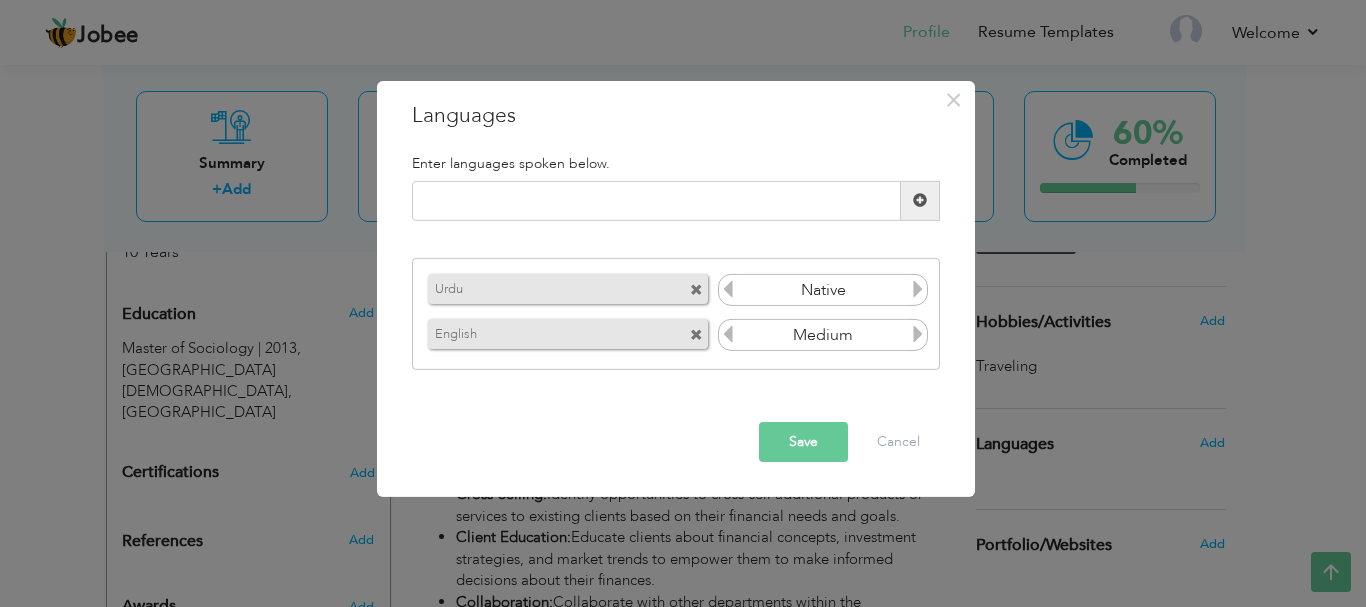 click at bounding box center [918, 334] 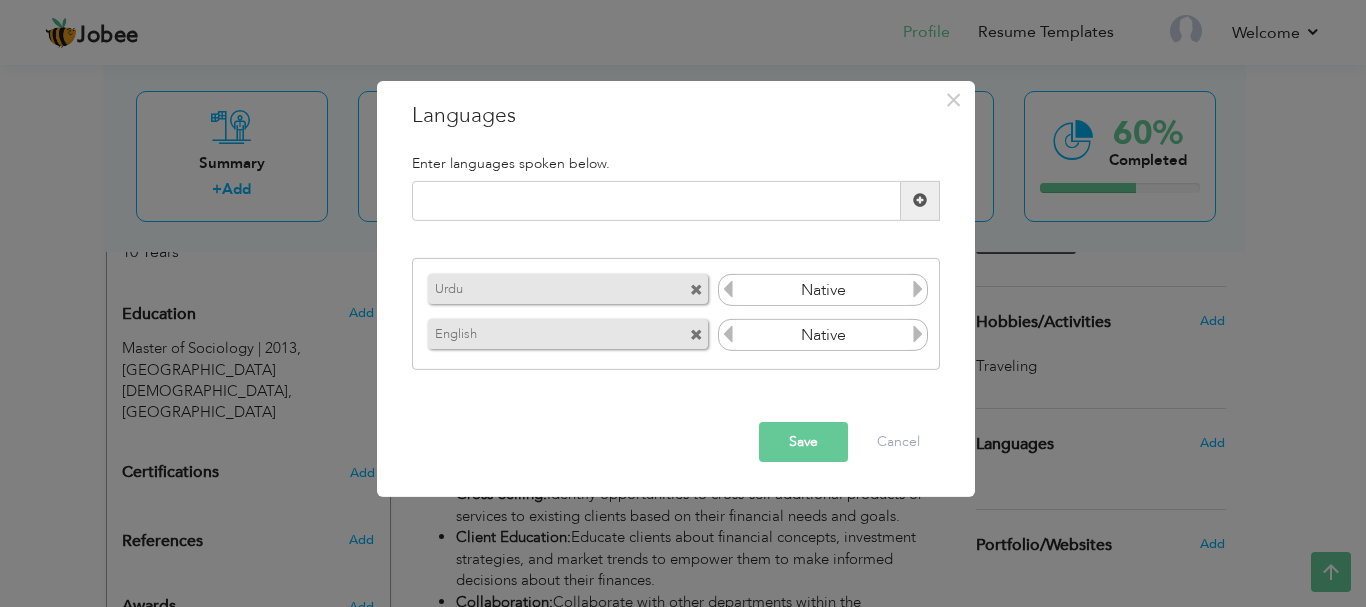 click at bounding box center (728, 334) 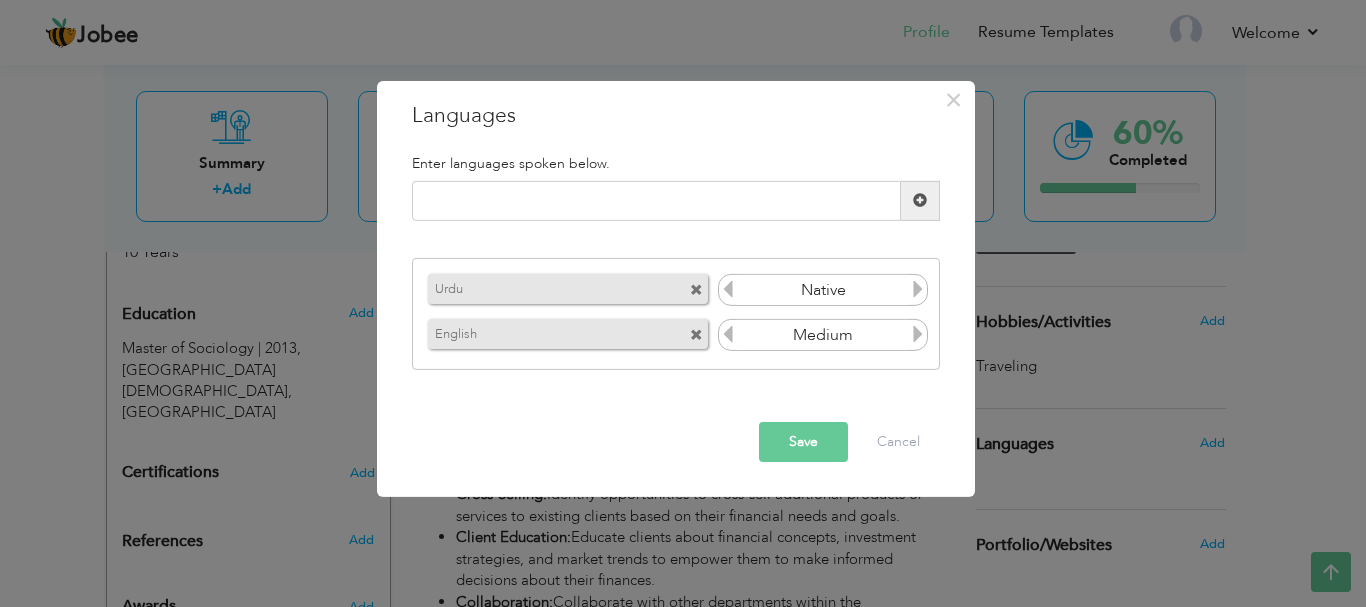 click on "Save" at bounding box center (803, 442) 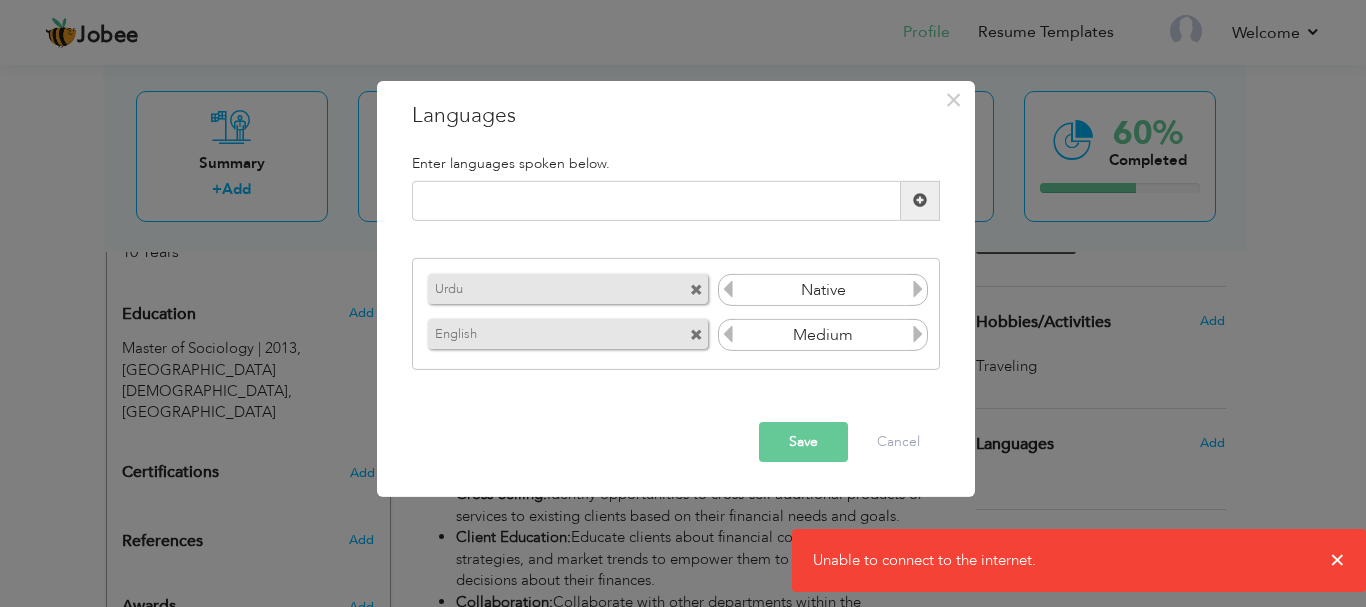 click on "Save" at bounding box center [803, 442] 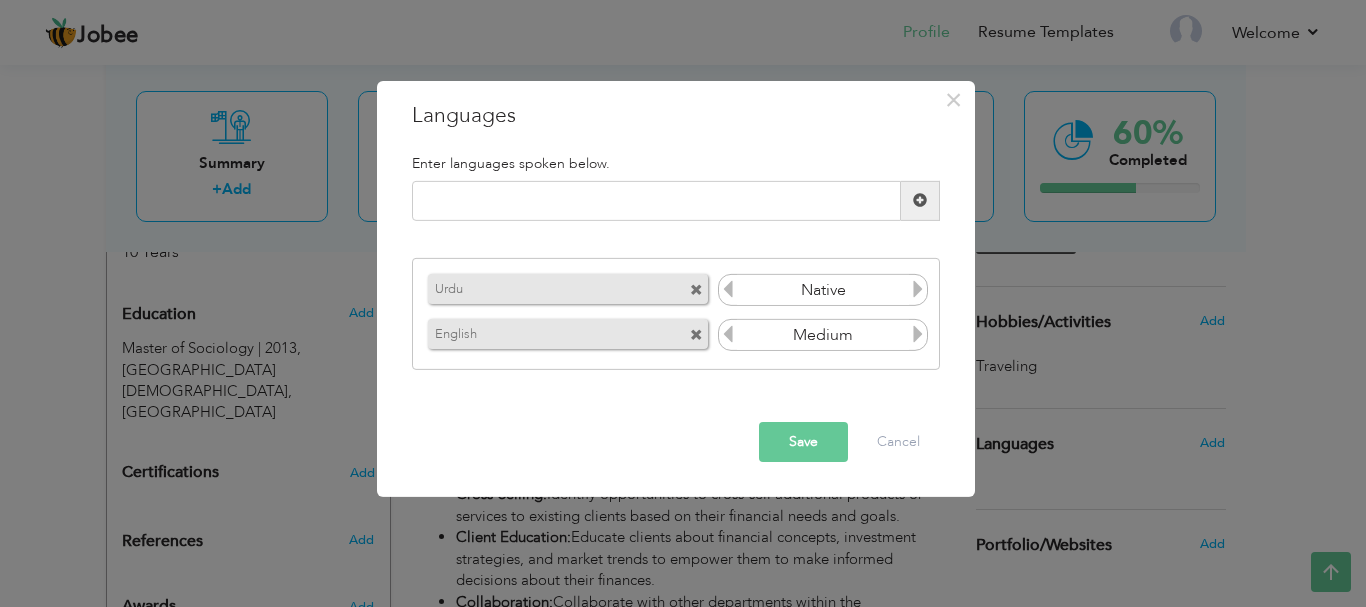 click on "Save" at bounding box center [803, 442] 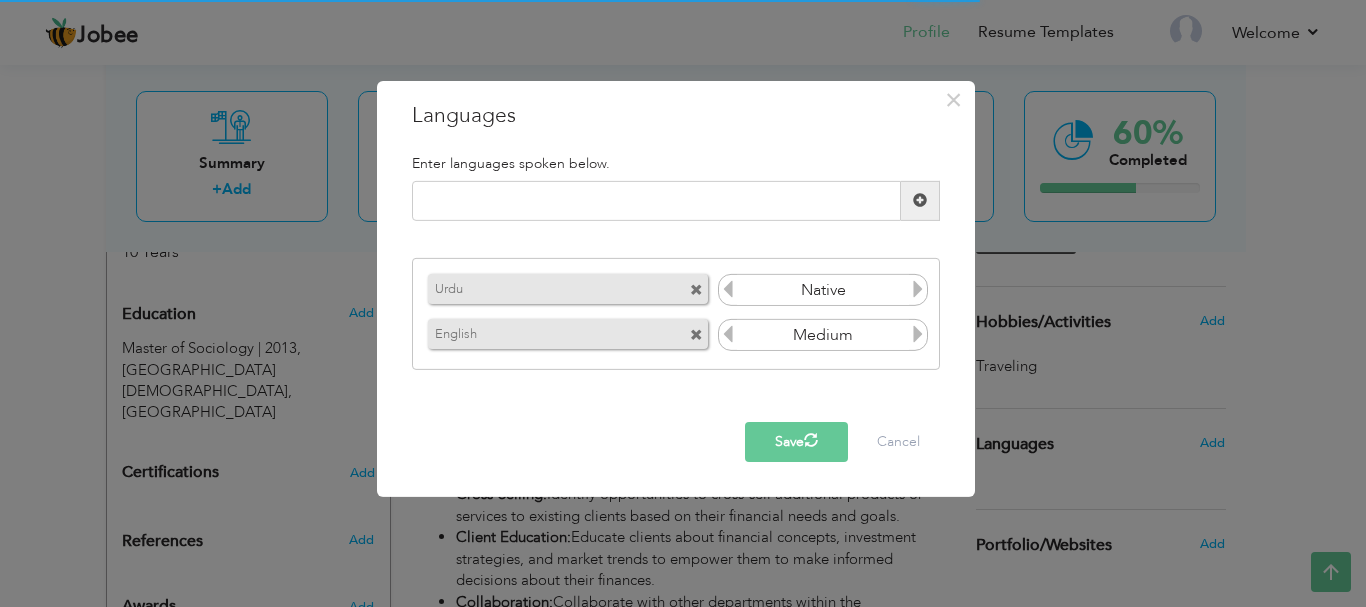 type 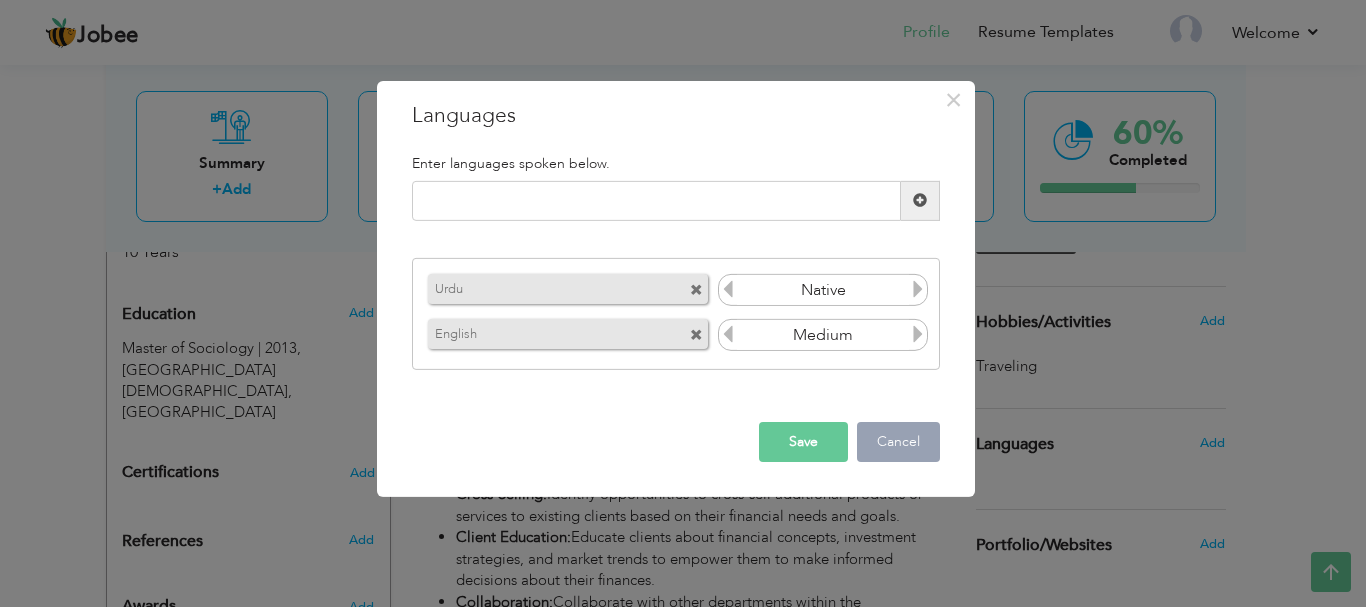 click on "Cancel" at bounding box center [898, 442] 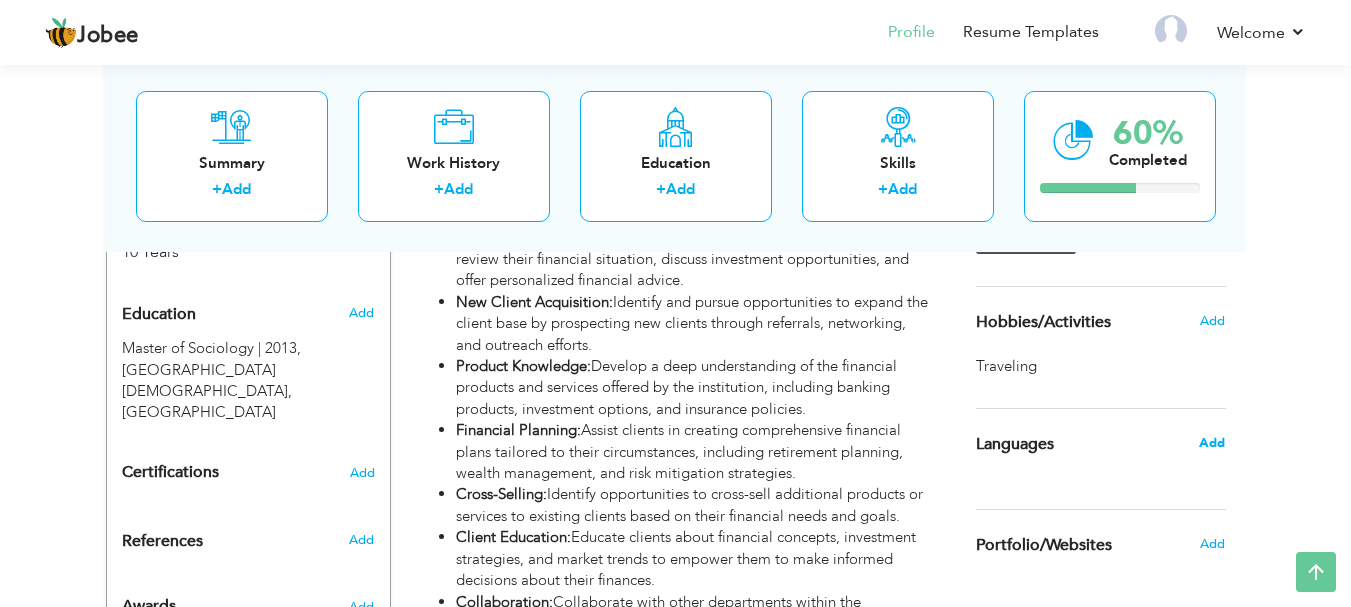 click on "Add" at bounding box center [1212, 443] 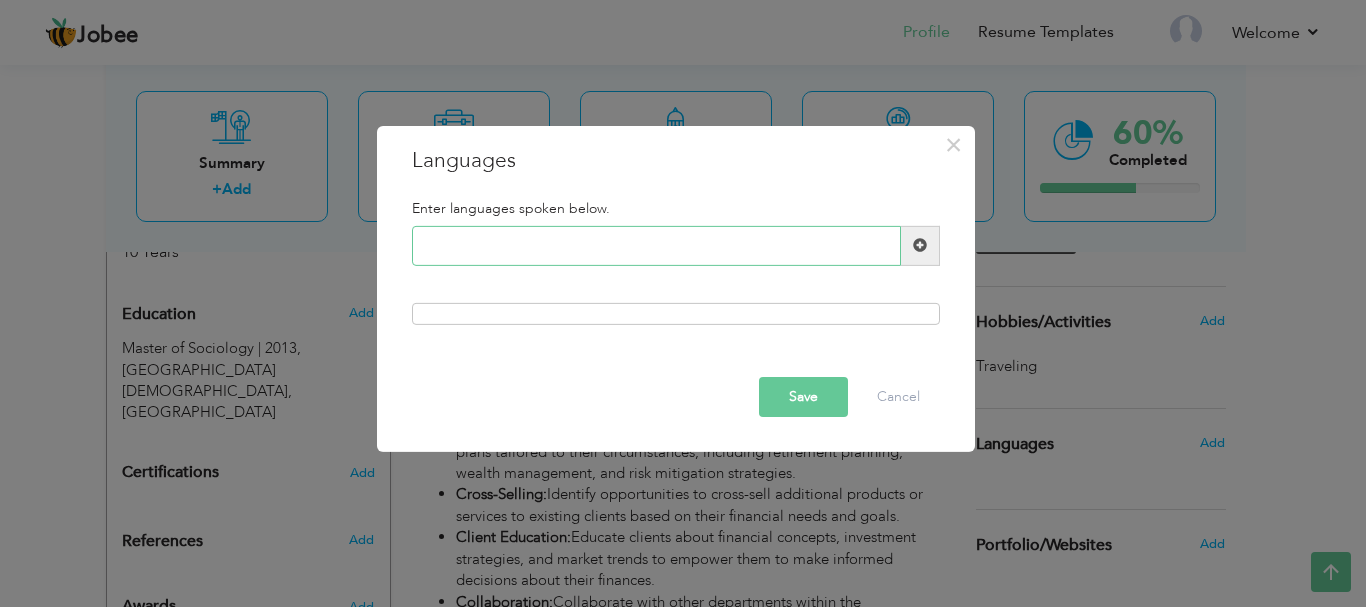 click at bounding box center [656, 246] 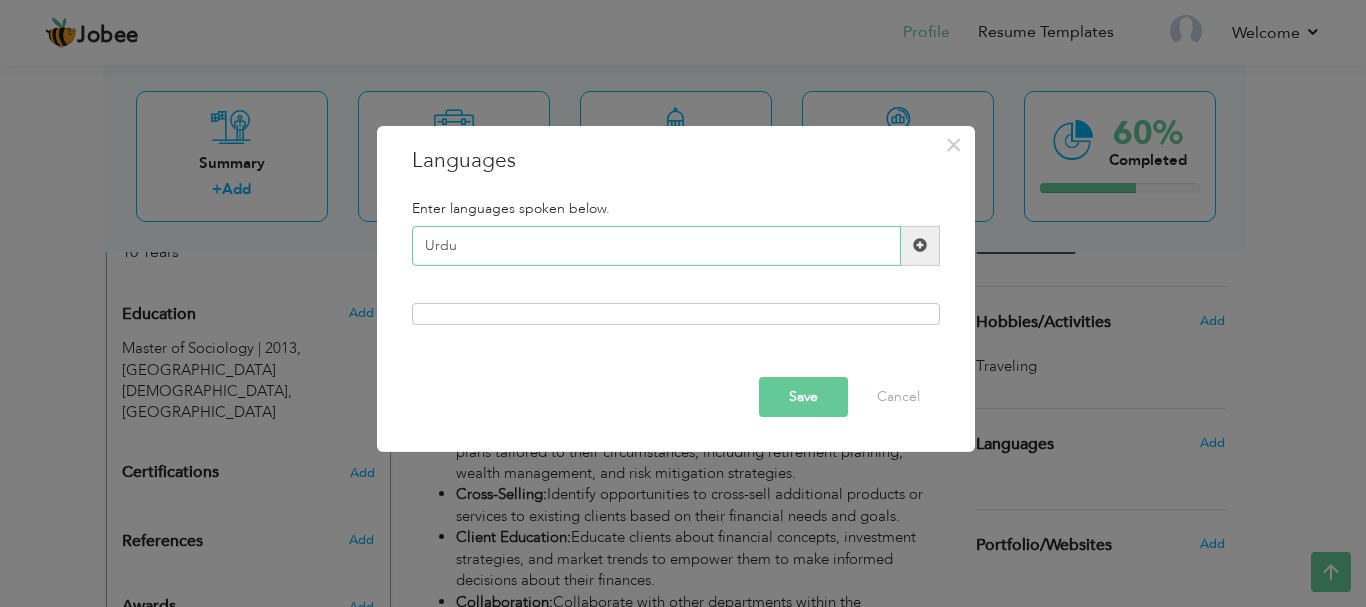 type on "Urdu" 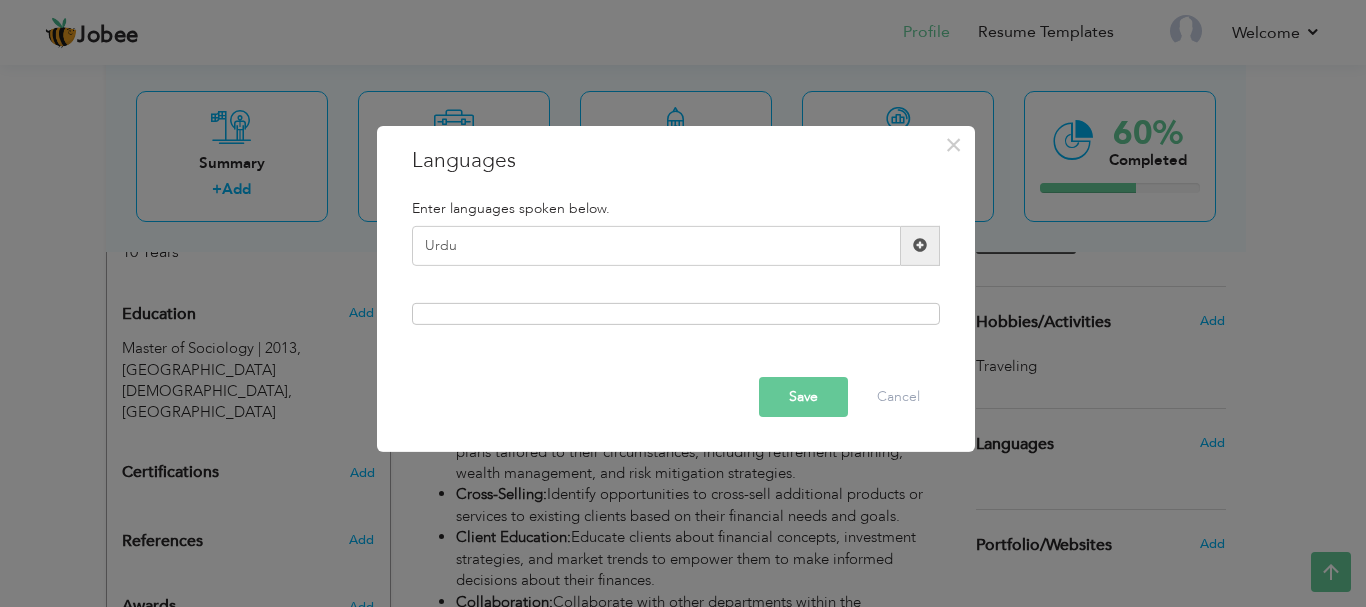 click at bounding box center [920, 246] 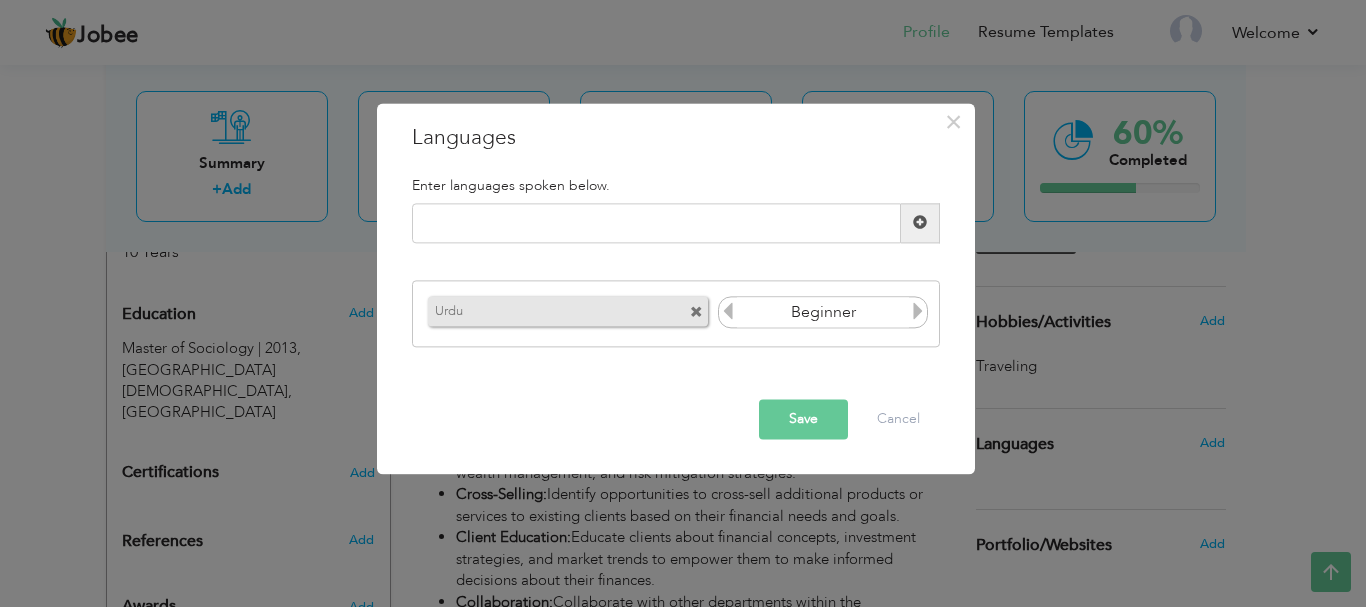 click at bounding box center [918, 312] 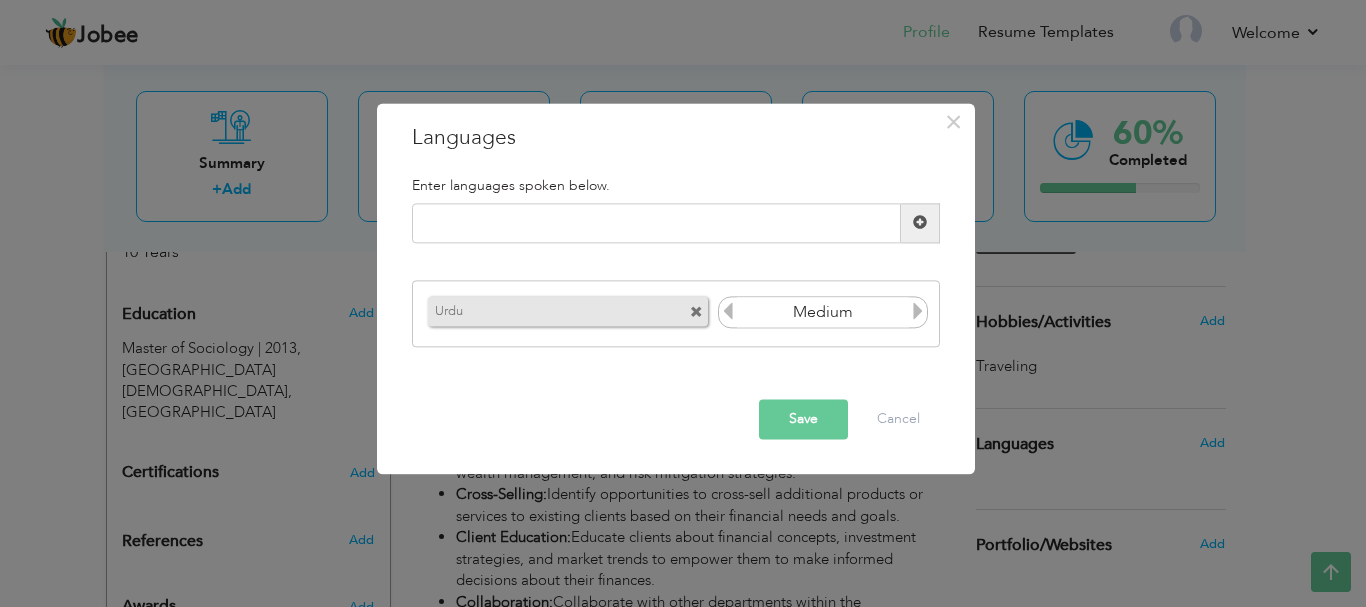 click at bounding box center (918, 312) 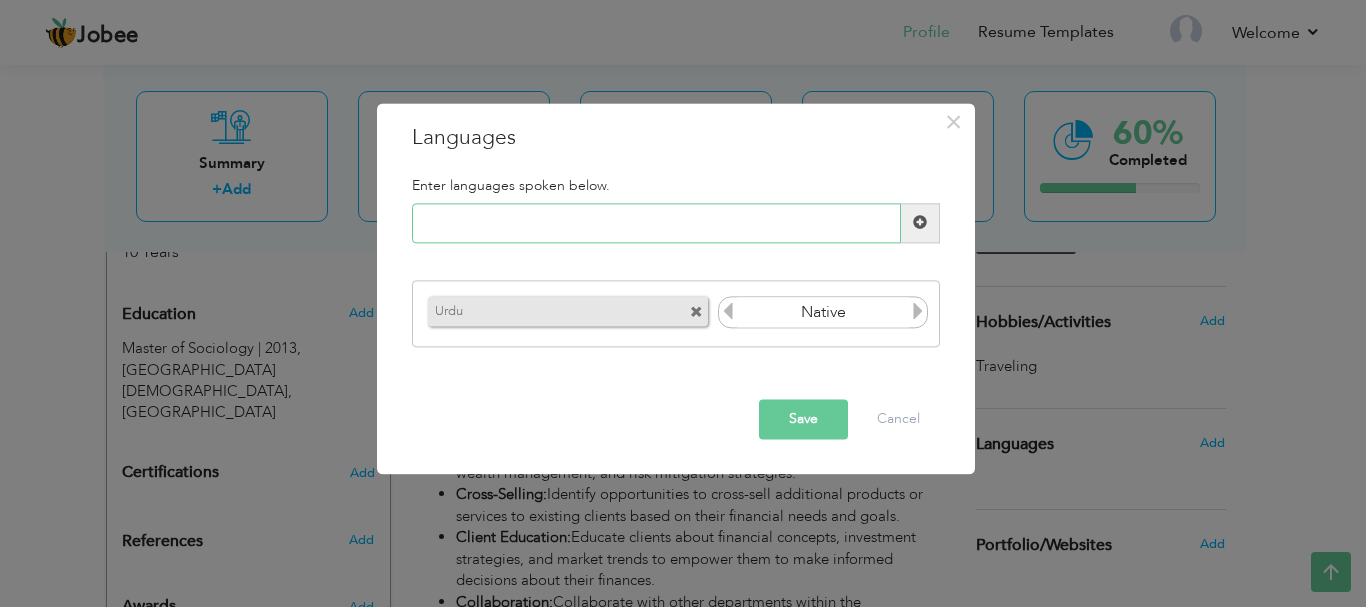 click at bounding box center [656, 223] 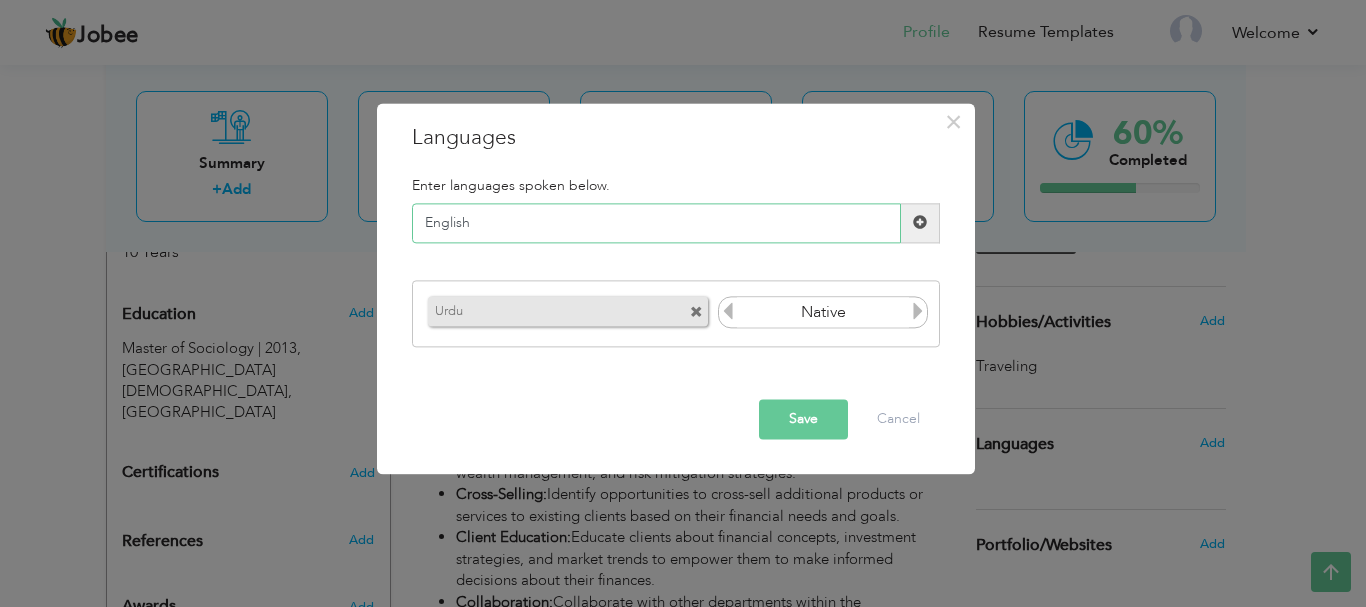 type on "English" 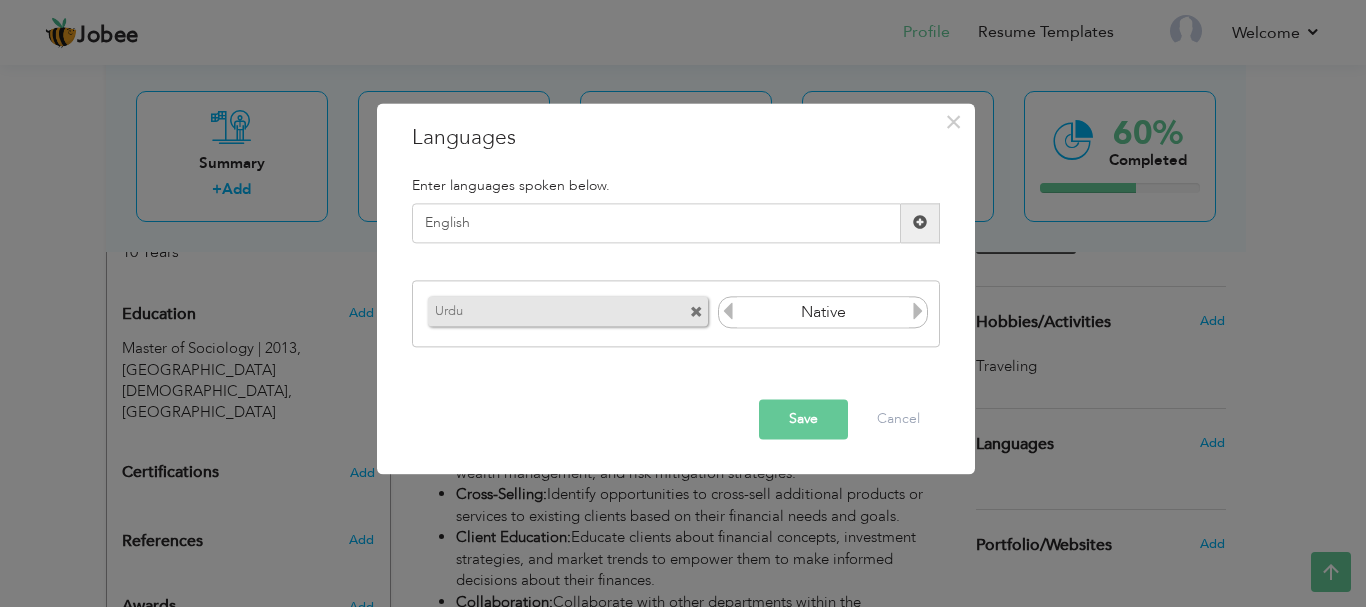 click at bounding box center [920, 223] 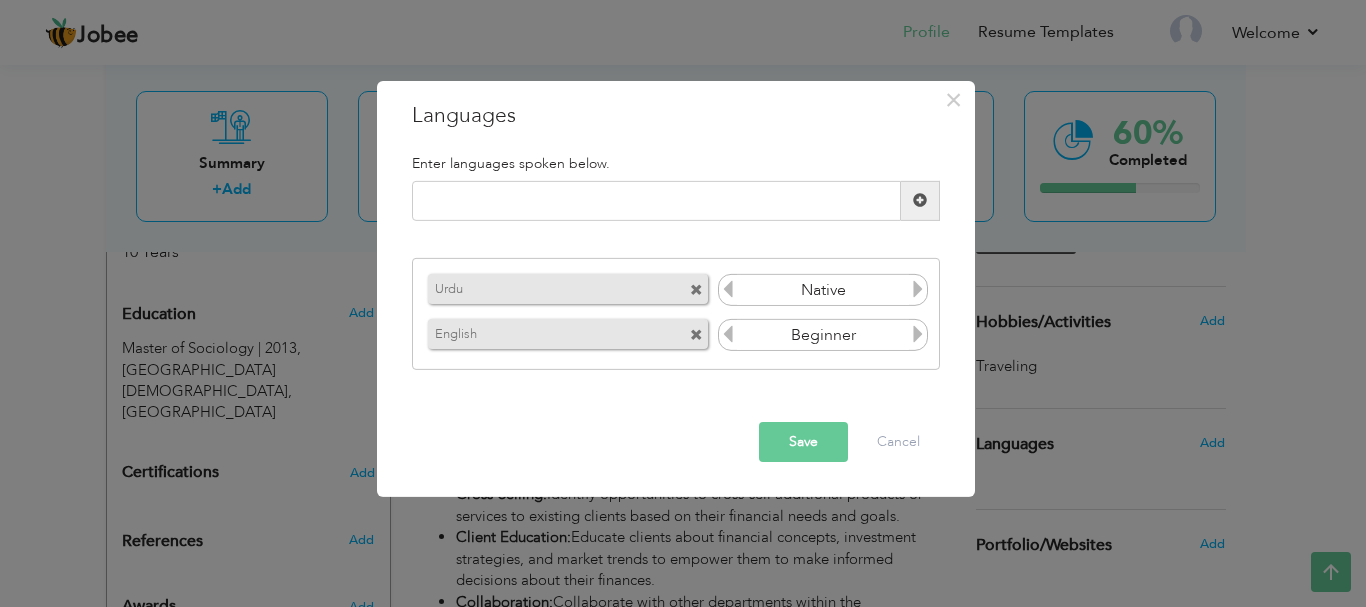 click at bounding box center (918, 334) 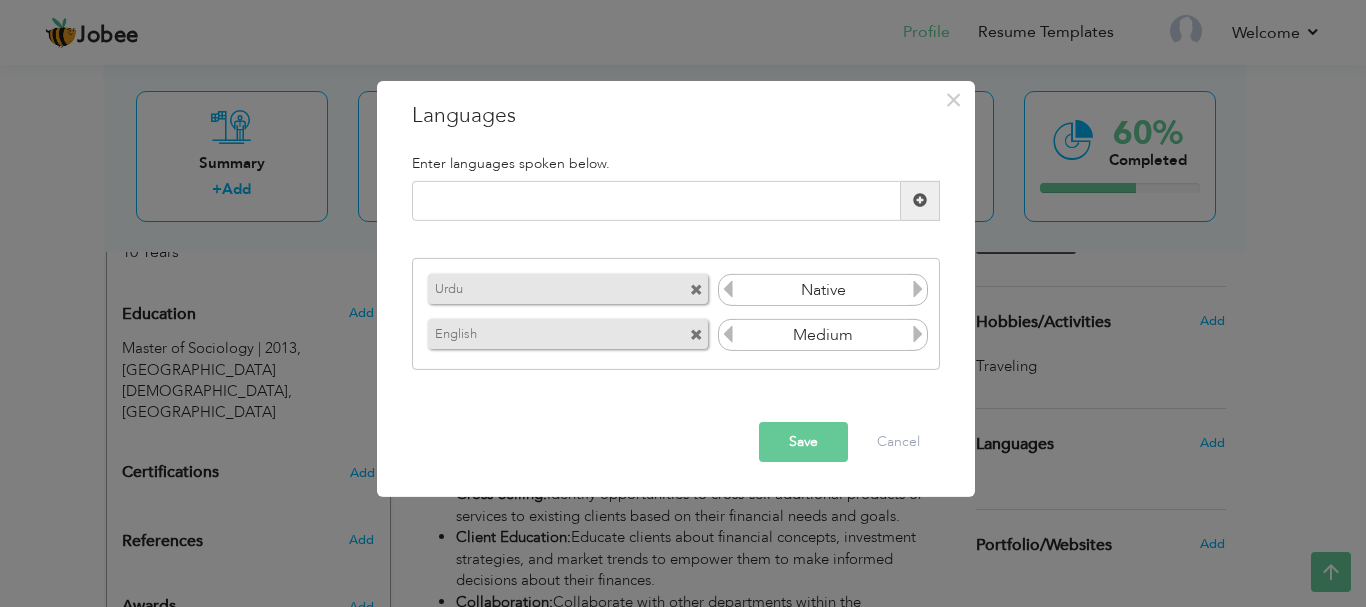 click on "Save" at bounding box center [803, 442] 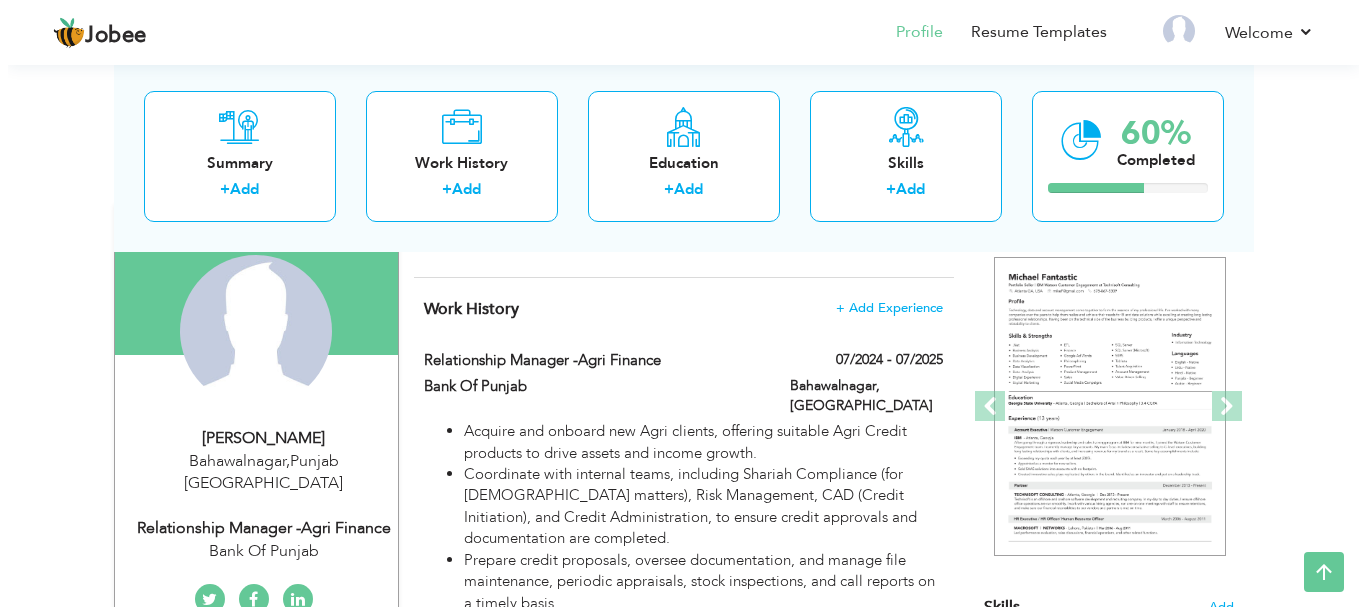 scroll, scrollTop: 171, scrollLeft: 0, axis: vertical 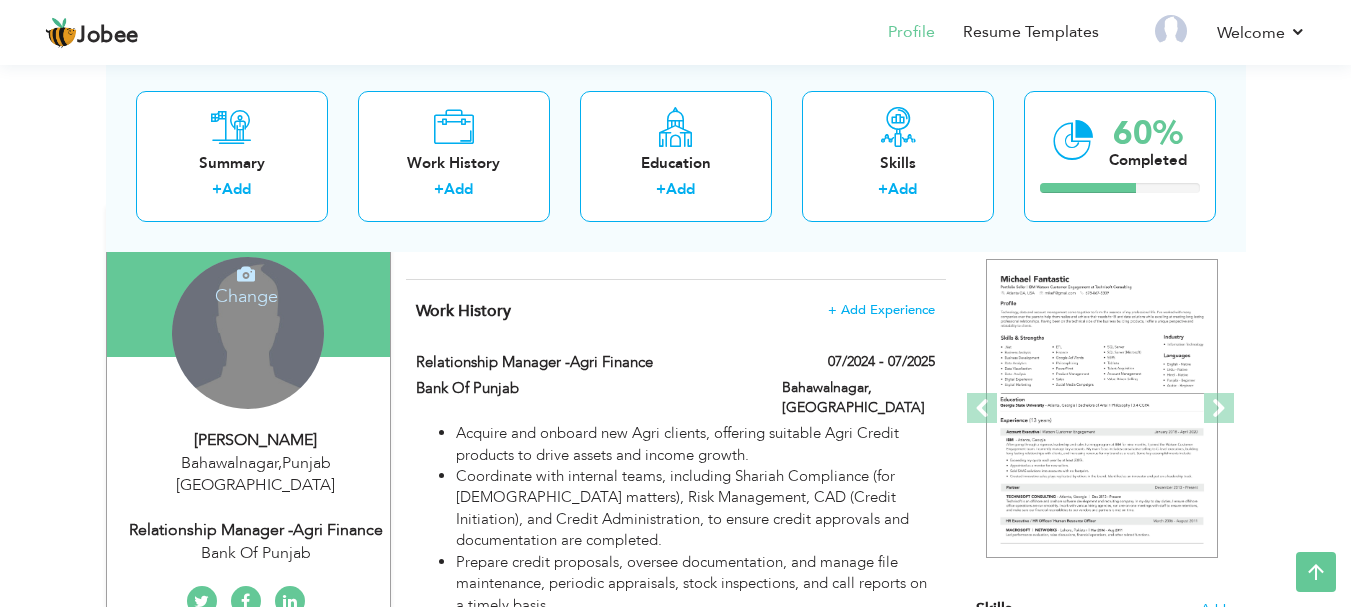 click on "Change
Remove" at bounding box center [248, 333] 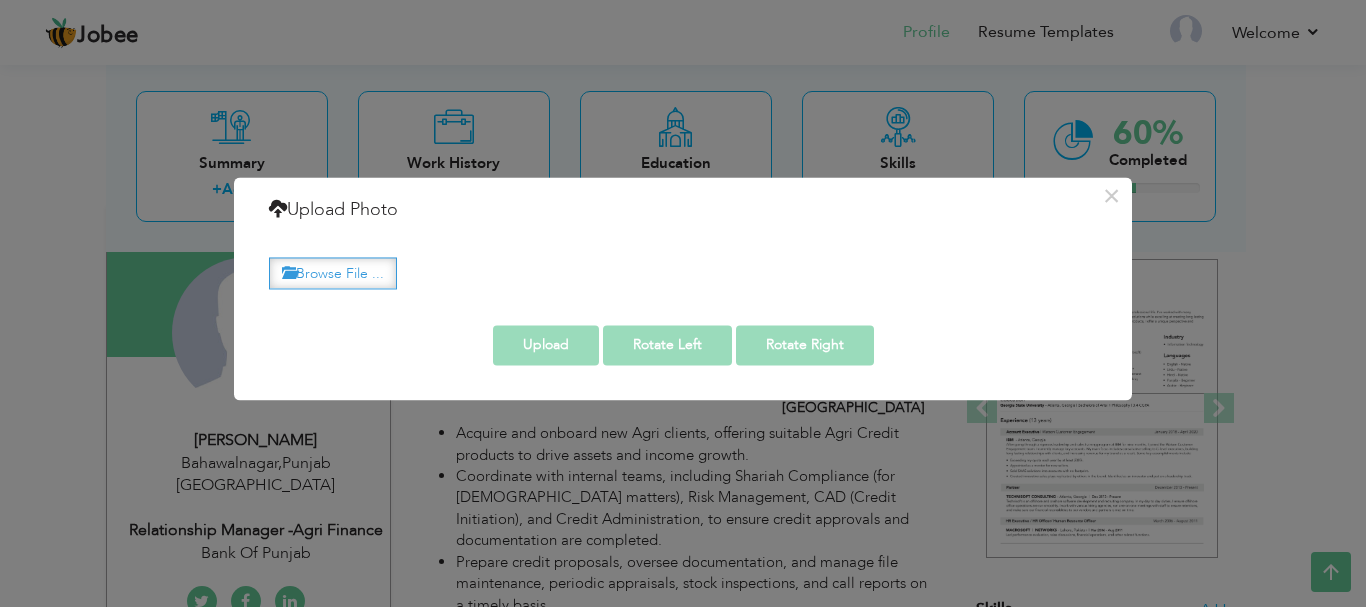 click on "Browse File ..." at bounding box center [333, 273] 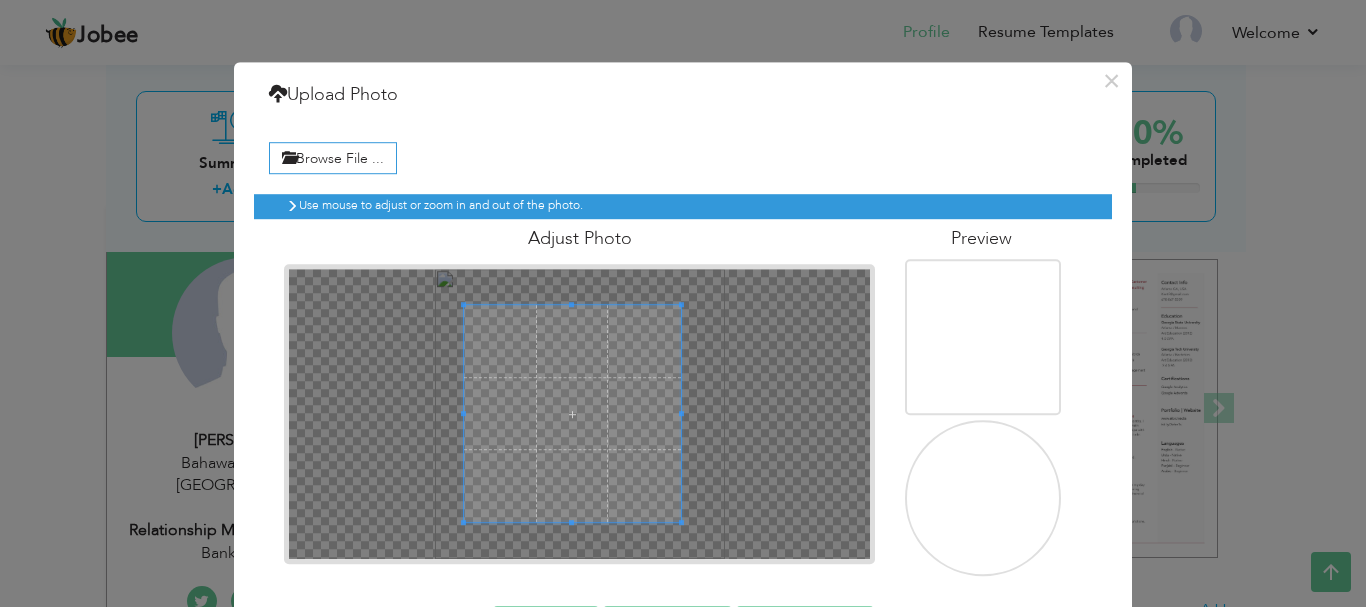 click at bounding box center [681, 413] 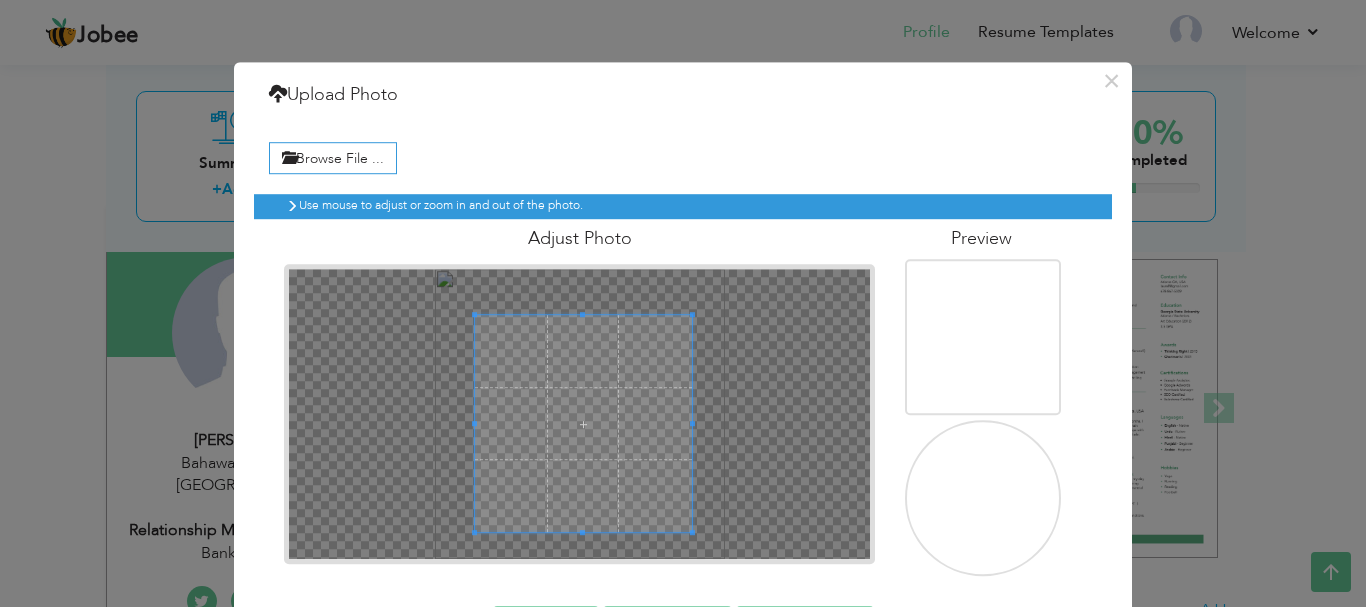 click at bounding box center [583, 423] 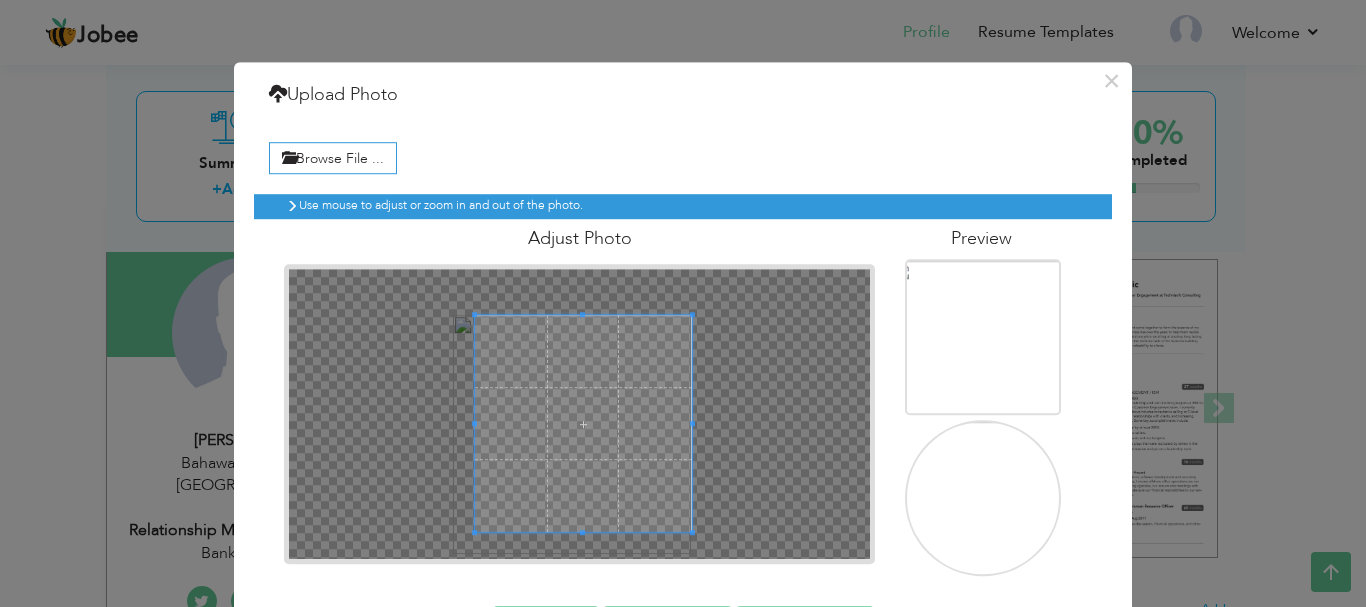 click at bounding box center (583, 423) 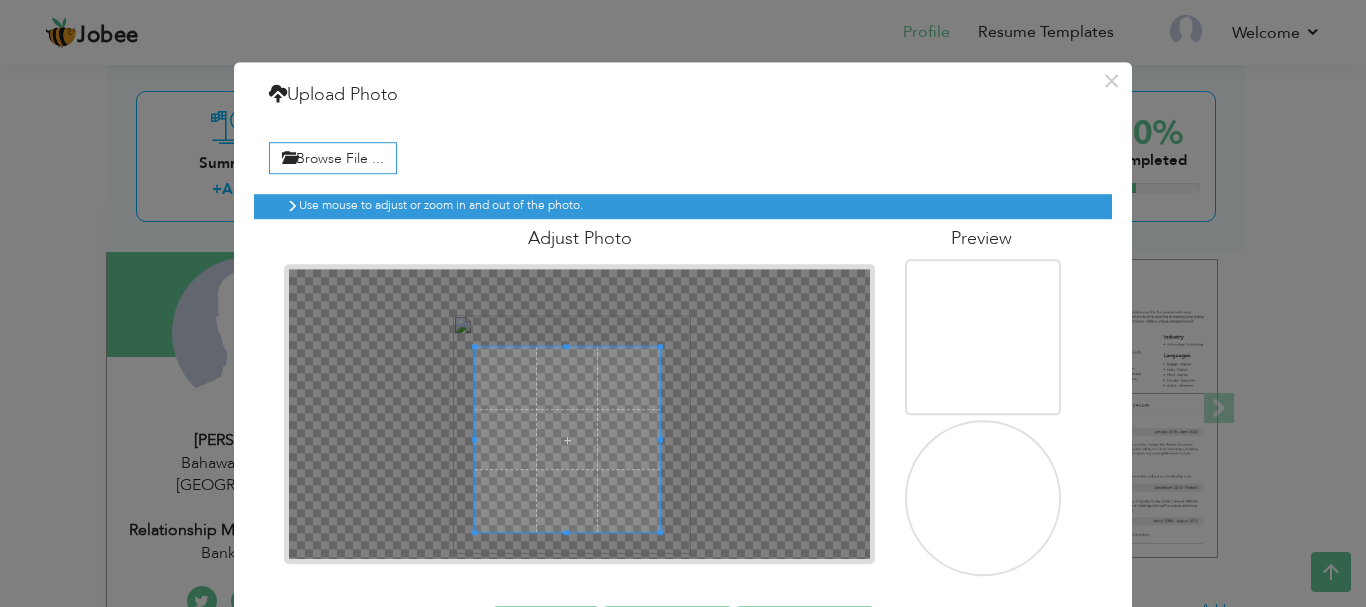 click at bounding box center [660, 346] 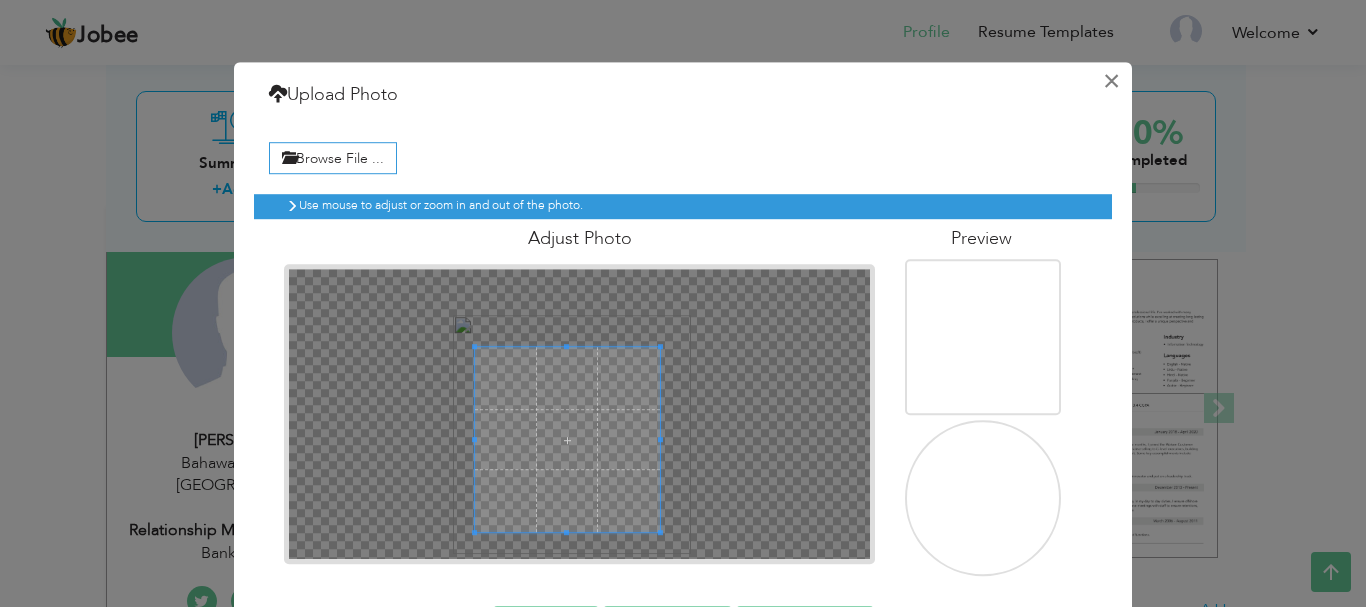 click on "×" at bounding box center (1111, 81) 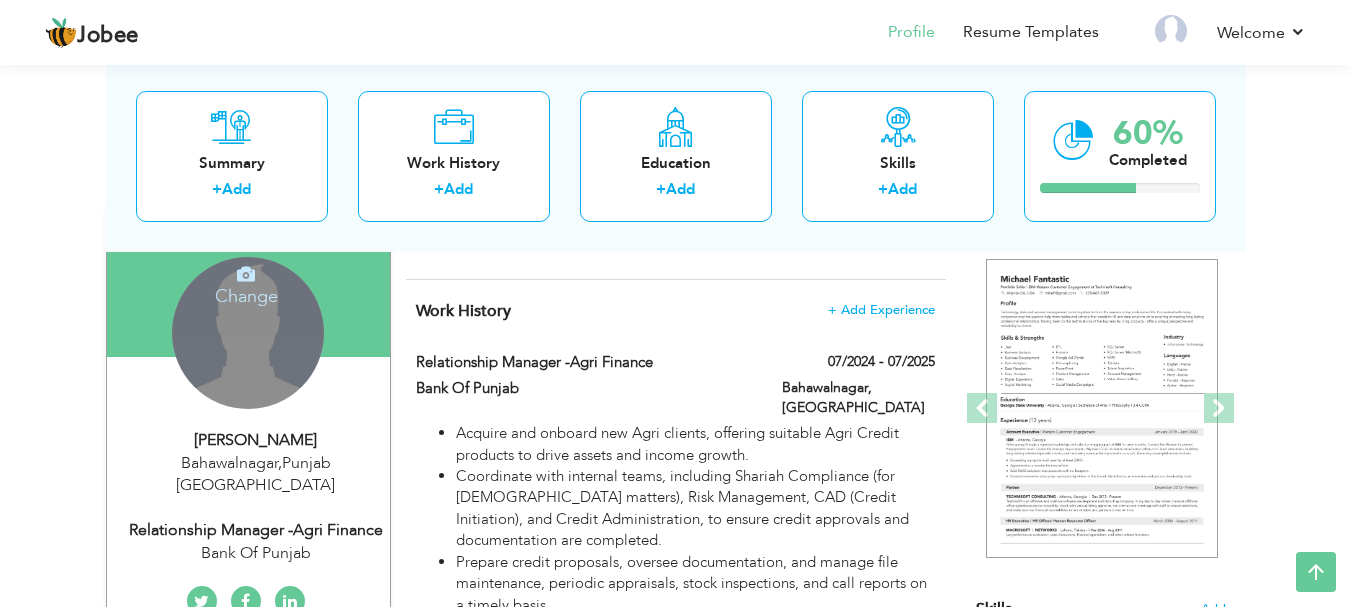click on "Change
Remove" at bounding box center (248, 333) 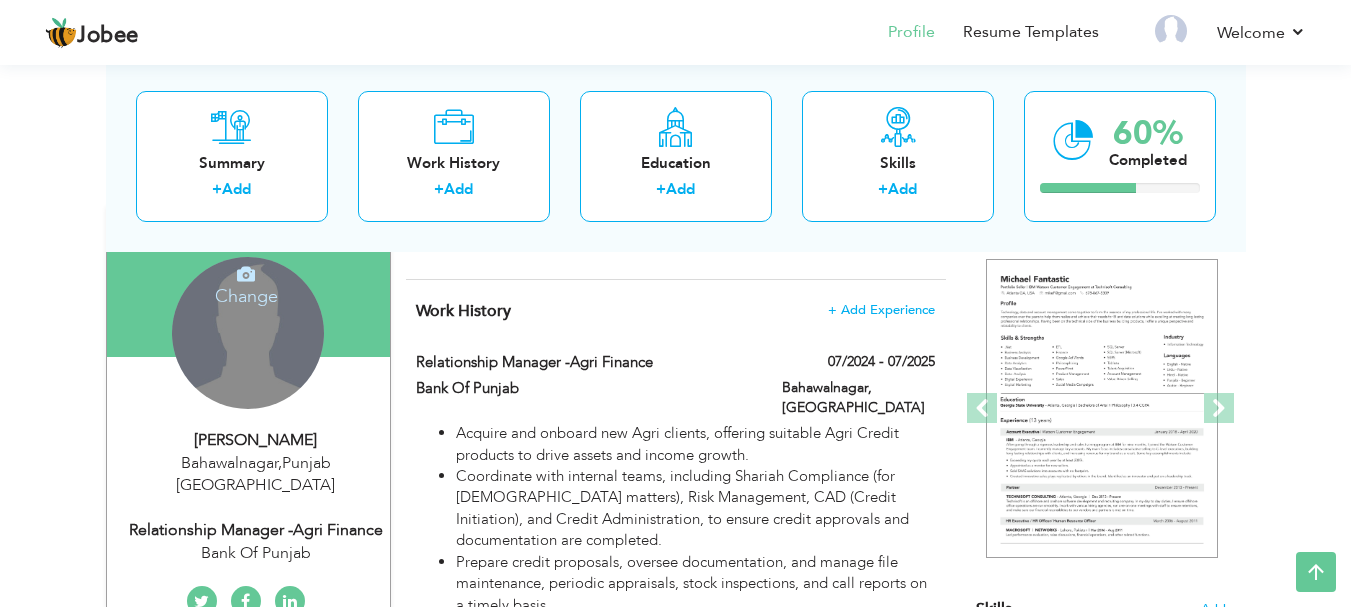 click at bounding box center (246, 274) 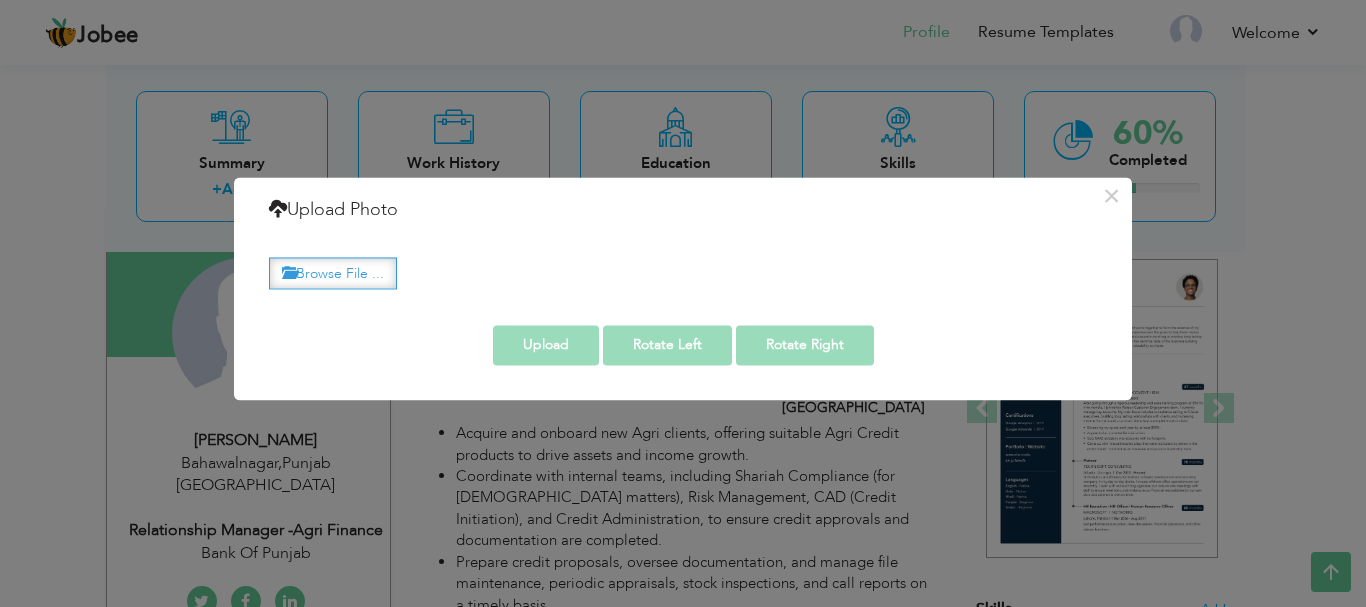 click on "Browse File ..." at bounding box center [333, 273] 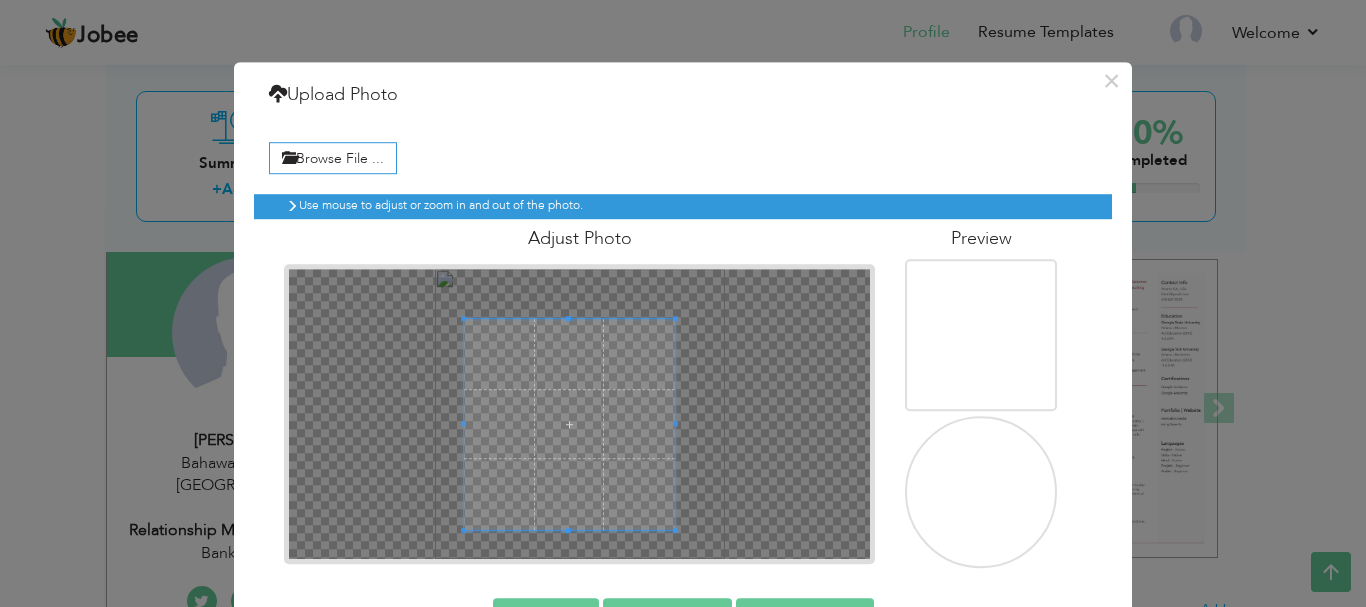 click at bounding box center [675, 318] 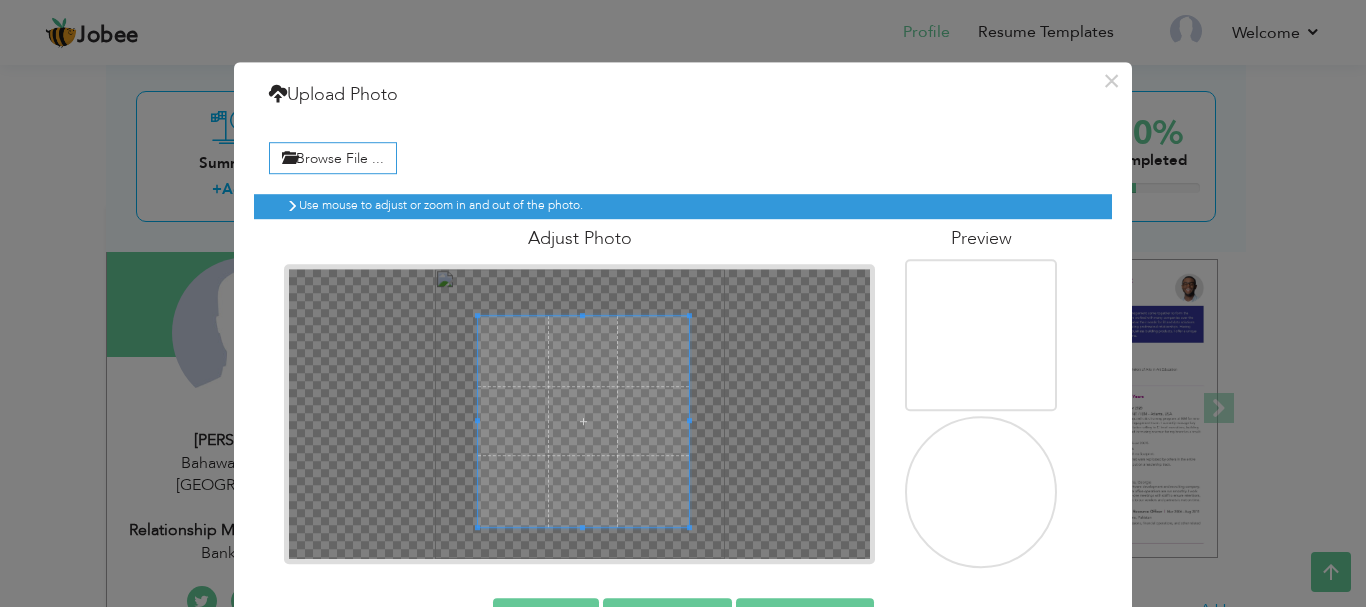click at bounding box center (583, 421) 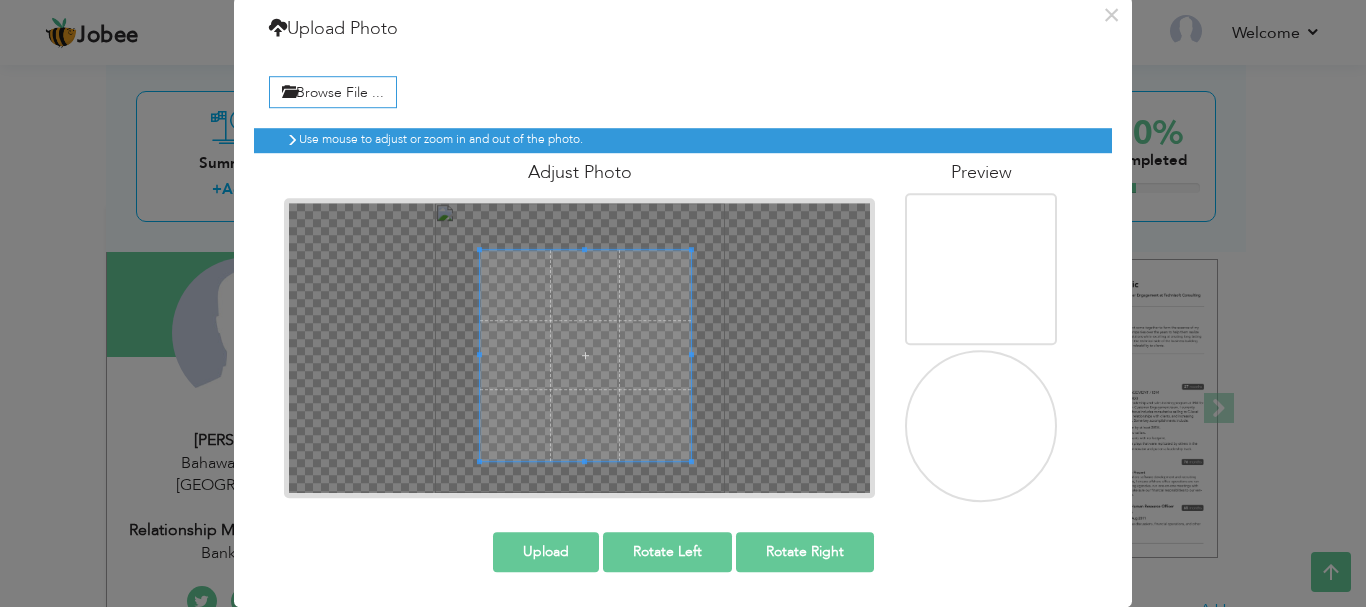 click at bounding box center (585, 355) 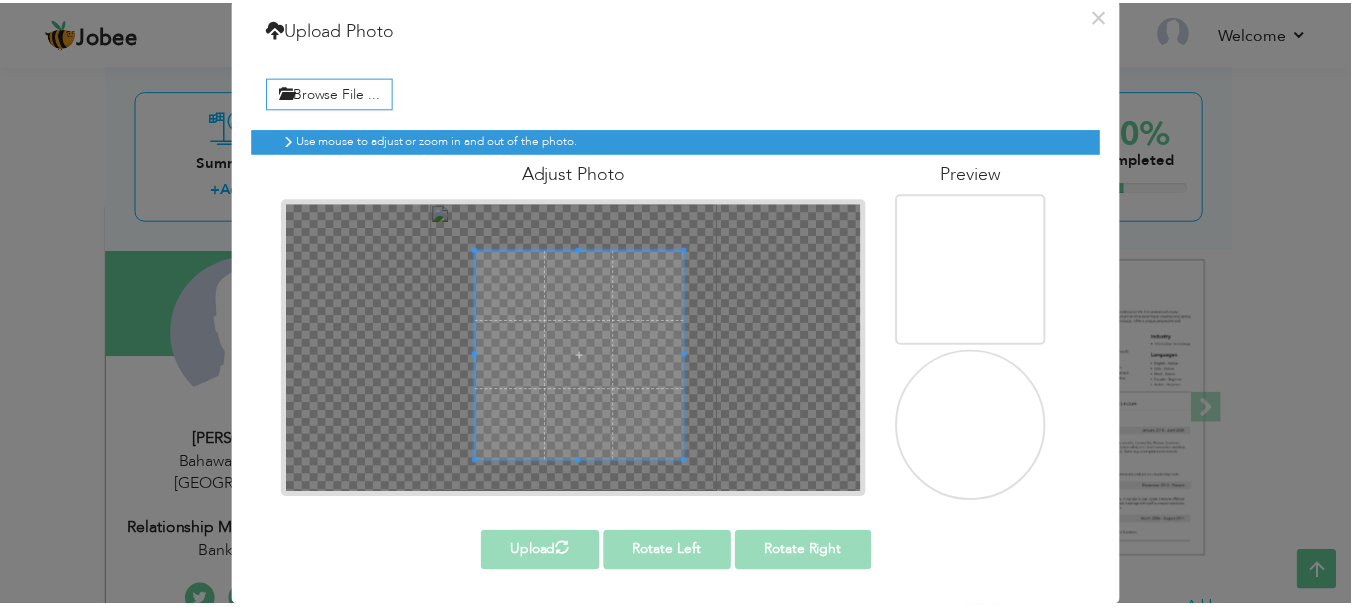scroll, scrollTop: 0, scrollLeft: 0, axis: both 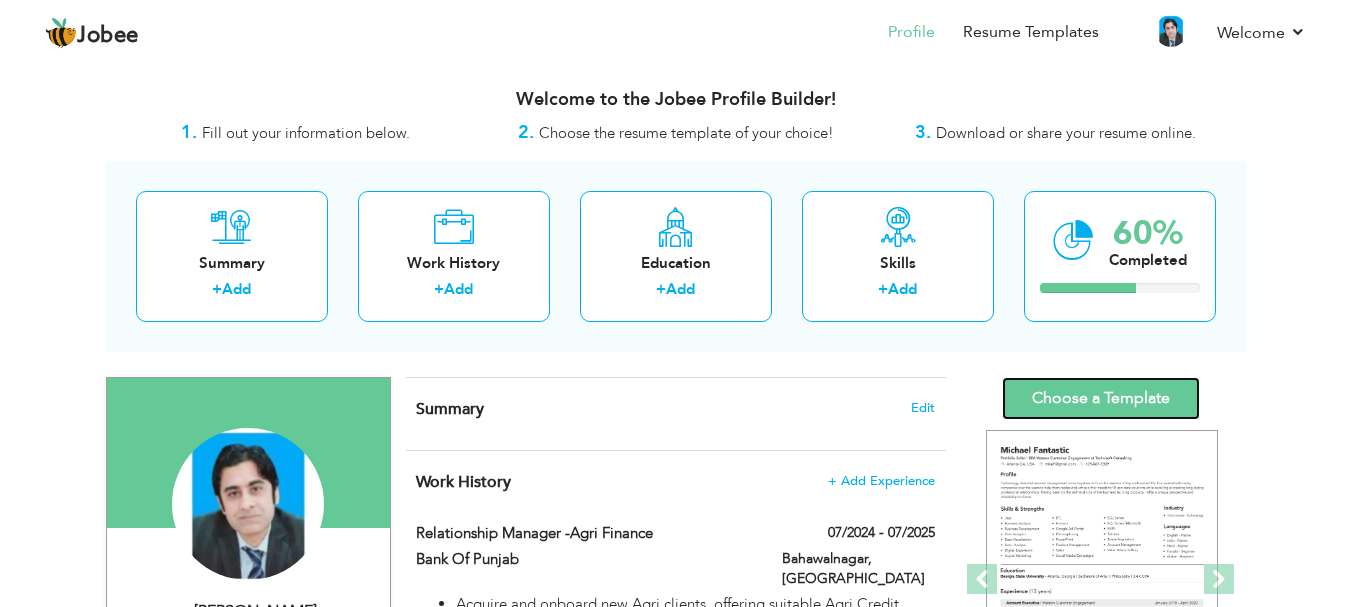click on "Choose a Template" at bounding box center [1101, 398] 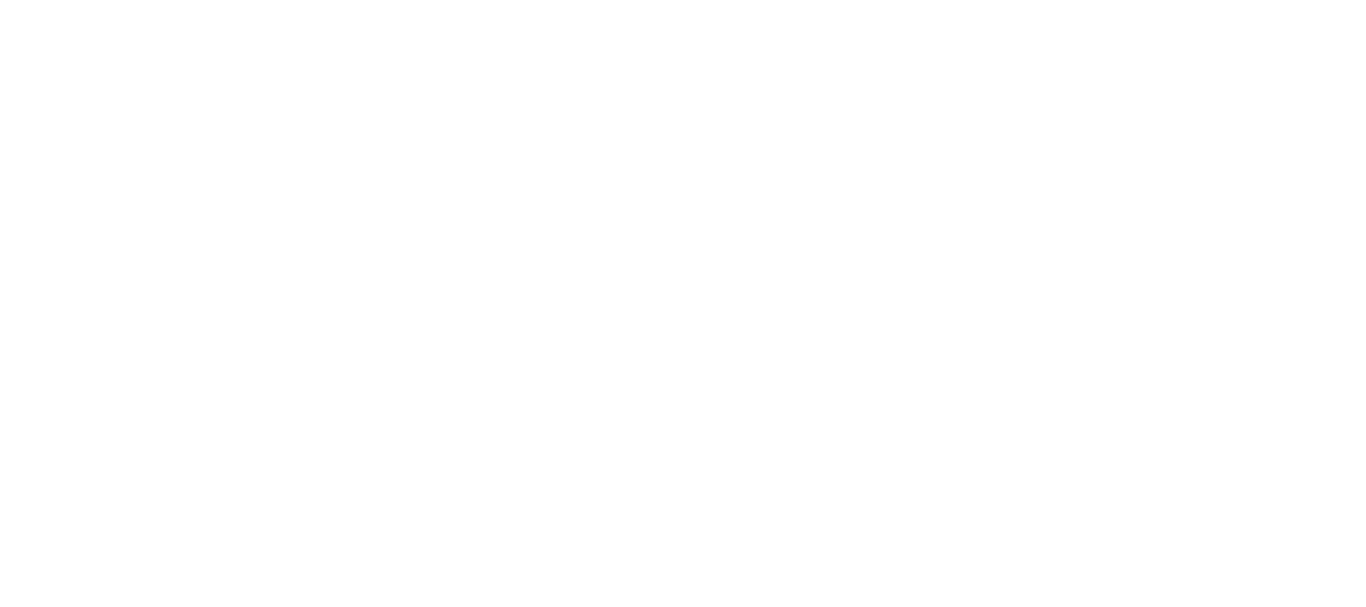 scroll, scrollTop: 0, scrollLeft: 0, axis: both 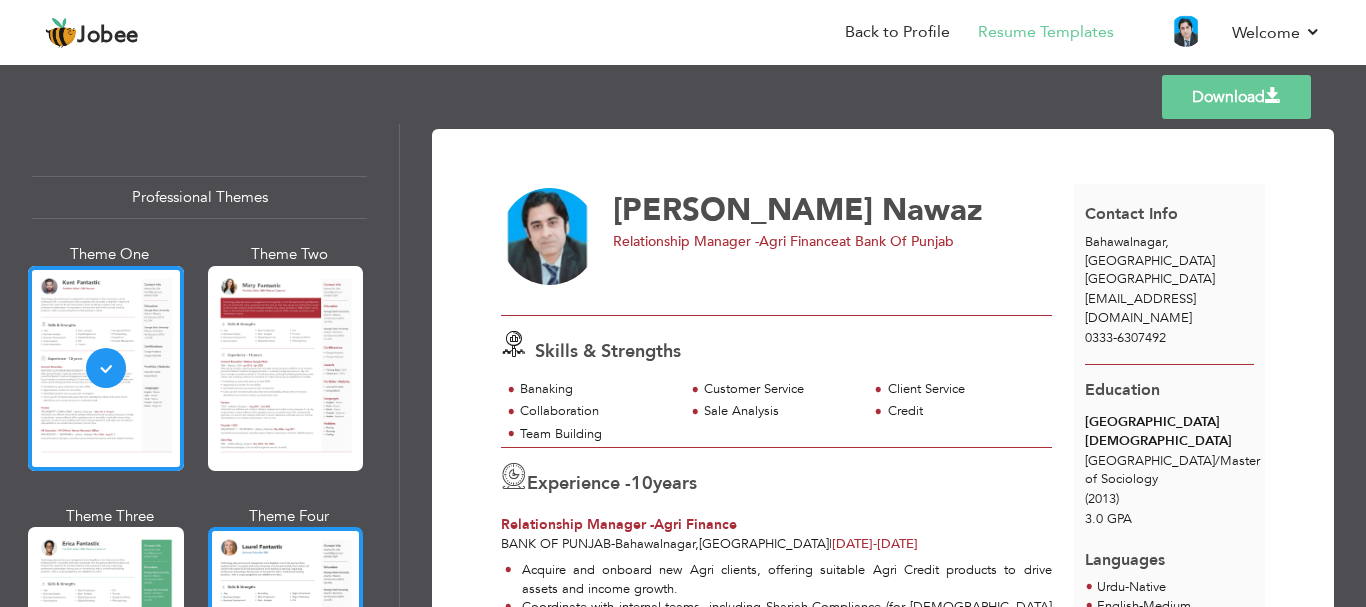 click at bounding box center (286, 629) 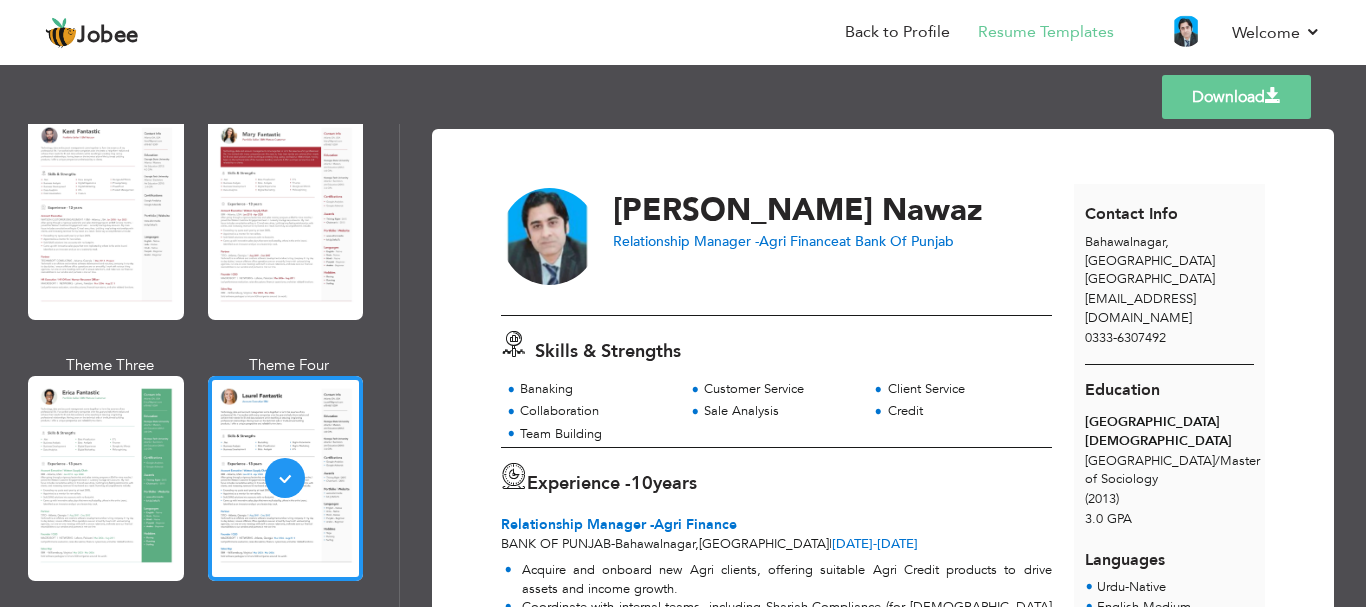 scroll, scrollTop: 179, scrollLeft: 0, axis: vertical 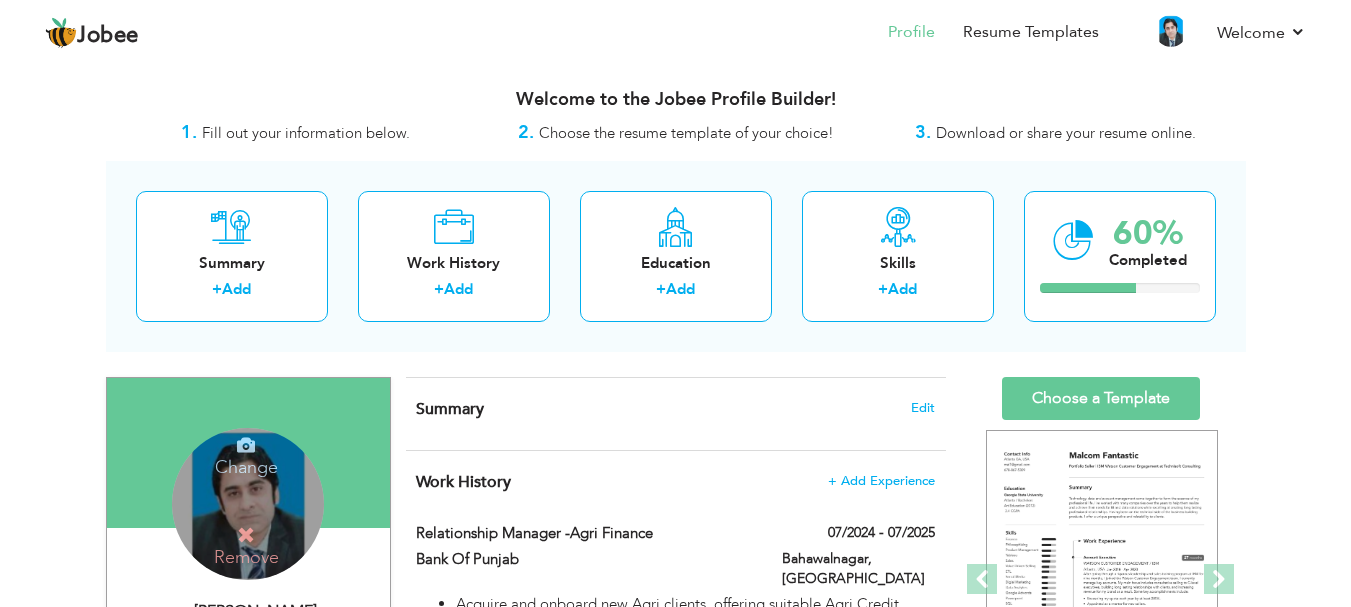 click on "Change" at bounding box center (246, 454) 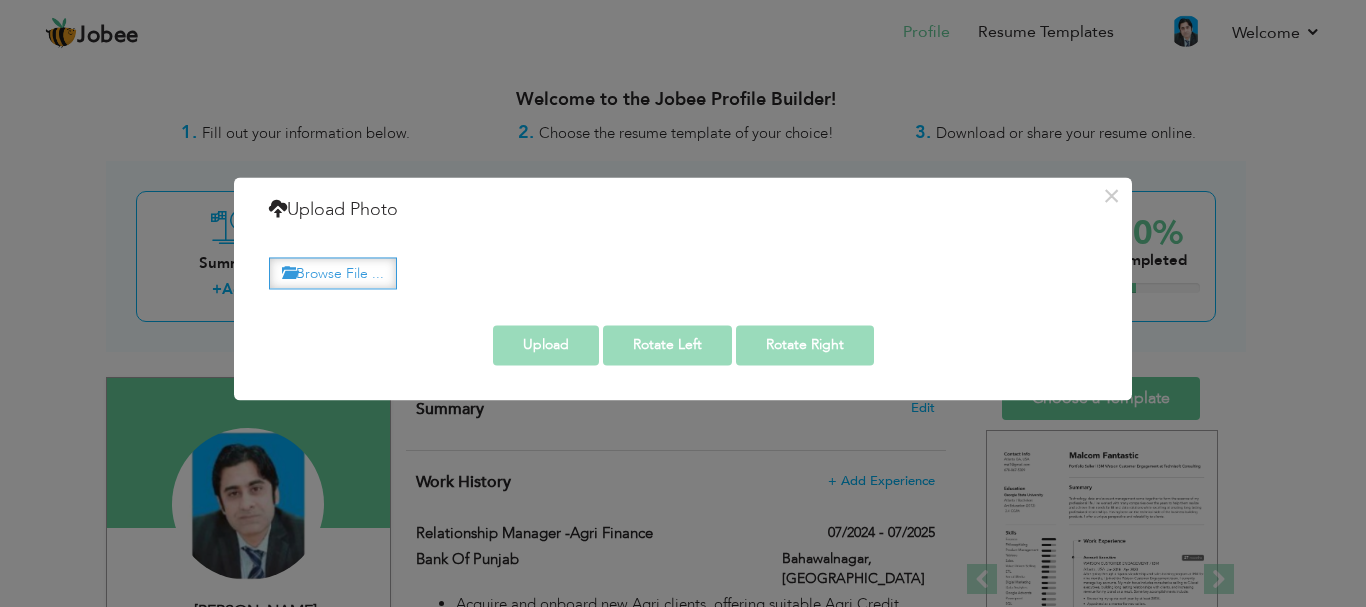 click on "Browse File ..." at bounding box center [333, 273] 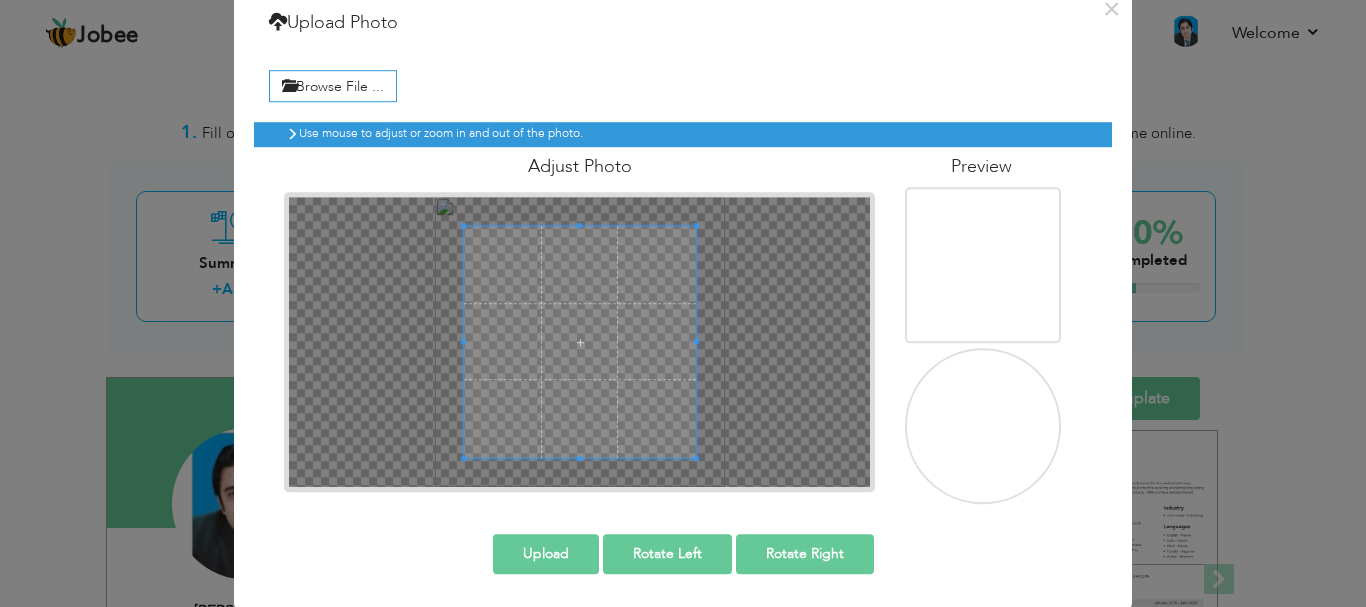 scroll, scrollTop: 74, scrollLeft: 0, axis: vertical 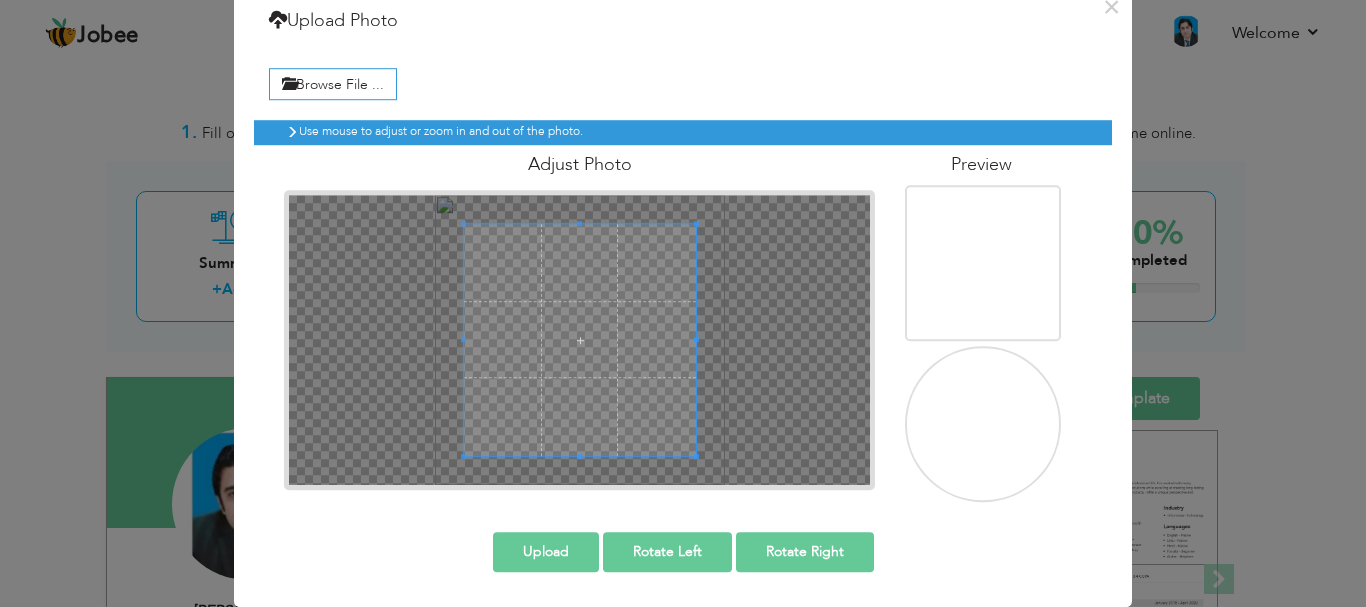 click on "Upload" at bounding box center (546, 552) 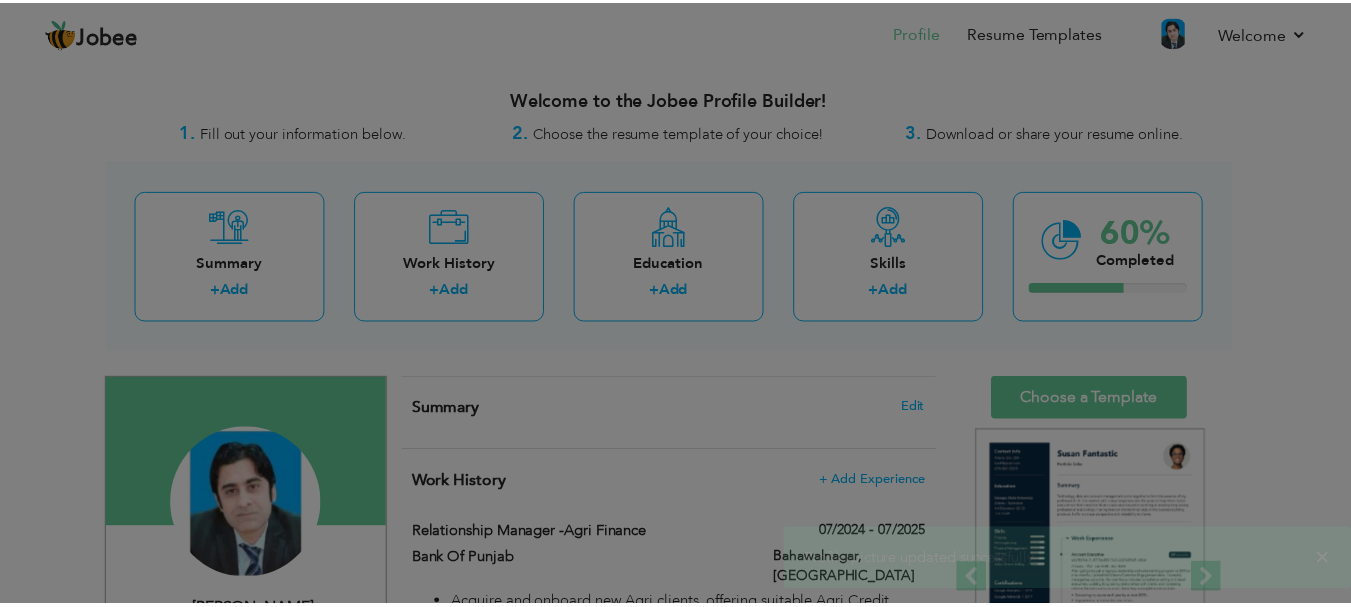 scroll, scrollTop: 0, scrollLeft: 0, axis: both 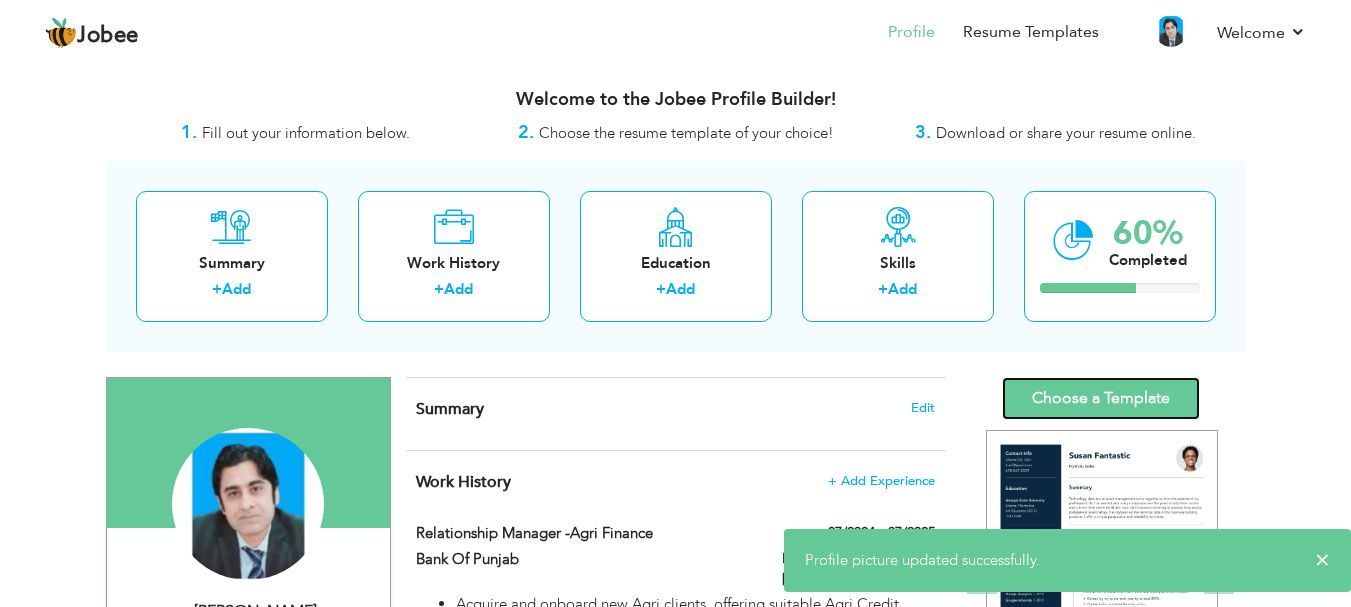 click on "Choose a Template" at bounding box center [1101, 398] 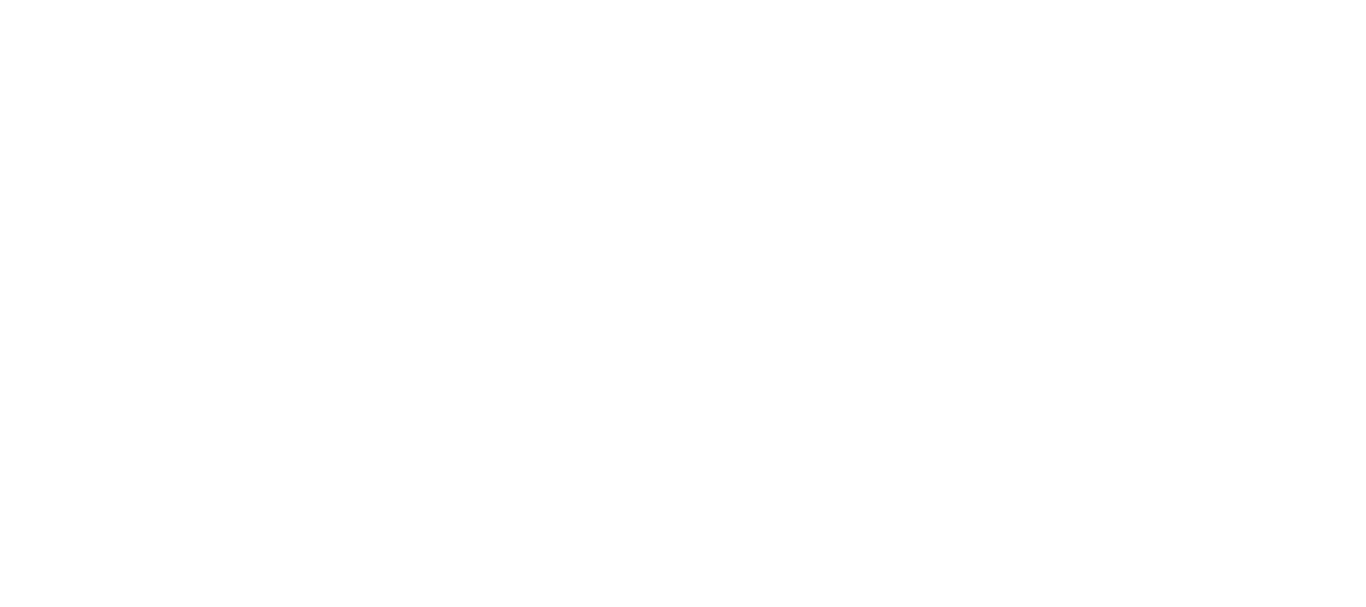scroll, scrollTop: 0, scrollLeft: 0, axis: both 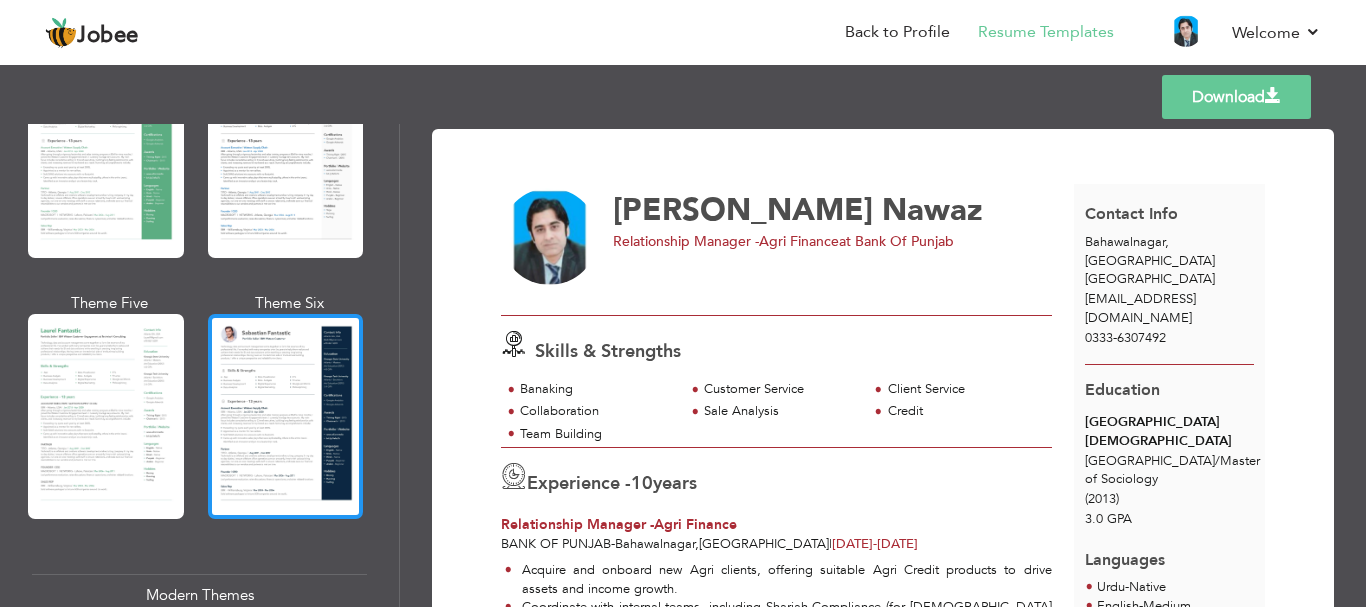 click at bounding box center (286, 416) 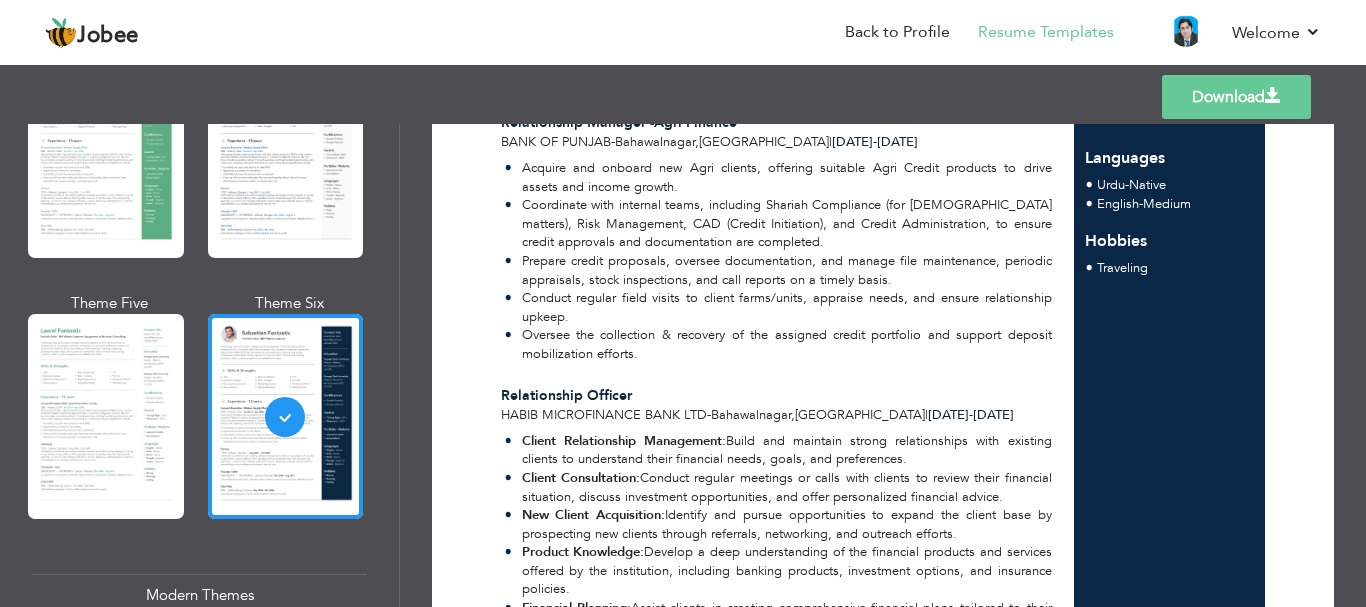 scroll, scrollTop: 389, scrollLeft: 0, axis: vertical 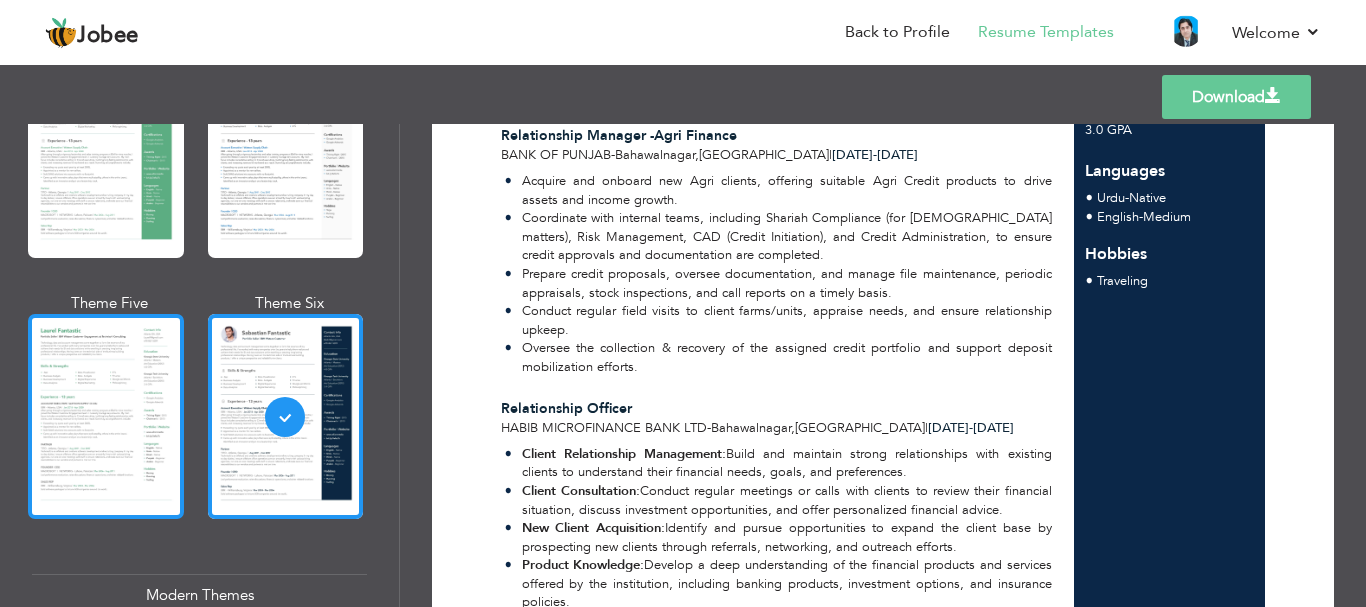 click at bounding box center (106, 416) 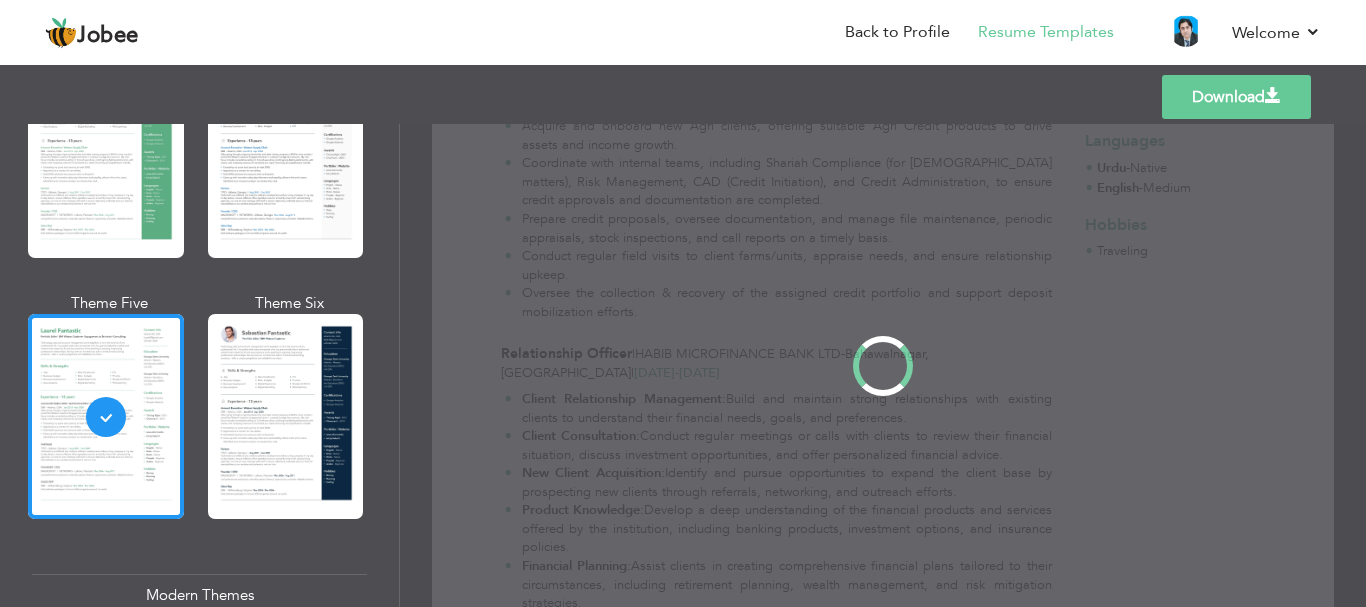 scroll, scrollTop: 0, scrollLeft: 0, axis: both 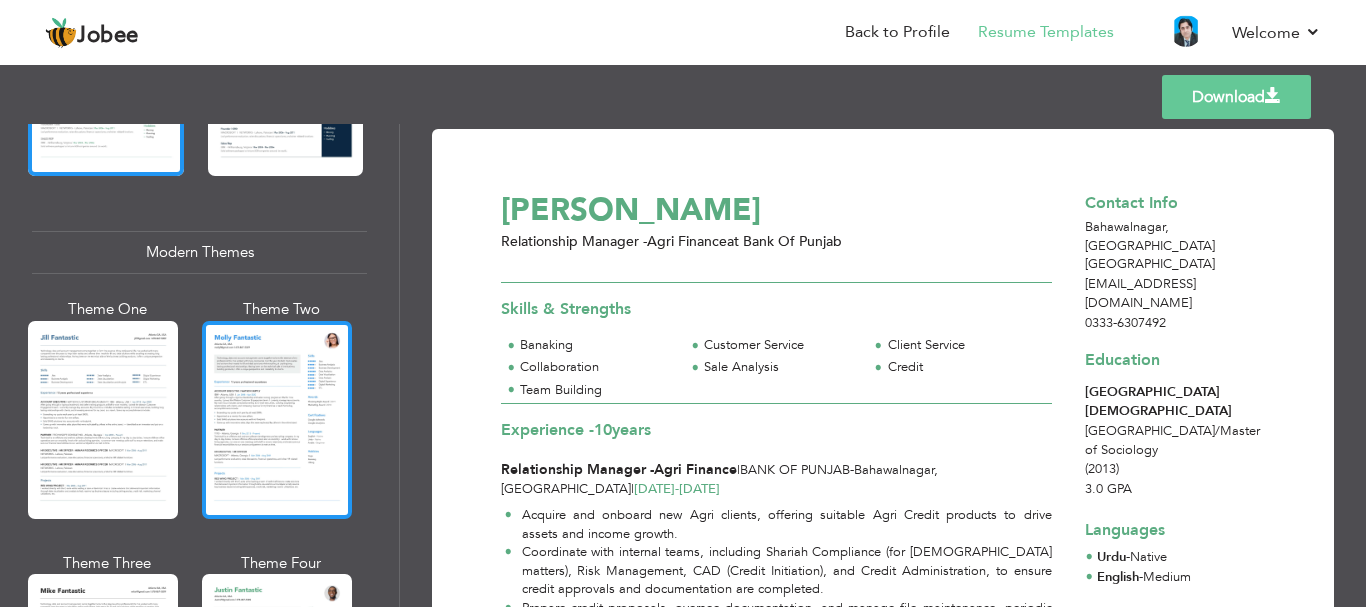 click at bounding box center (277, 420) 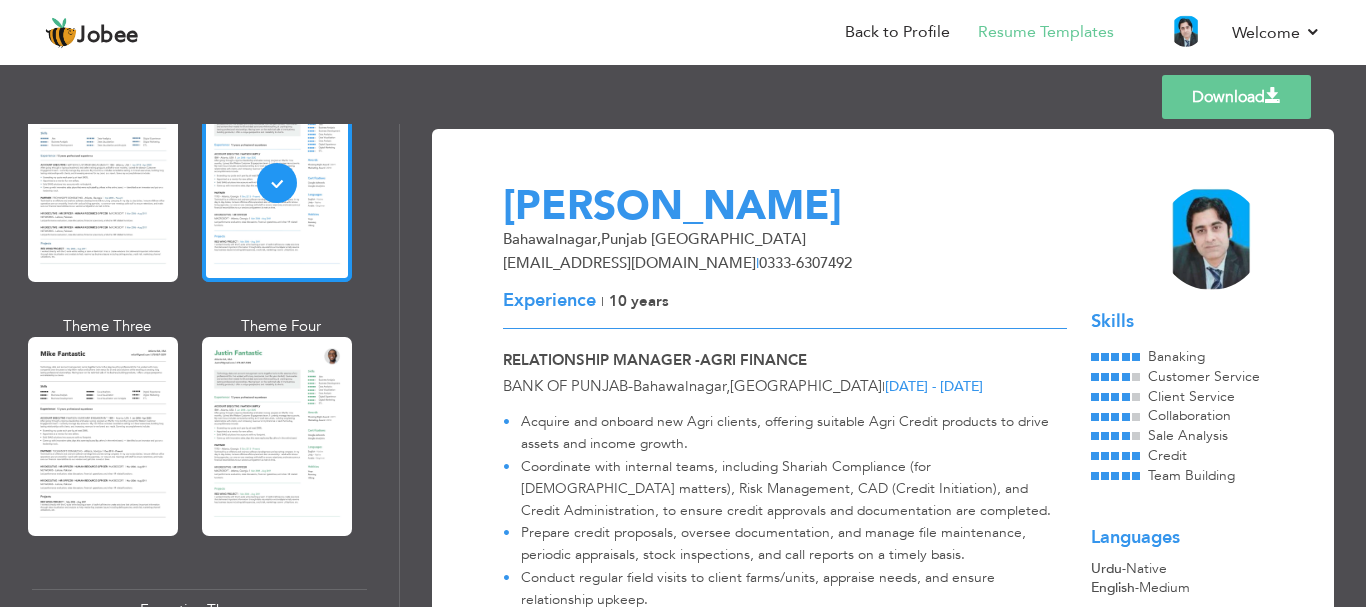 scroll, scrollTop: 1066, scrollLeft: 0, axis: vertical 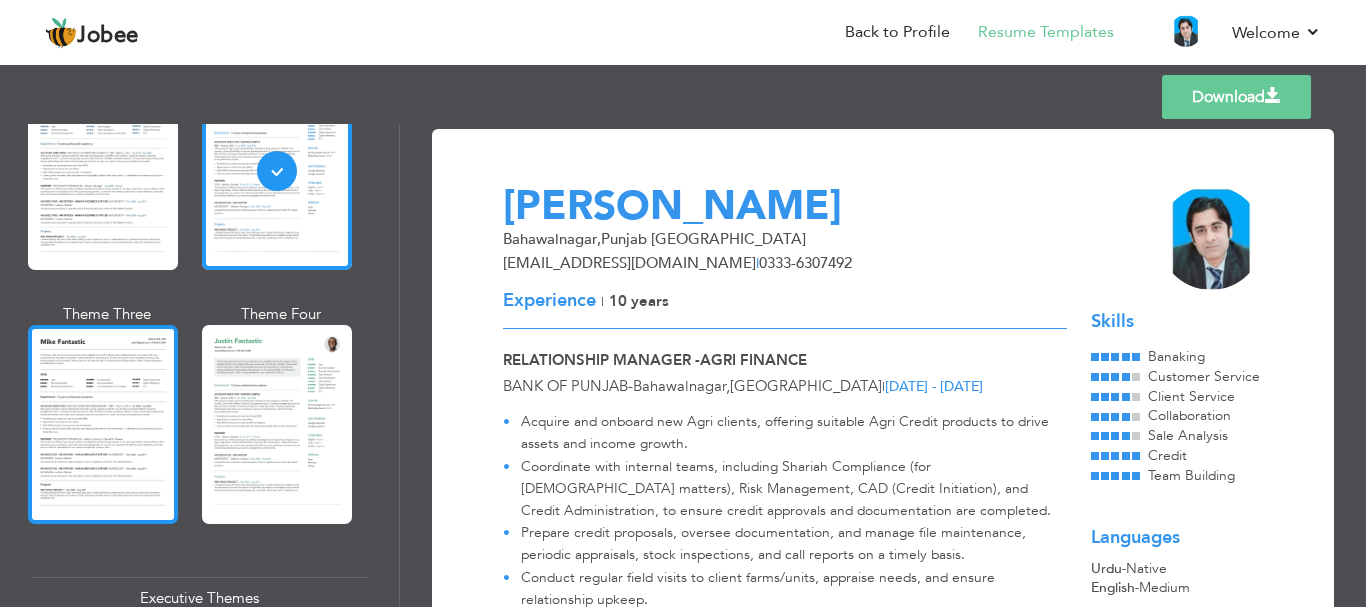 click at bounding box center (103, 424) 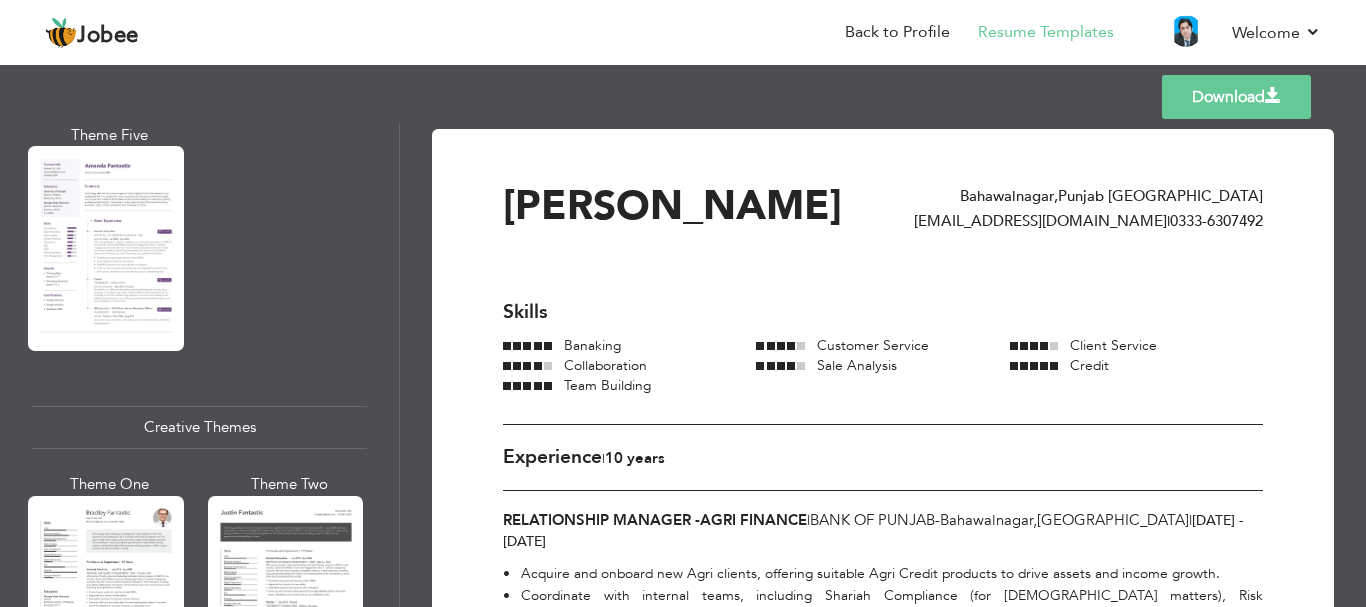 scroll, scrollTop: 2116, scrollLeft: 0, axis: vertical 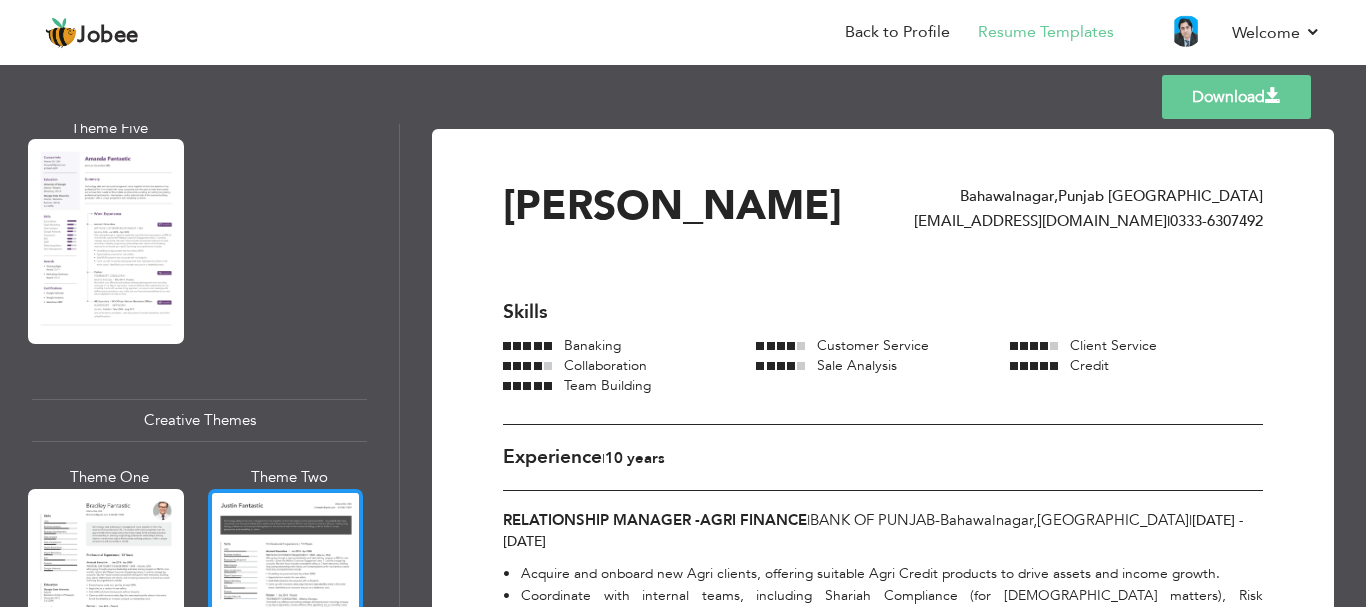 click at bounding box center [286, 591] 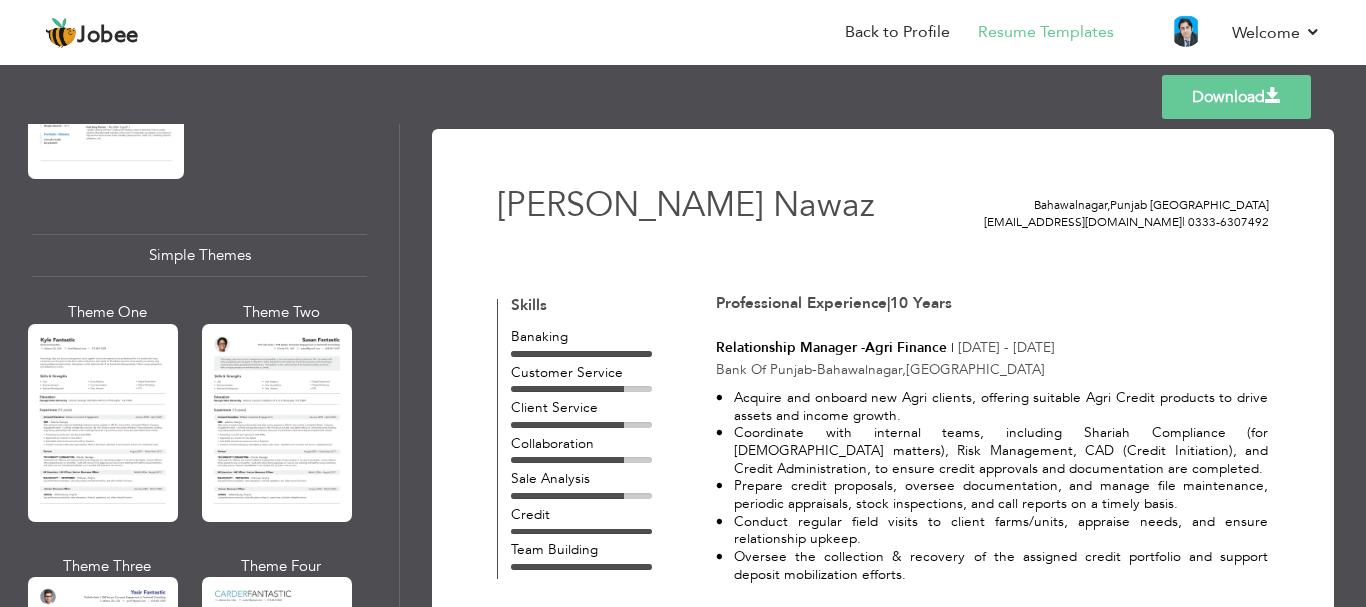 scroll, scrollTop: 3422, scrollLeft: 0, axis: vertical 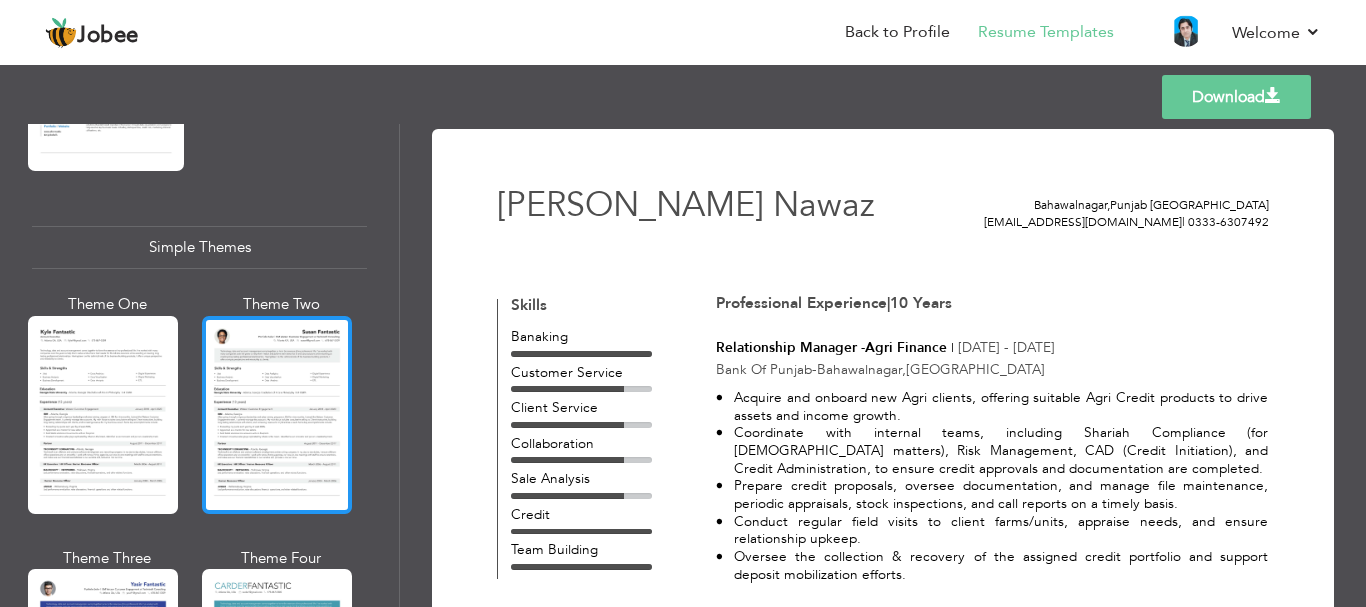 click at bounding box center (277, 415) 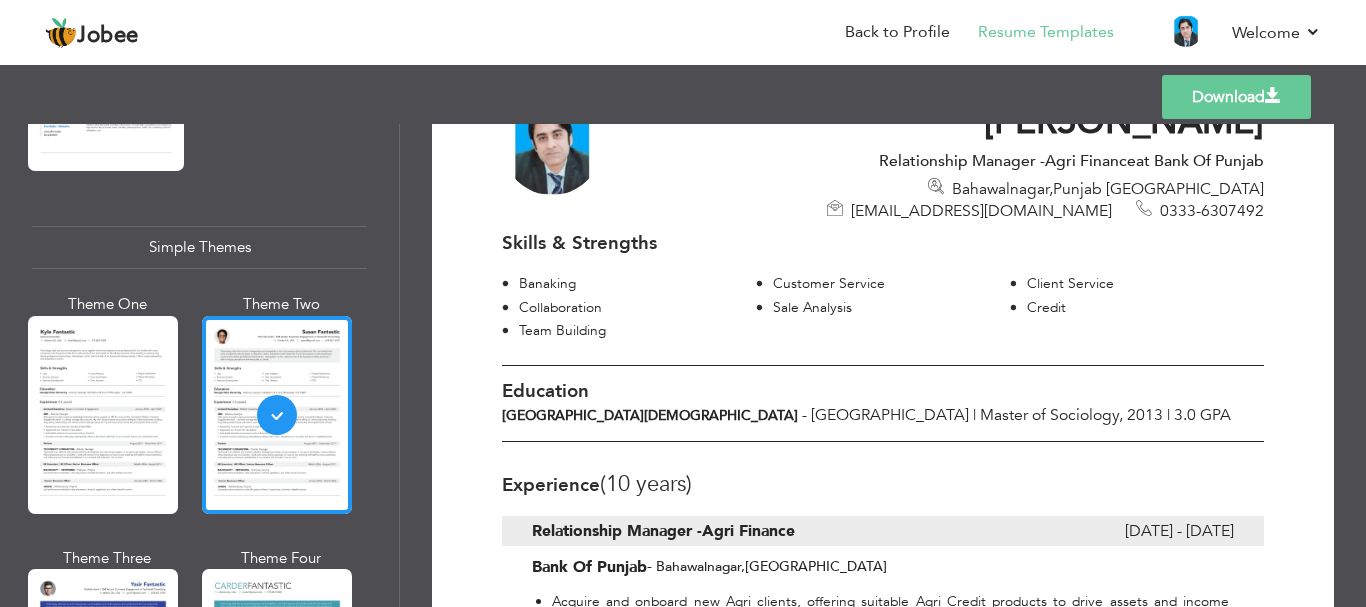 scroll, scrollTop: 0, scrollLeft: 0, axis: both 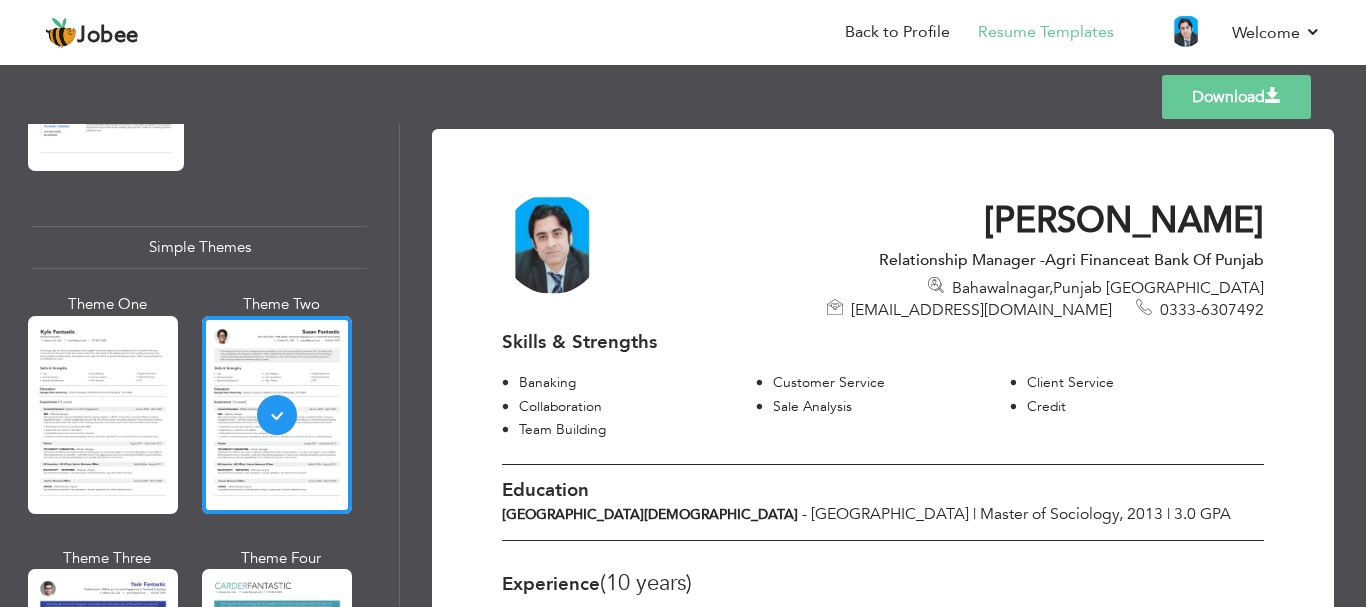 click on "Download" at bounding box center [1236, 97] 